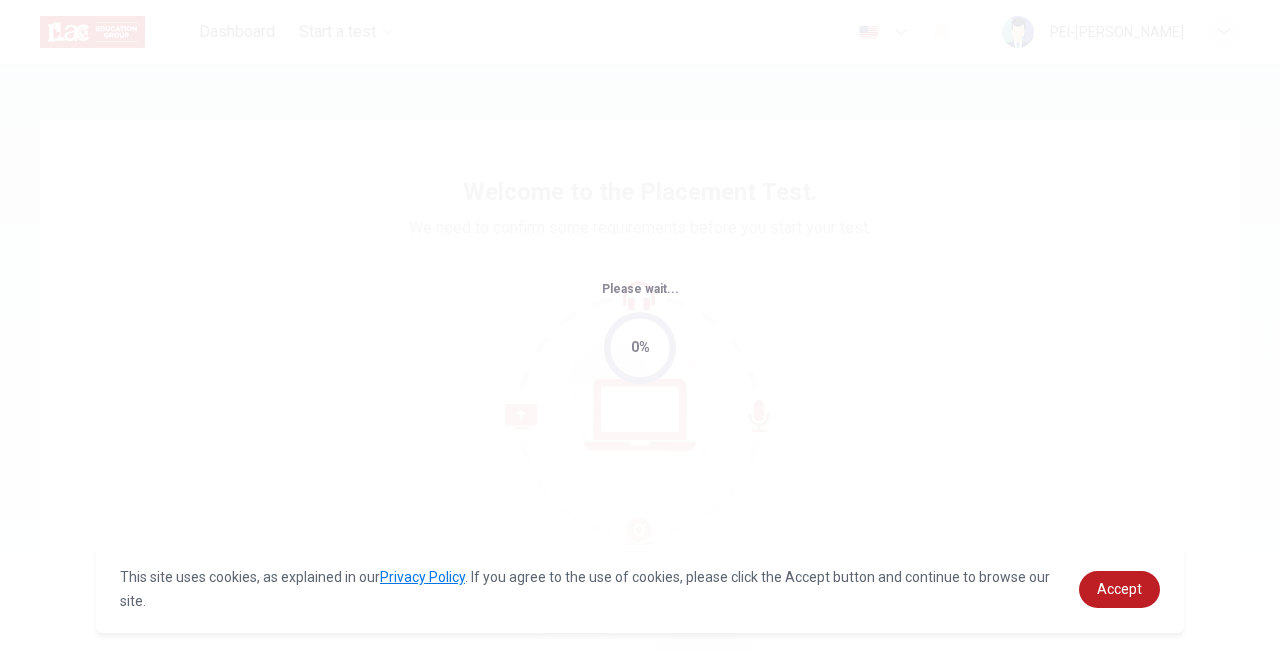 scroll, scrollTop: 0, scrollLeft: 0, axis: both 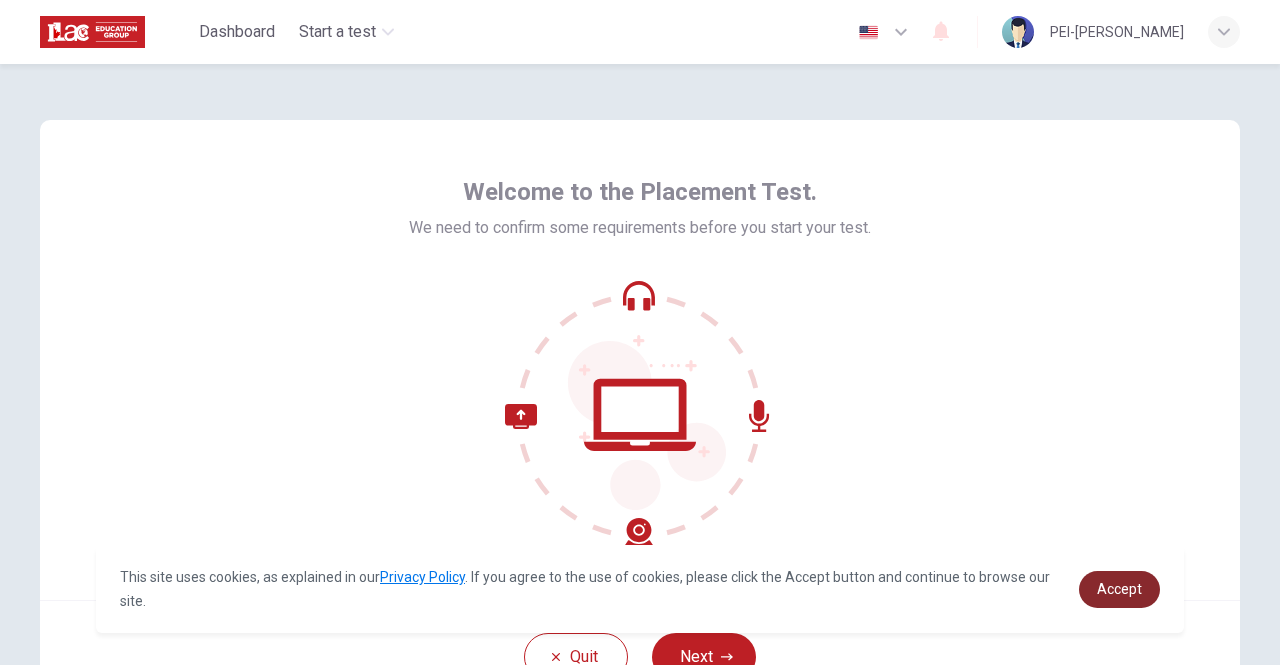 click on "Accept" at bounding box center (1119, 589) 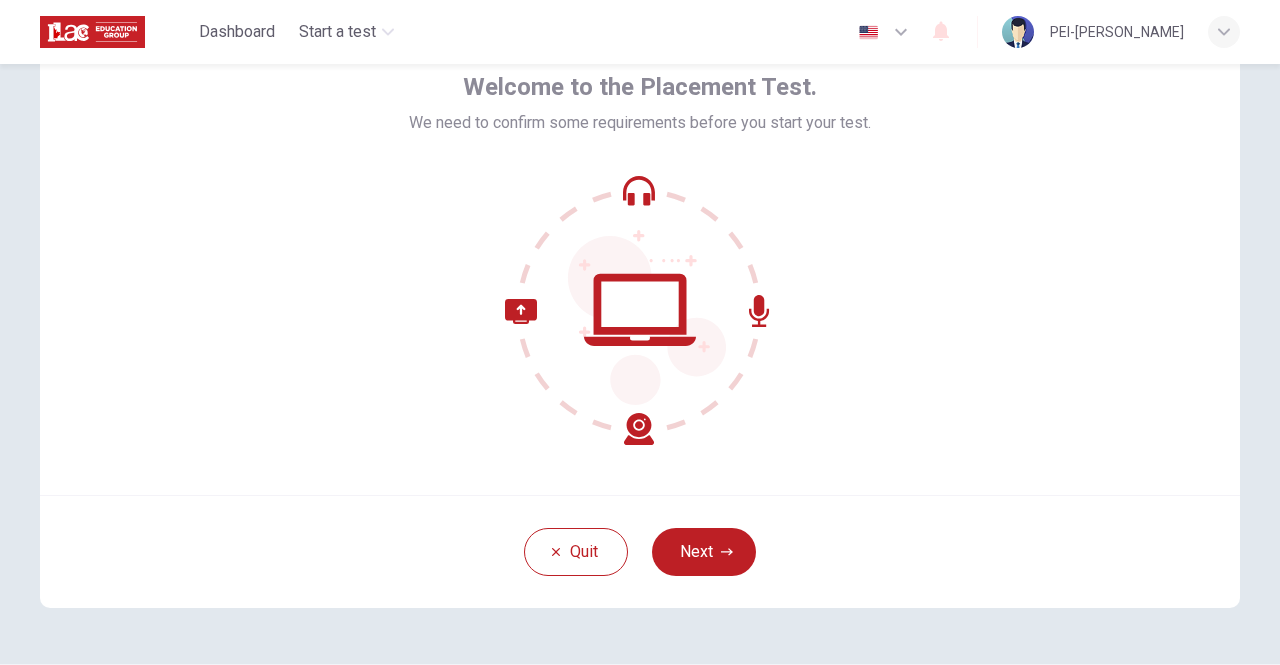 scroll, scrollTop: 0, scrollLeft: 0, axis: both 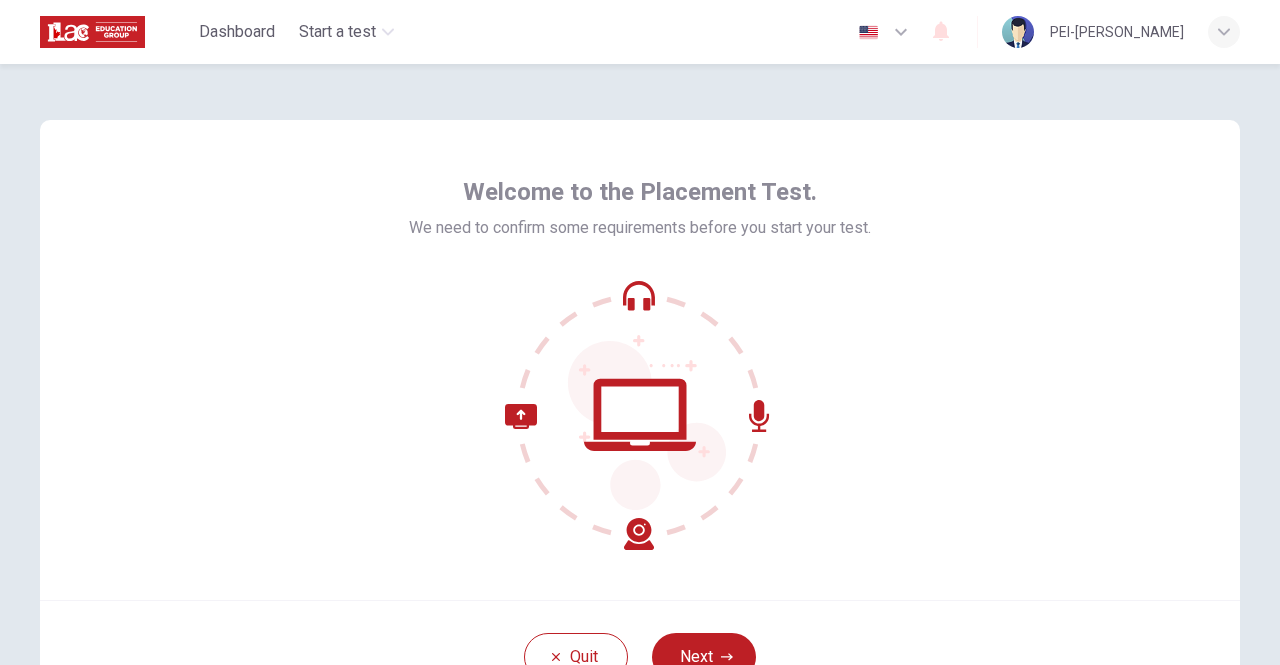 click at bounding box center [640, 415] 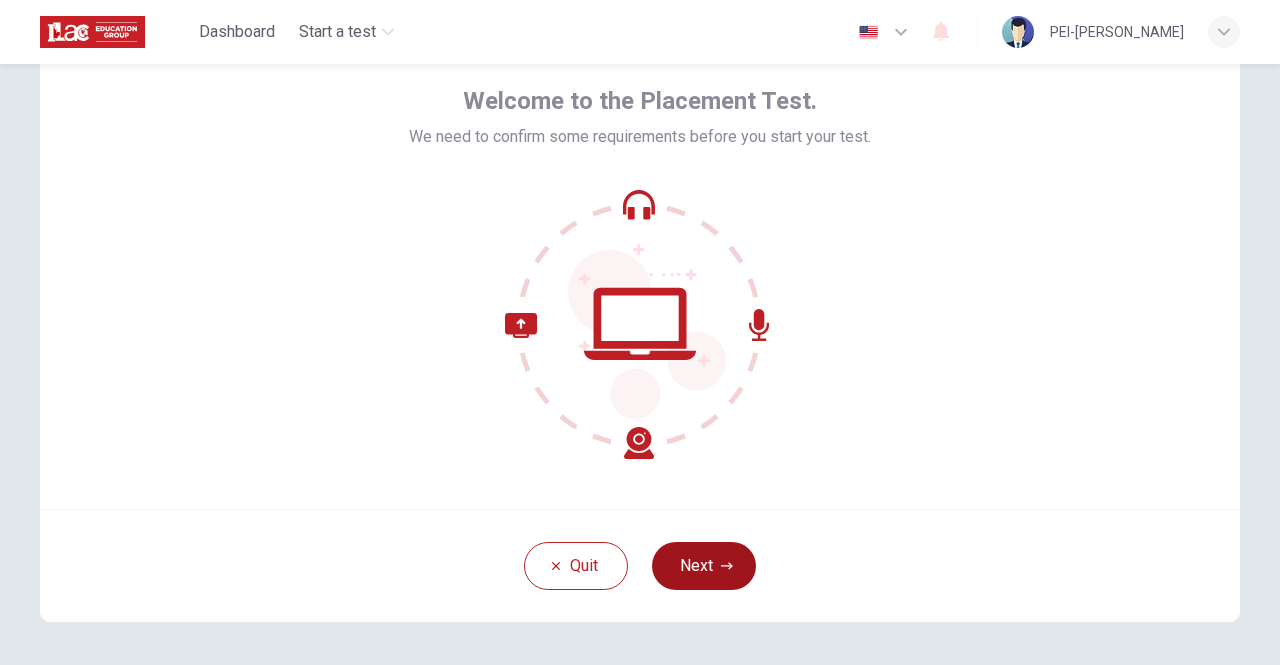 scroll, scrollTop: 67, scrollLeft: 0, axis: vertical 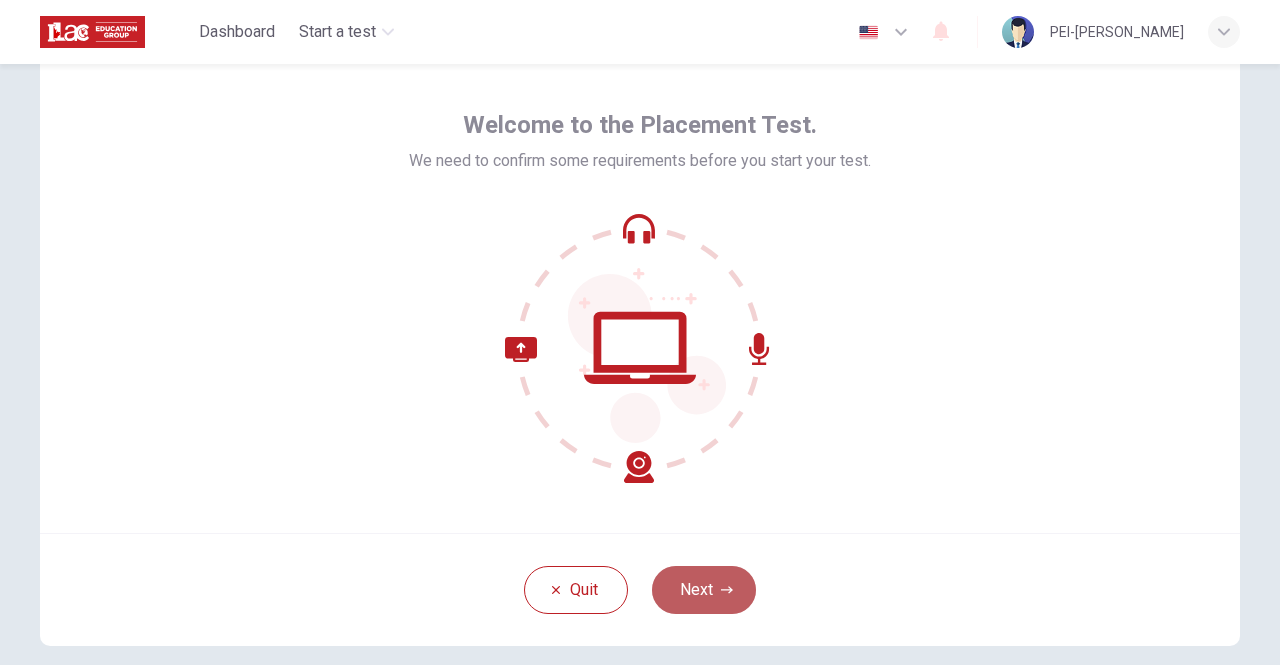 click 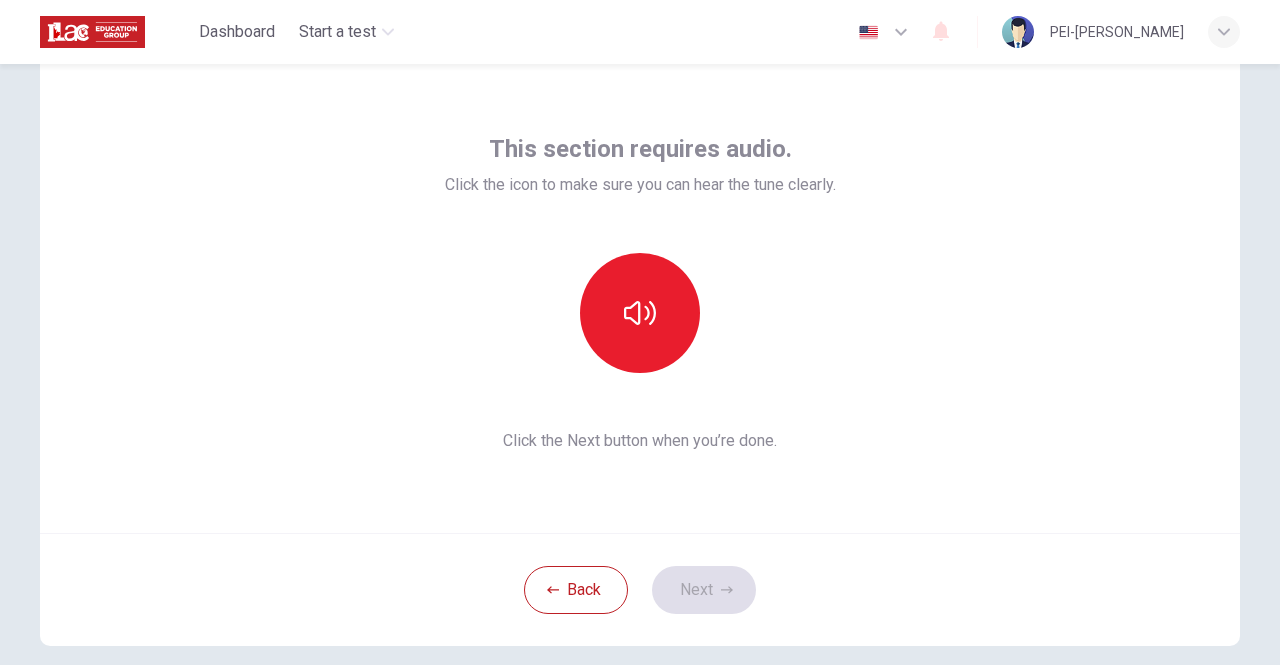 click on "Back Next" at bounding box center [640, 589] 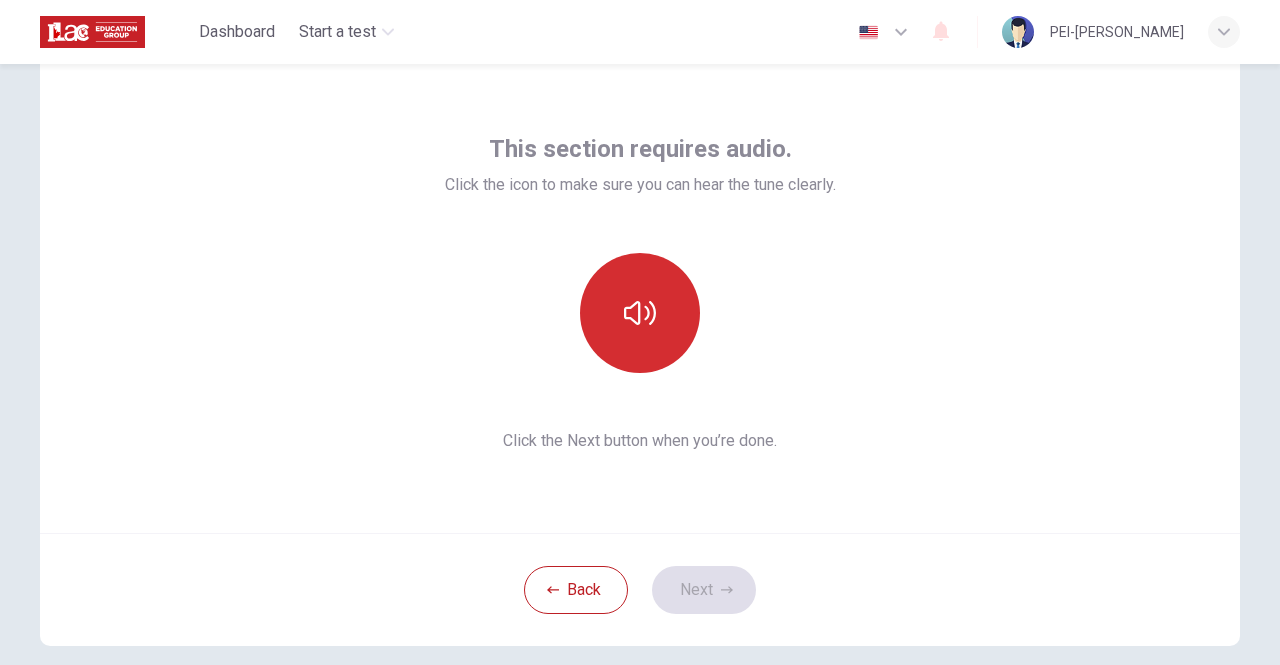 click 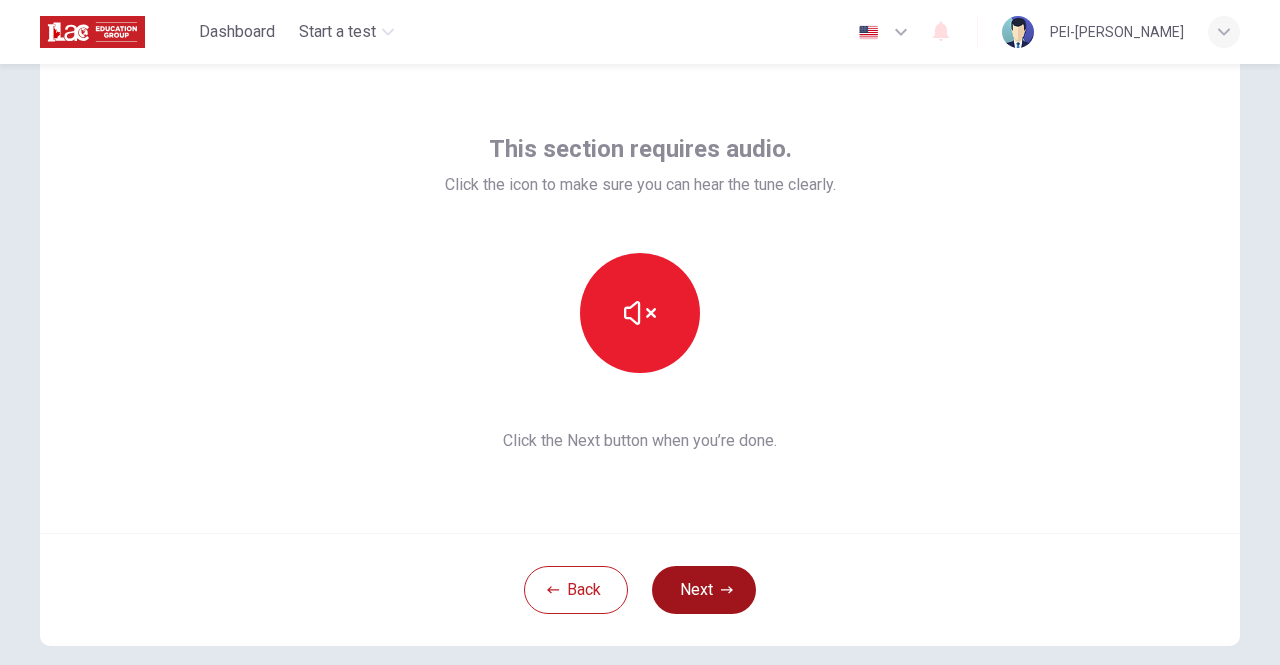click on "Next" at bounding box center (704, 590) 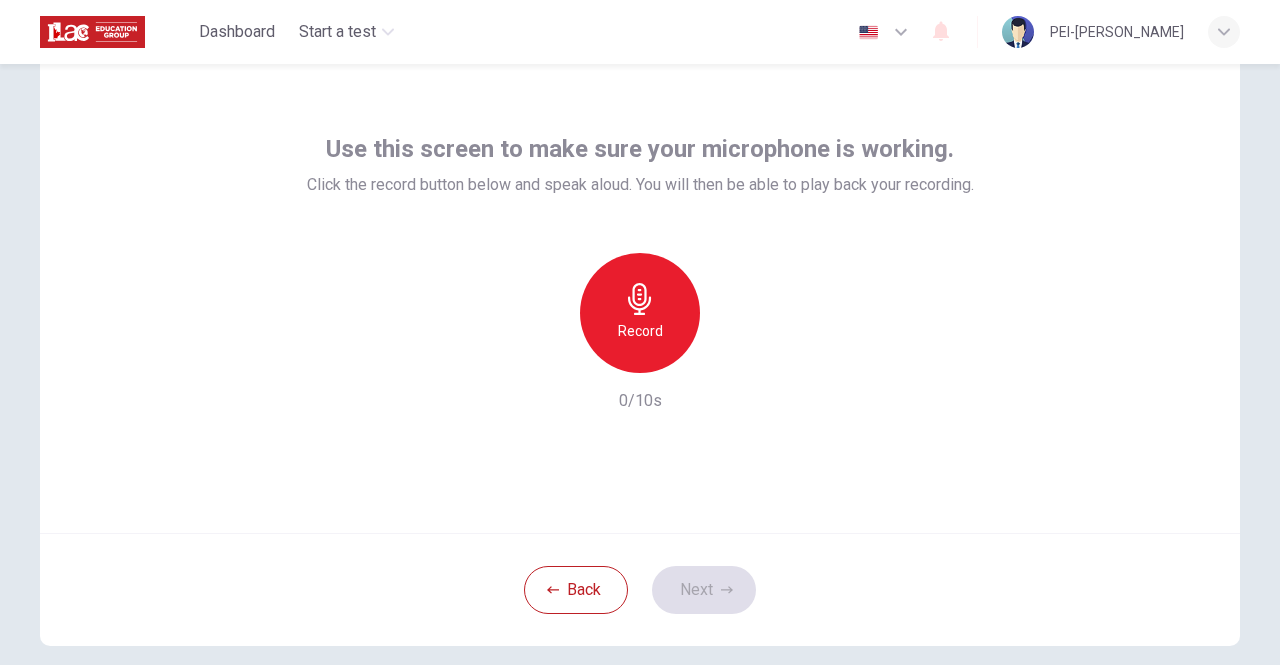 click on "Record" at bounding box center (640, 313) 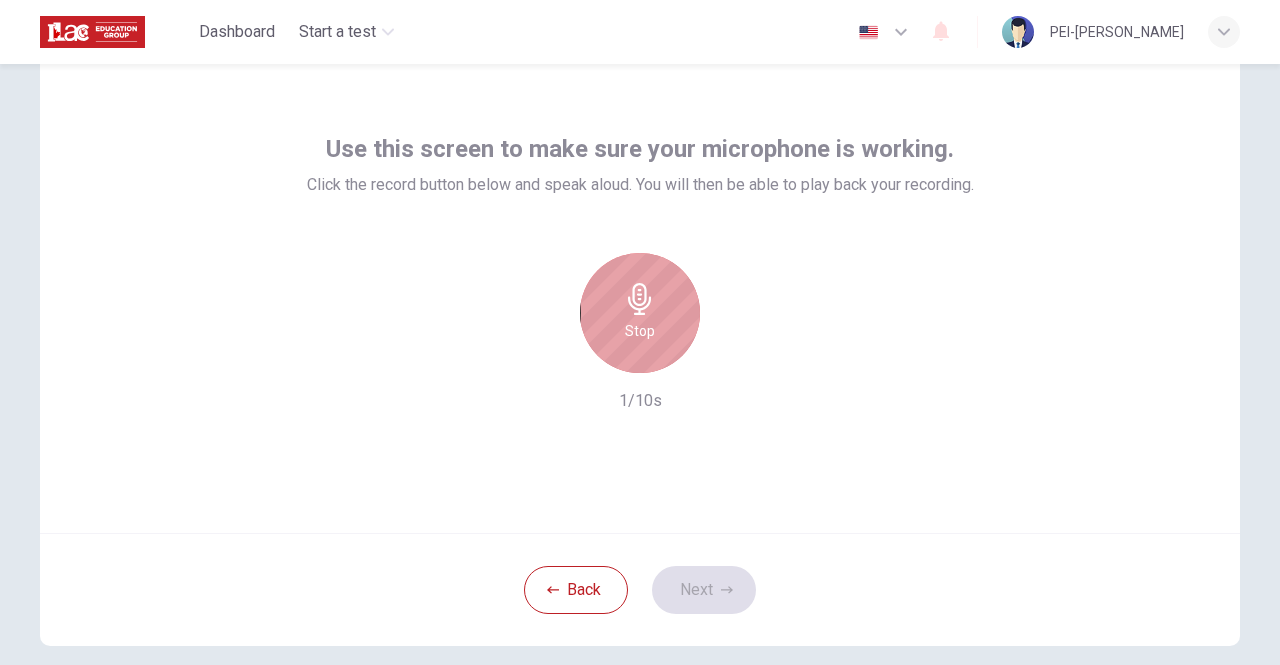 click on "Stop" at bounding box center (640, 313) 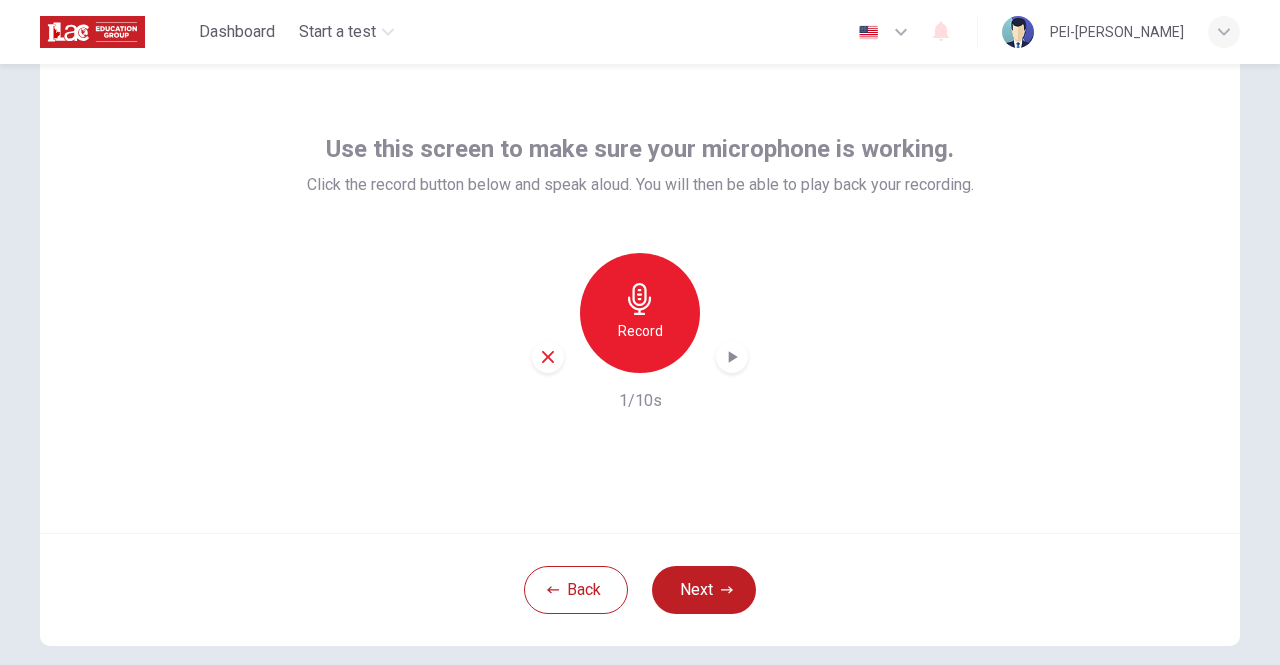 click on "Record" at bounding box center [640, 313] 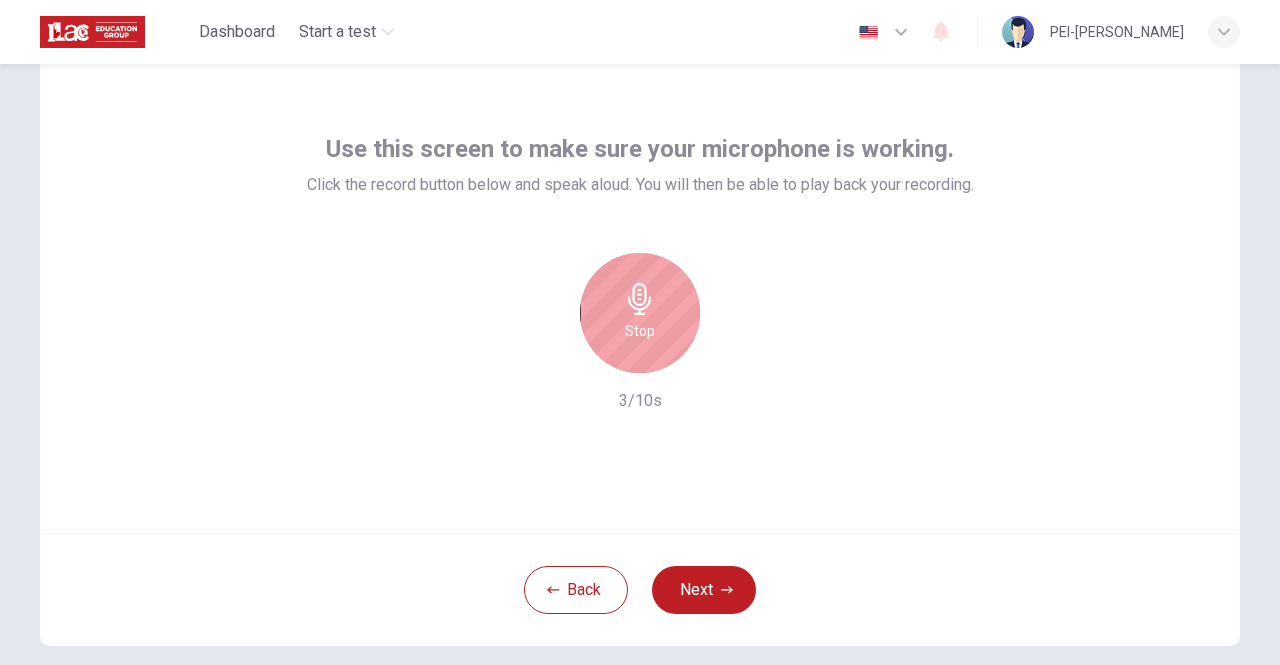 click on "Stop" at bounding box center (640, 313) 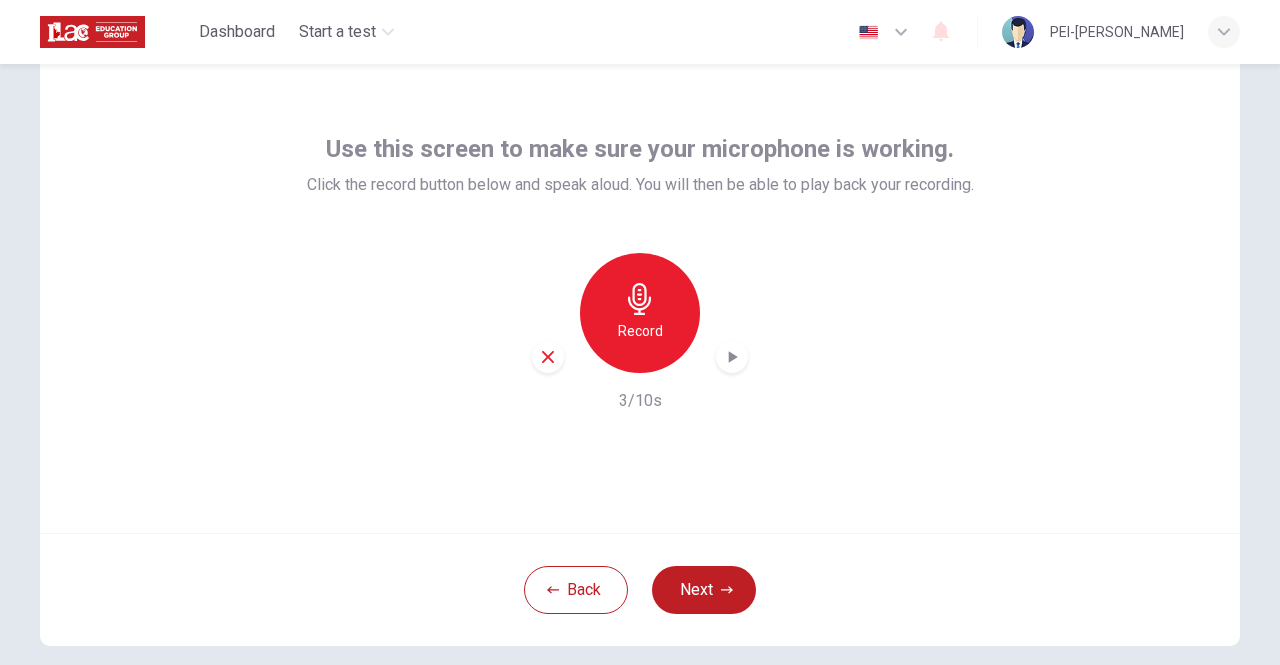 click 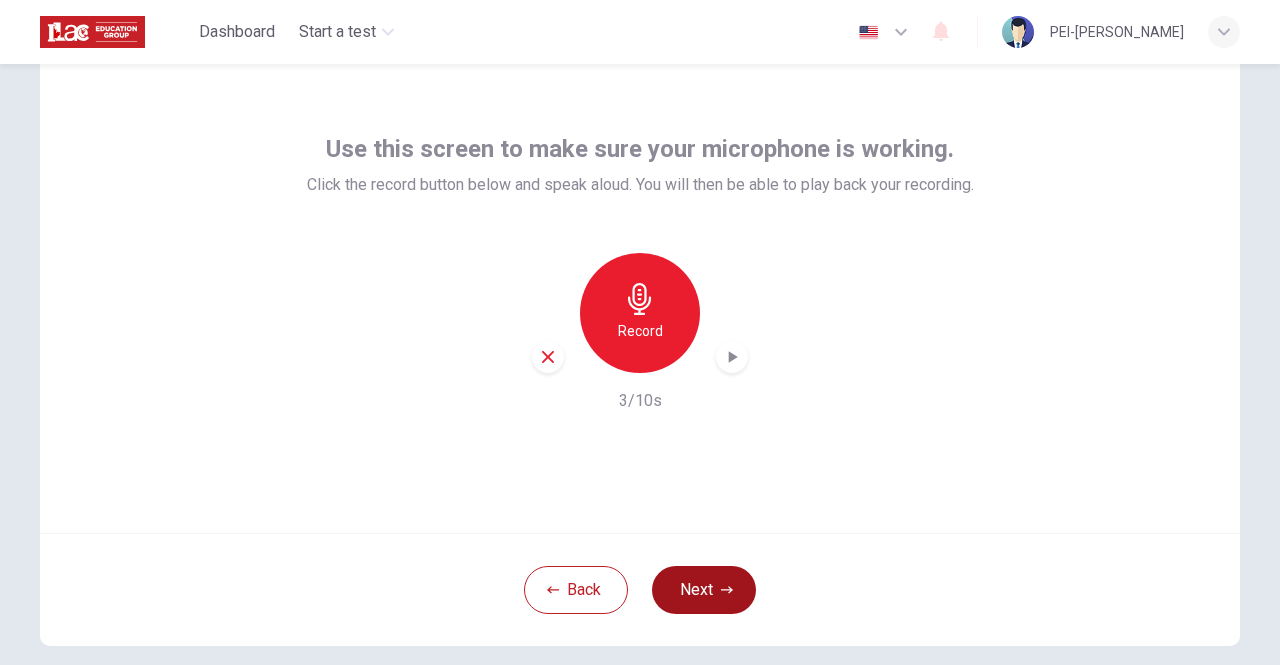 click on "Next" at bounding box center [704, 590] 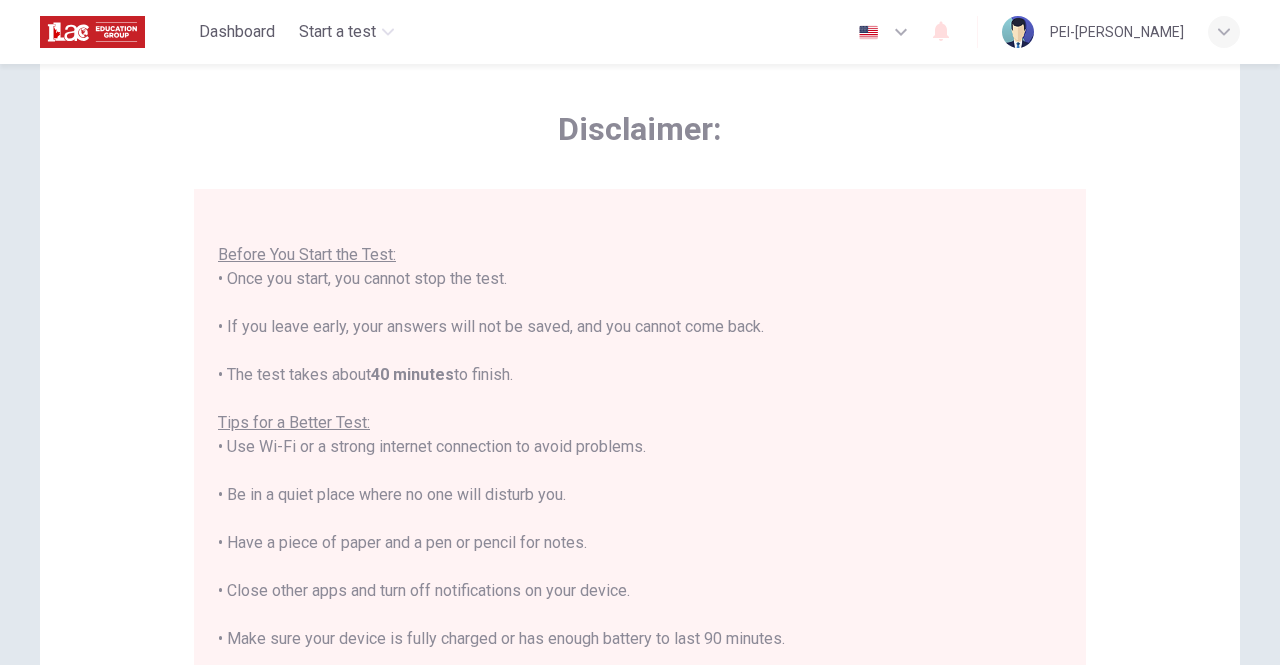 scroll, scrollTop: 22, scrollLeft: 0, axis: vertical 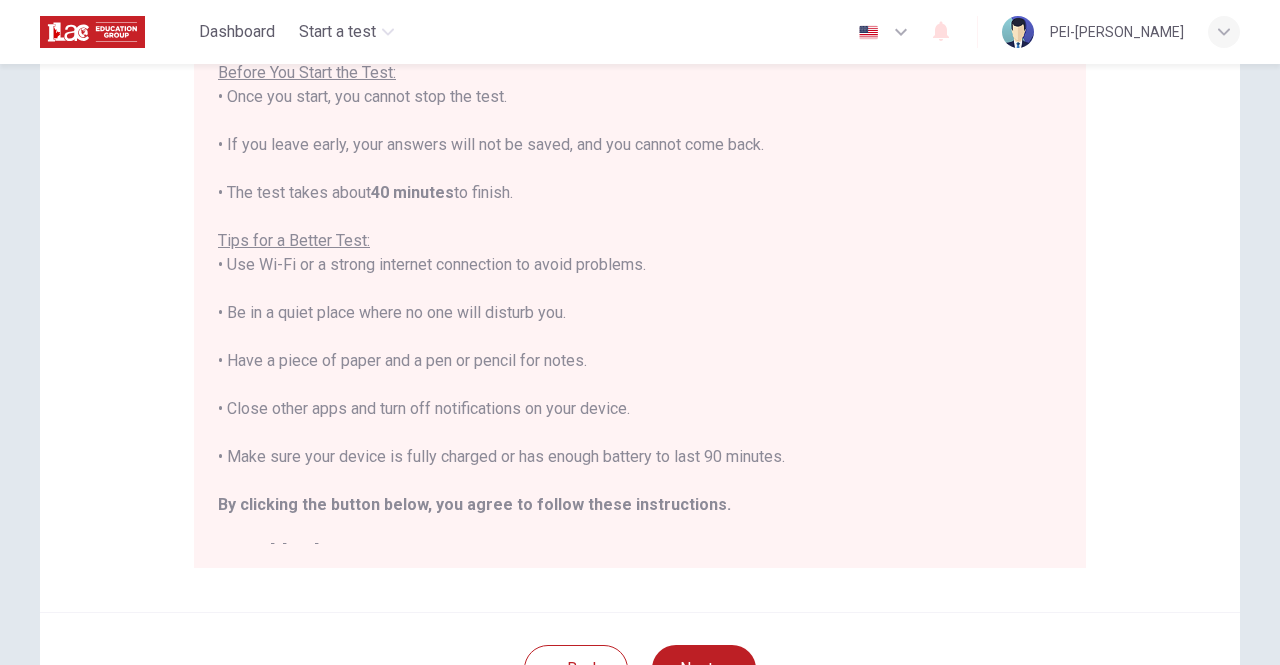 drag, startPoint x: 805, startPoint y: 326, endPoint x: 238, endPoint y: 453, distance: 581.0491 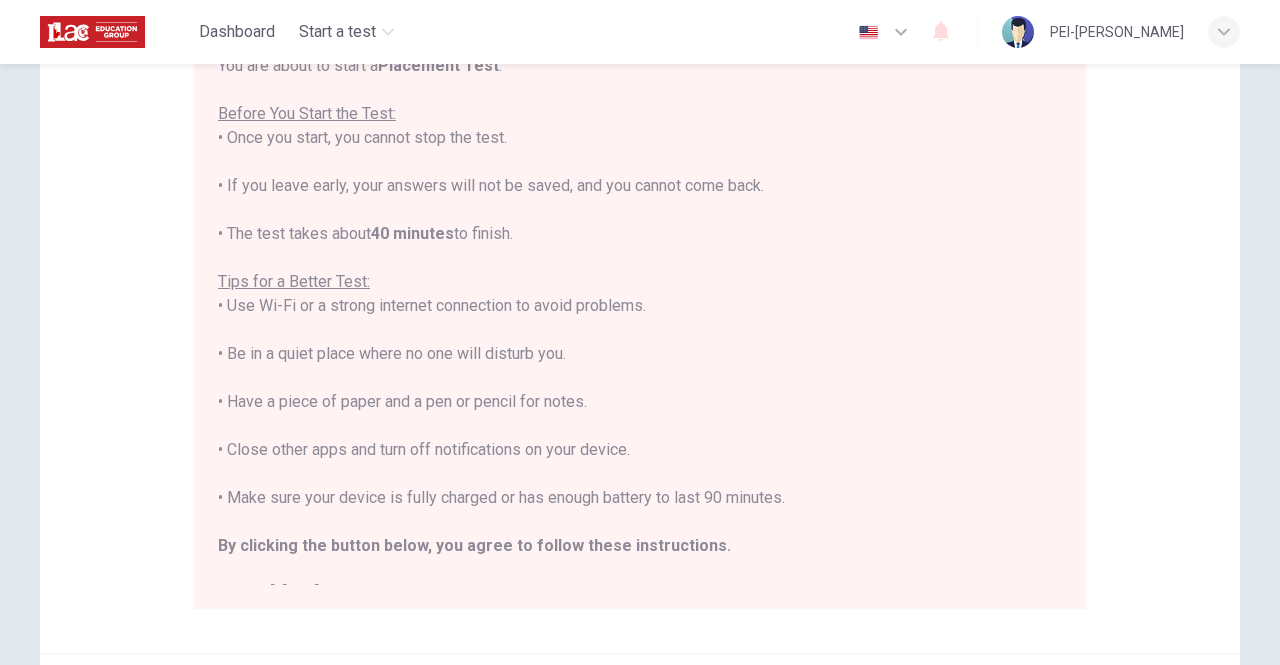 scroll, scrollTop: 446, scrollLeft: 0, axis: vertical 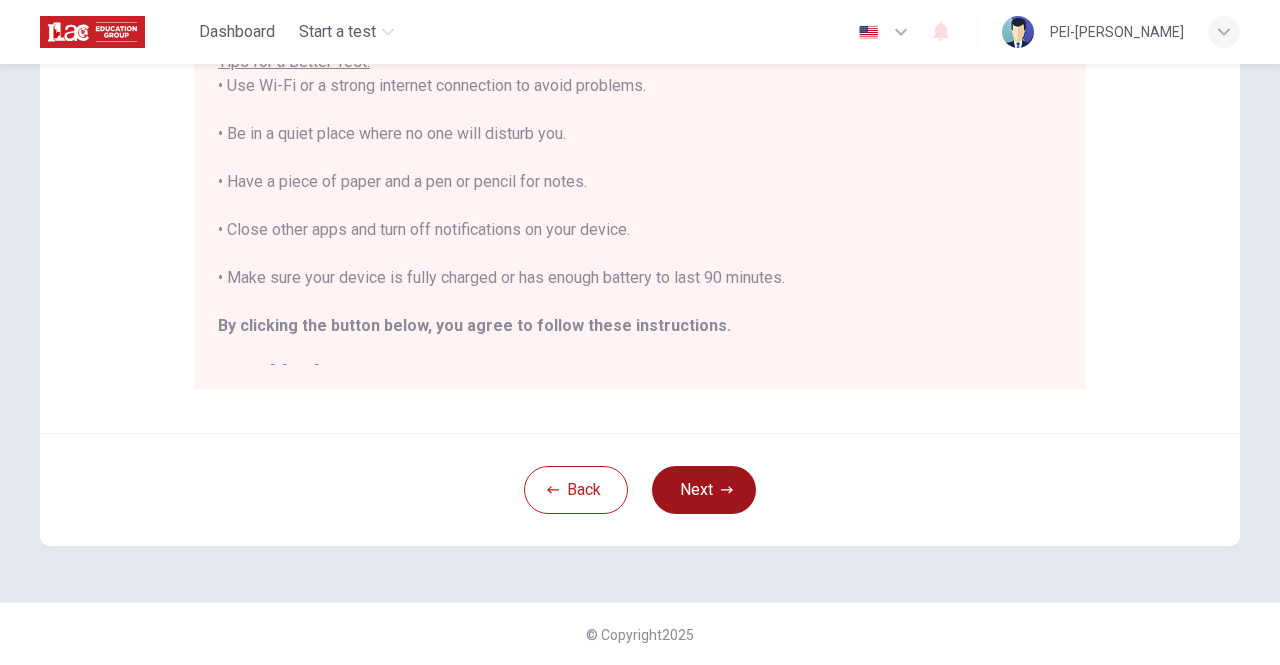 click on "Next" at bounding box center [704, 490] 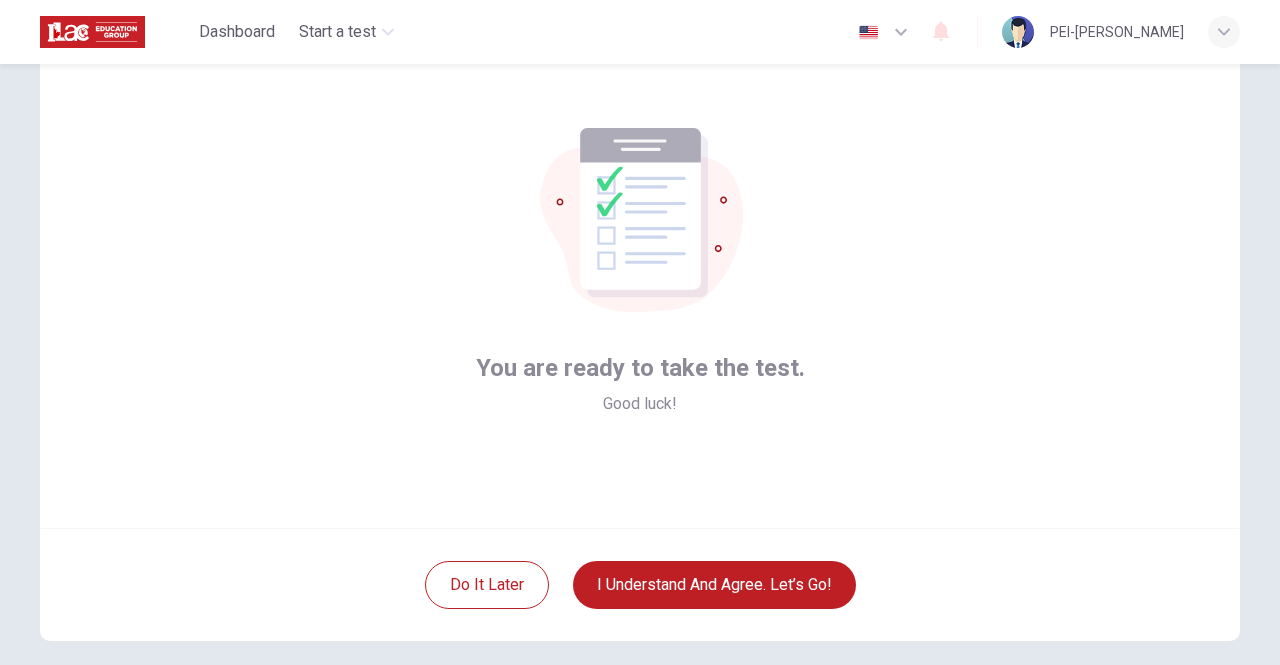 scroll, scrollTop: 67, scrollLeft: 0, axis: vertical 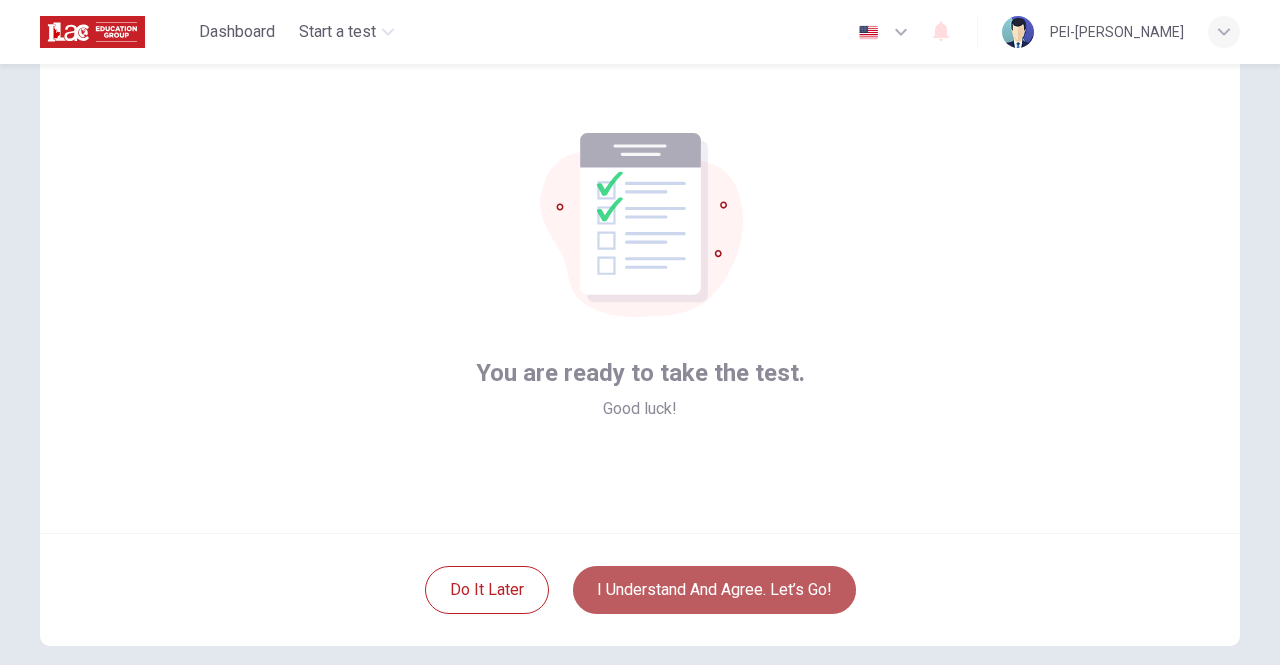 click on "I understand and agree. Let’s go!" at bounding box center [714, 590] 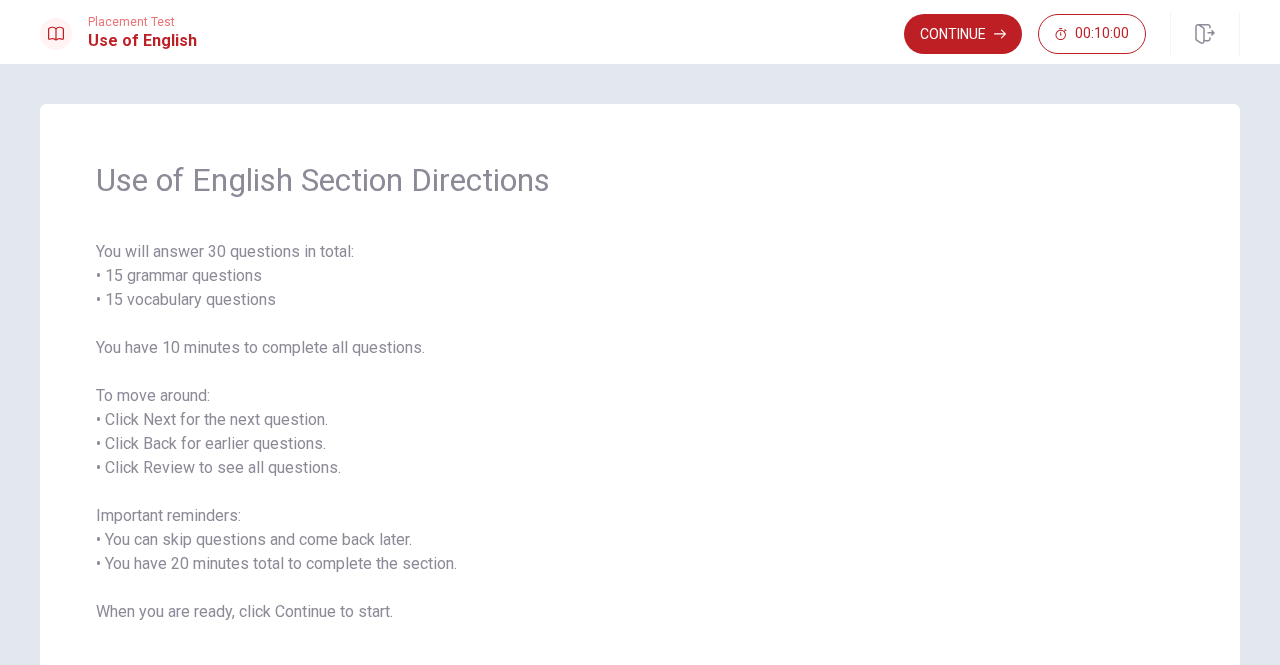 click on "Please wait... 100%" at bounding box center (640, 332) 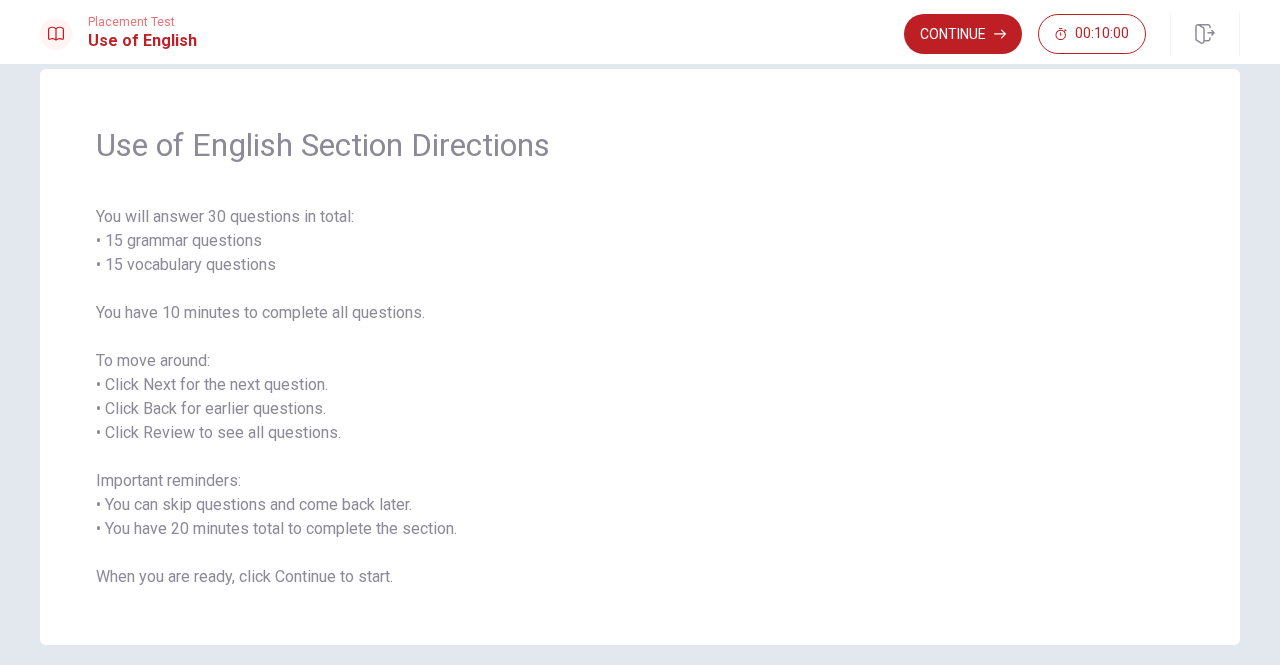 scroll, scrollTop: 118, scrollLeft: 0, axis: vertical 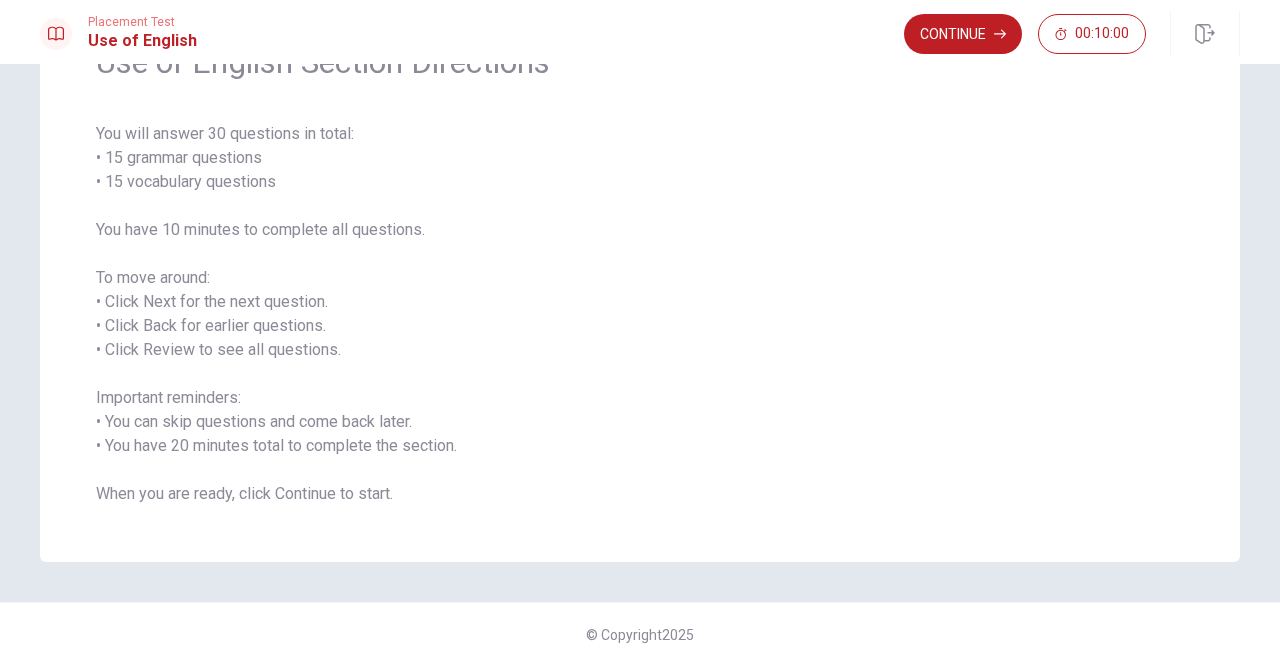click on "Continue" at bounding box center (963, 34) 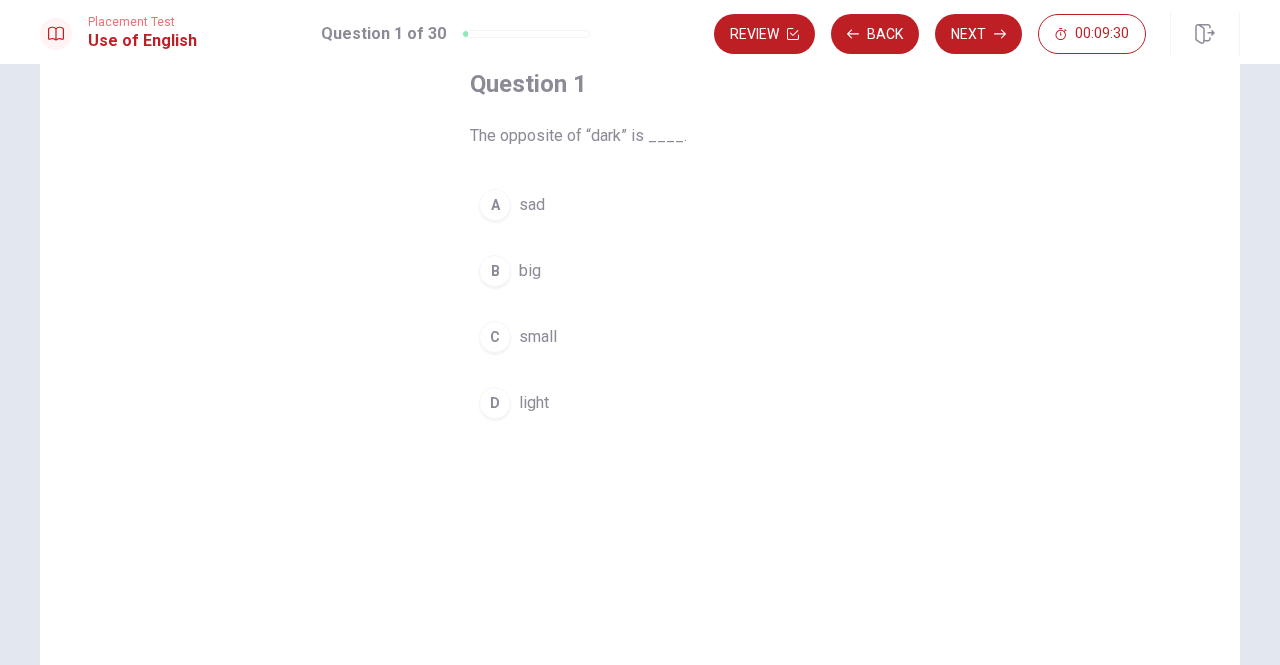 click on "light" at bounding box center [534, 403] 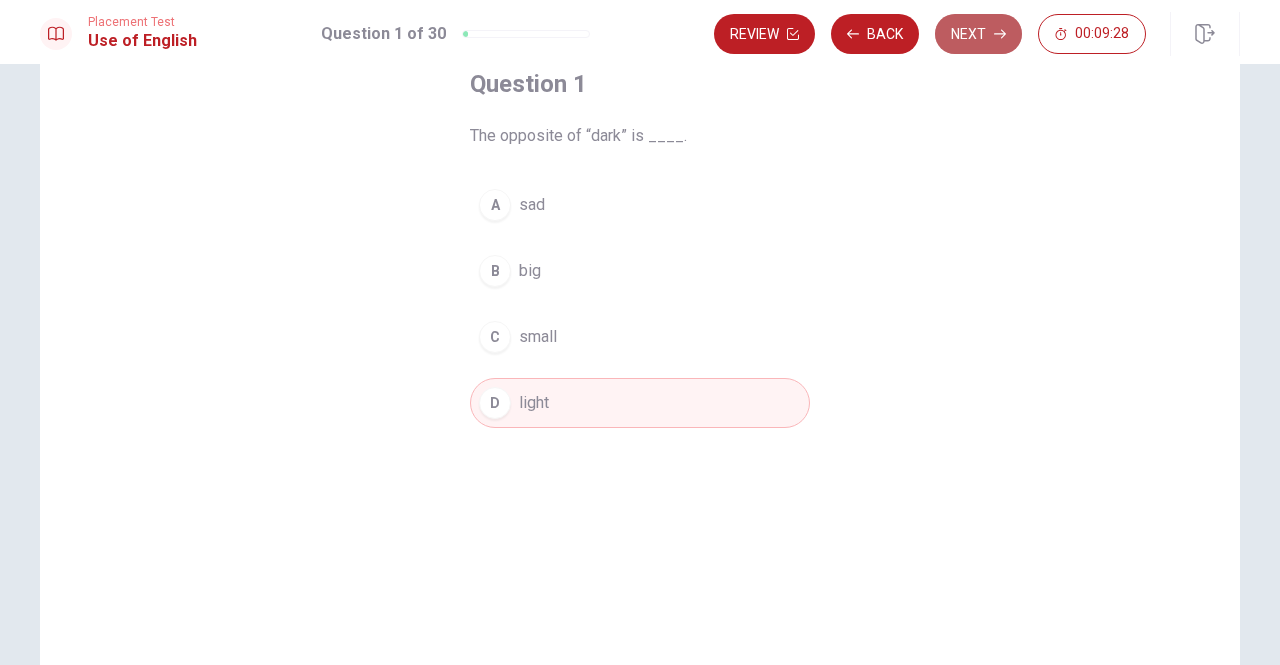 click on "Next" at bounding box center [978, 34] 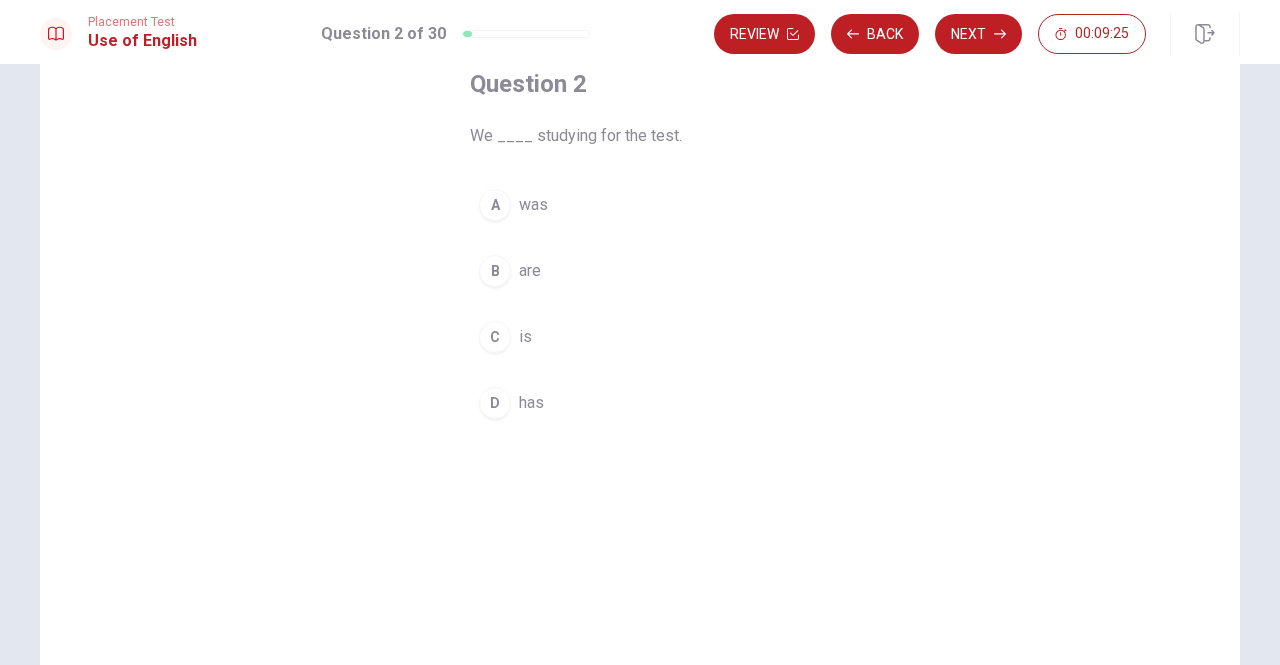 click on "are" at bounding box center (530, 271) 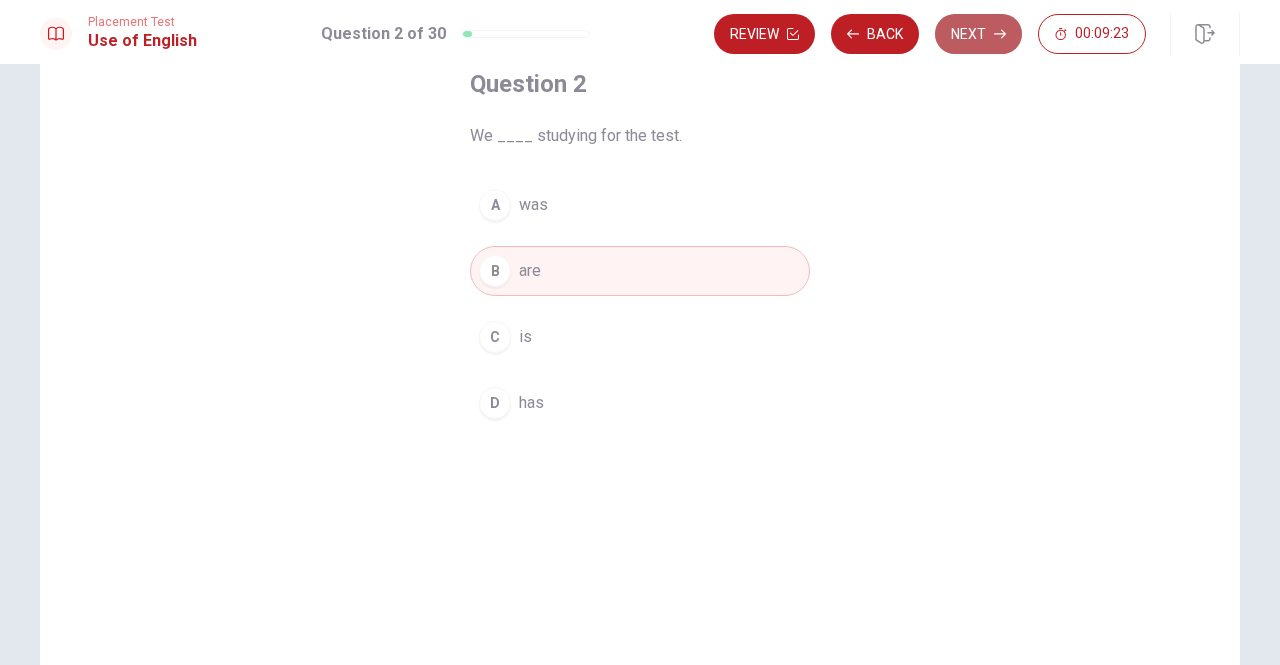 click on "Next" at bounding box center [978, 34] 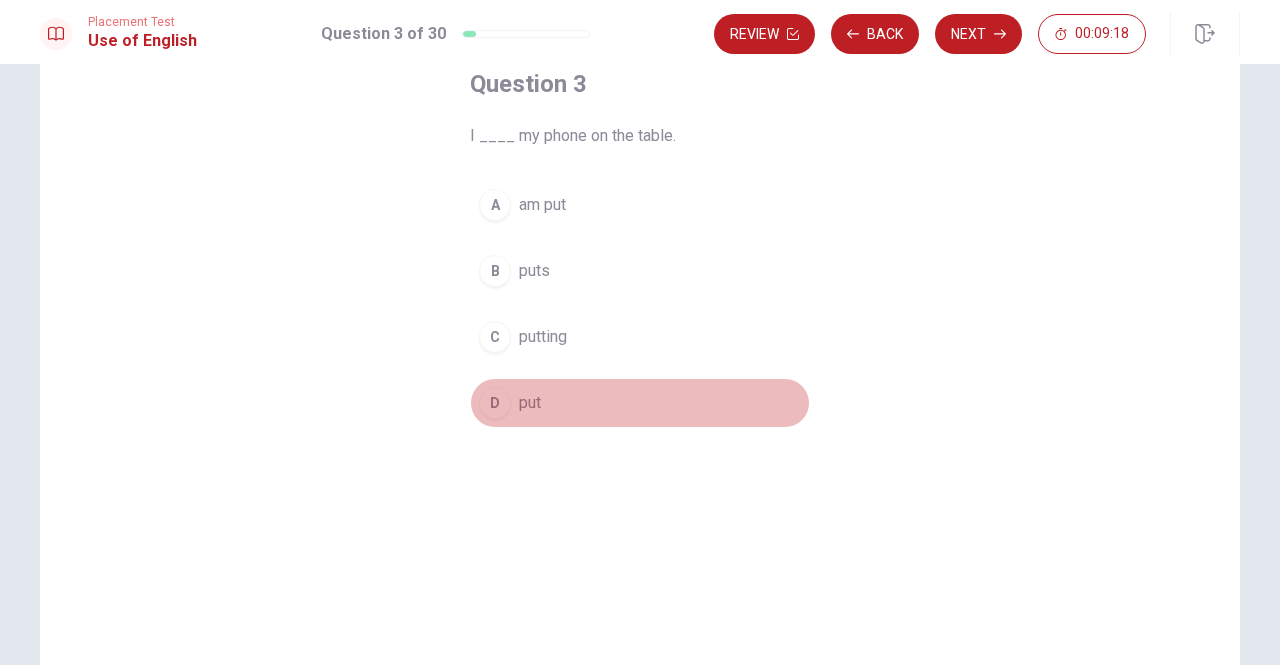 click on "put" at bounding box center (530, 403) 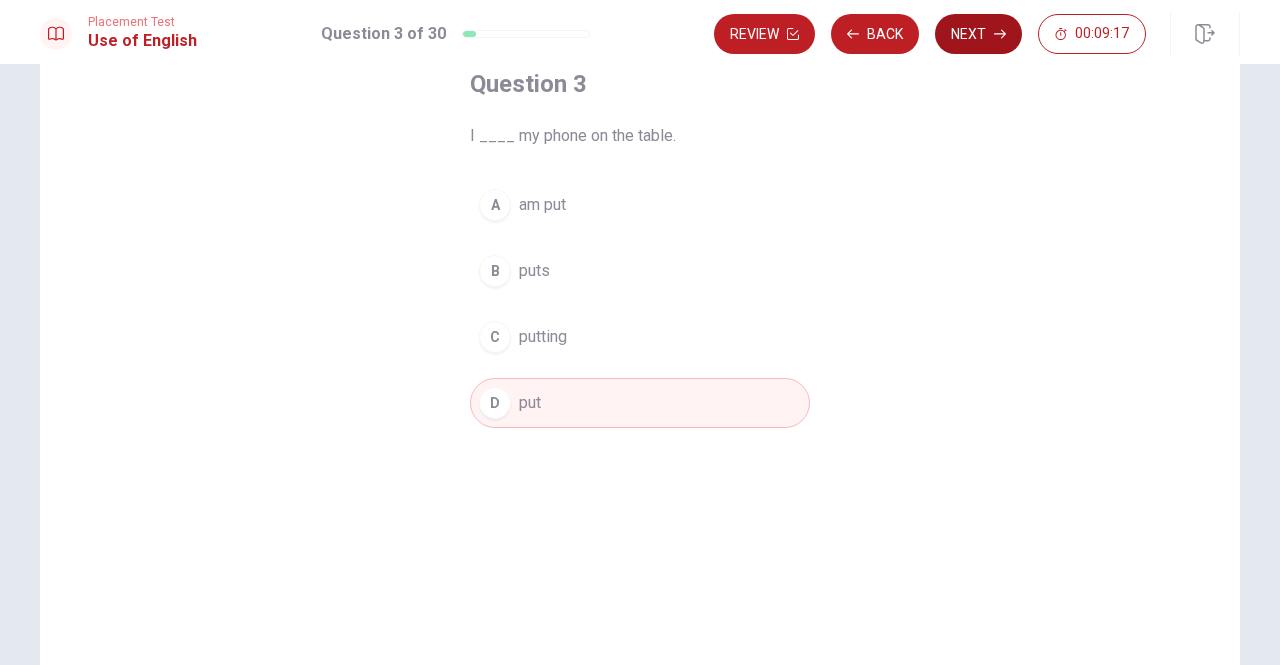 click on "Next" at bounding box center (978, 34) 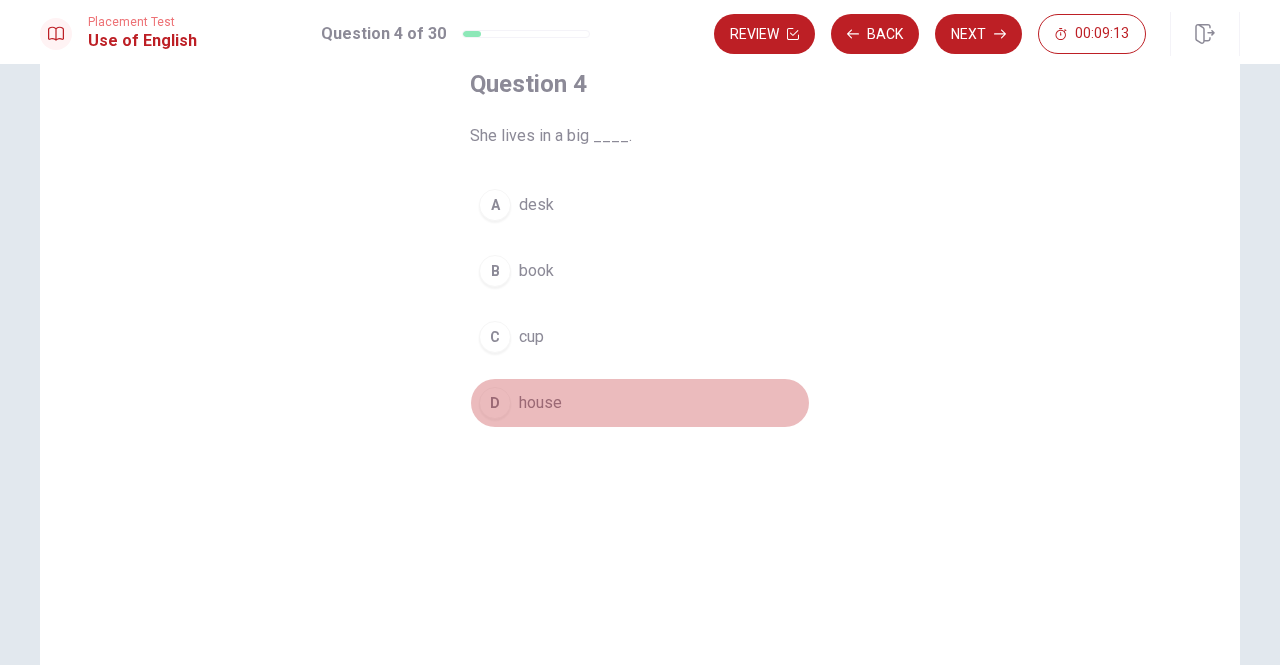 click on "house" at bounding box center (540, 403) 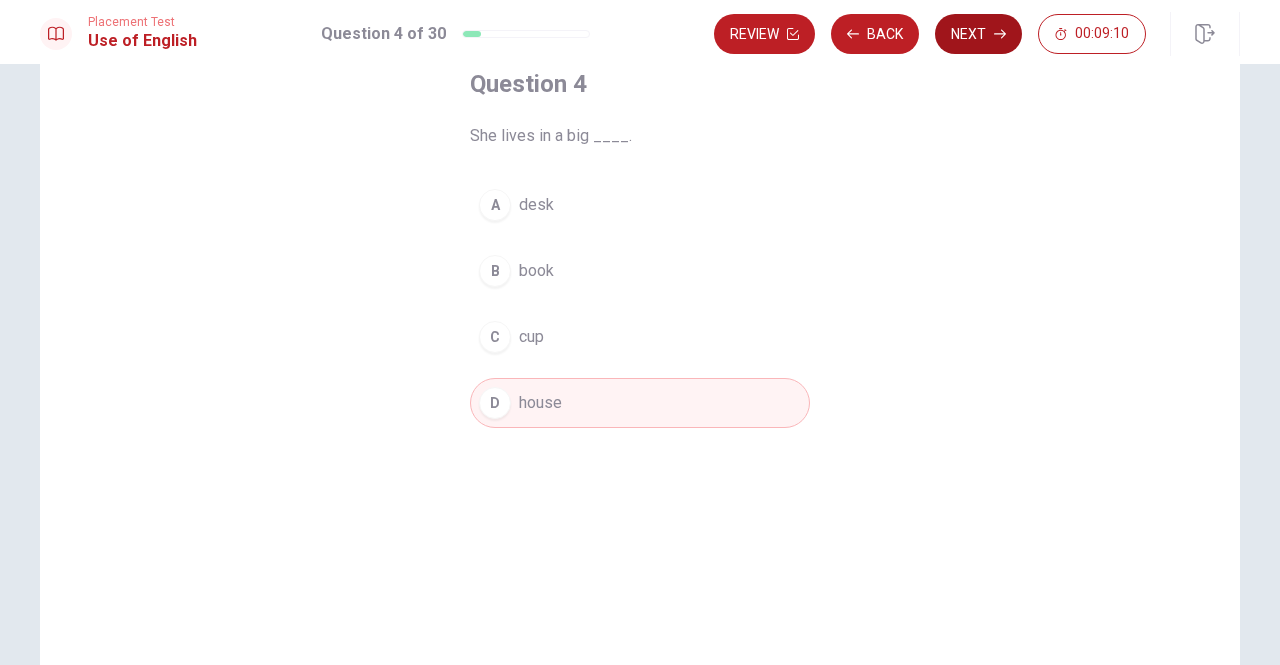 click on "Next" at bounding box center (978, 34) 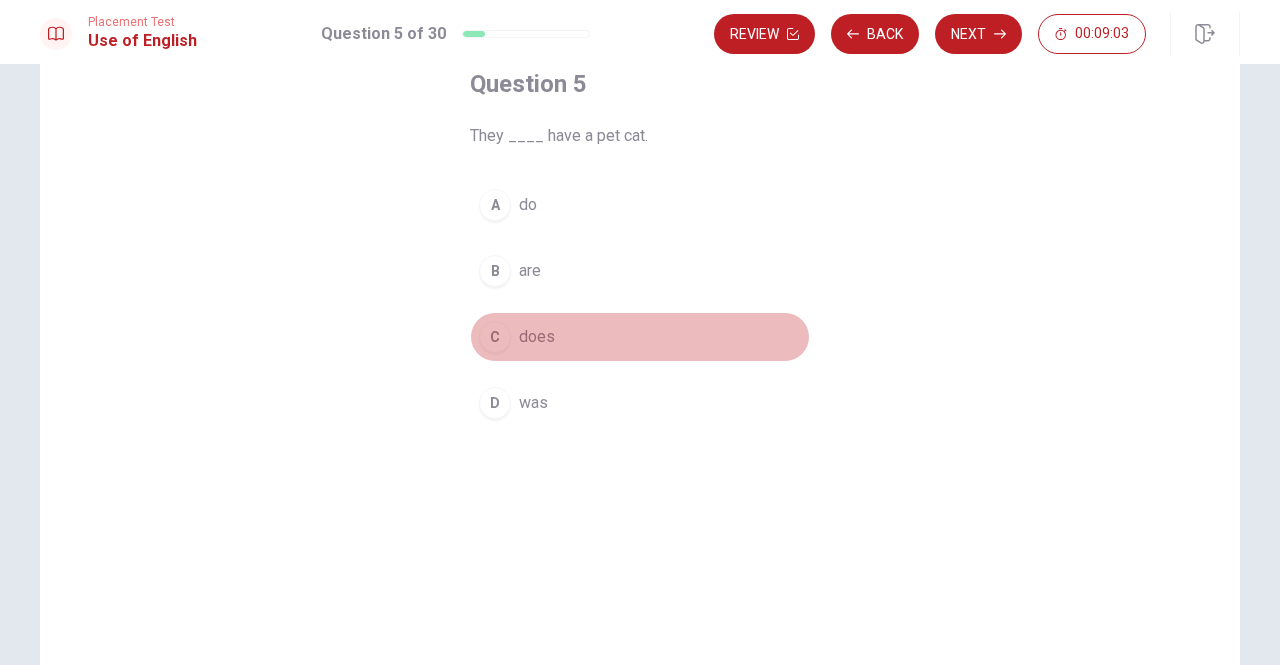 click on "does" at bounding box center [537, 337] 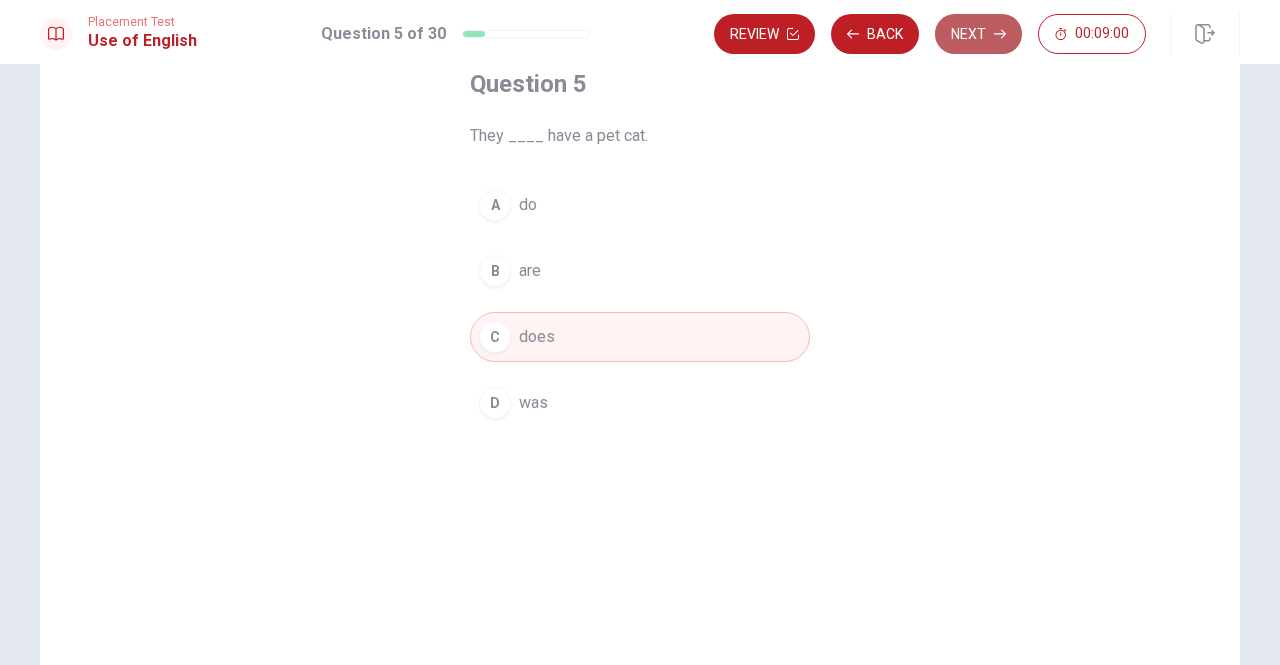 click on "Next" at bounding box center (978, 34) 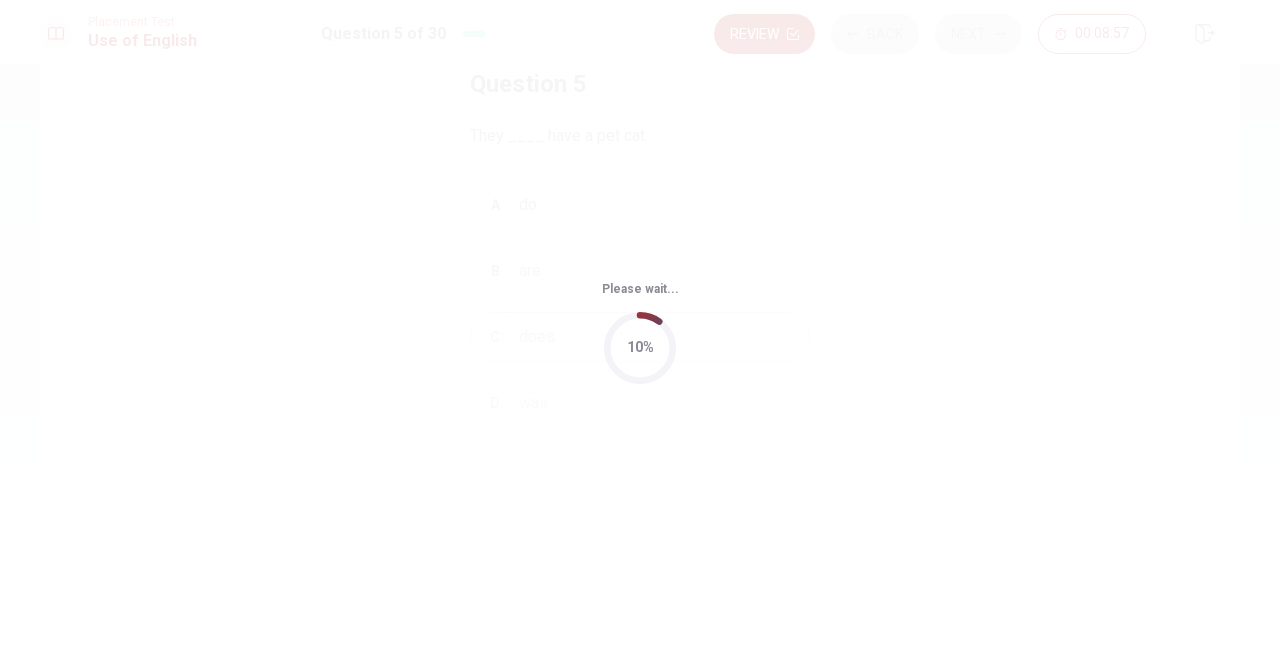 scroll, scrollTop: 0, scrollLeft: 0, axis: both 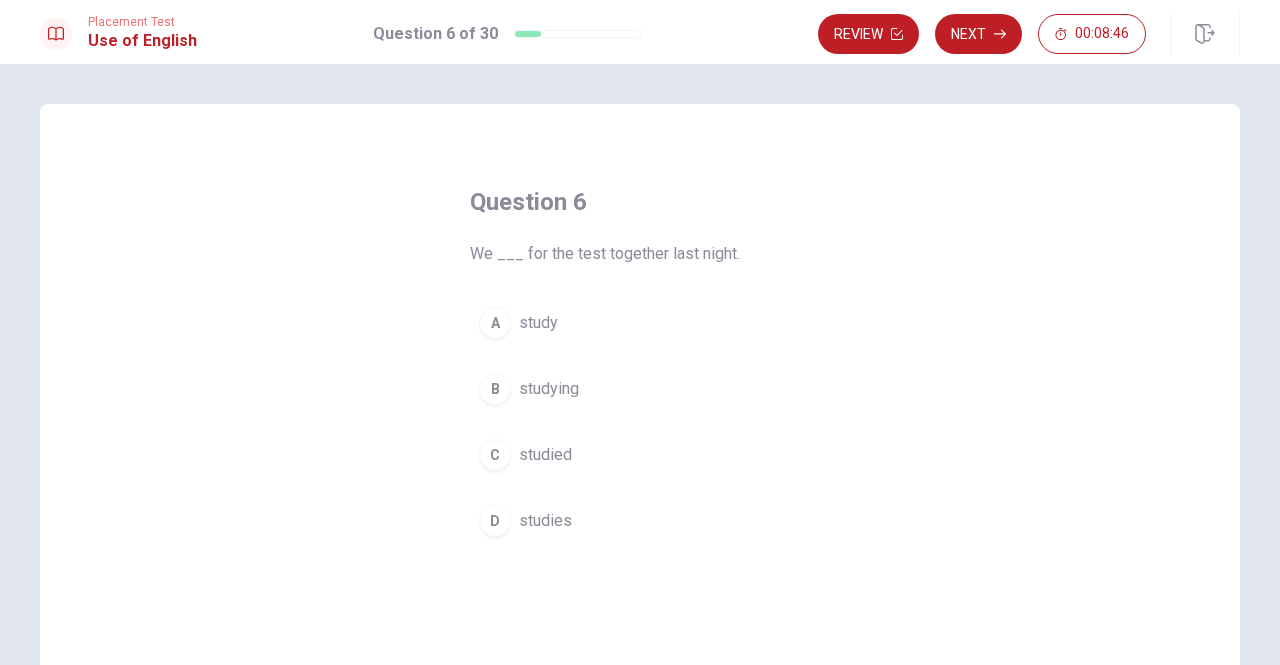 click on "studying" at bounding box center [549, 389] 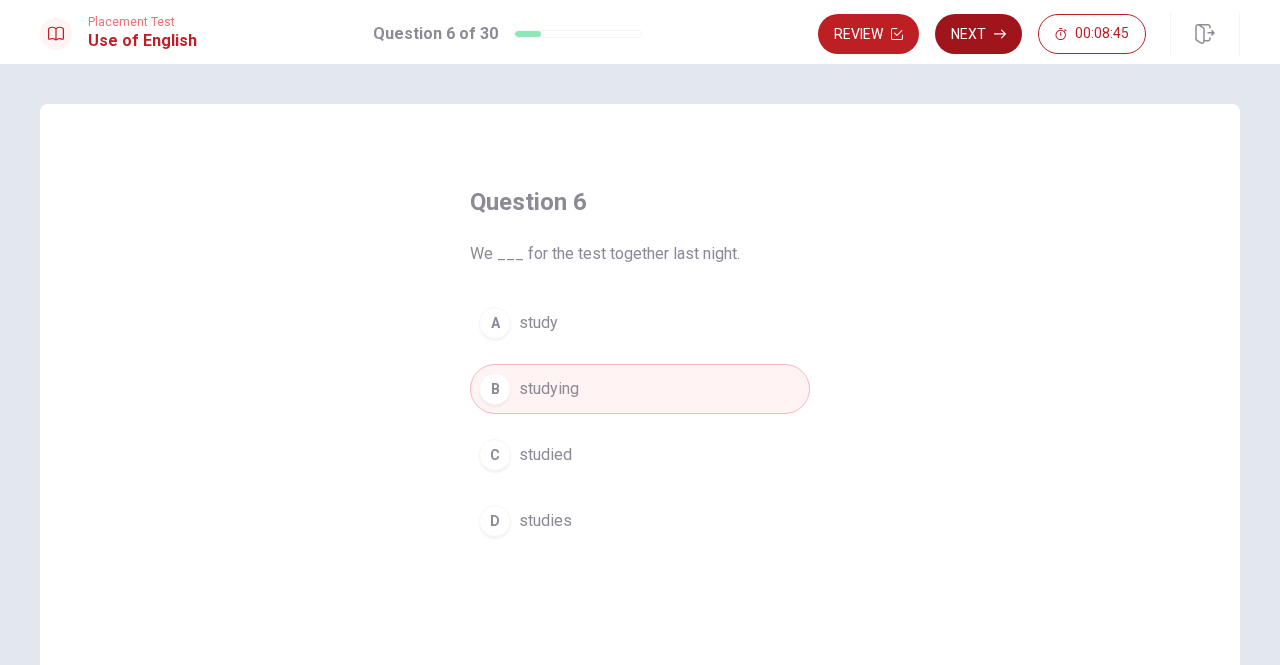 click on "Next" at bounding box center [978, 34] 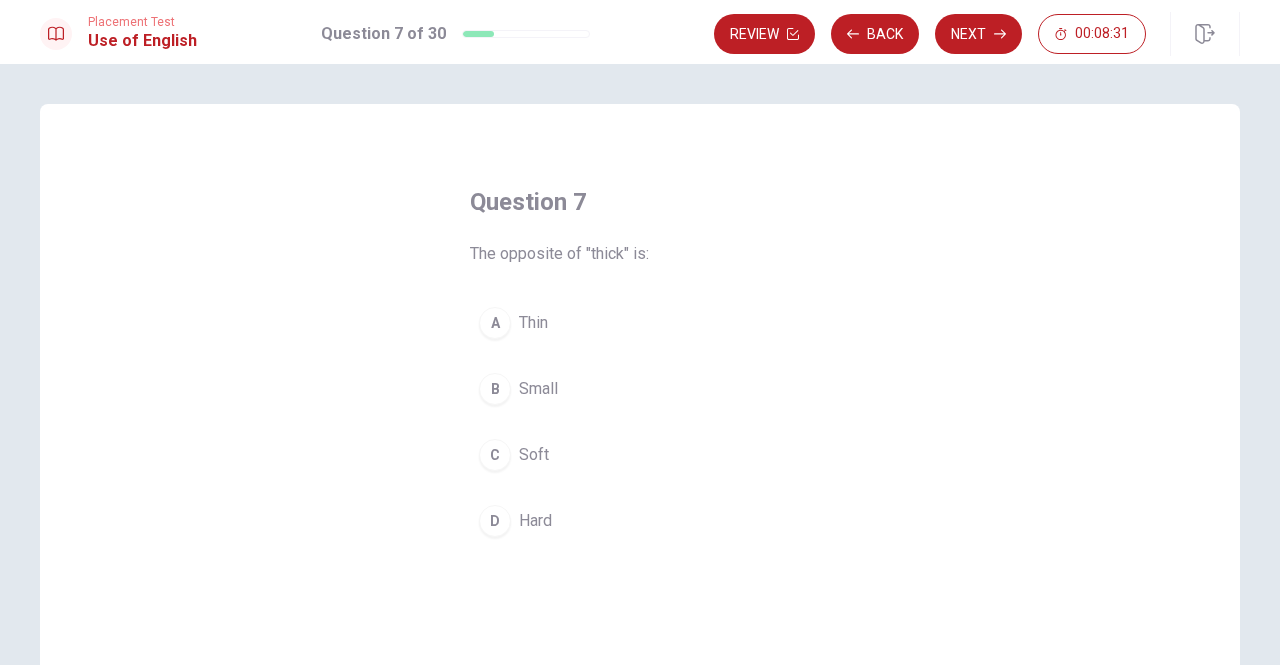 click on "Thin" at bounding box center (533, 323) 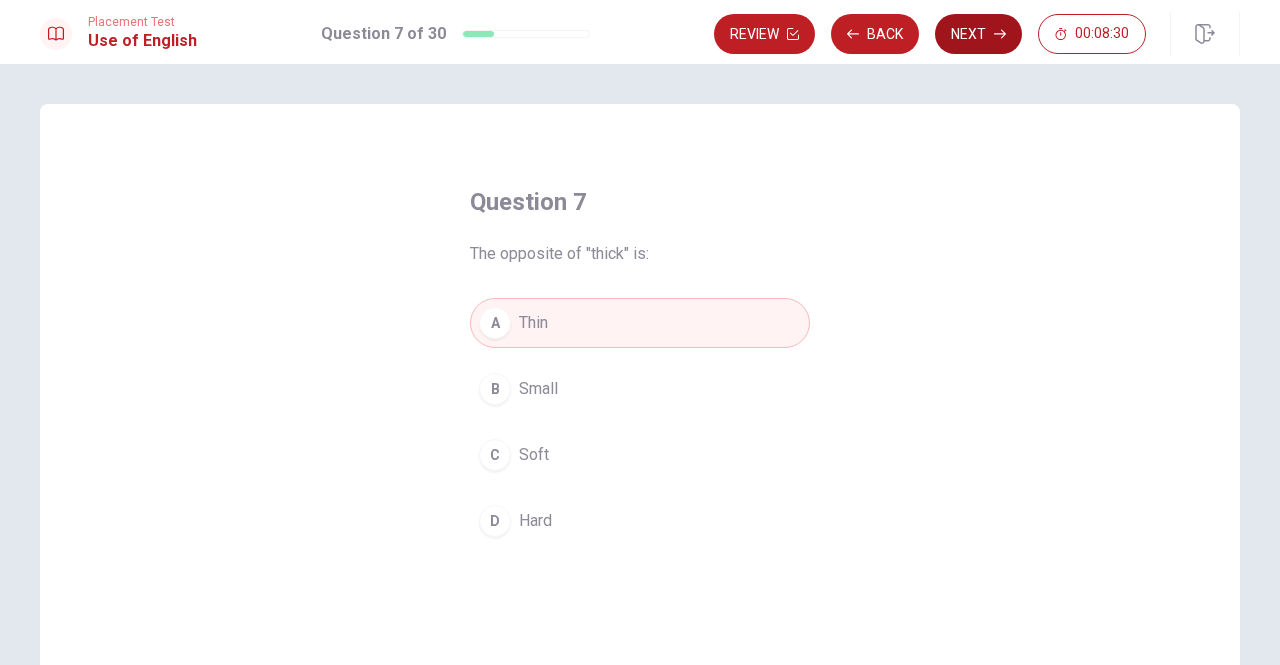 click on "Next" at bounding box center [978, 34] 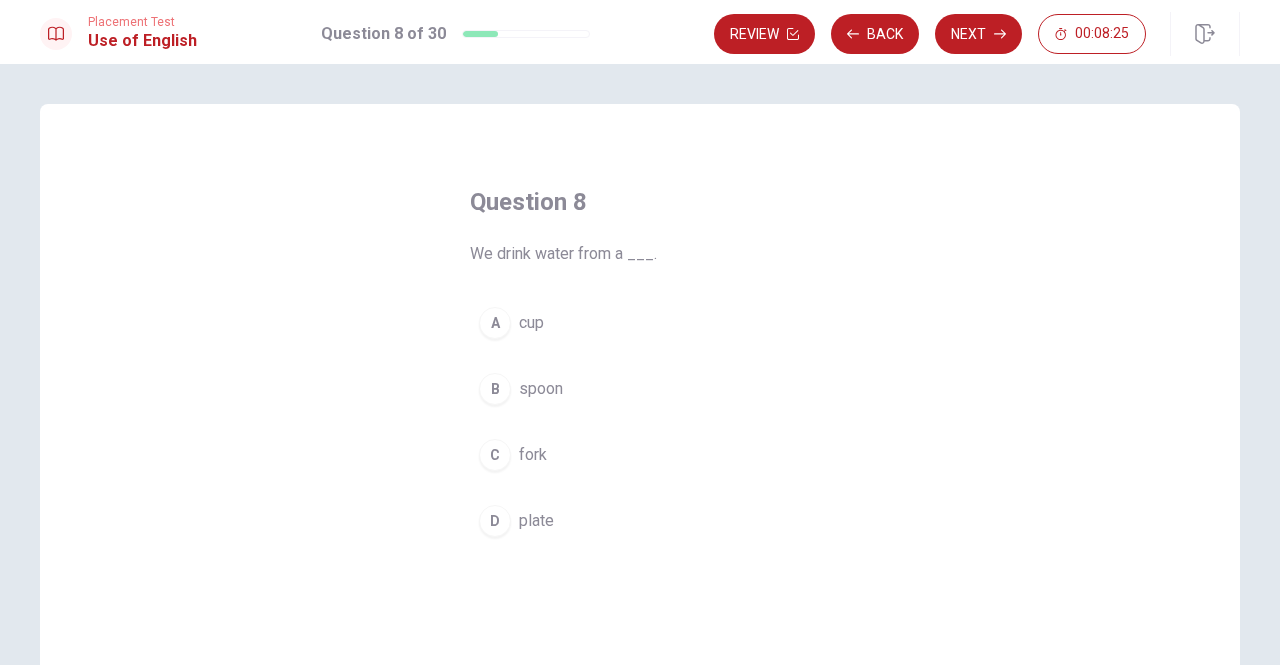 click on "cup" at bounding box center (531, 323) 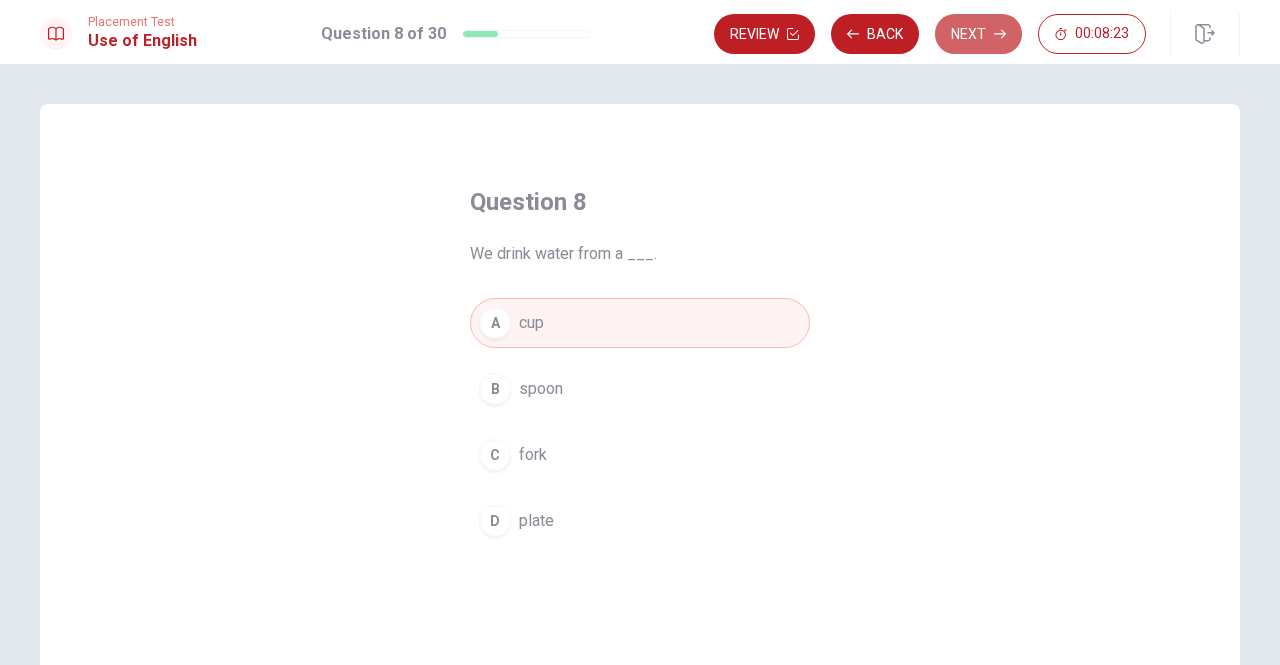 click on "Next" at bounding box center (978, 34) 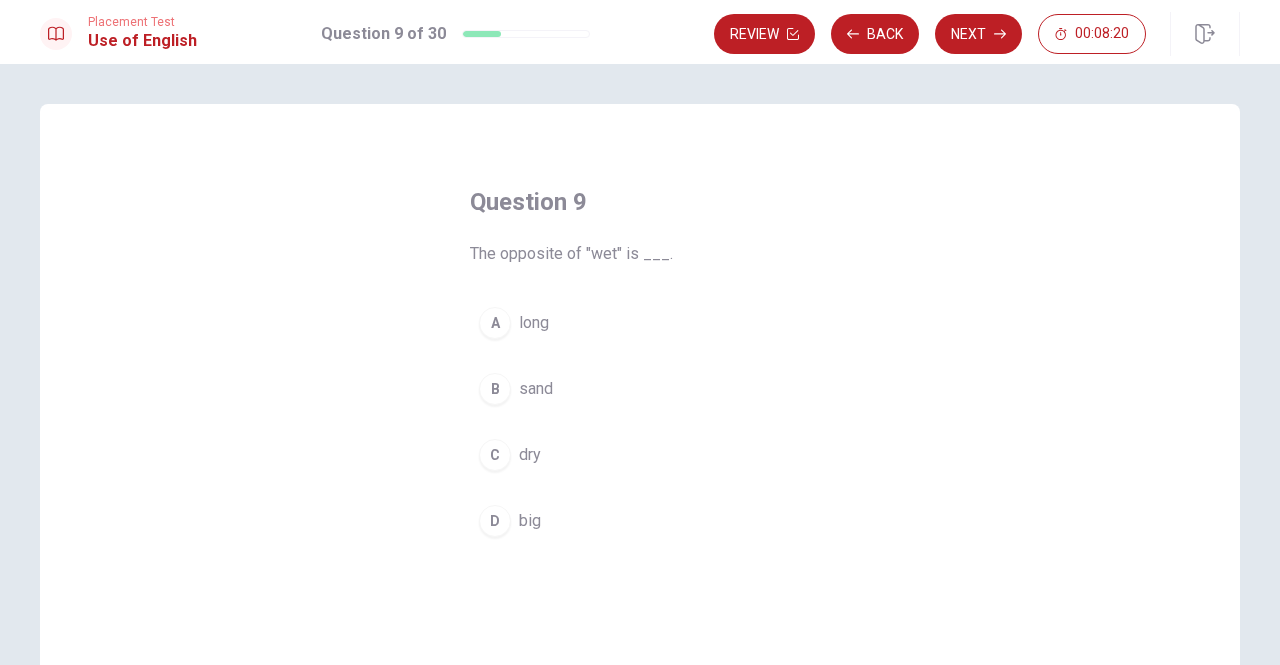 click on "dry" at bounding box center [530, 455] 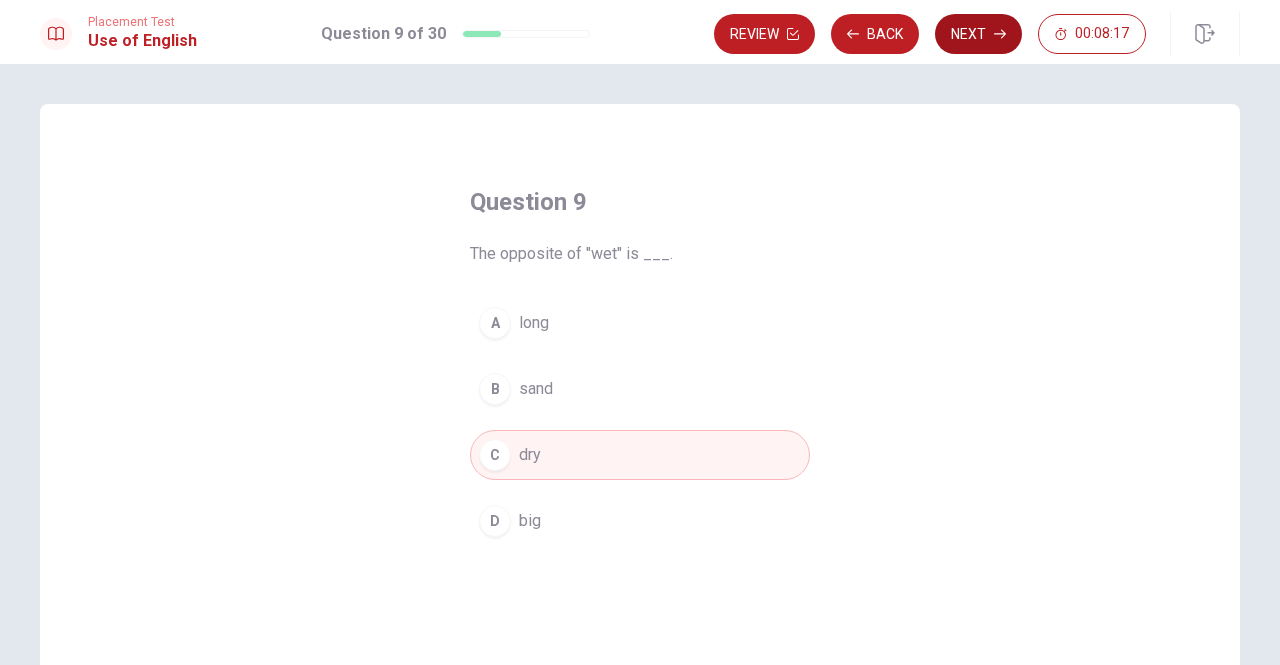 click on "Next" at bounding box center [978, 34] 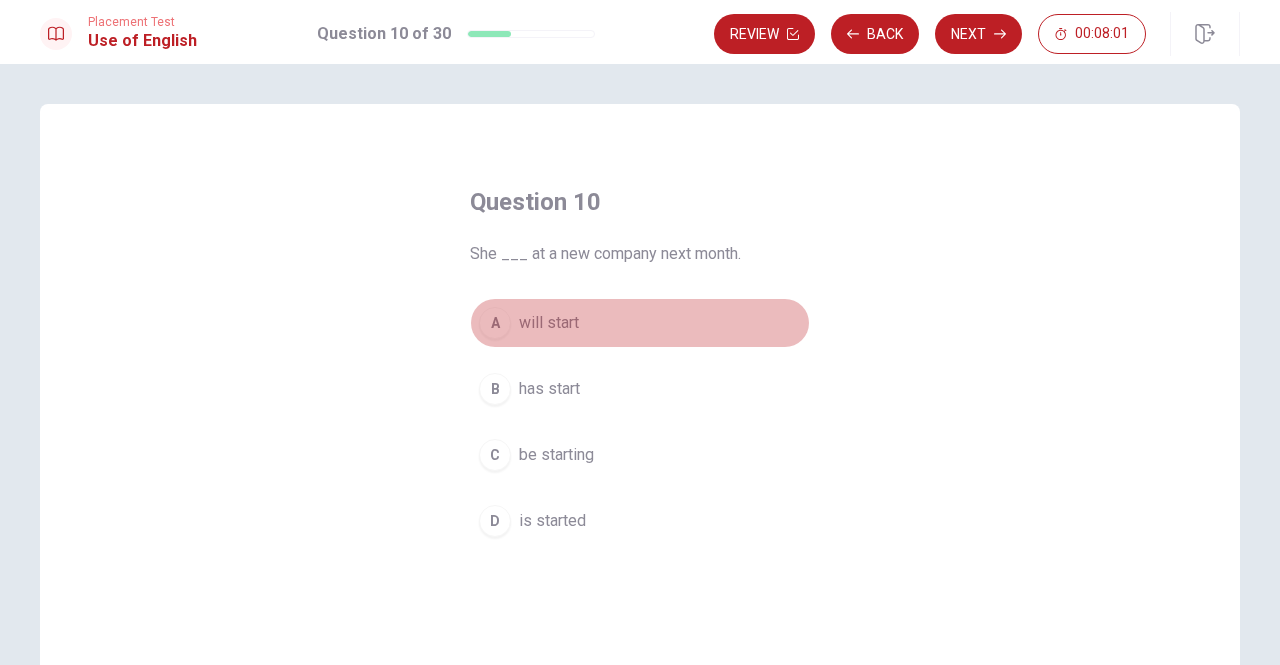 click on "will start" at bounding box center [549, 323] 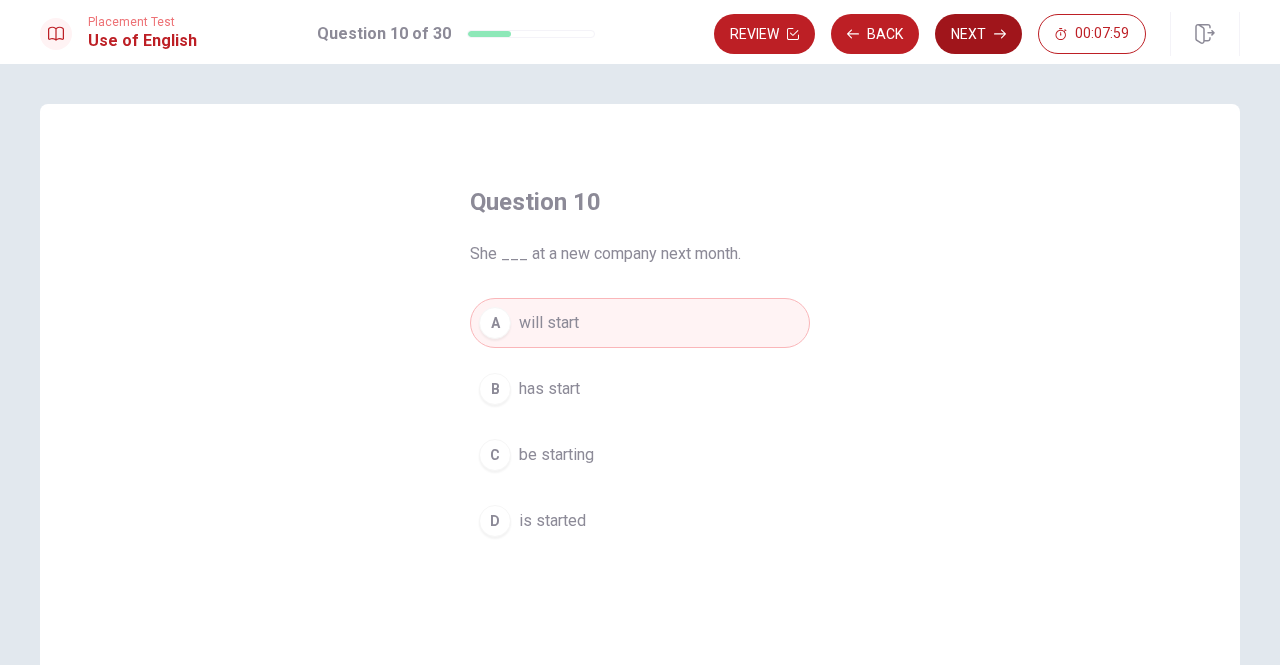 click on "Next" at bounding box center (978, 34) 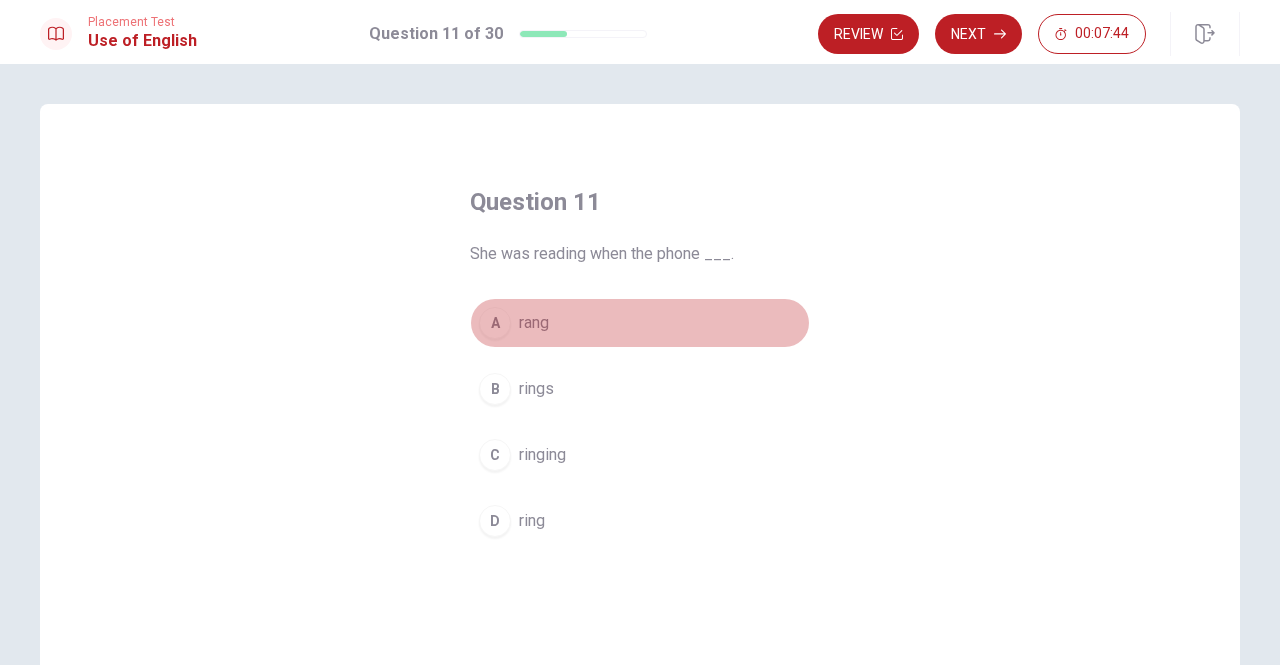 click on "rang" at bounding box center [534, 323] 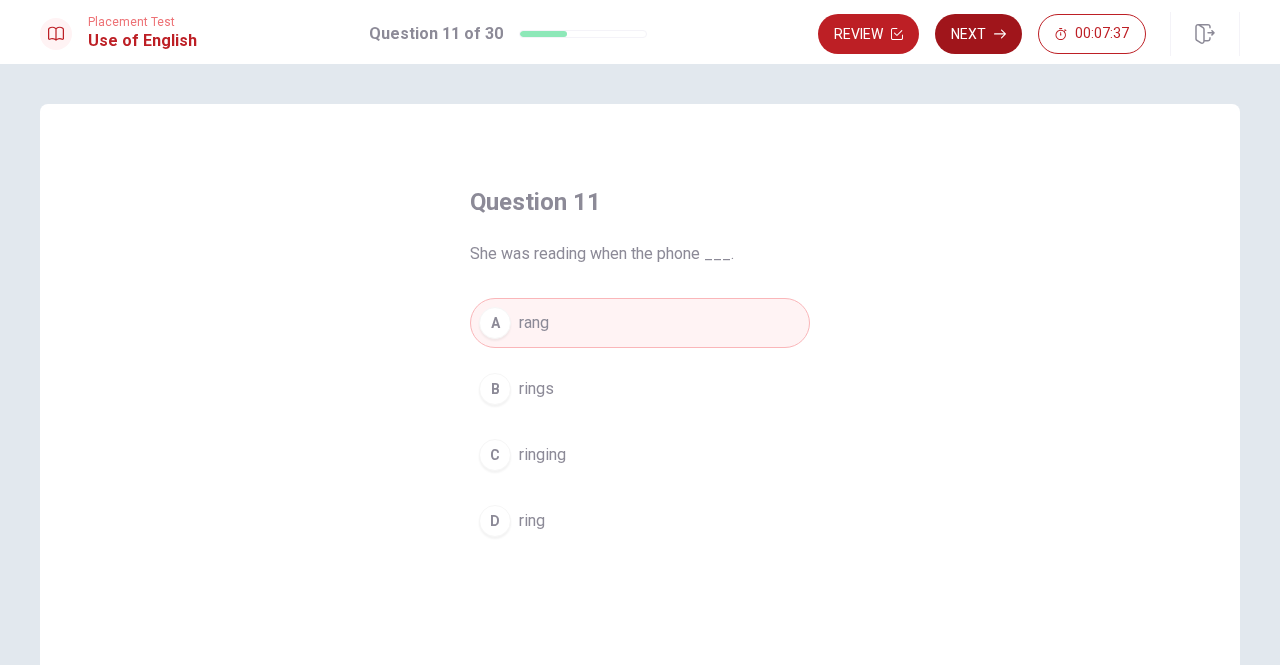 click on "Next" at bounding box center (978, 34) 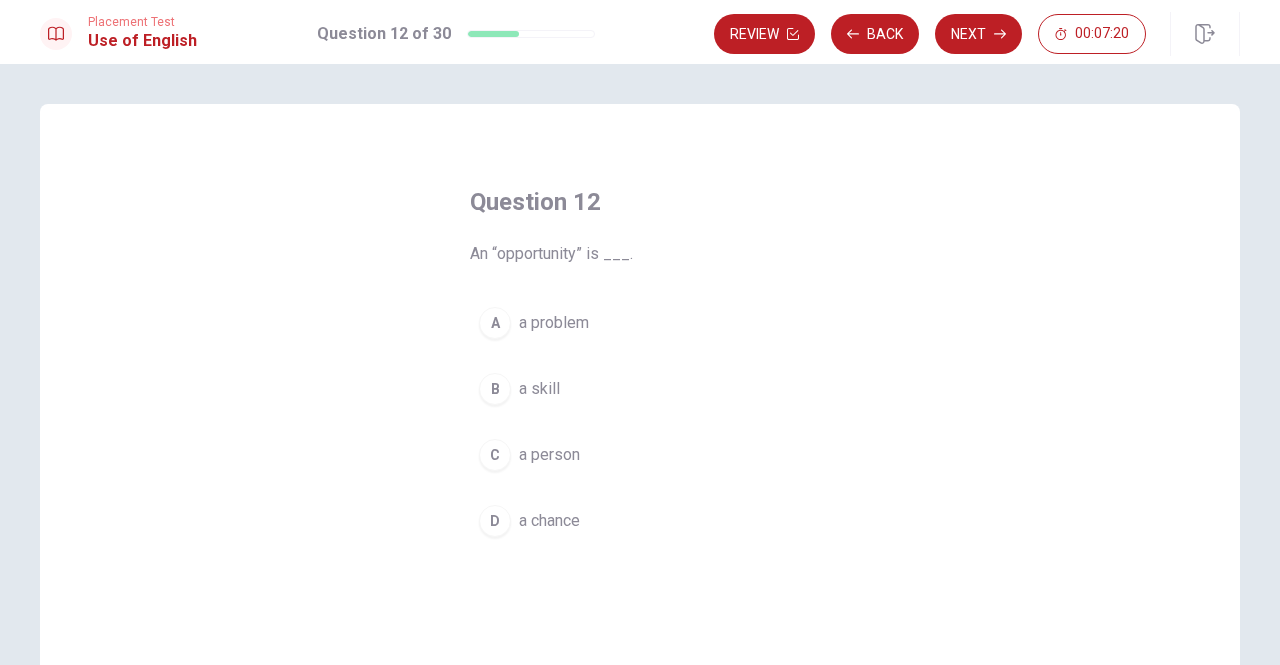 click on "a chance" at bounding box center (549, 521) 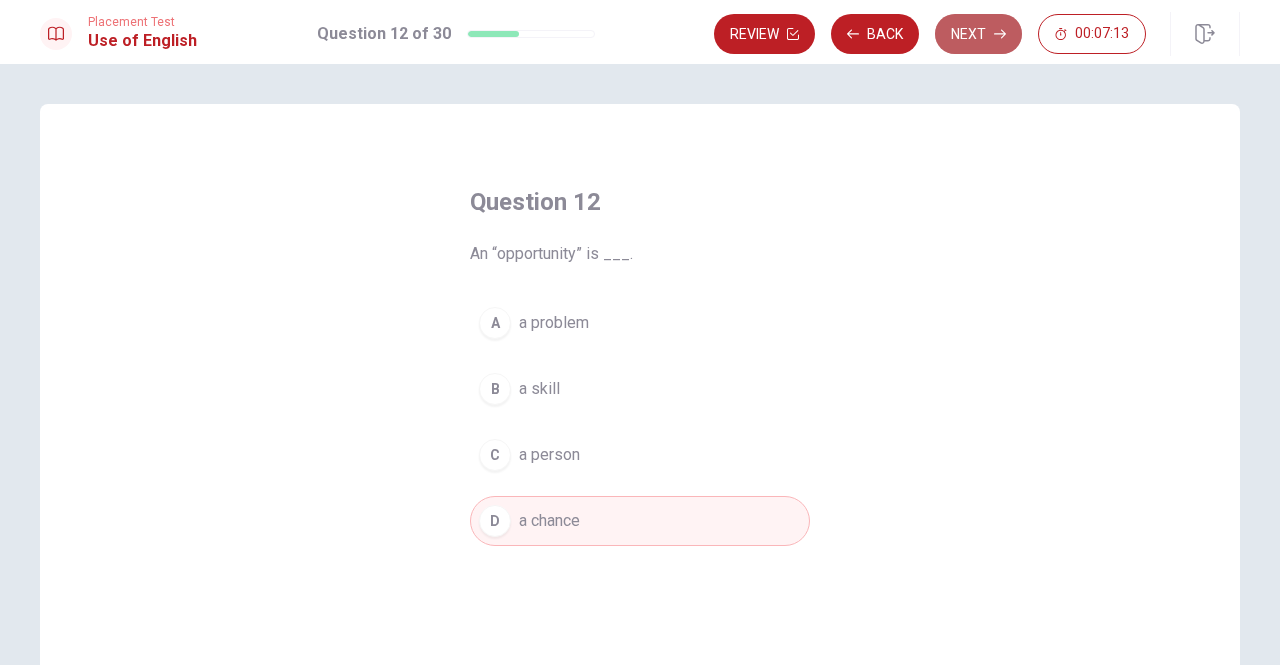 click on "Next" at bounding box center [978, 34] 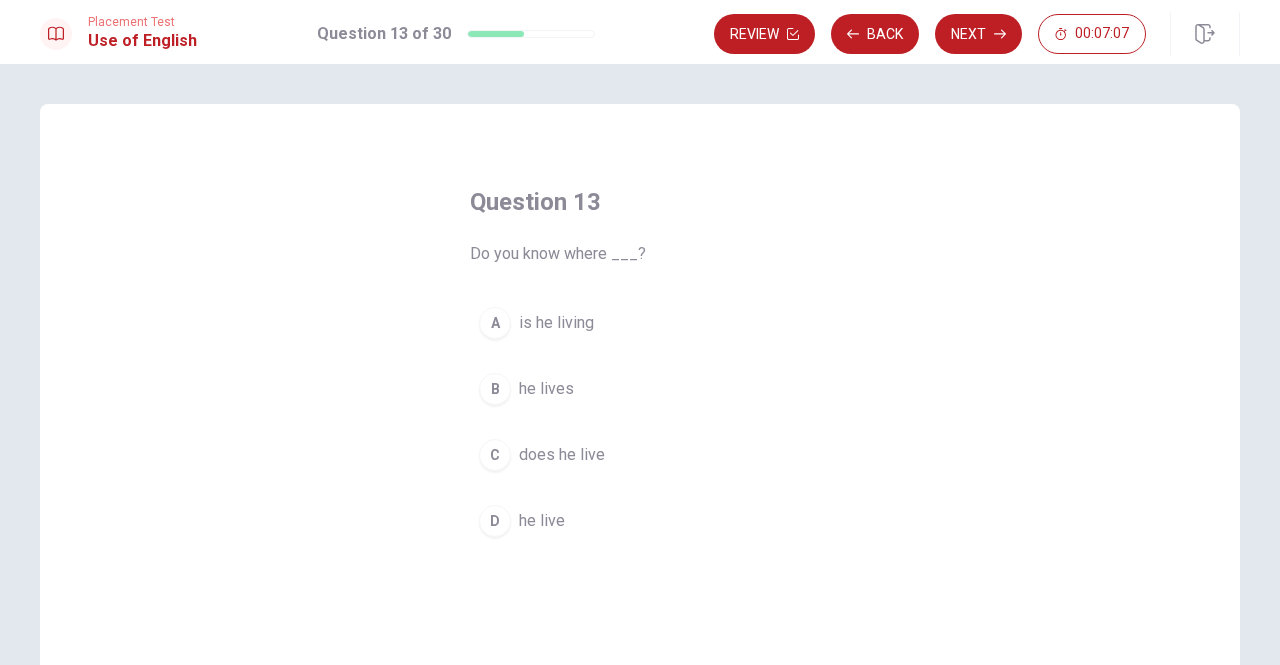 click on "he lives" at bounding box center [546, 389] 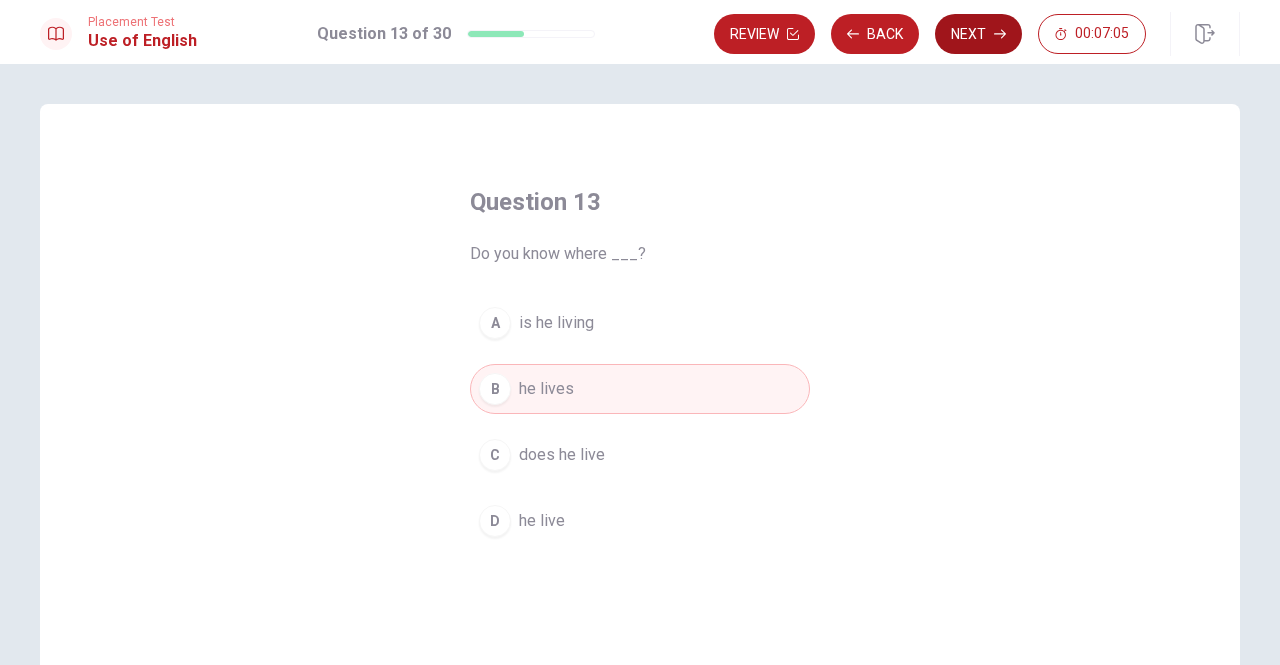click on "Next" at bounding box center [978, 34] 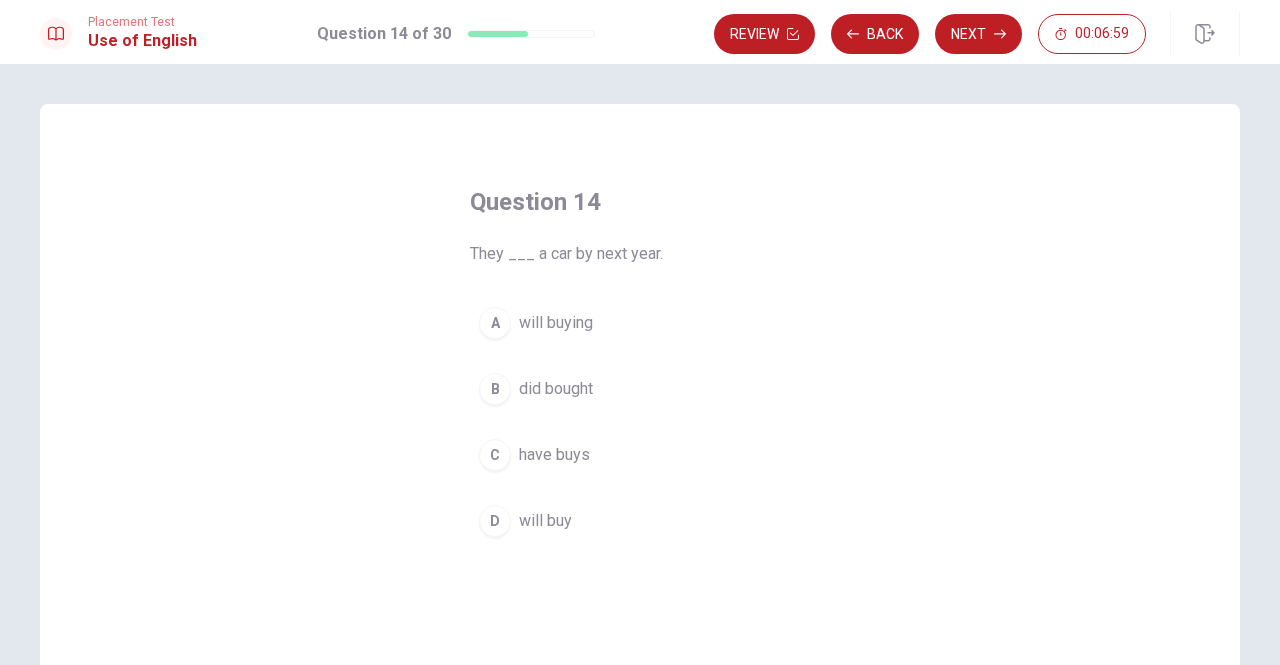 click on "will buying" at bounding box center [556, 323] 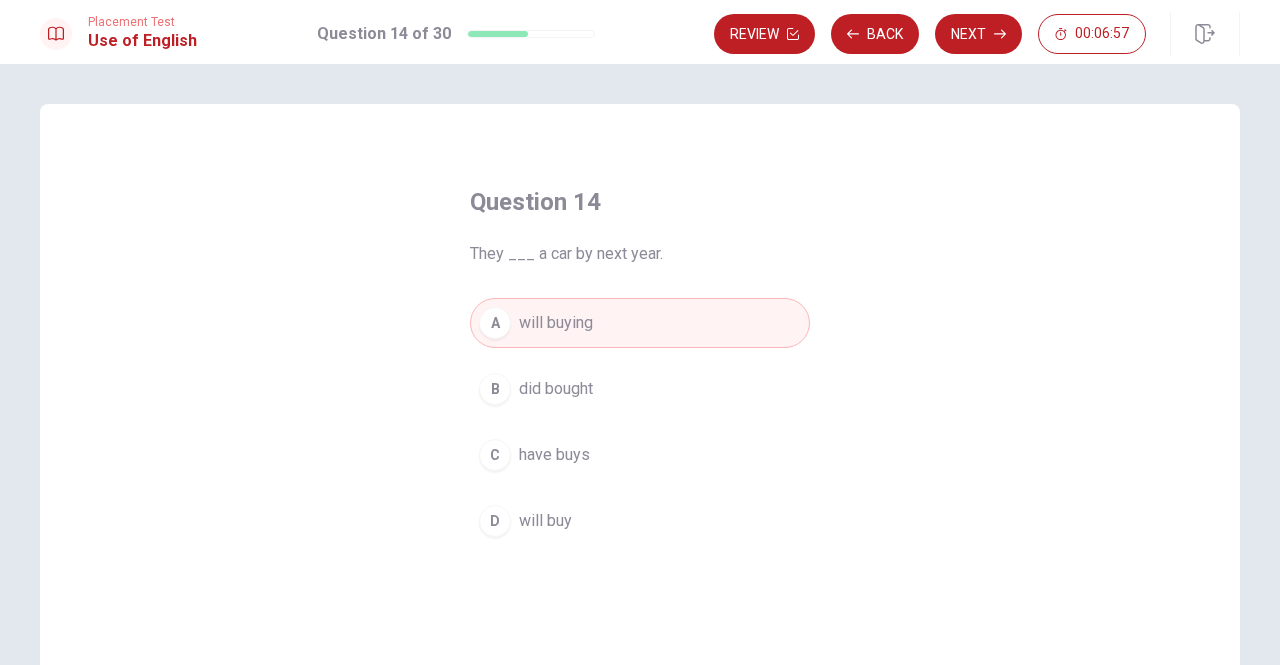click on "will buy" at bounding box center [545, 521] 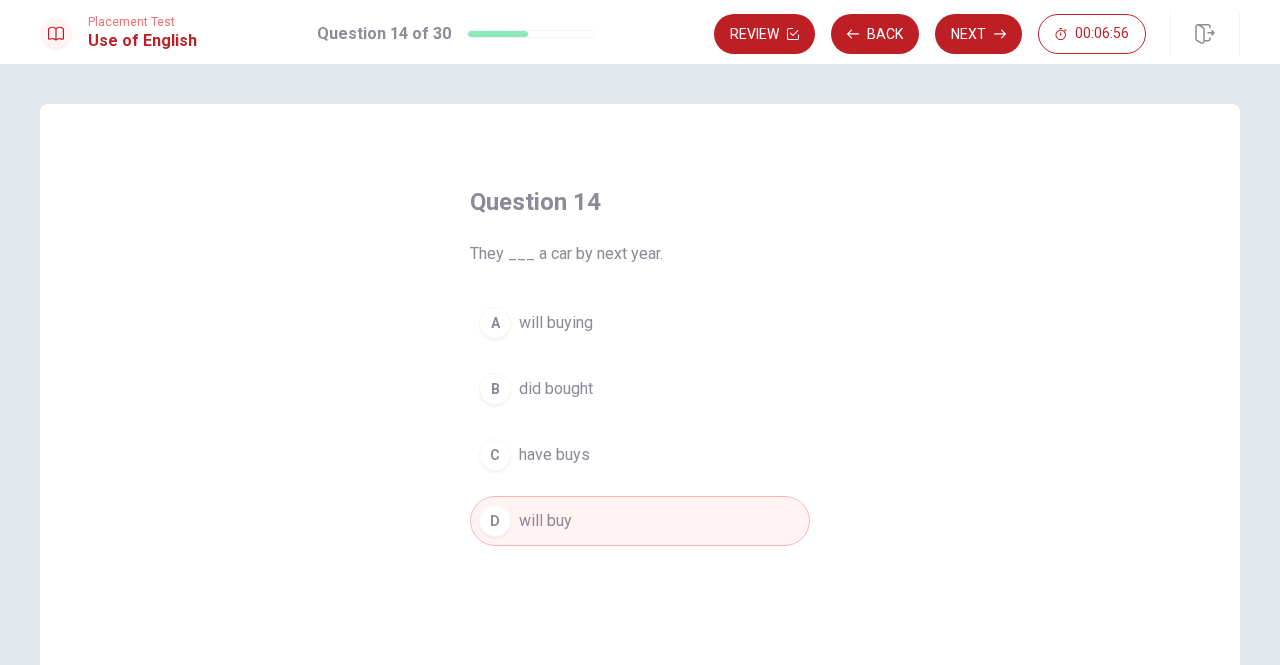 click on "Next" at bounding box center (978, 34) 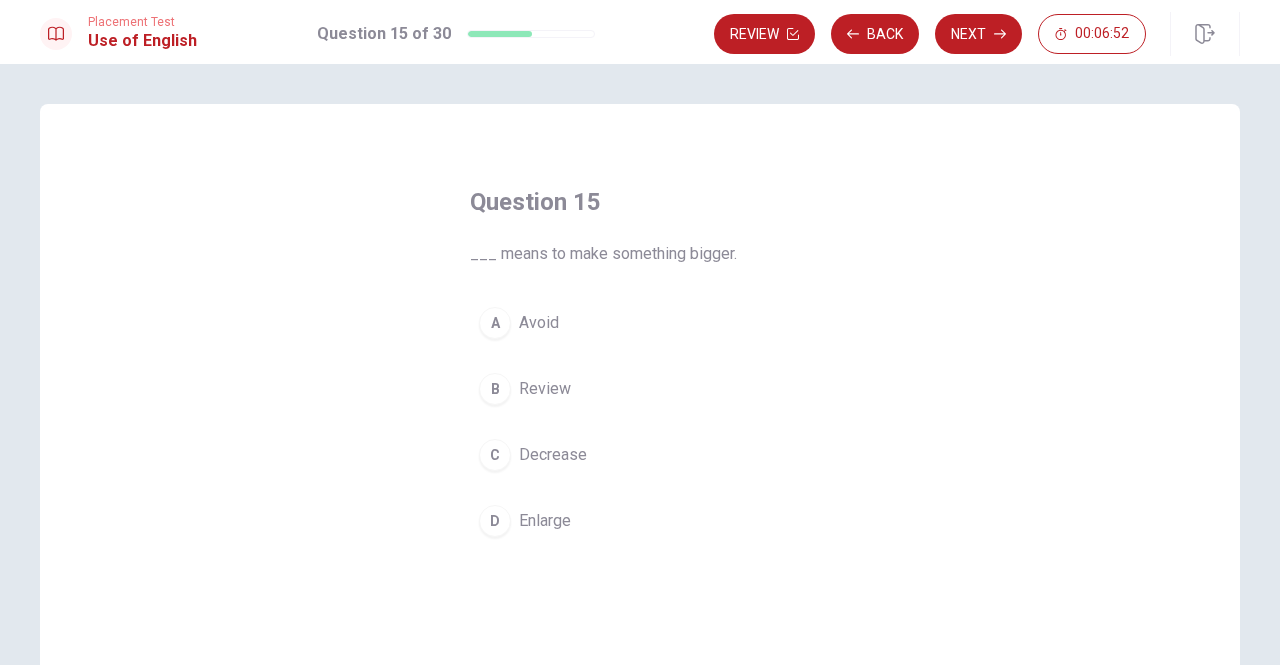 click on "Enlarge" at bounding box center [545, 521] 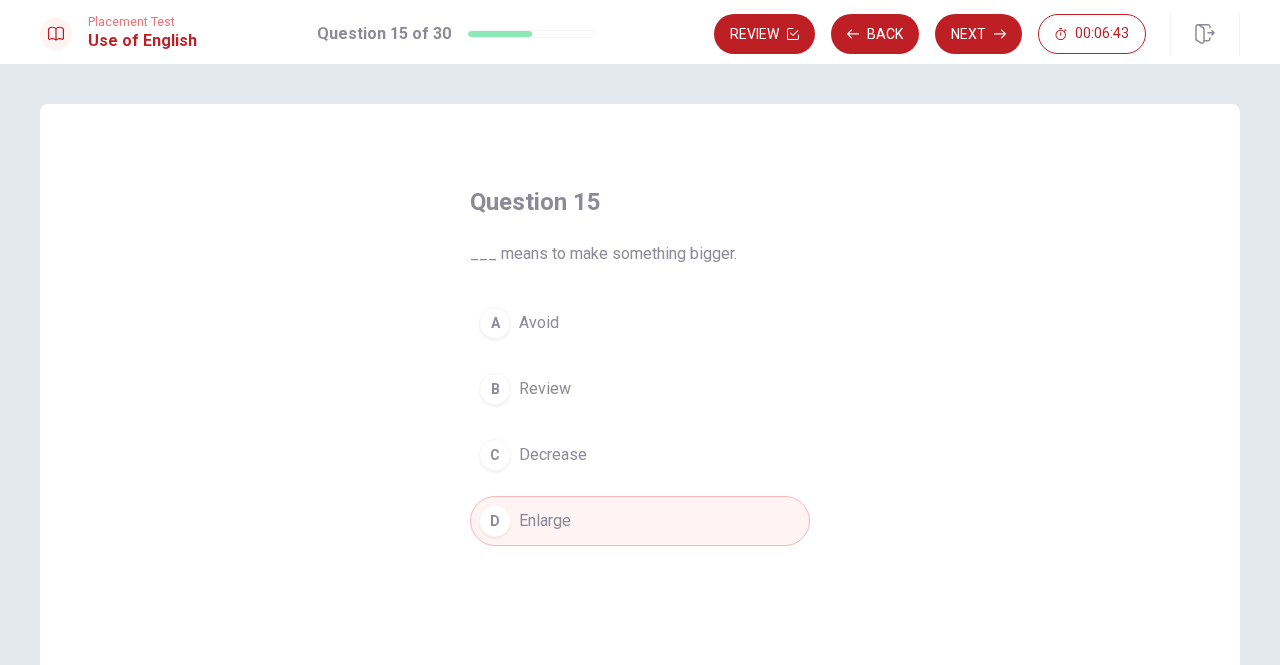 click on "Next" at bounding box center [978, 34] 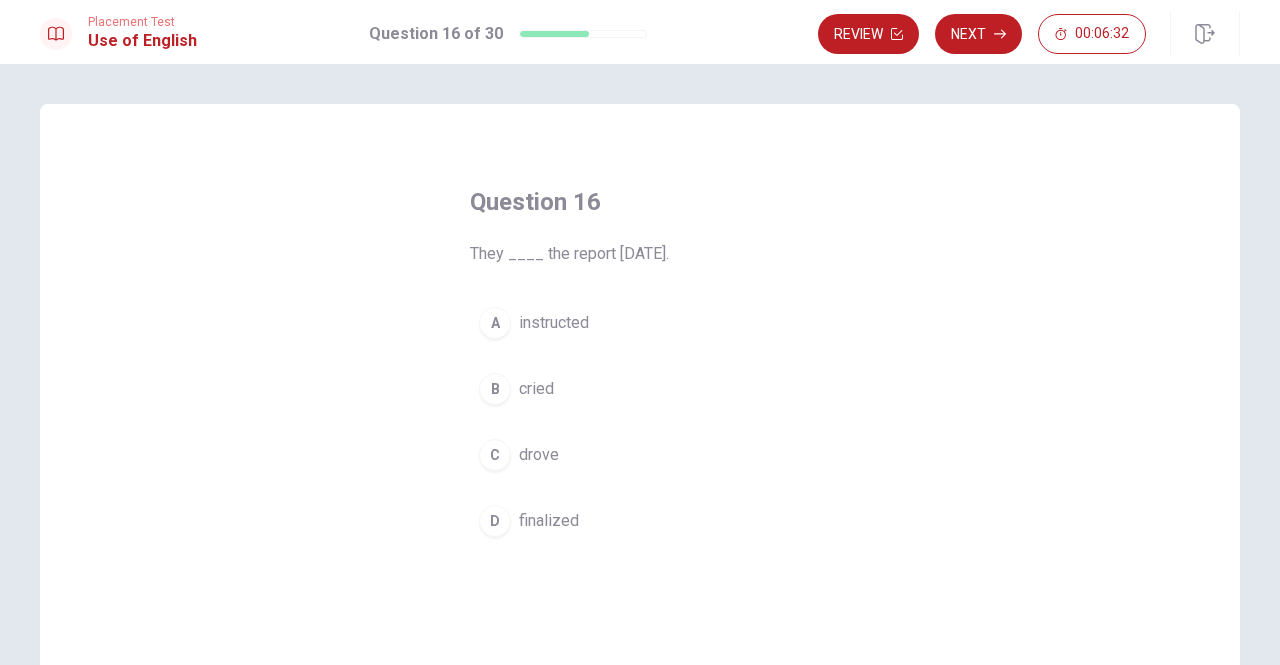 click on "A instructed" at bounding box center (640, 323) 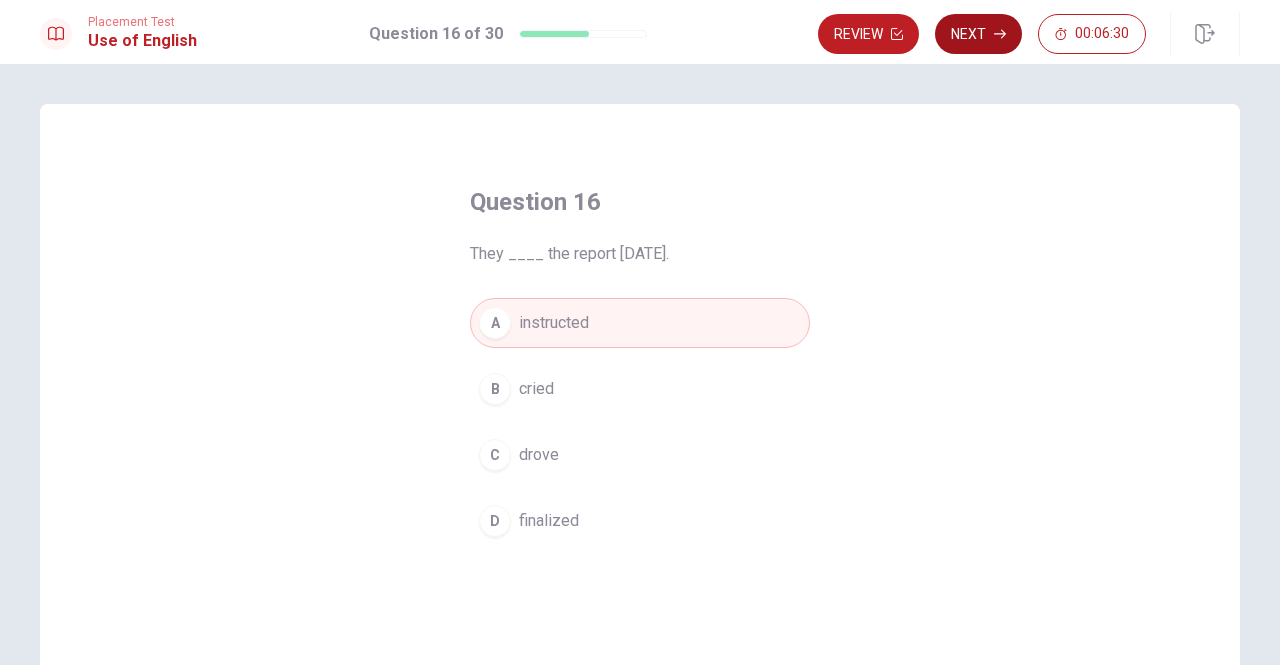 click on "Next" at bounding box center [978, 34] 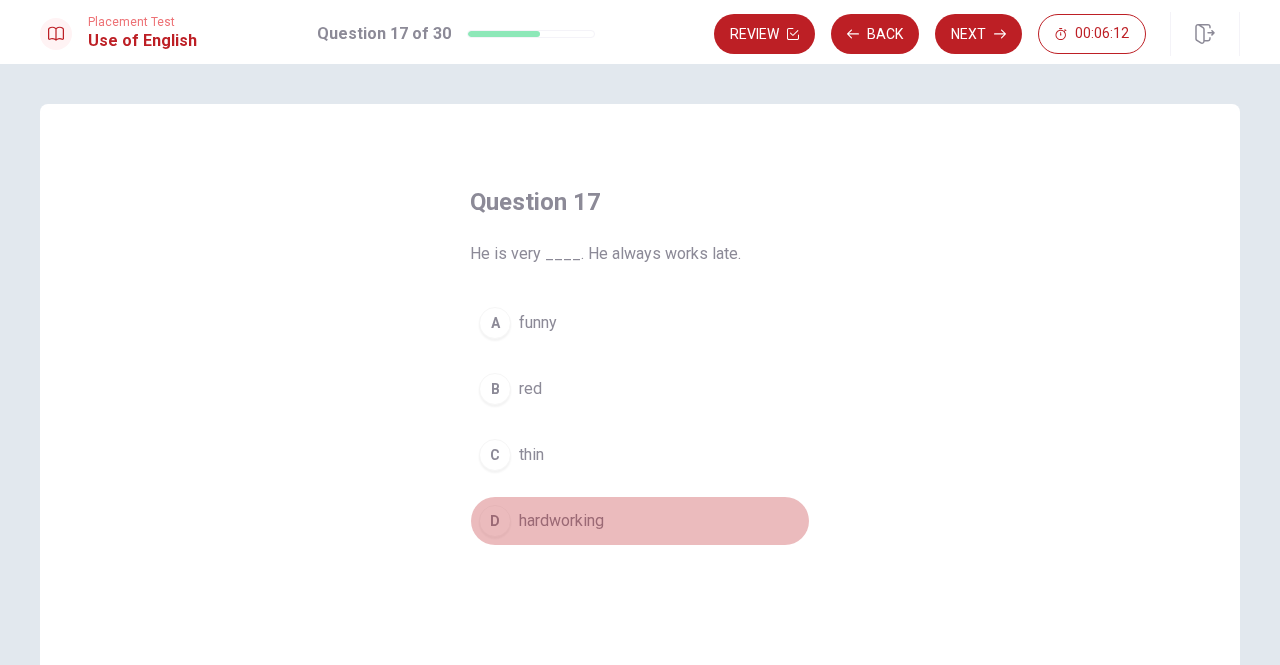 click on "hardworking" at bounding box center [561, 521] 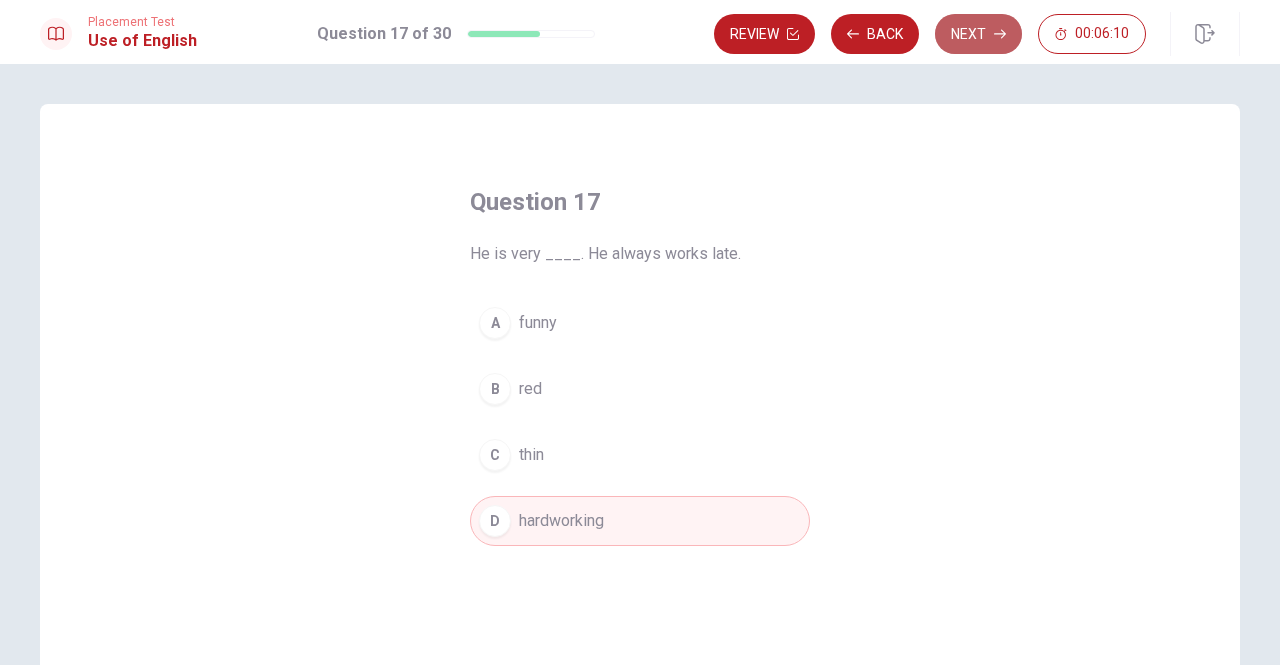 click on "Next" at bounding box center [978, 34] 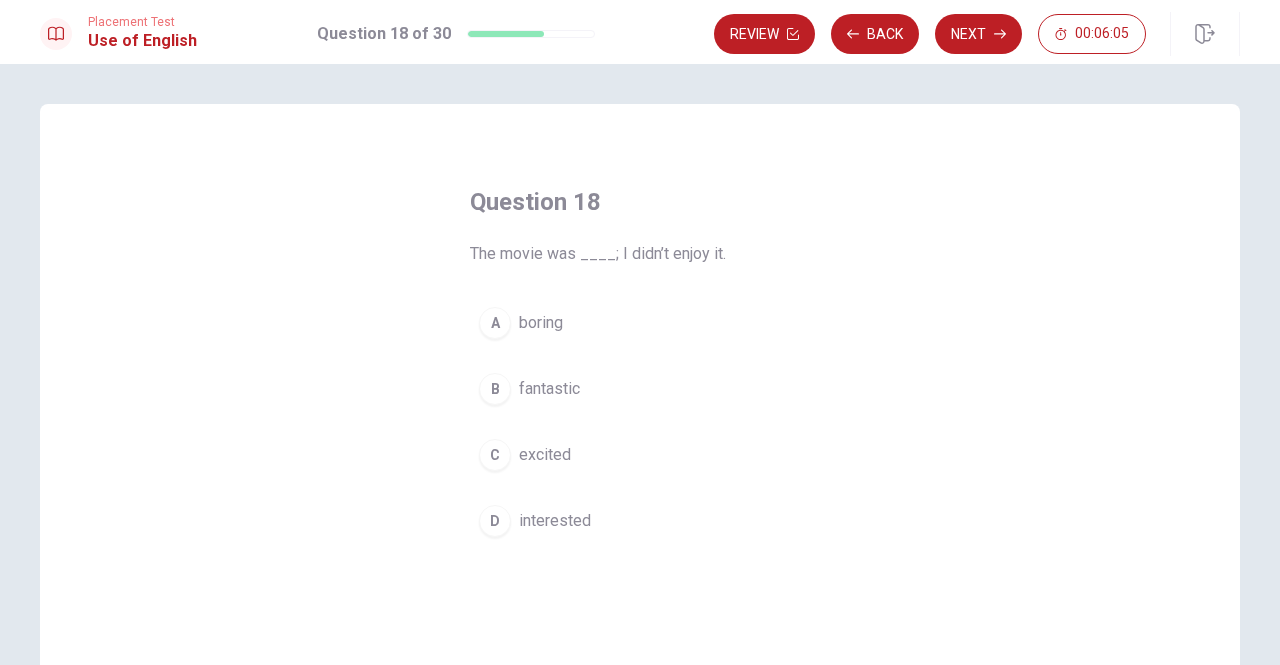 click on "interested" at bounding box center [555, 521] 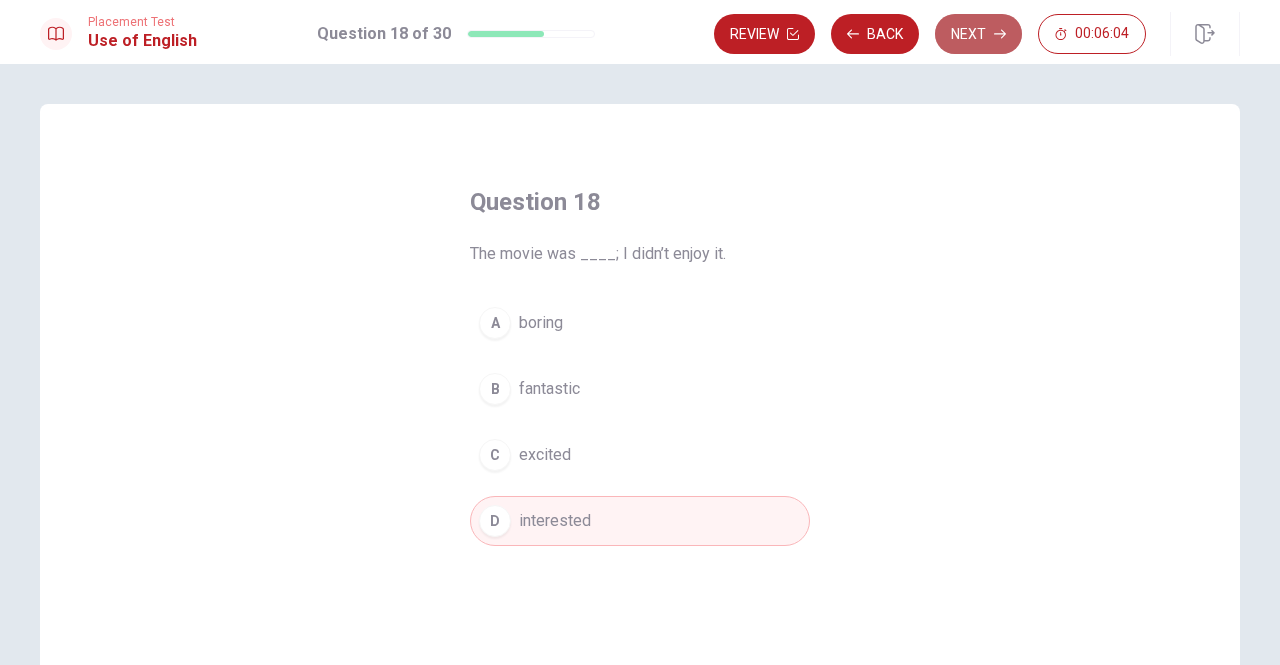 click on "Next" at bounding box center [978, 34] 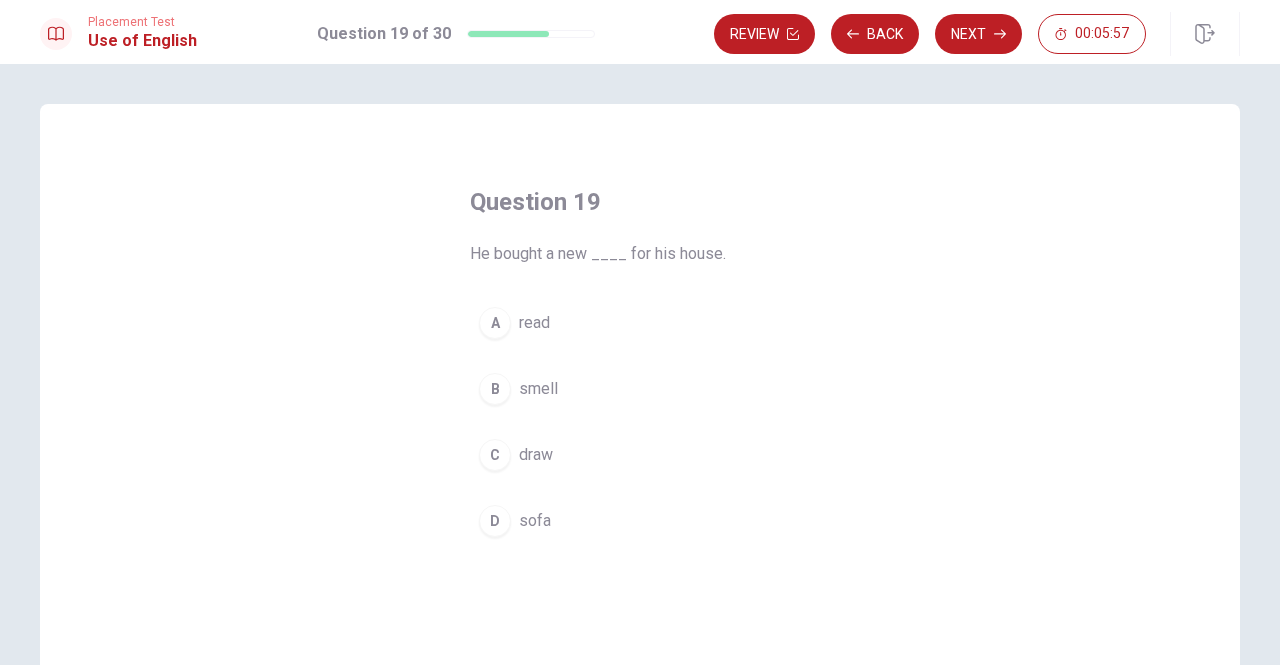 click on "D sofa" at bounding box center [640, 521] 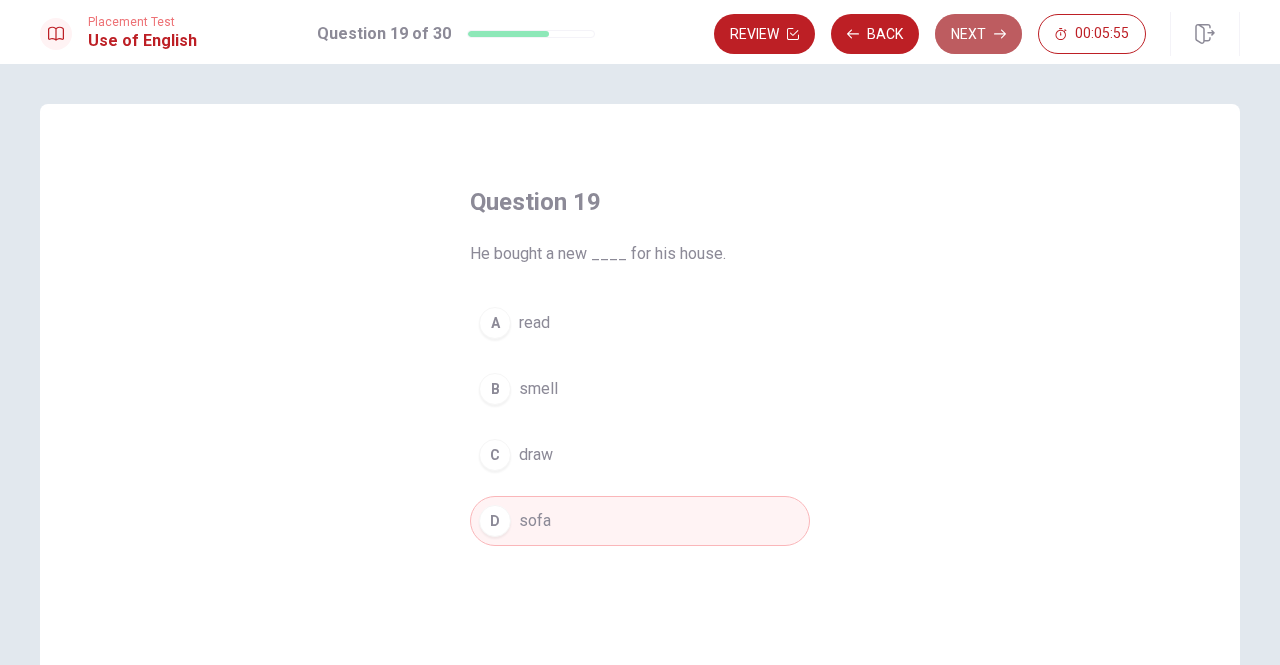 click on "Next" at bounding box center (978, 34) 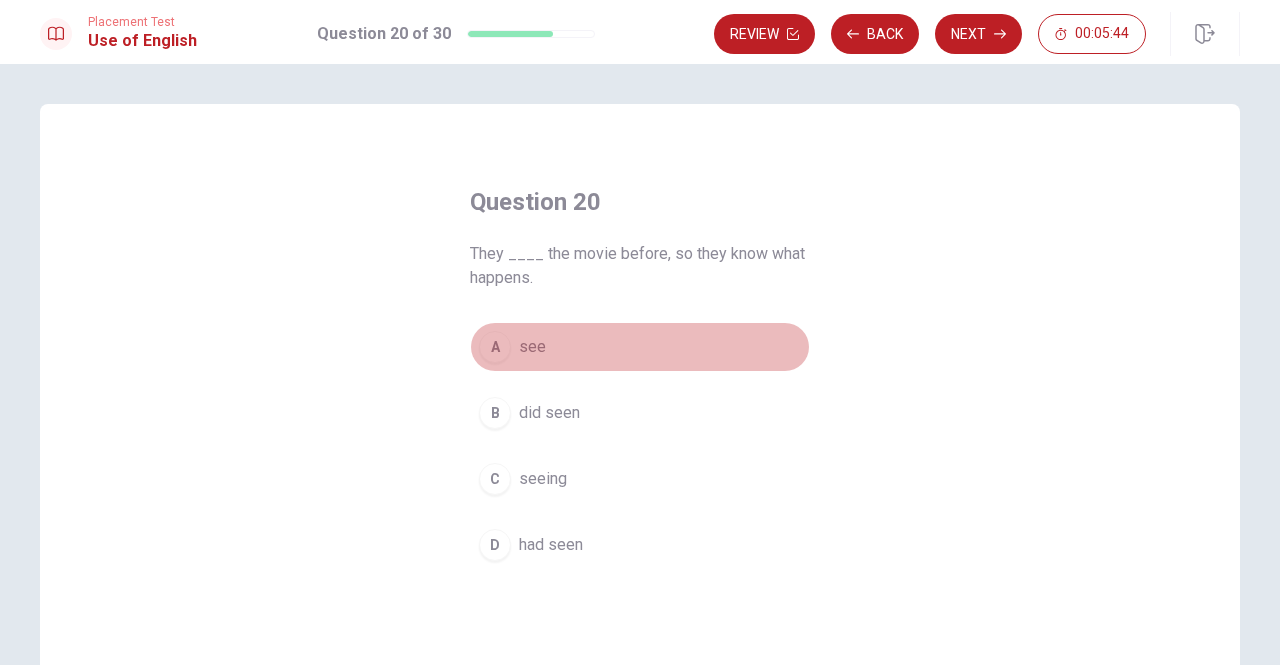 click on "see" at bounding box center [532, 347] 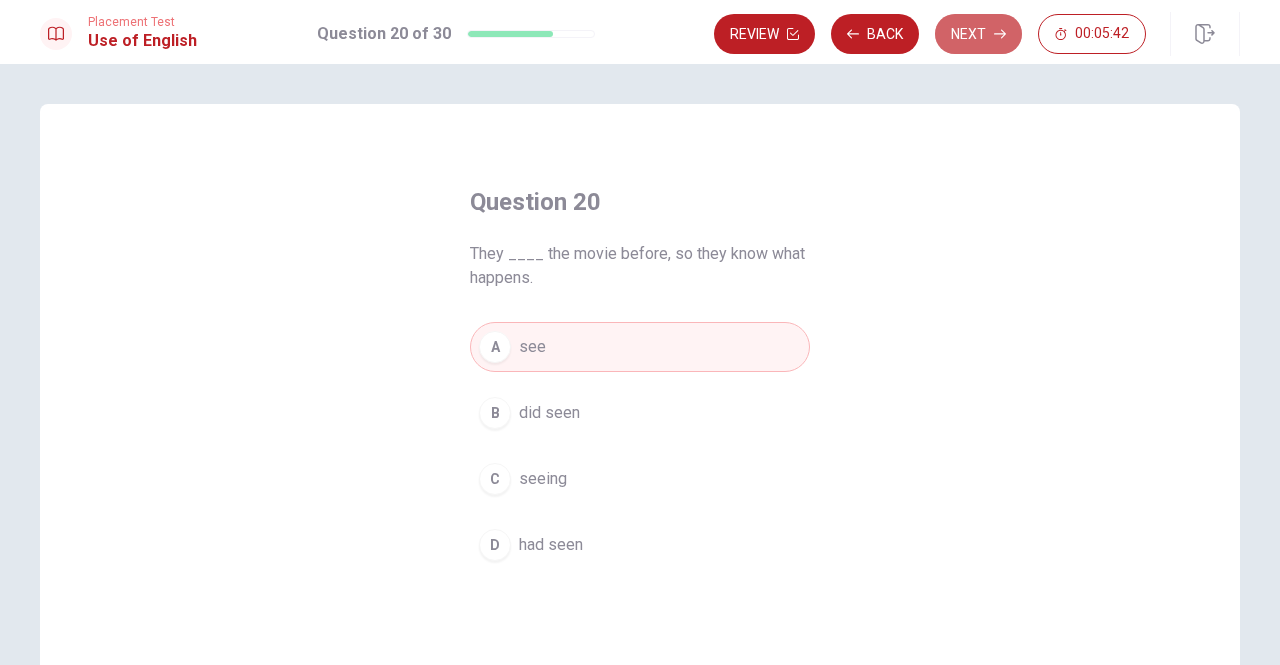 click 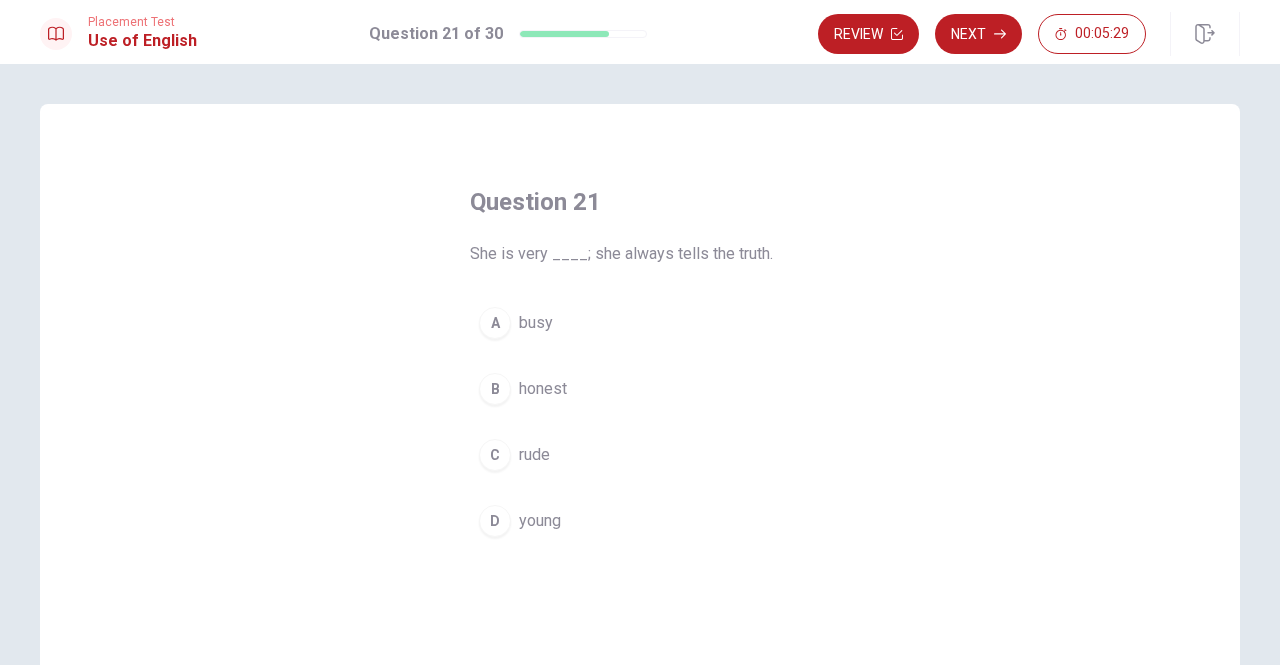 click on "honest" at bounding box center (543, 389) 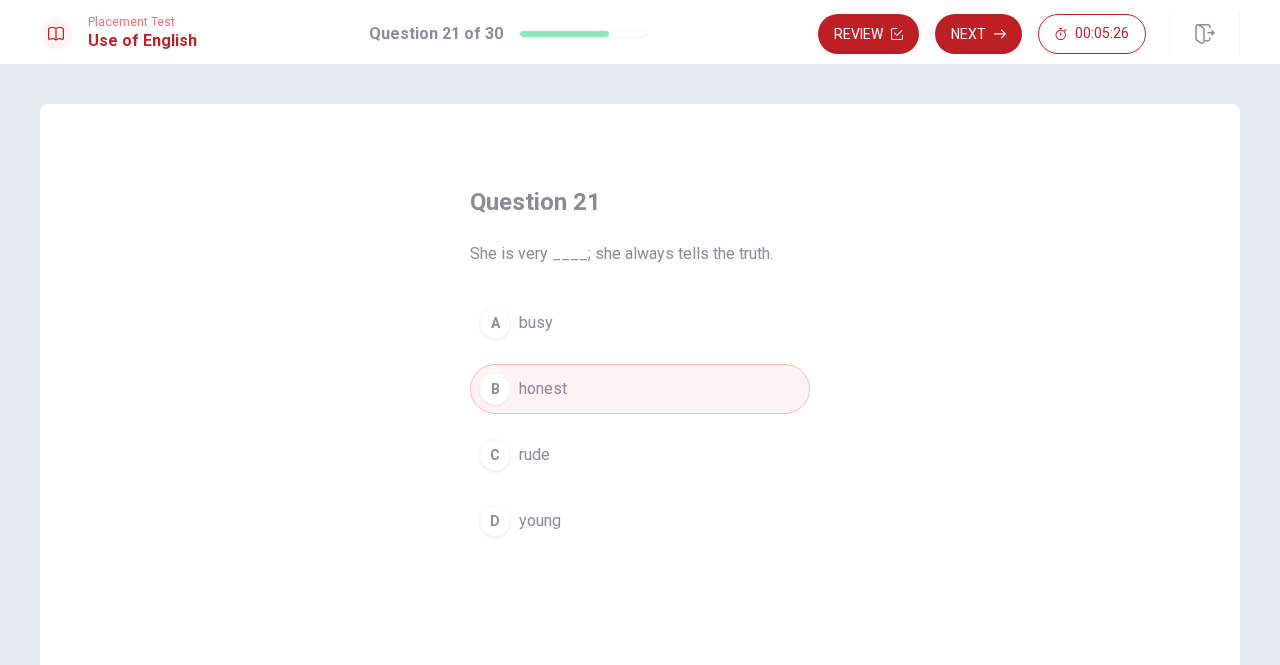 click on "Next" at bounding box center (978, 34) 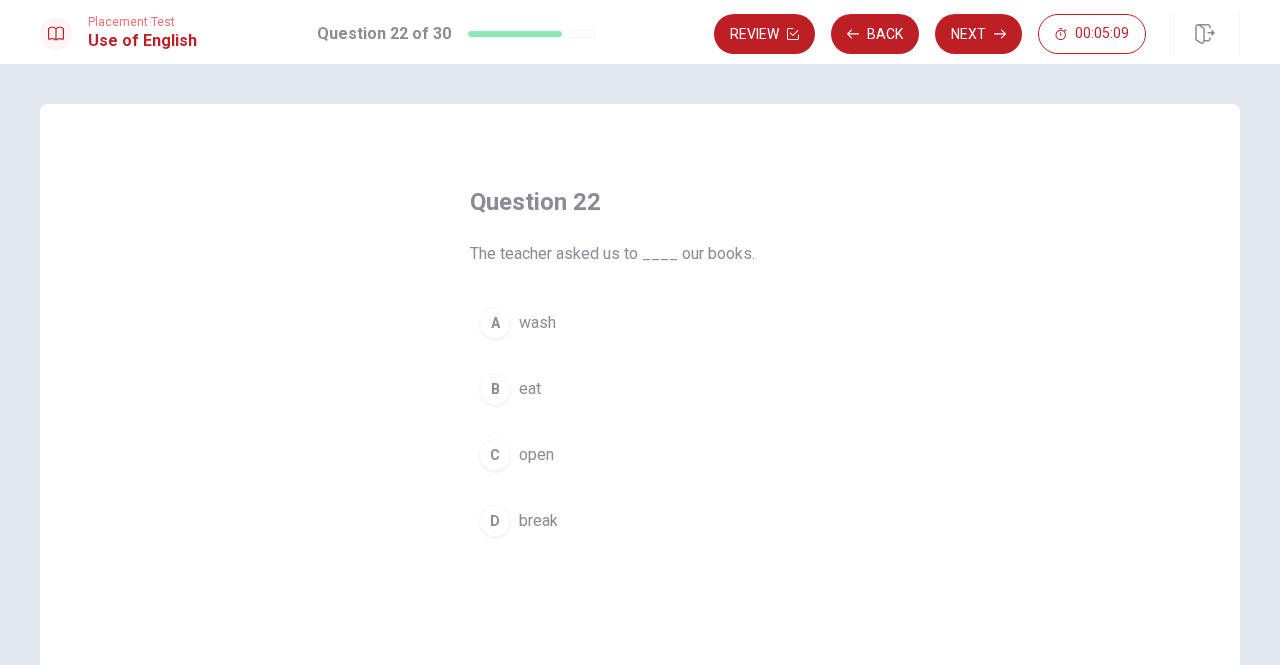 click on "open" at bounding box center (536, 455) 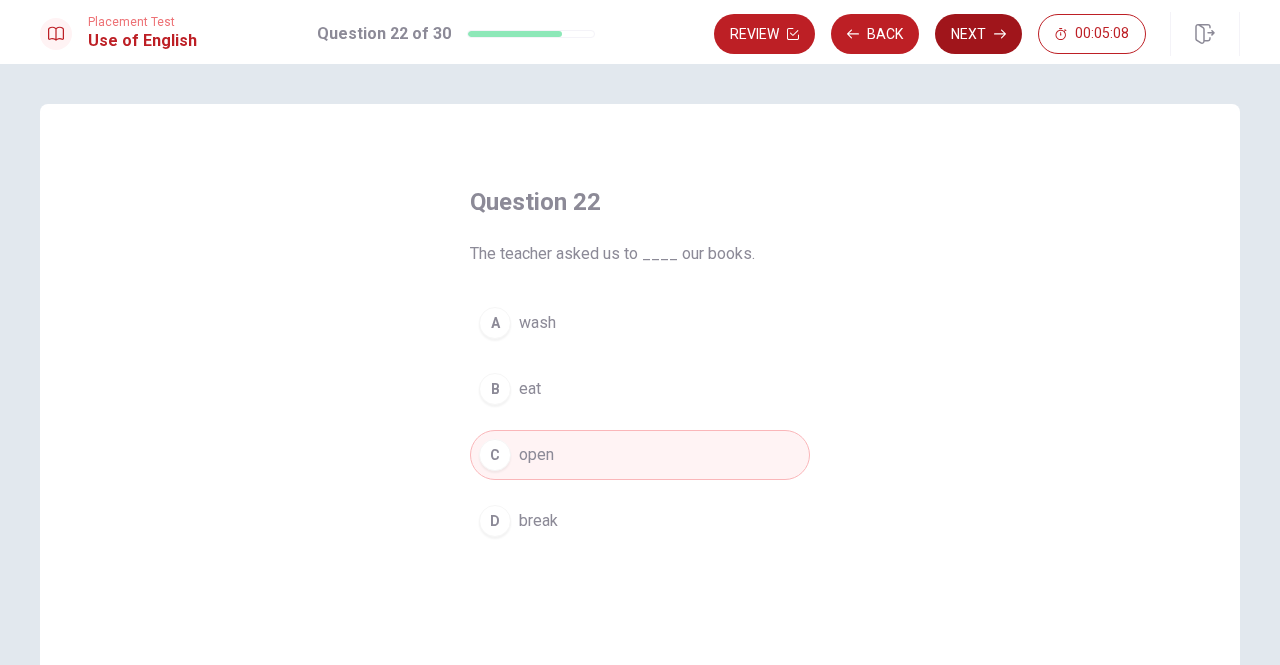 click on "Next" at bounding box center (978, 34) 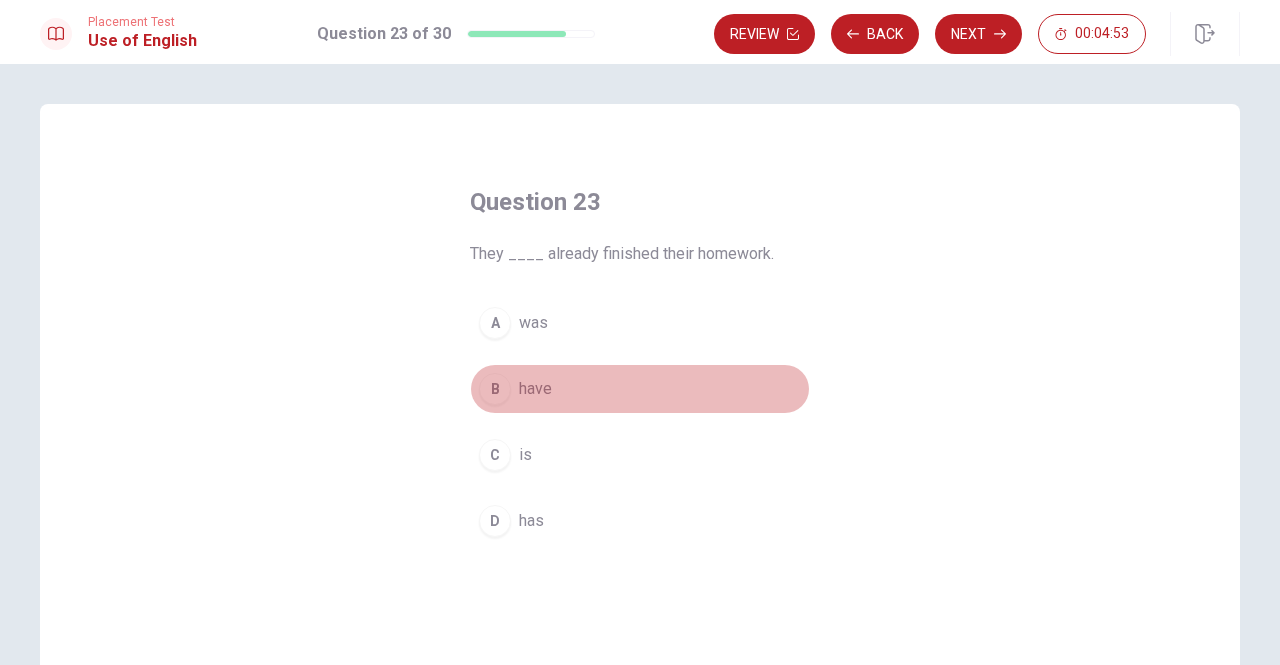 click on "have" at bounding box center (535, 389) 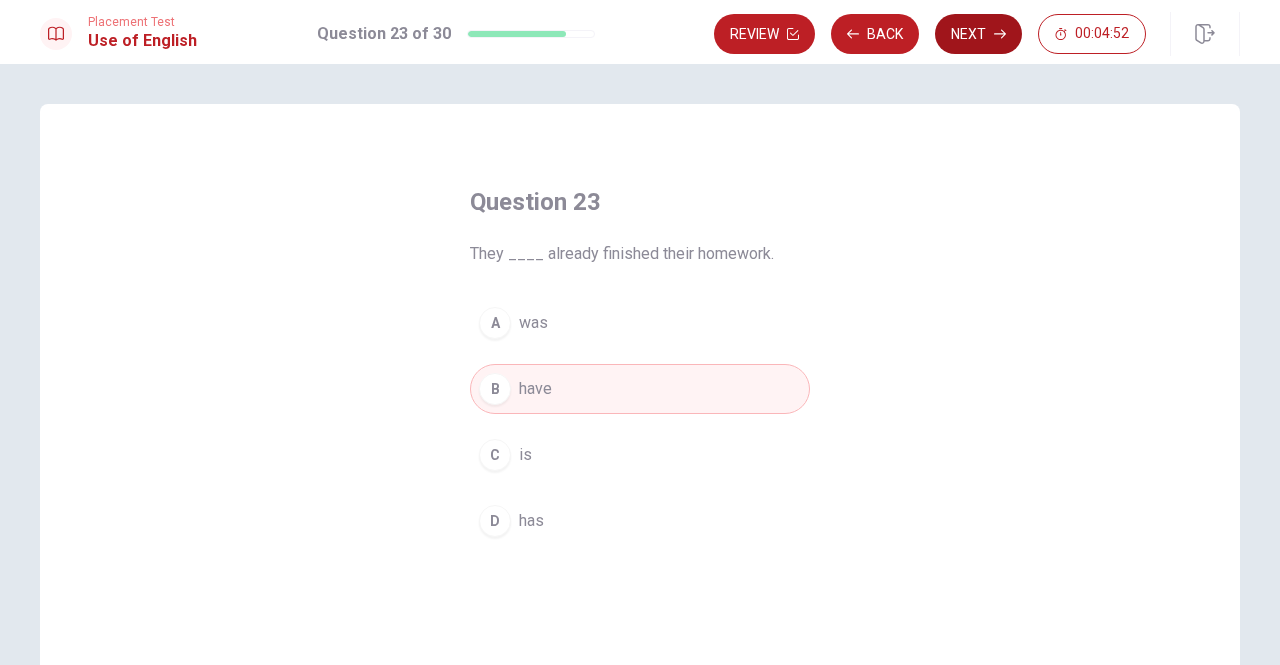 click on "Next" at bounding box center (978, 34) 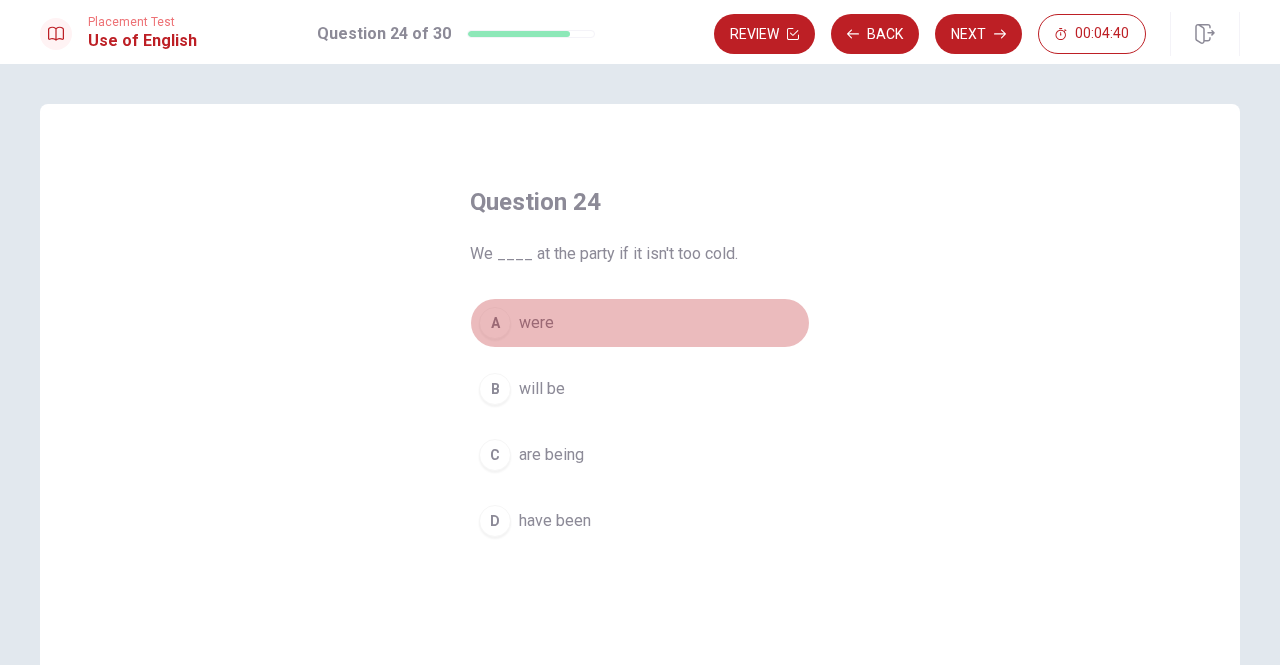 click on "were" at bounding box center [536, 323] 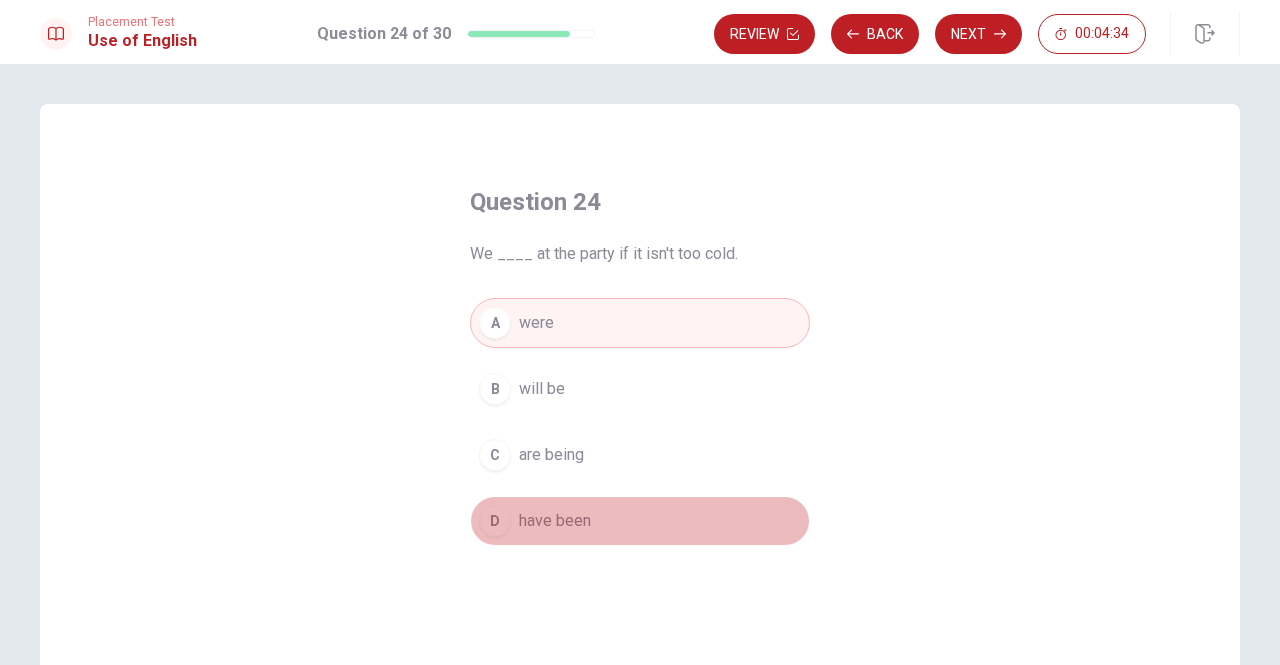 click on "have been" at bounding box center (555, 521) 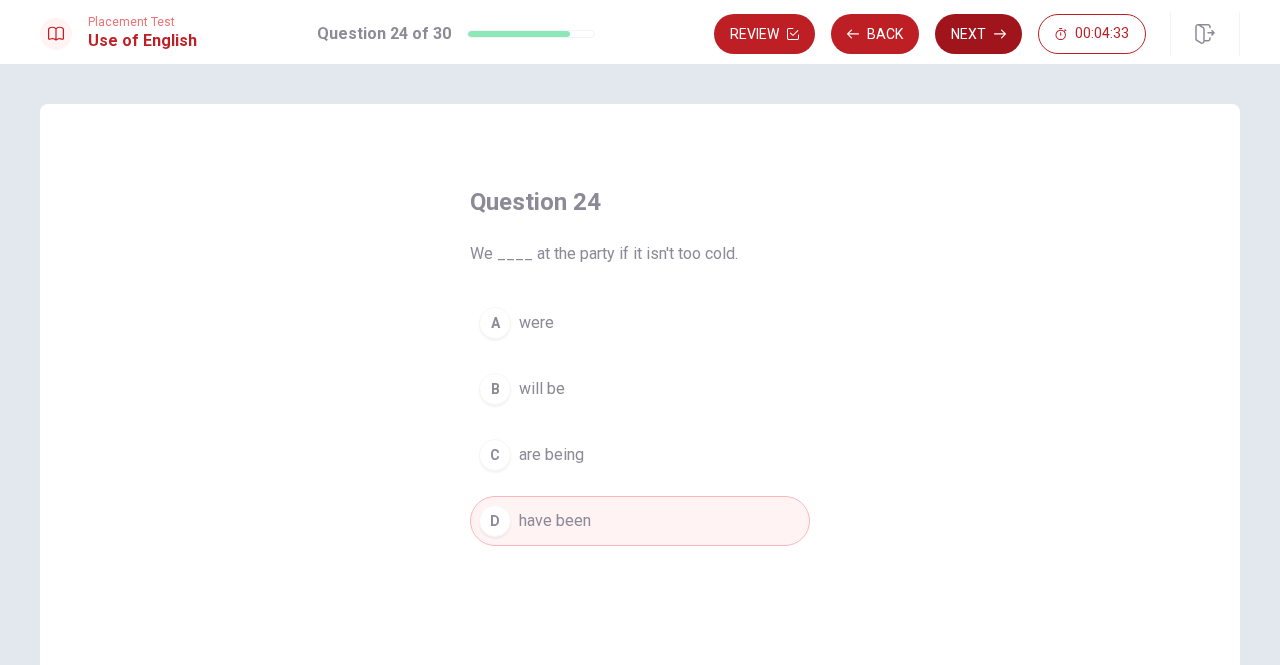 click on "Next" at bounding box center (978, 34) 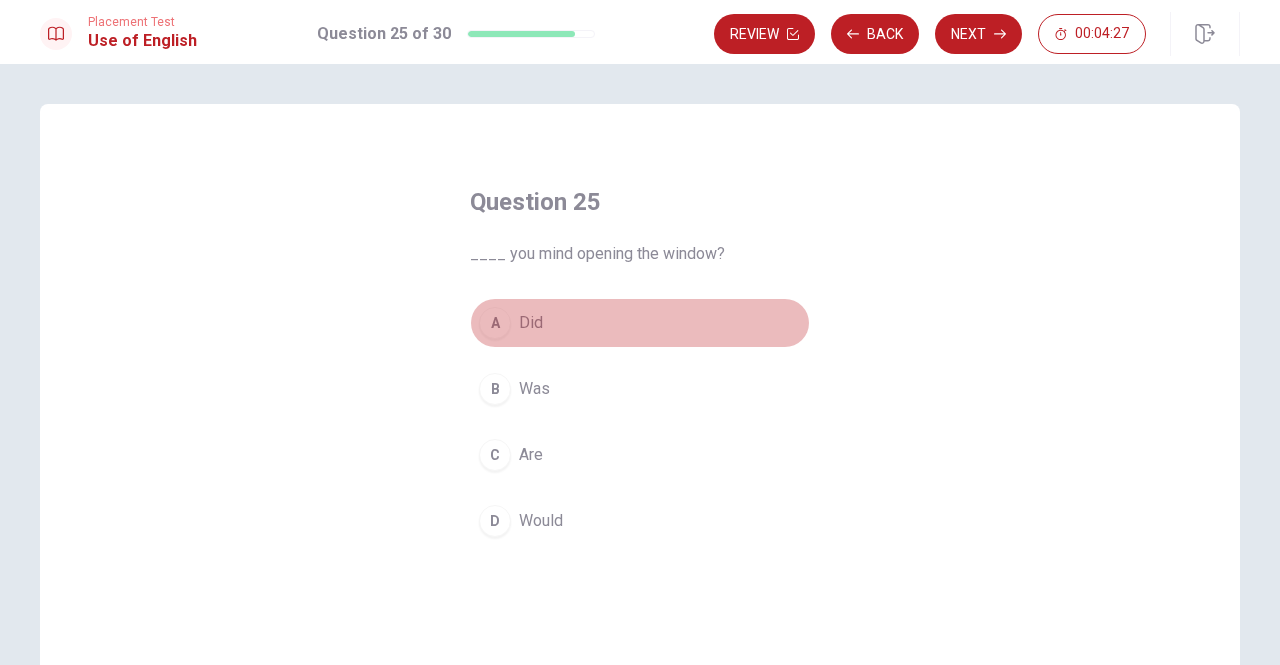 click on "Did" at bounding box center [531, 323] 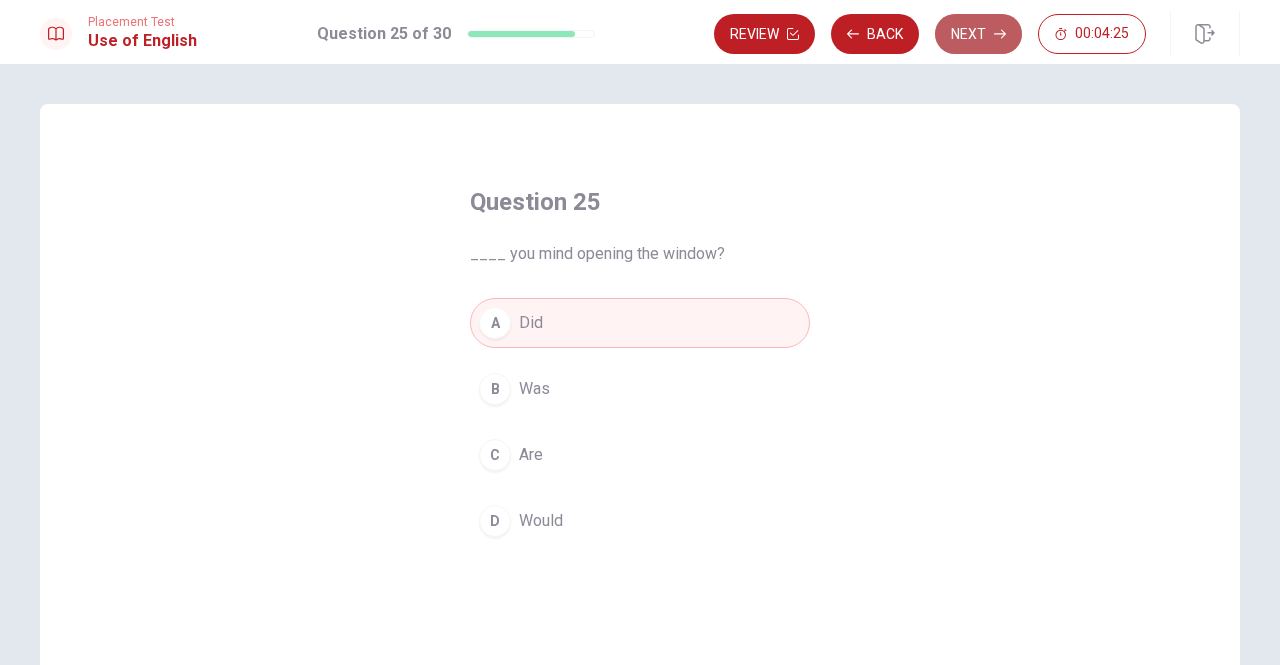 click on "Next" at bounding box center [978, 34] 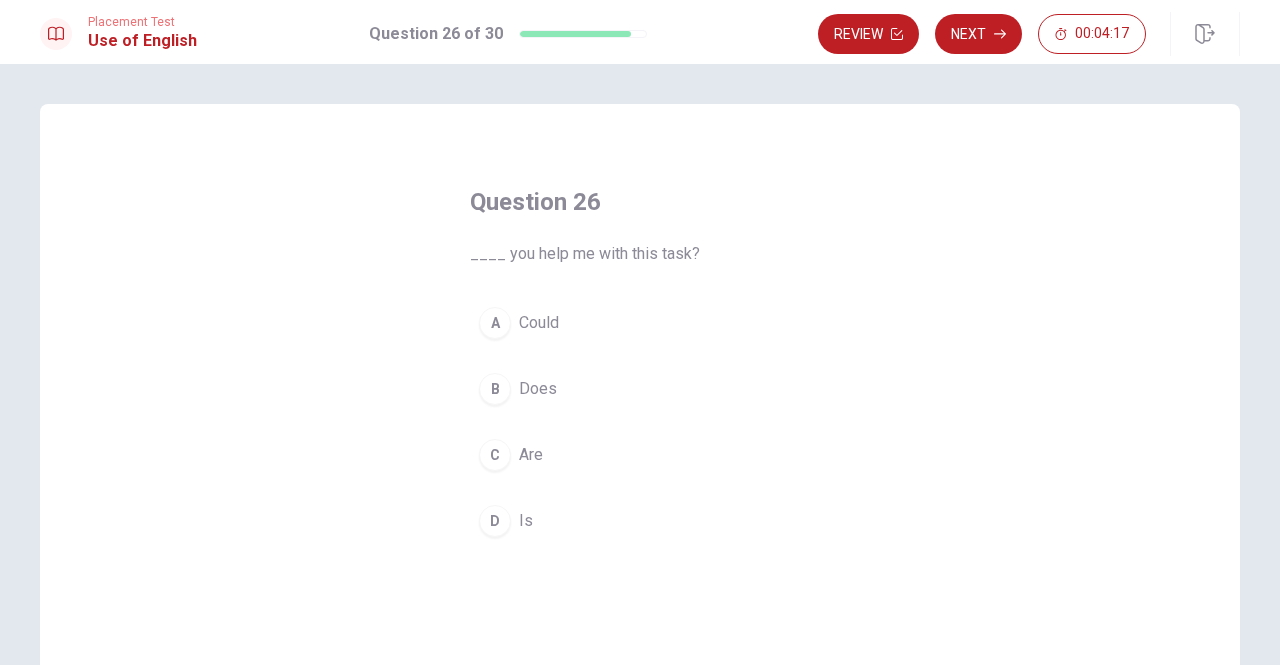 click on "Could" at bounding box center [539, 323] 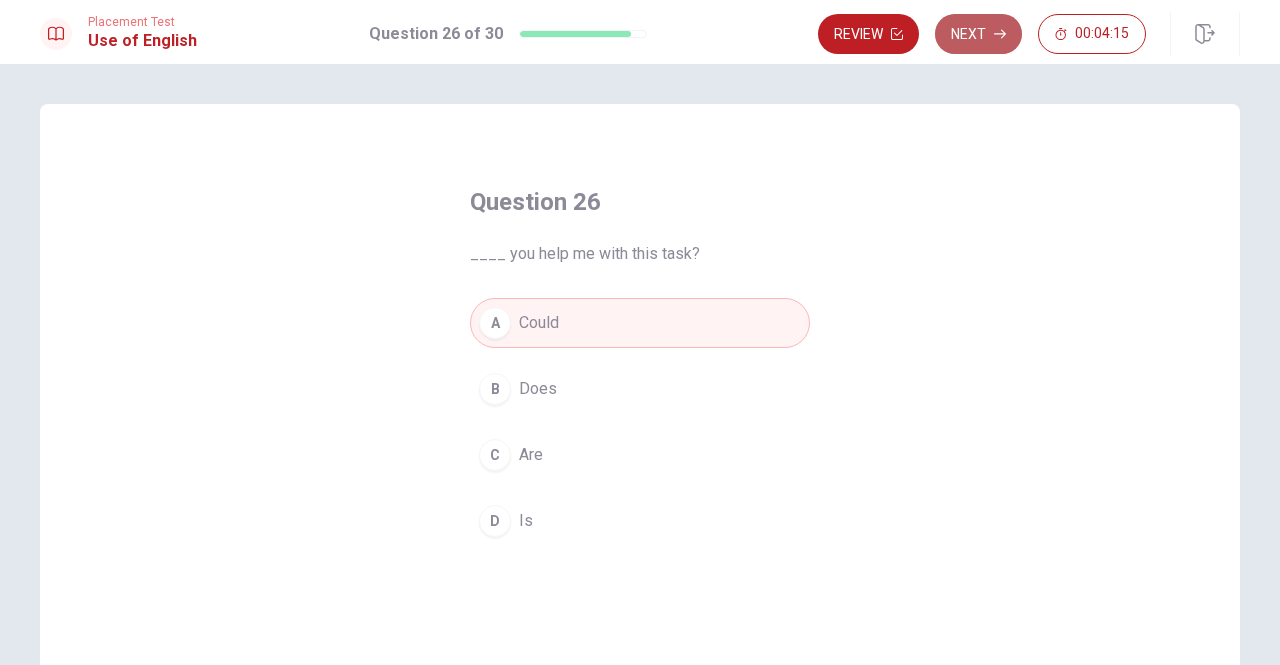 click on "Next" at bounding box center [978, 34] 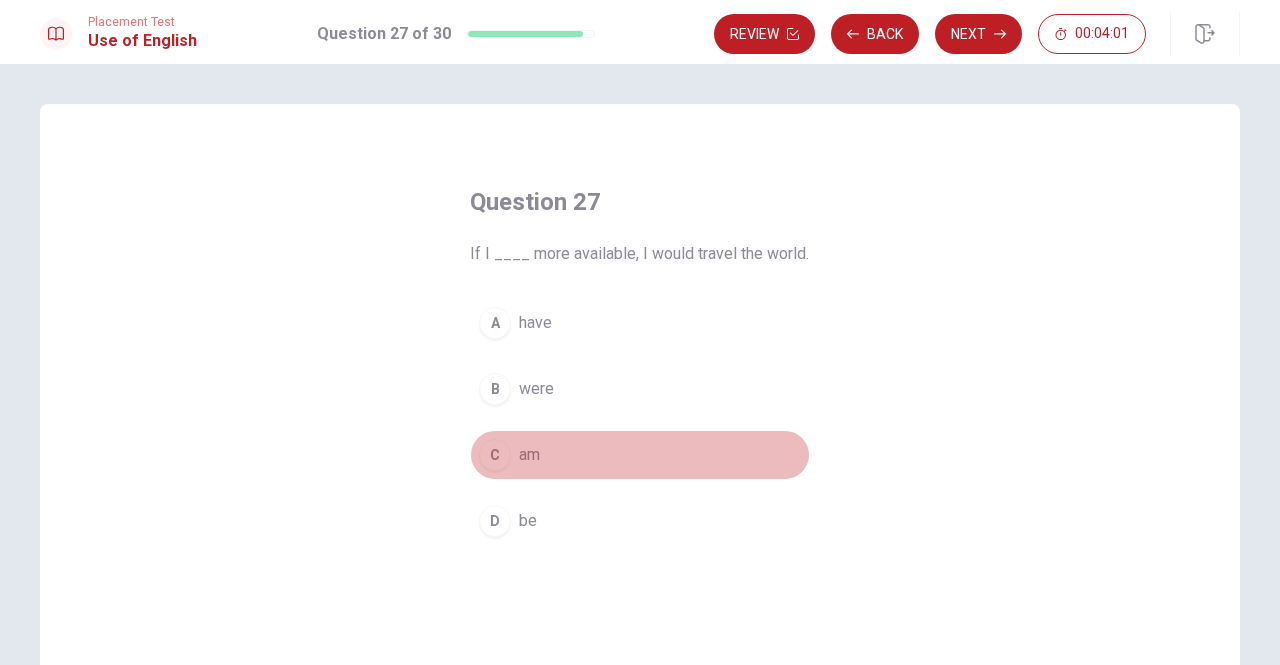 click on "C am" at bounding box center [640, 455] 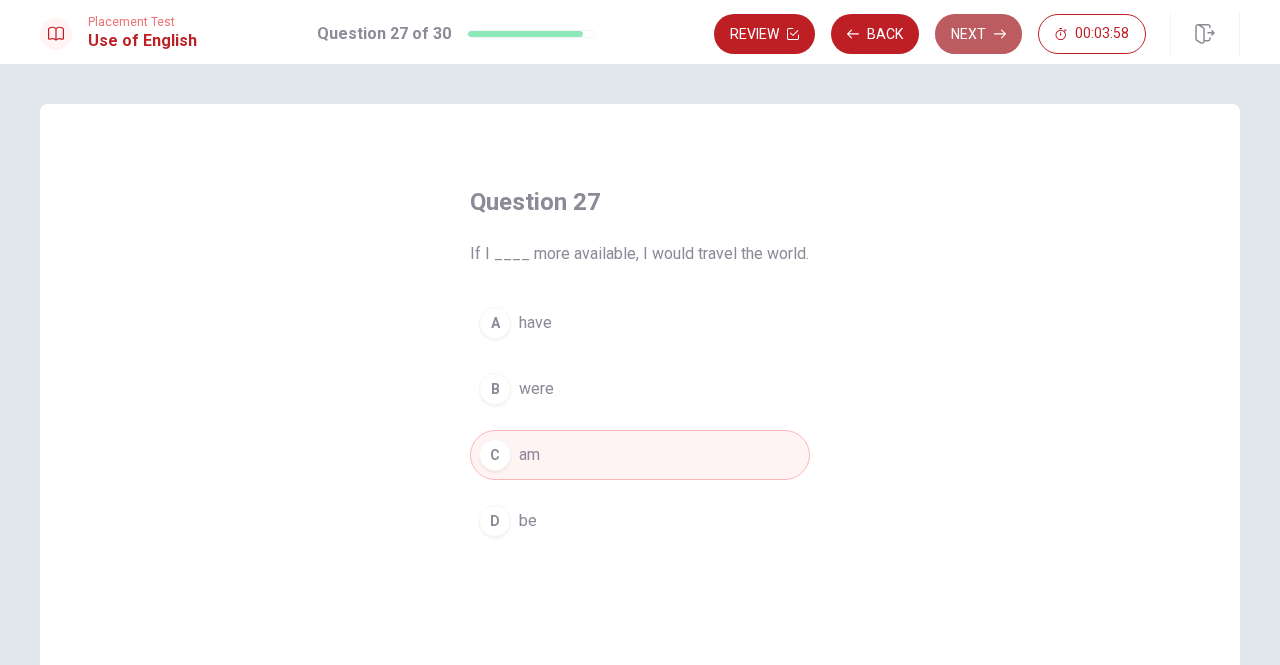 click on "Next" at bounding box center [978, 34] 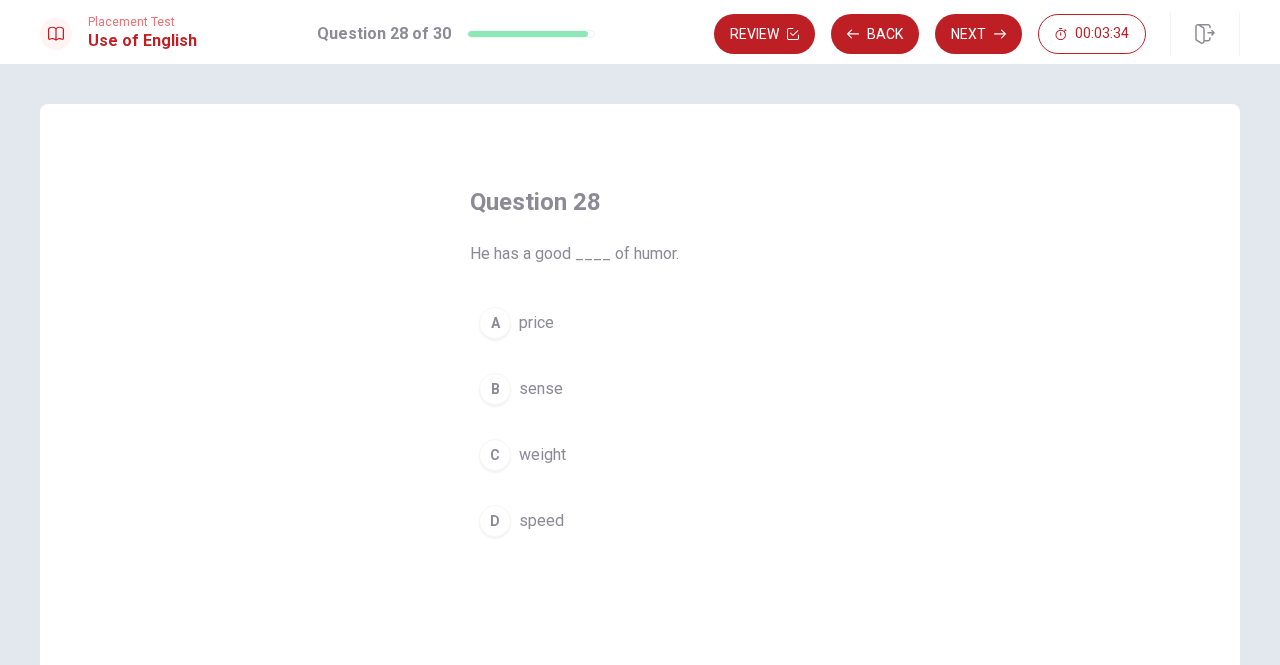 click on "sense" at bounding box center (541, 389) 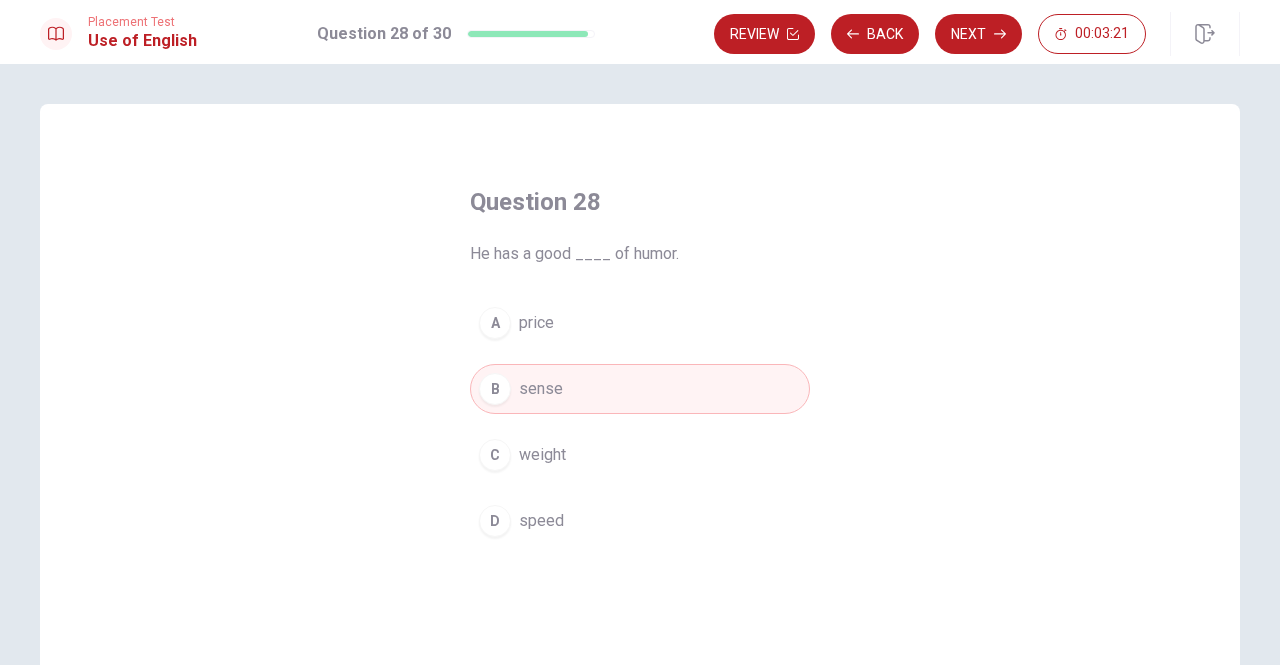 click on "Next" at bounding box center [978, 34] 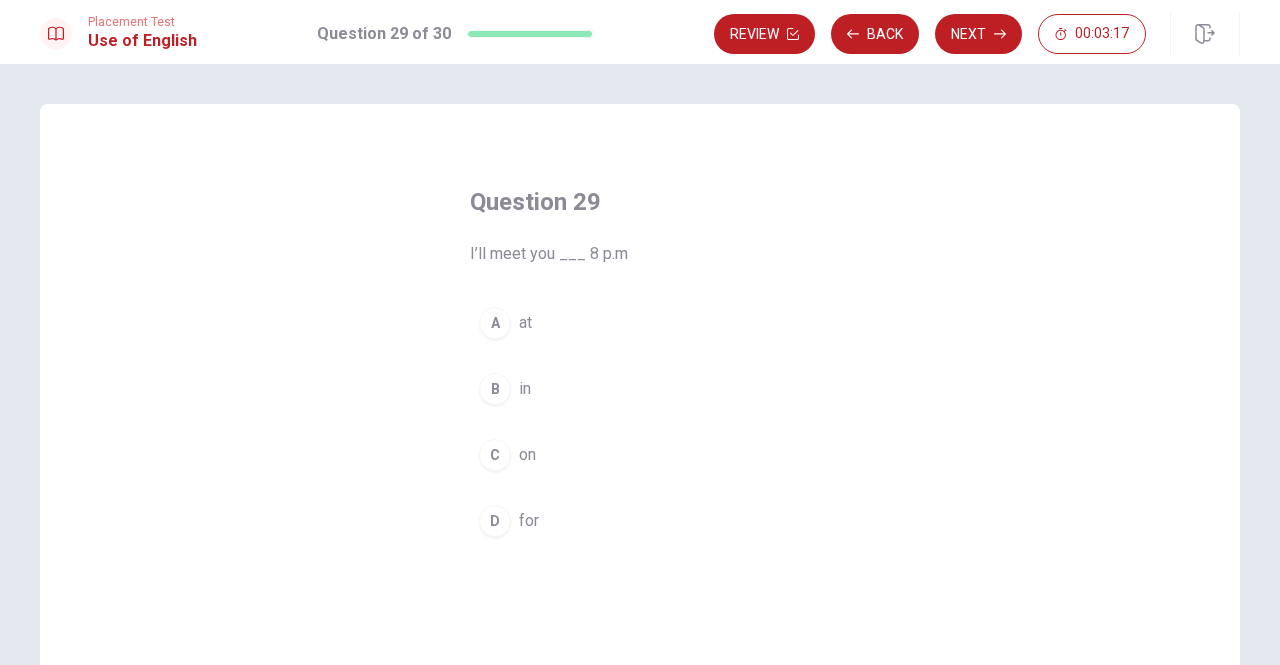 click on "at" at bounding box center (525, 323) 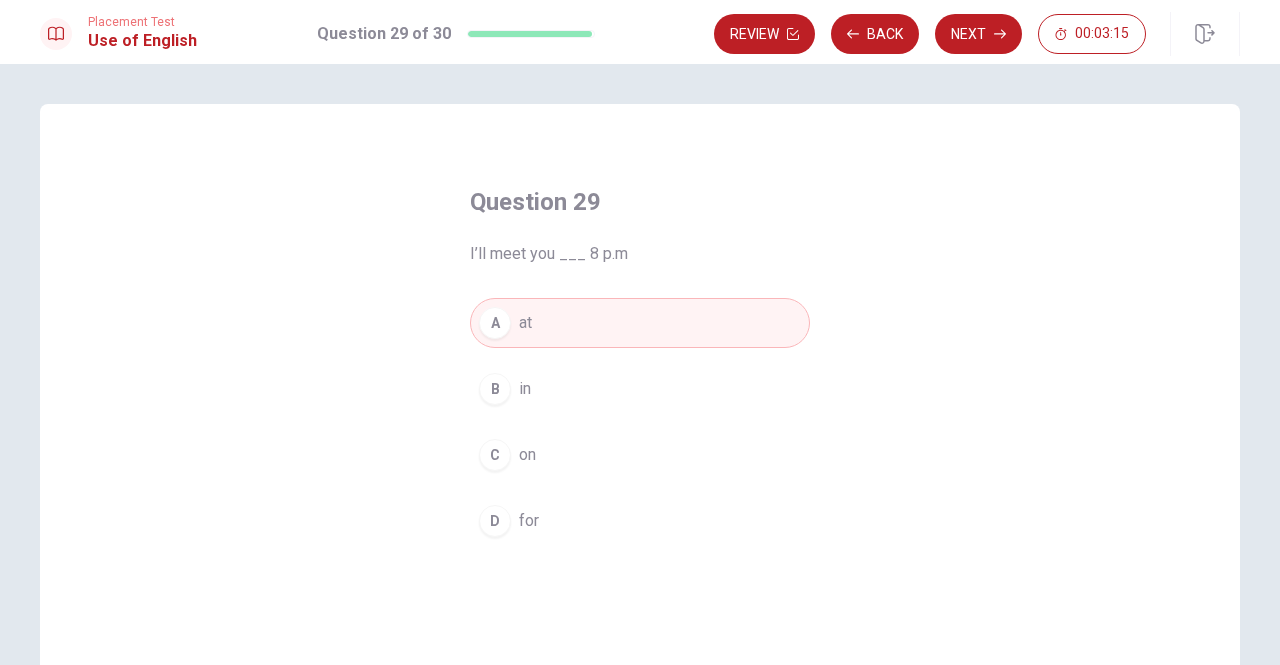 click on "Next" at bounding box center (978, 34) 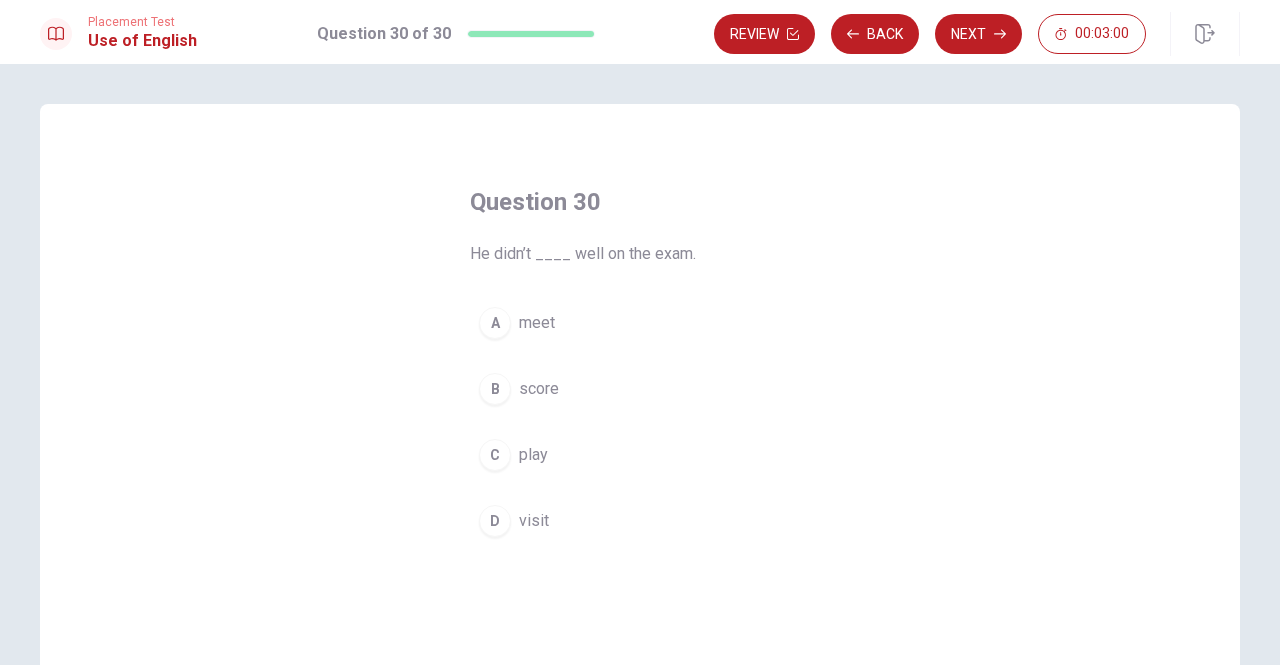 click on "play" at bounding box center [533, 455] 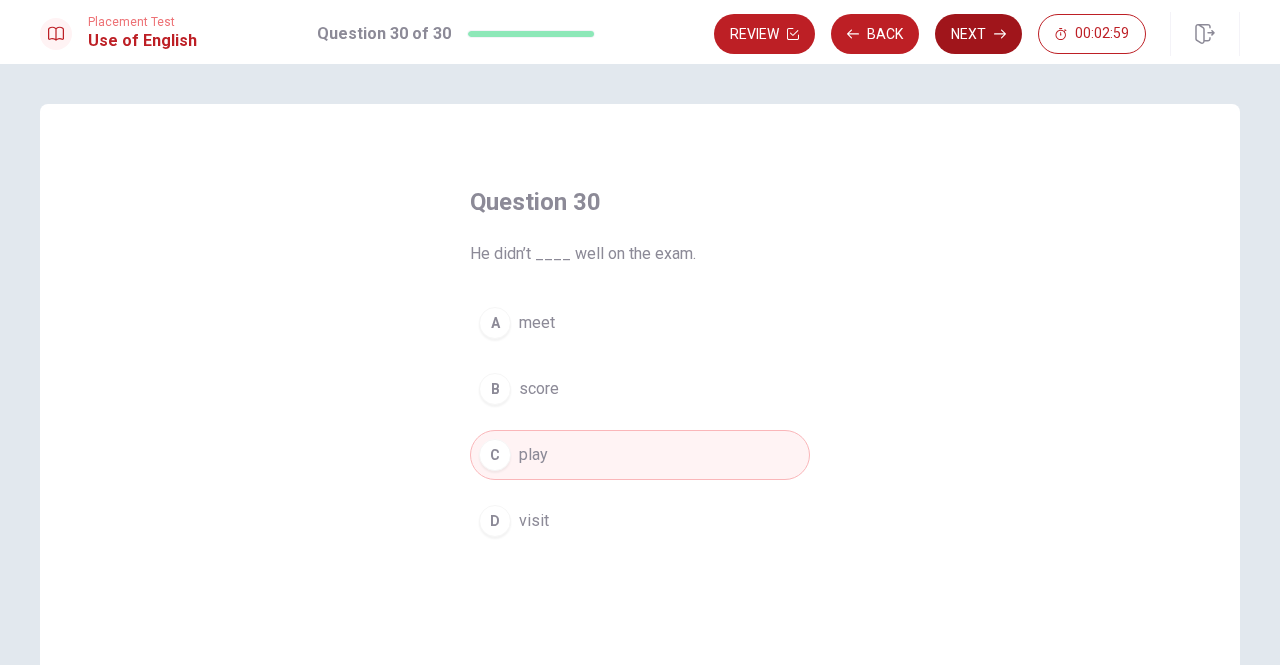 click on "Next" at bounding box center [978, 34] 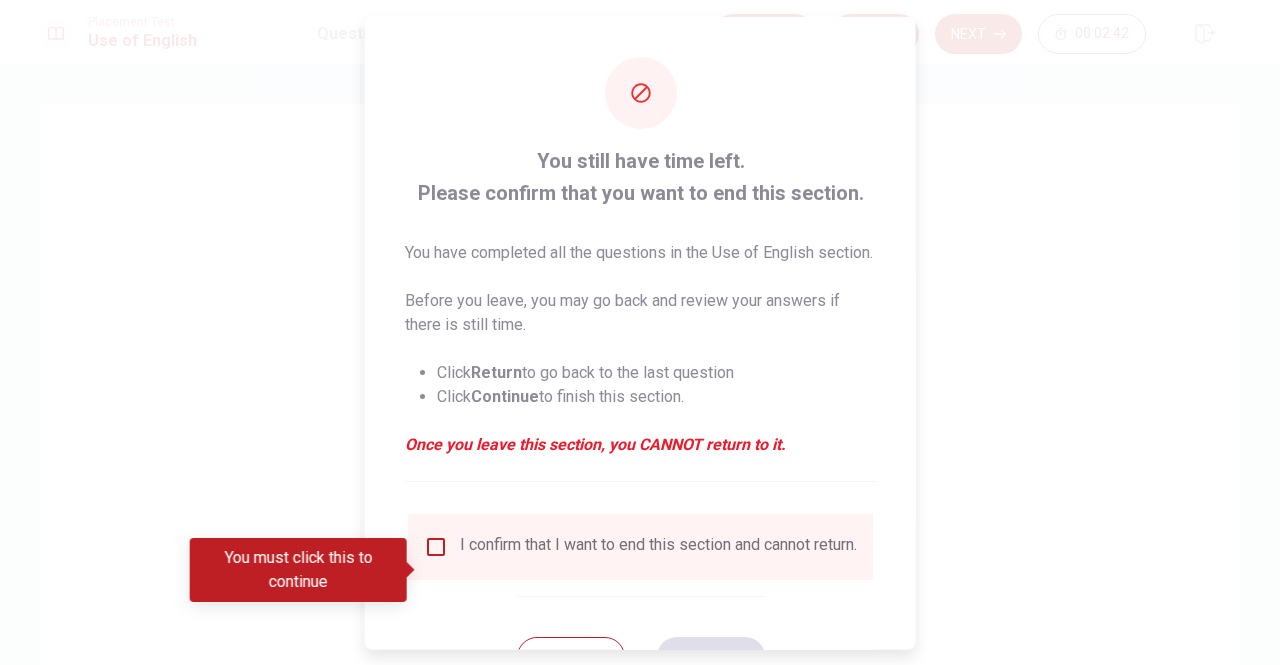 click on "I confirm that I want to end this section and cannot return." at bounding box center (640, 546) 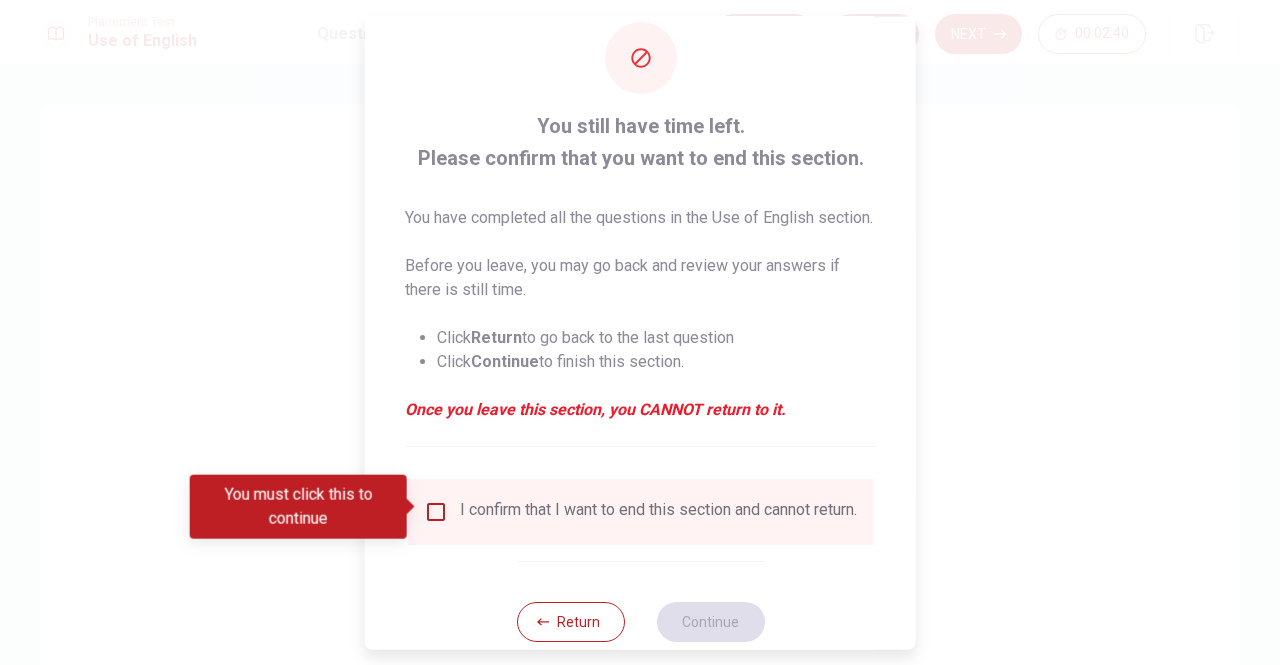 scroll, scrollTop: 104, scrollLeft: 0, axis: vertical 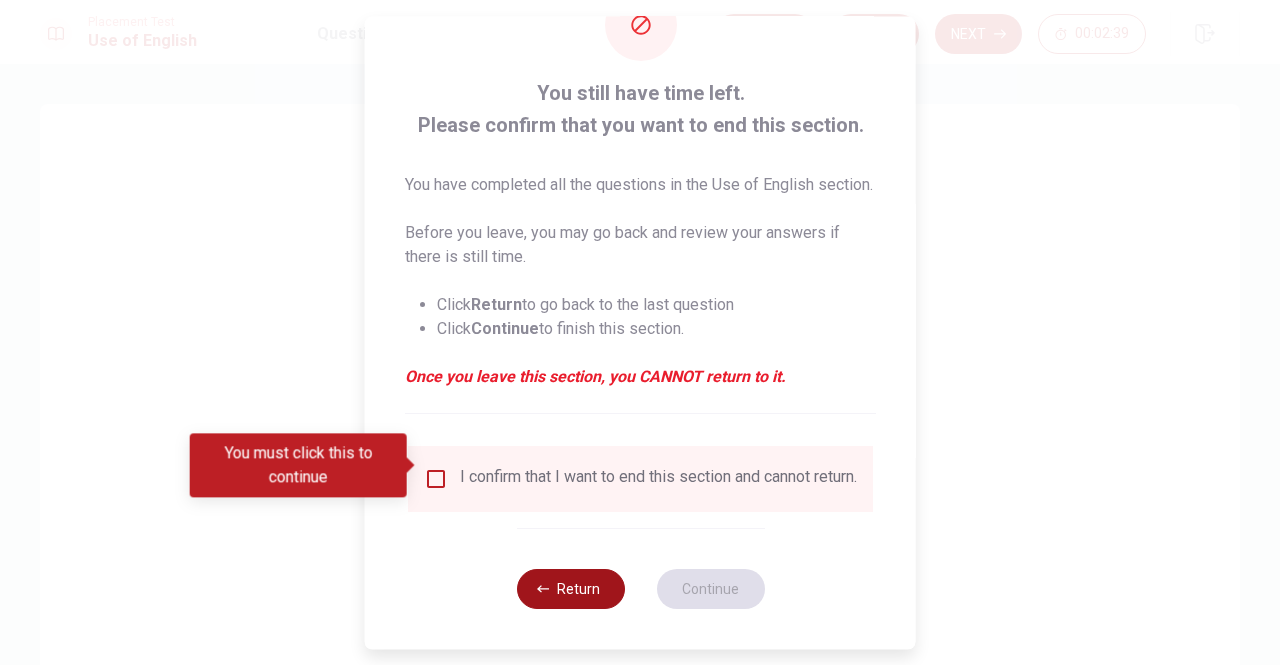 click on "Return" at bounding box center [570, 589] 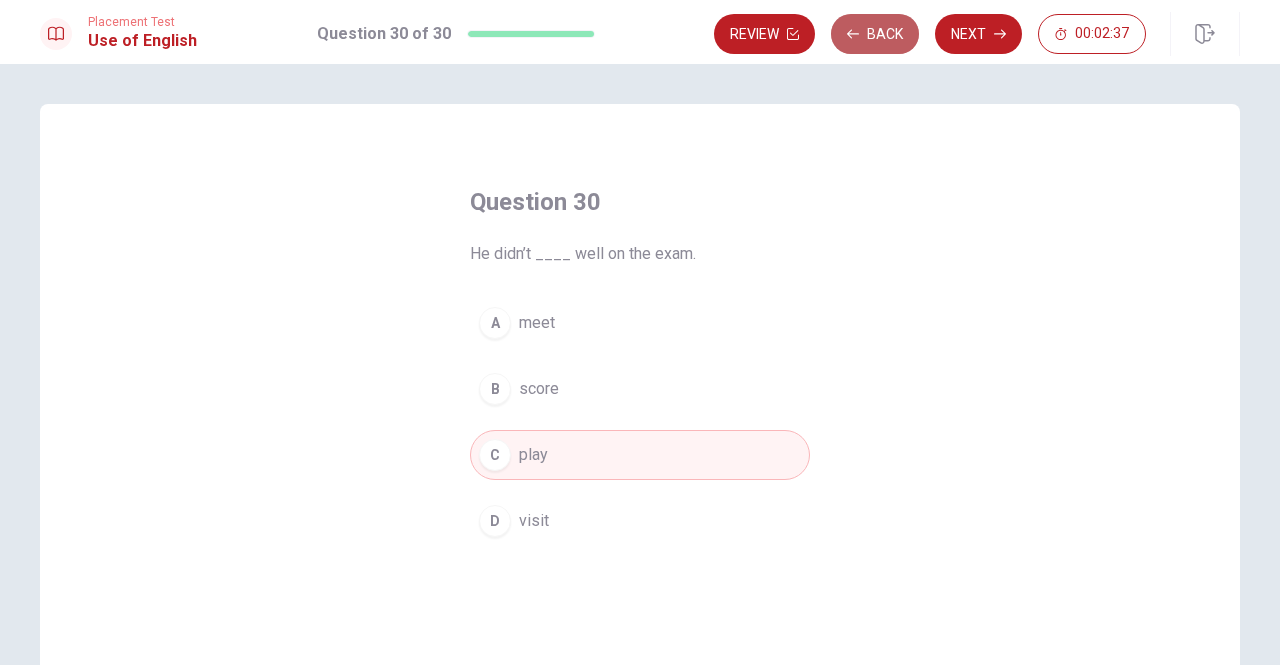click on "Back" at bounding box center [875, 34] 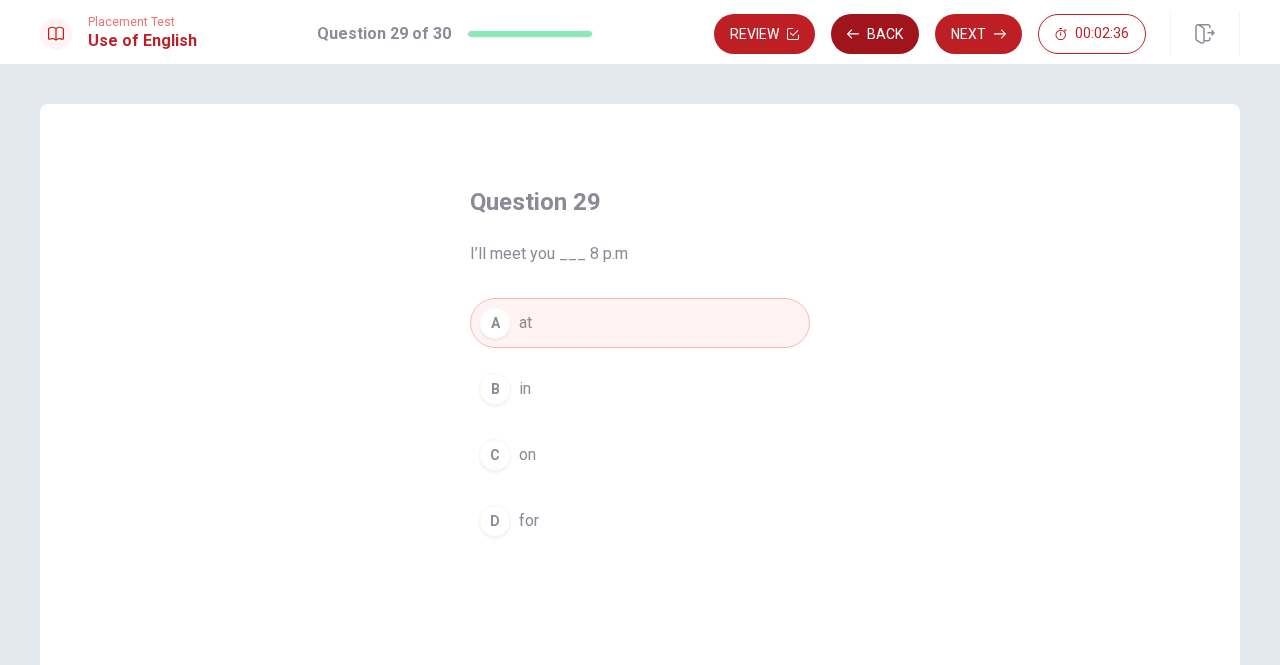 click on "Back" at bounding box center (875, 34) 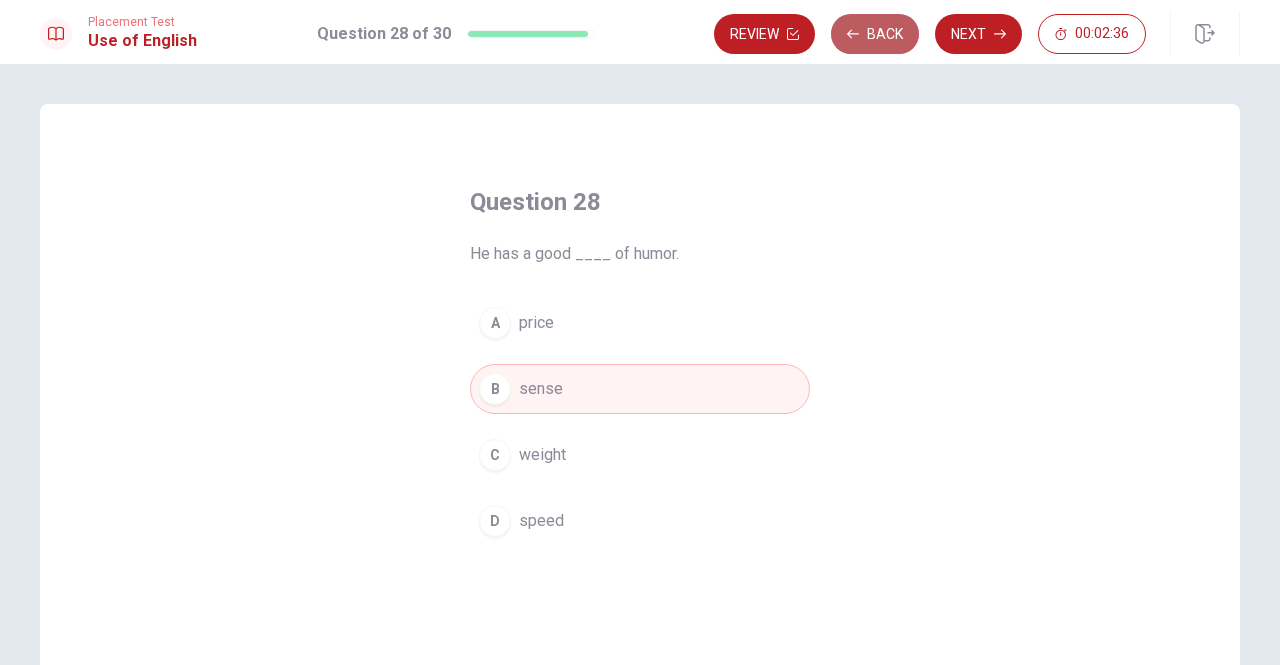 click on "Back" at bounding box center (875, 34) 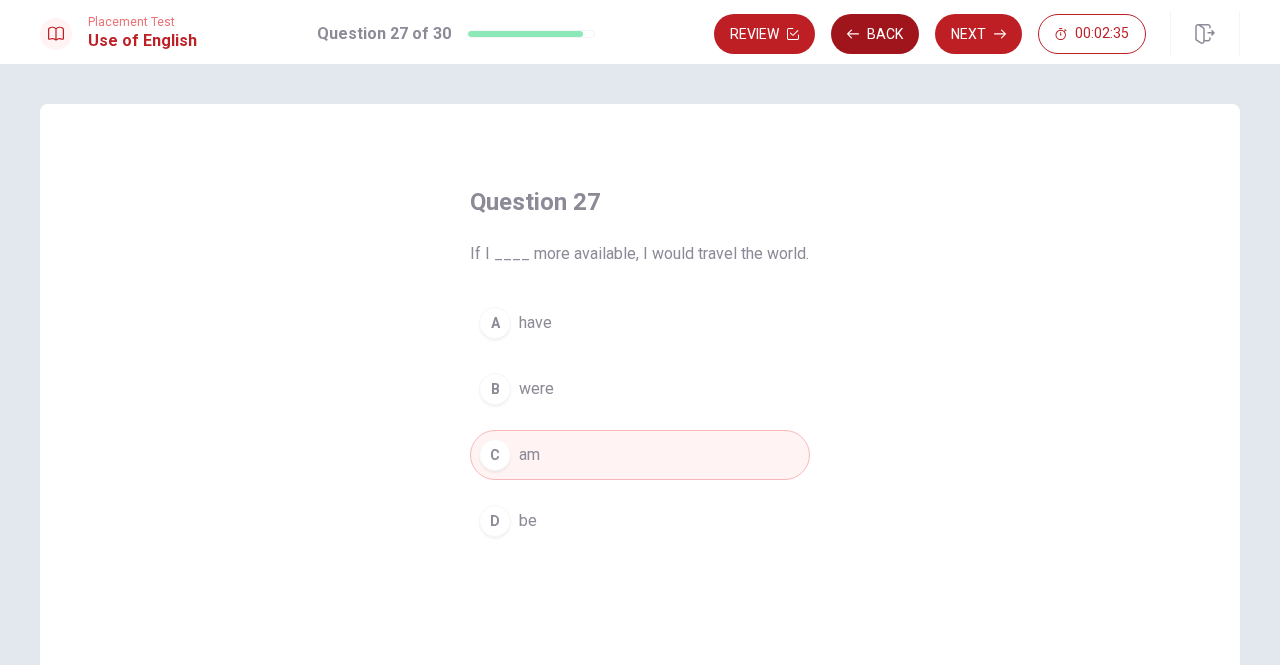 click on "Back" at bounding box center [875, 34] 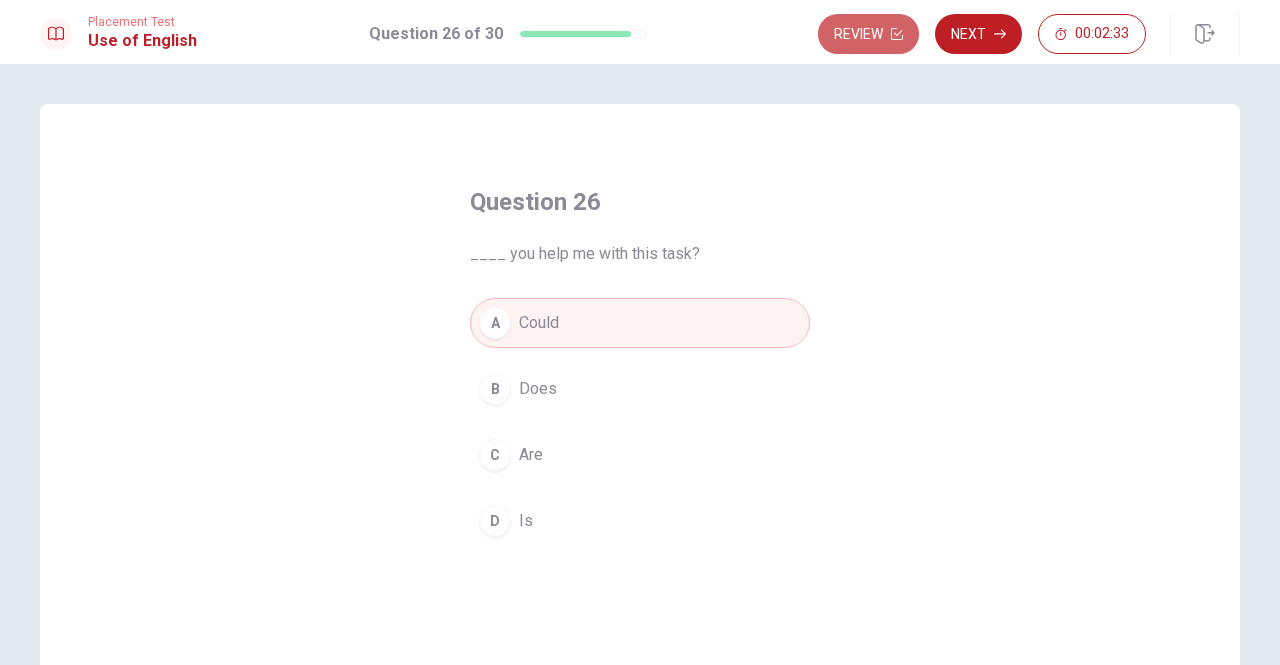 click on "Review" at bounding box center (868, 34) 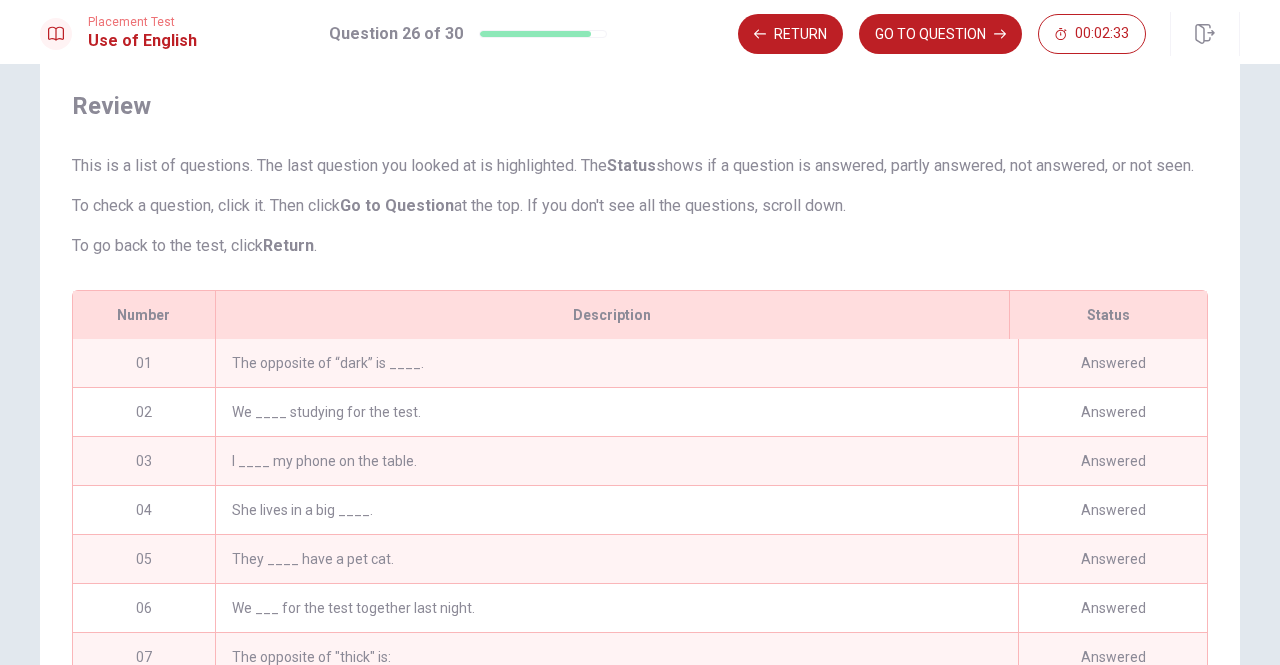 scroll, scrollTop: 261, scrollLeft: 0, axis: vertical 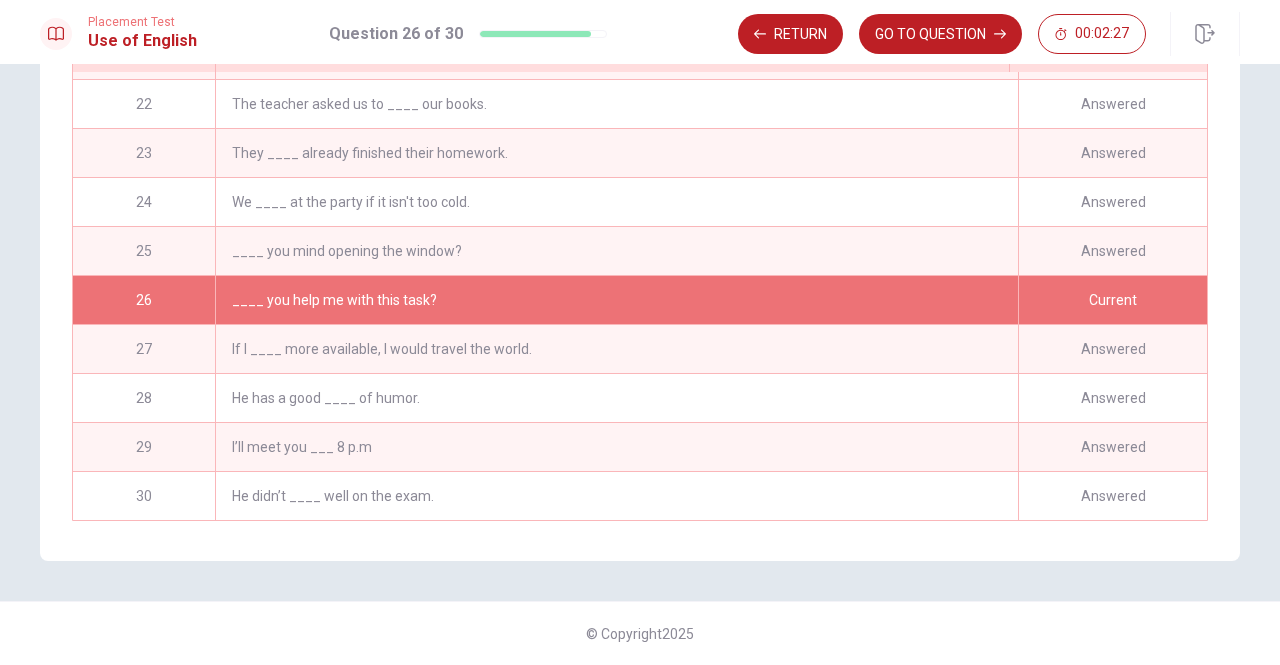 click on "____ you help me with this task?" at bounding box center (616, 300) 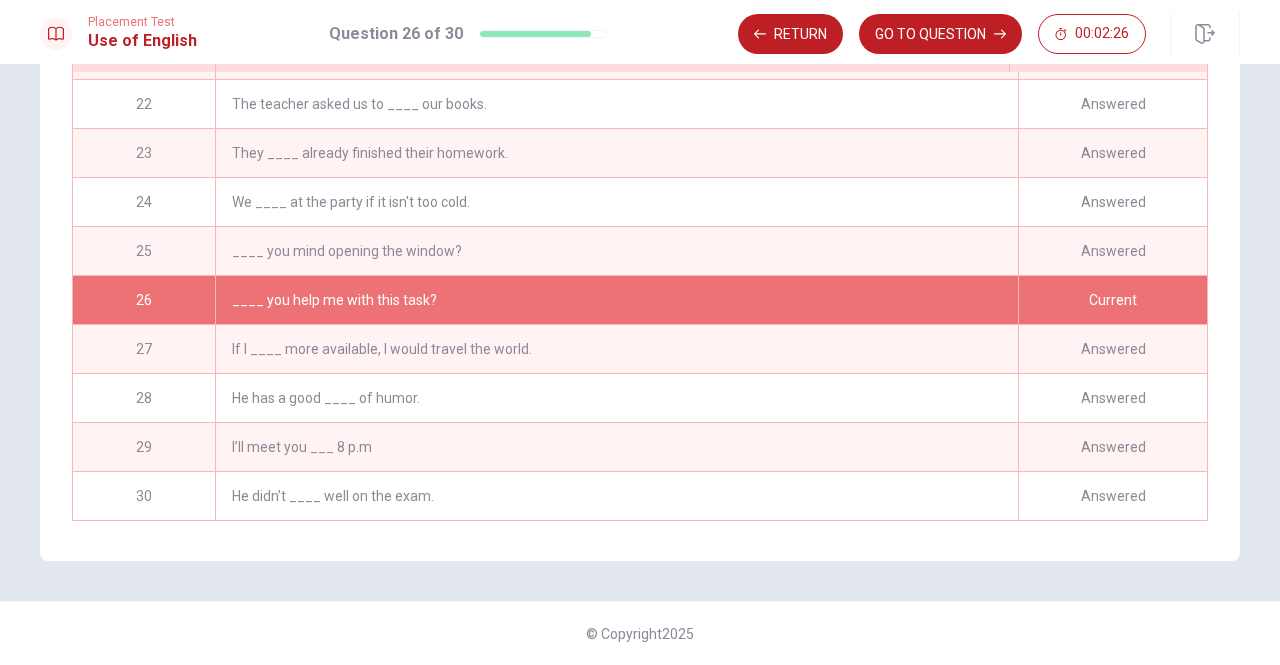 click on "____ you help me with this task?" at bounding box center (616, 300) 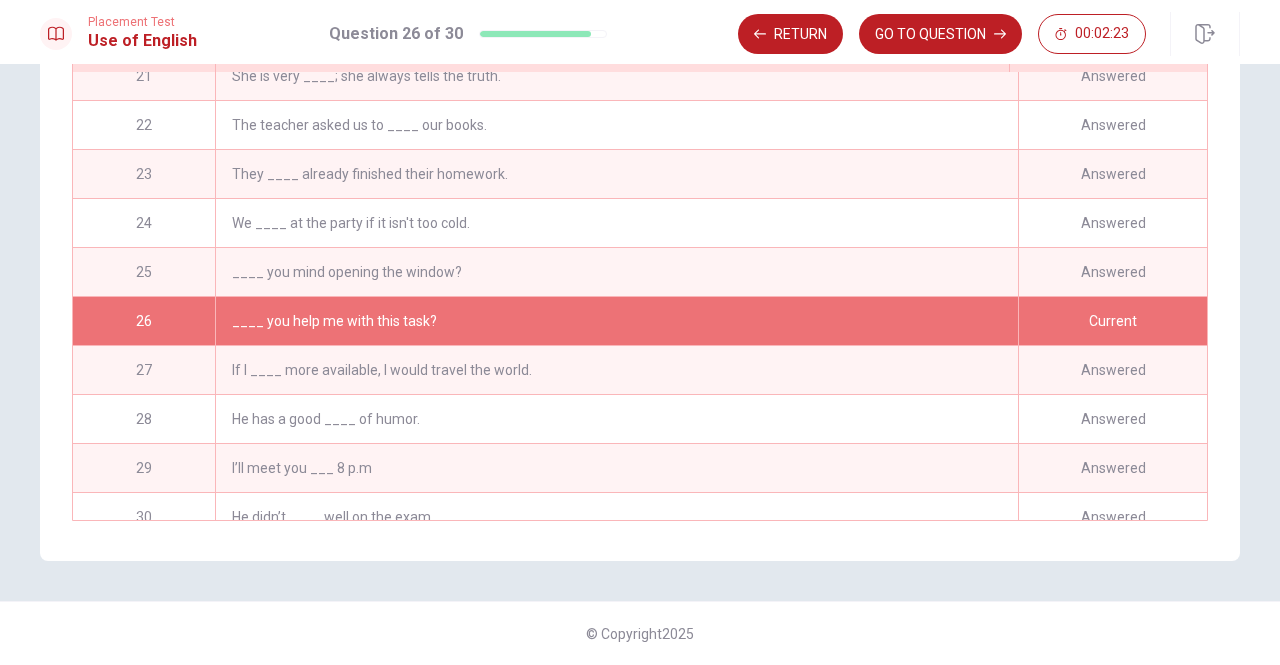 scroll, scrollTop: 1021, scrollLeft: 0, axis: vertical 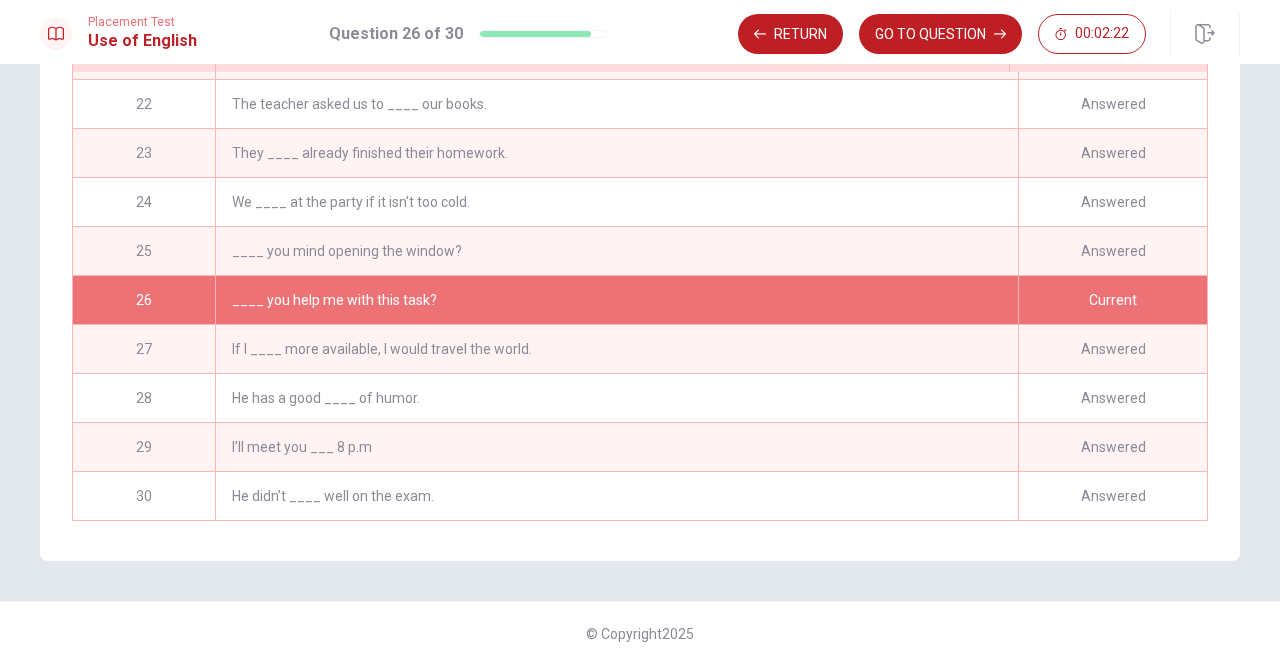 click on "Current" at bounding box center (1112, 300) 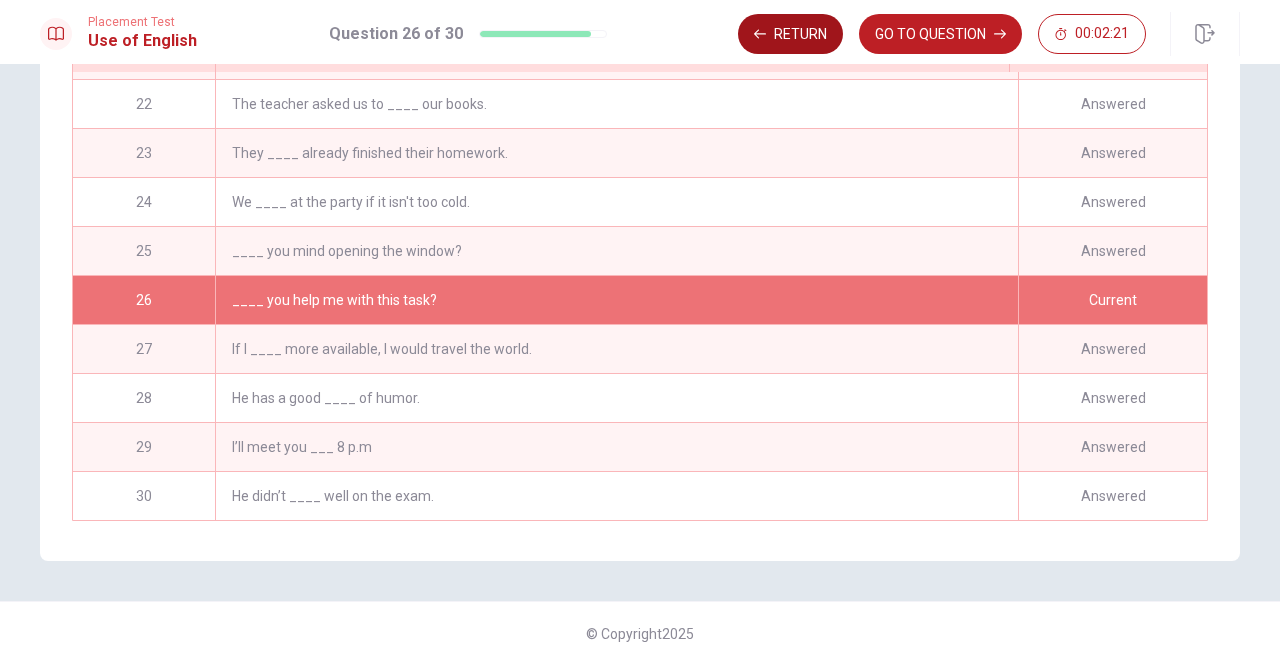 click on "Return" at bounding box center (790, 34) 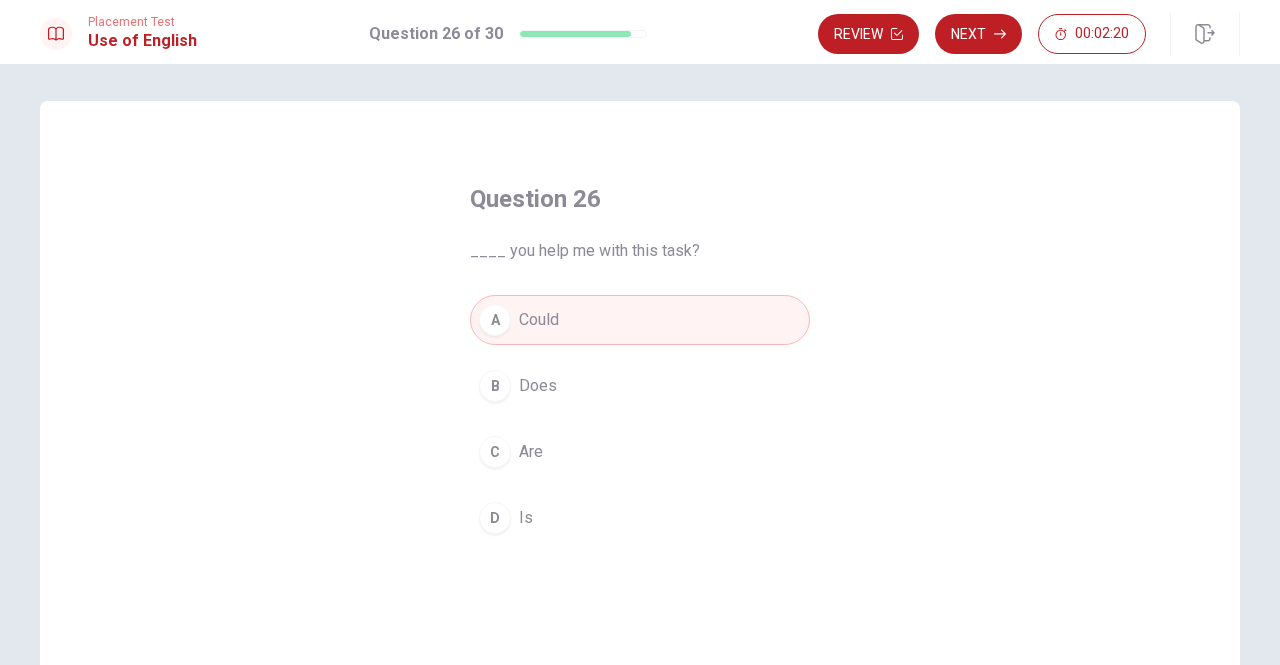 scroll, scrollTop: 0, scrollLeft: 0, axis: both 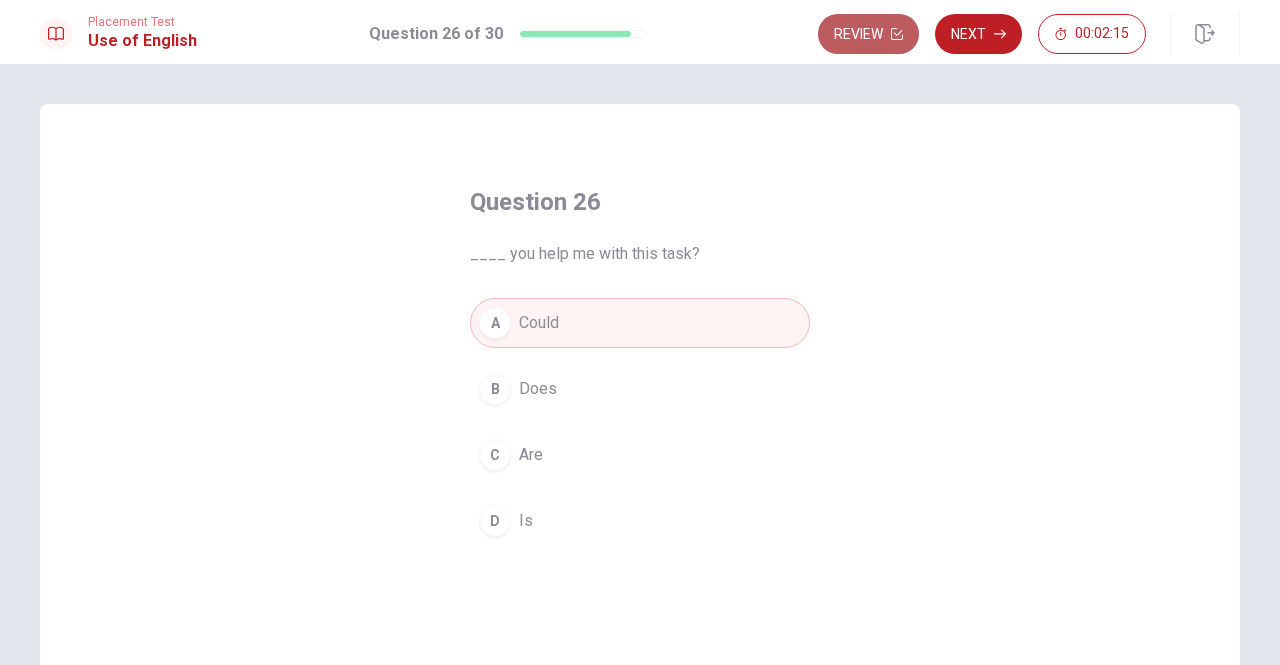 click on "Review" at bounding box center [868, 34] 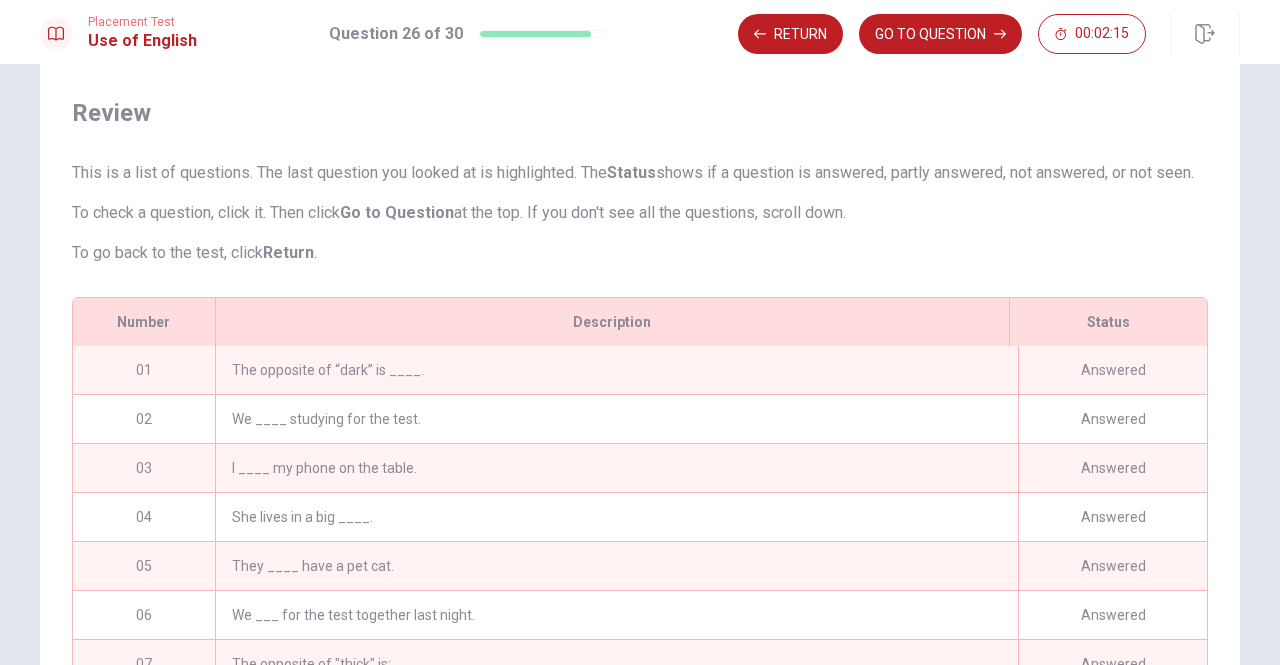 scroll, scrollTop: 147, scrollLeft: 0, axis: vertical 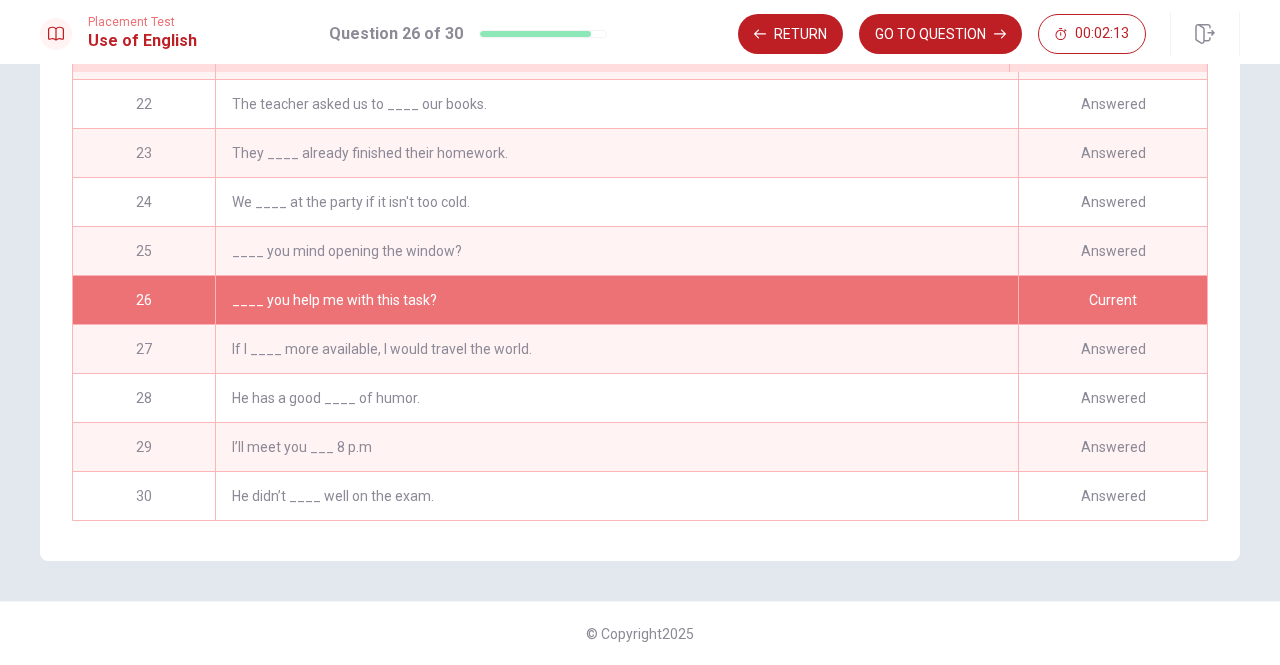 click on "He has a good ____ of humor." at bounding box center [616, 398] 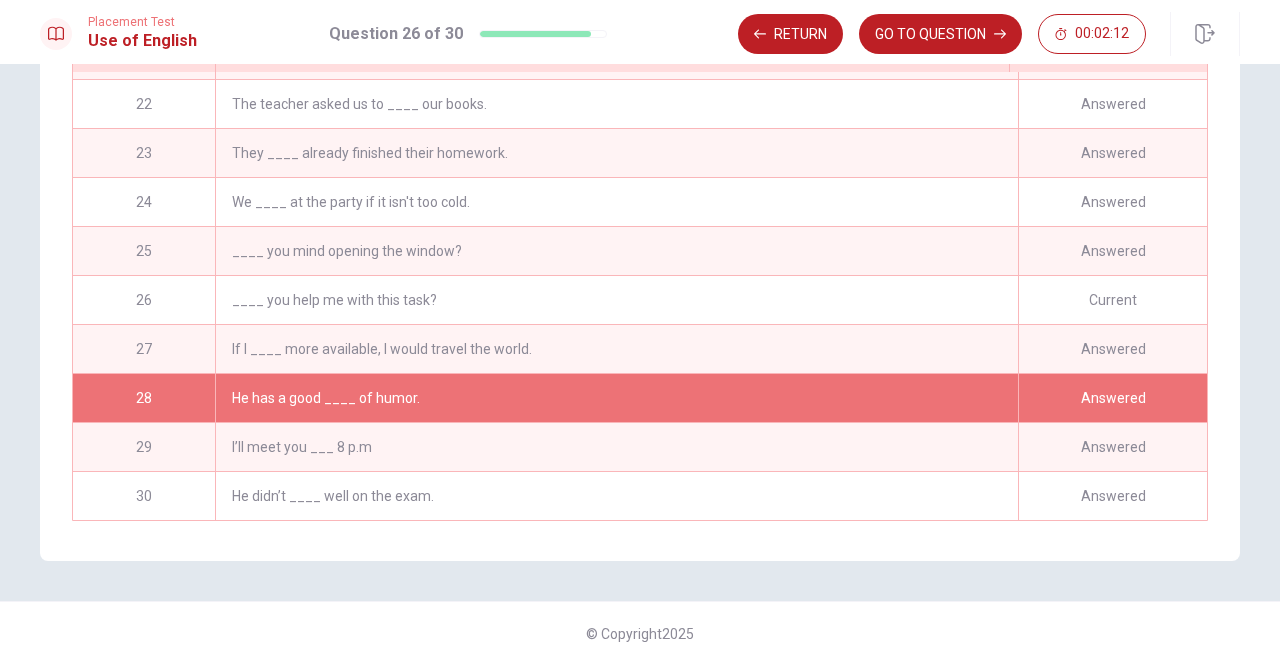 click on "If I ____ more available, I would travel the world." at bounding box center (616, 349) 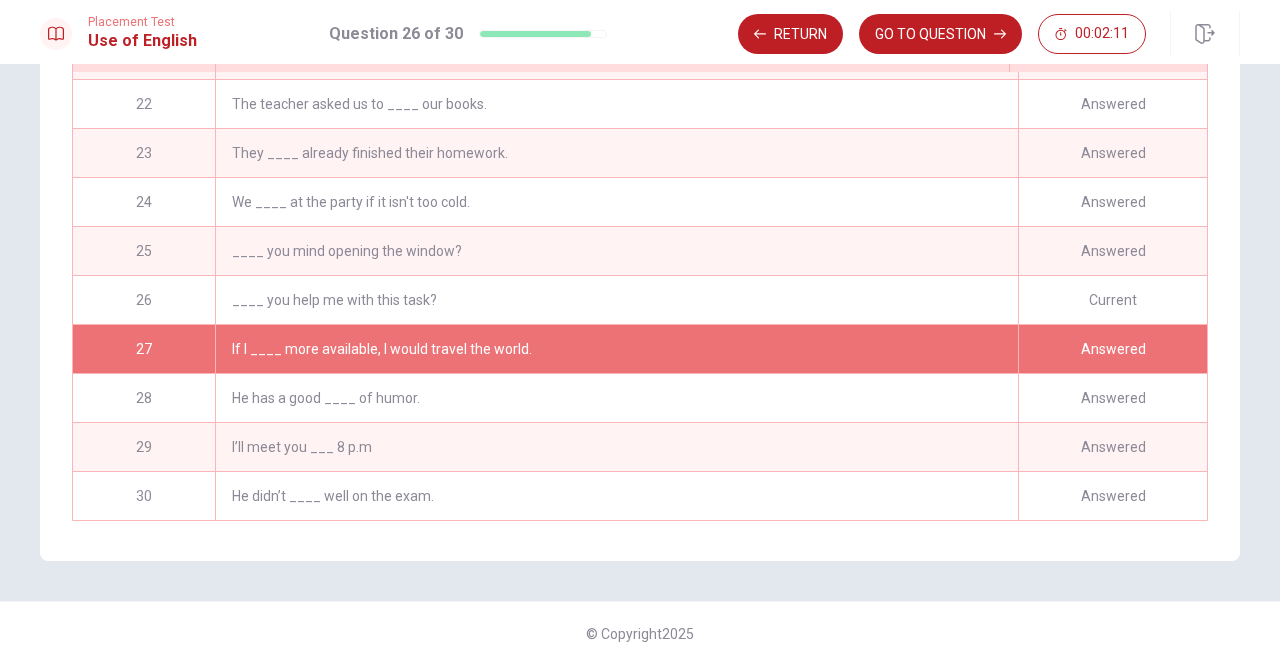 click on "____ you help me with this task?" at bounding box center (616, 300) 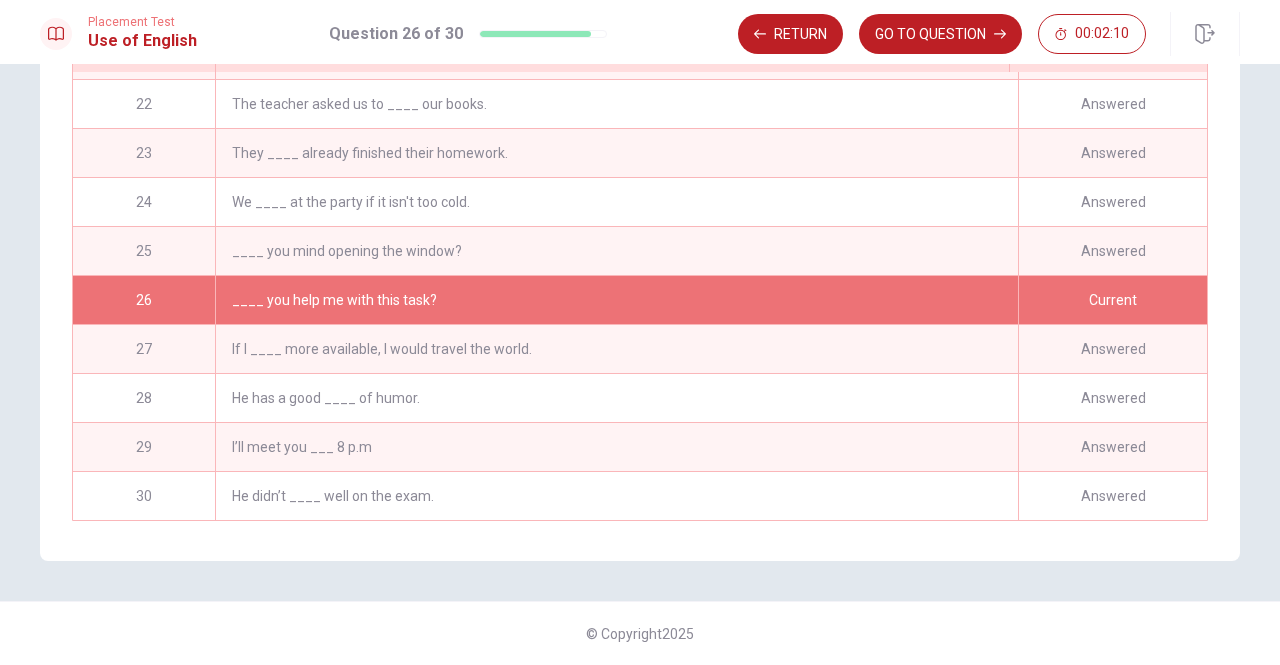 click on "Current" at bounding box center [1112, 300] 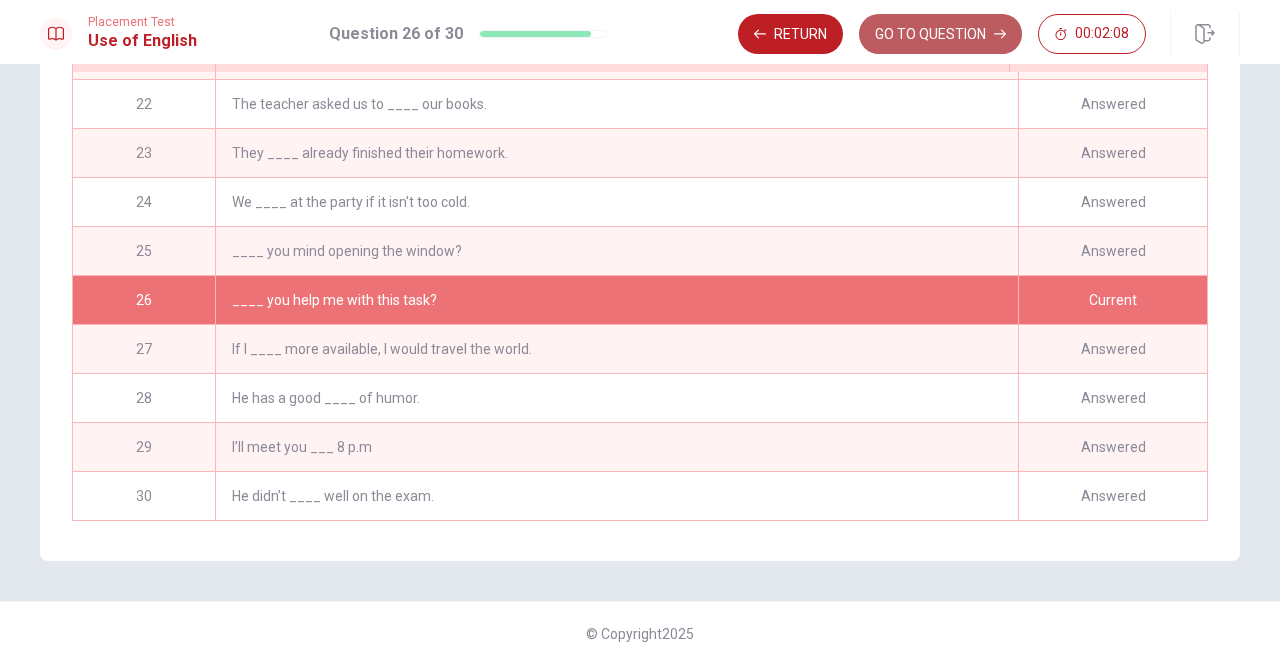 click on "GO TO QUESTION" at bounding box center (940, 34) 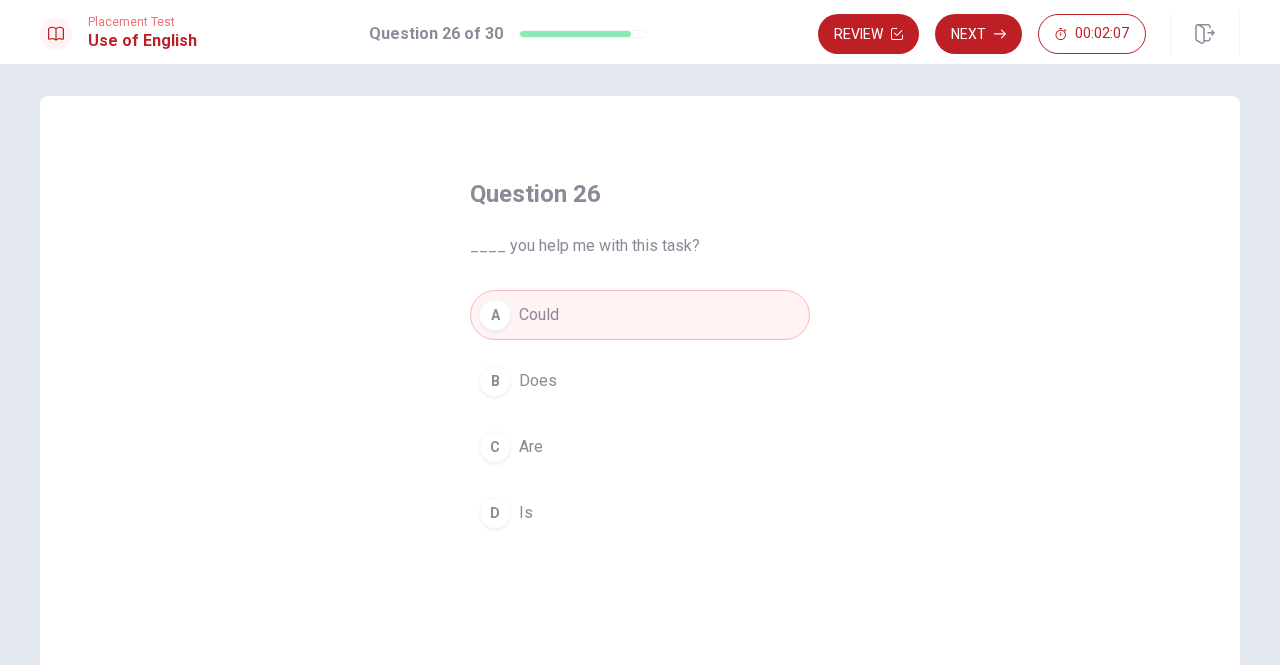scroll, scrollTop: 0, scrollLeft: 0, axis: both 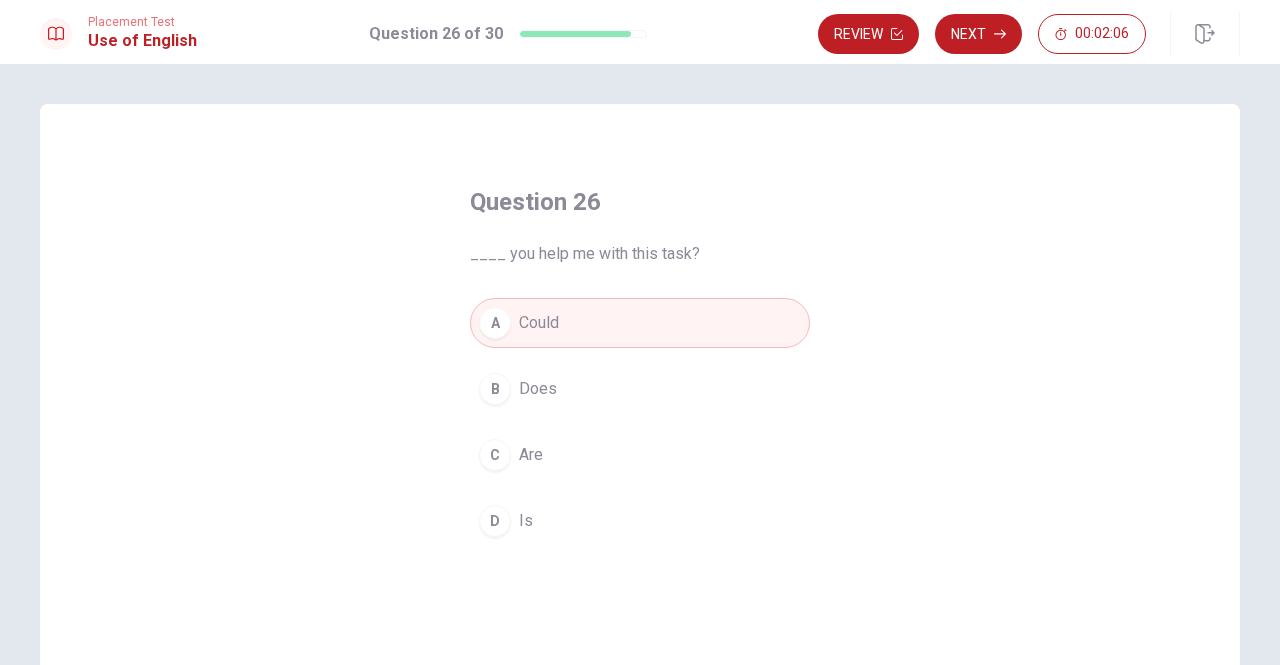 click on "A Could" at bounding box center [640, 323] 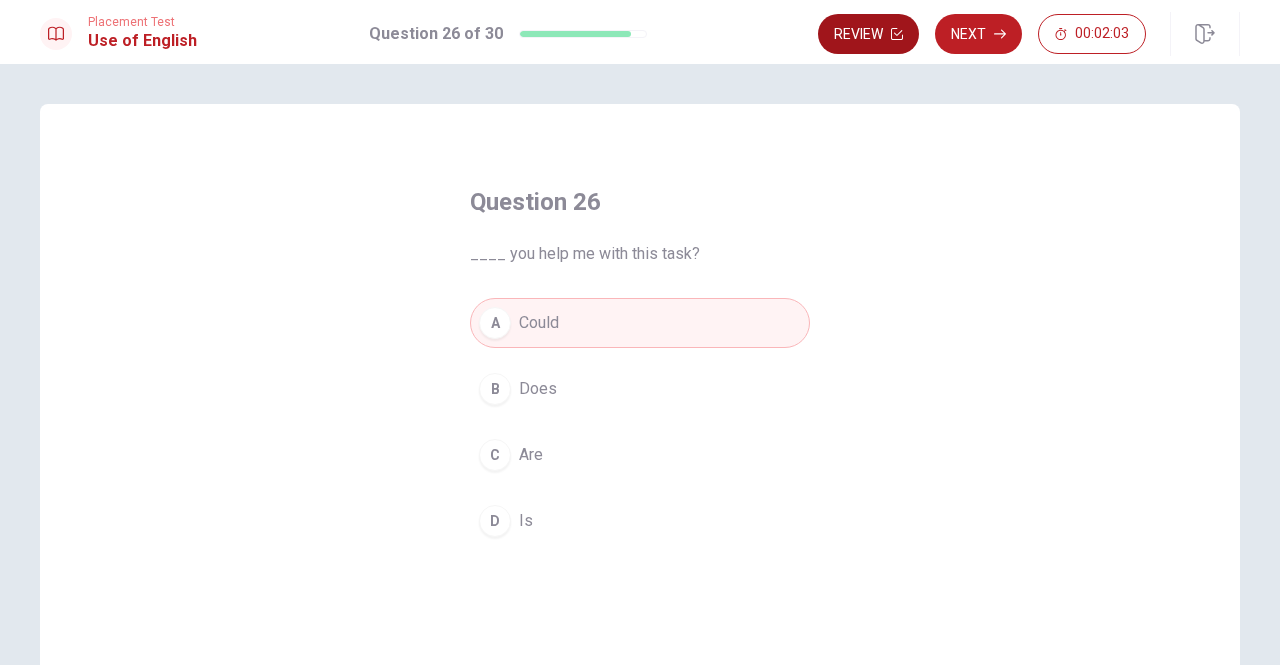 click 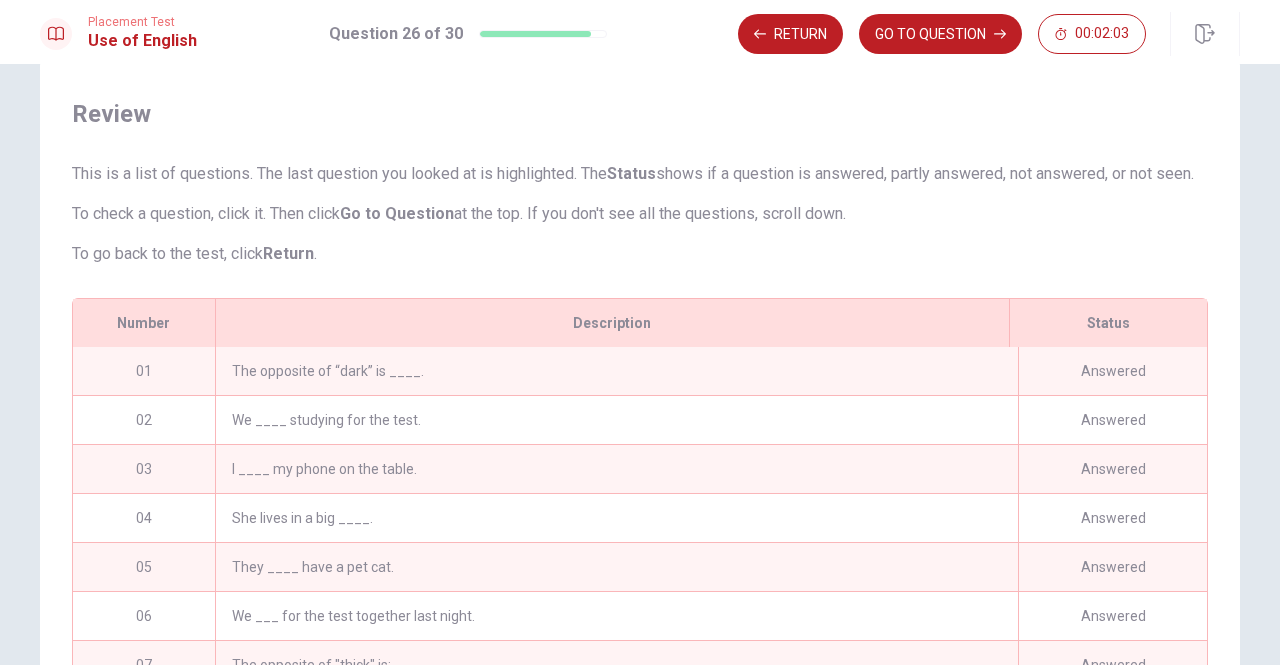 scroll, scrollTop: 147, scrollLeft: 0, axis: vertical 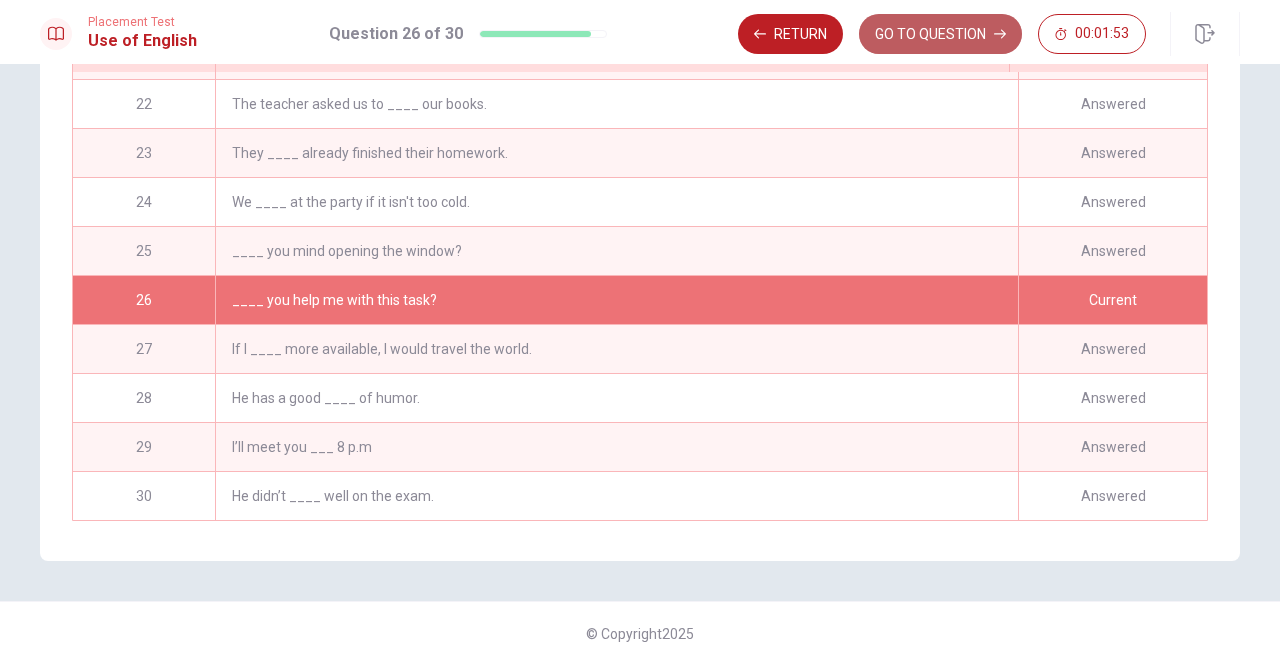 click on "GO TO QUESTION" at bounding box center (940, 34) 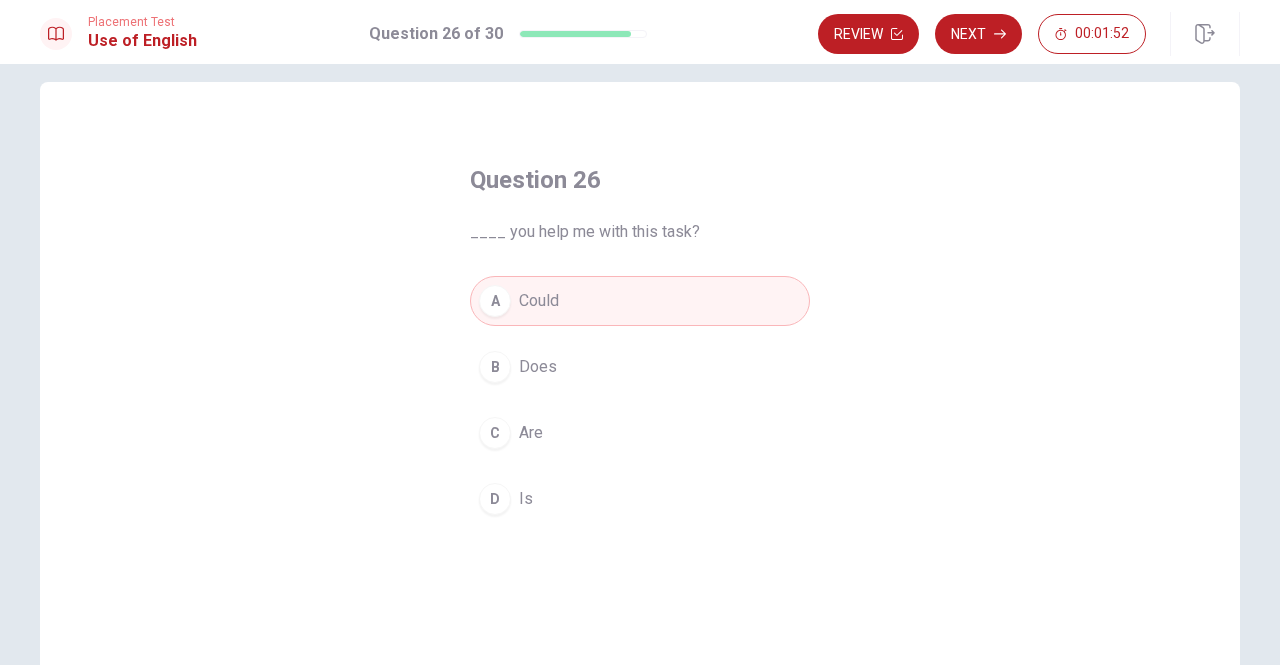 scroll, scrollTop: 0, scrollLeft: 0, axis: both 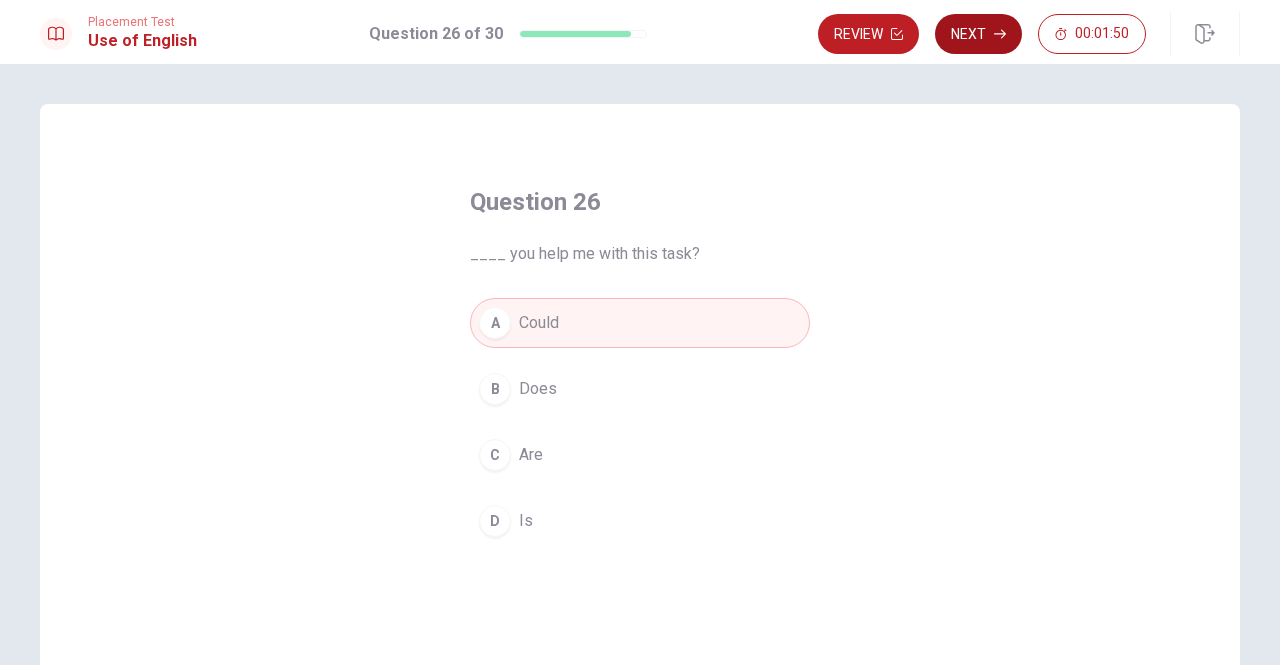 click on "Next" at bounding box center (978, 34) 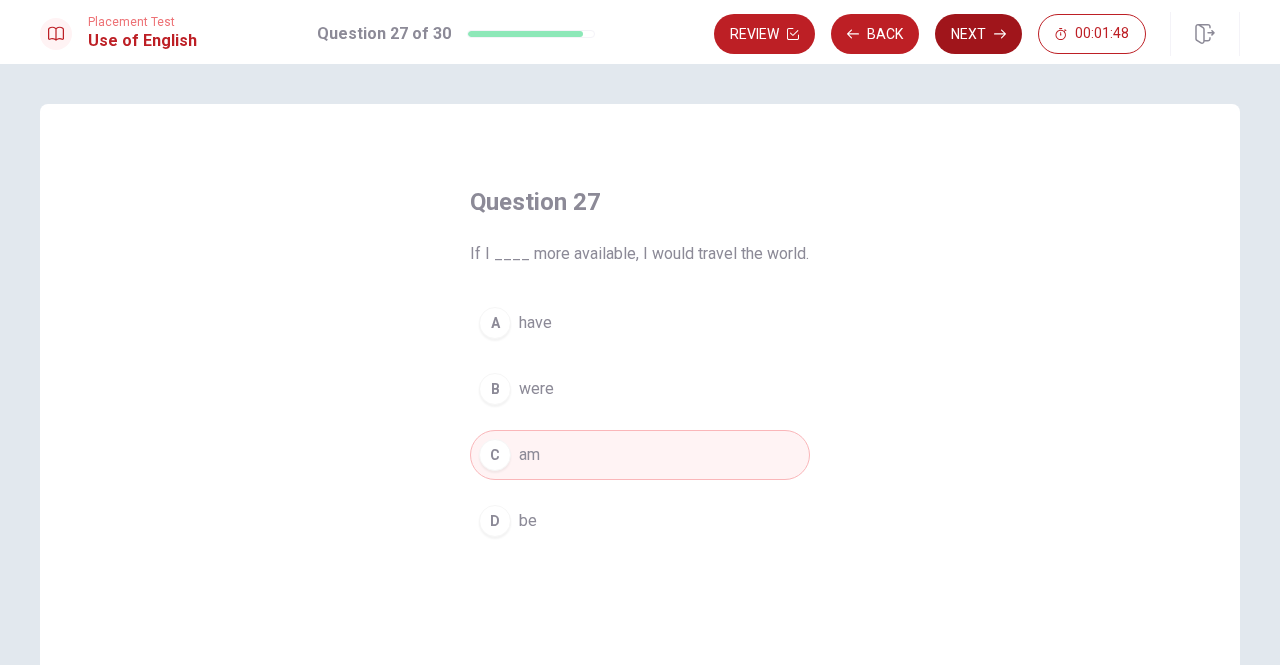 click on "Next" at bounding box center (978, 34) 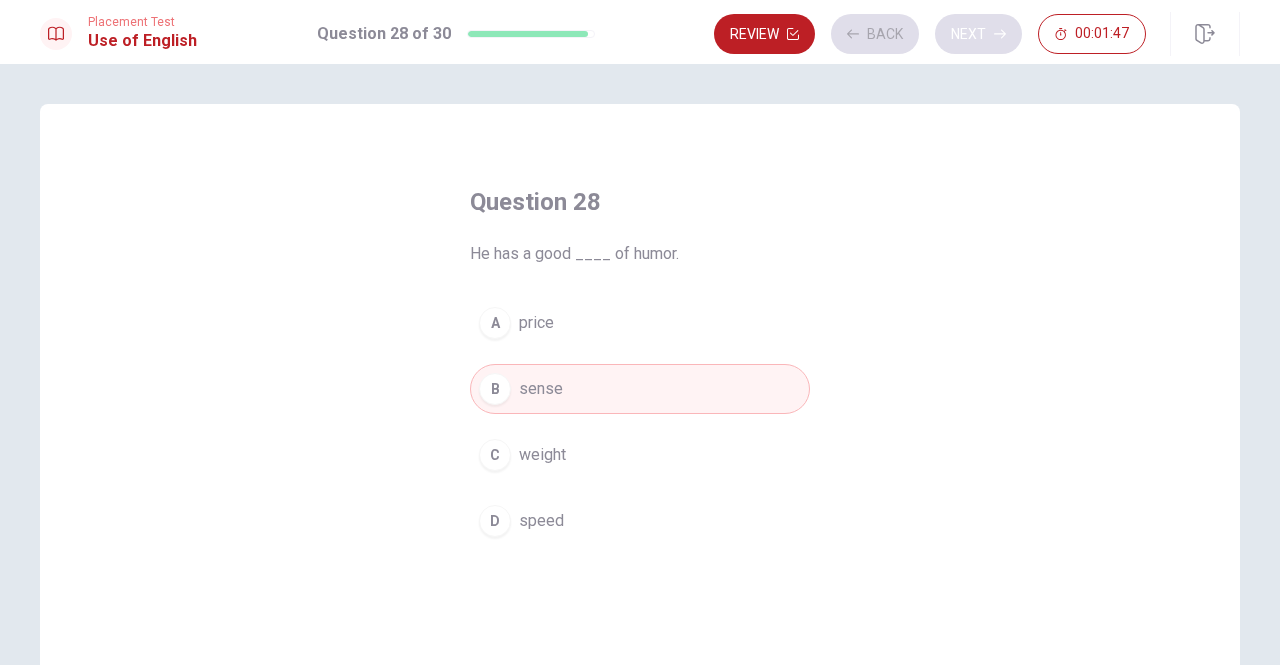 click on "Review Back Next 00:01:47" at bounding box center [930, 34] 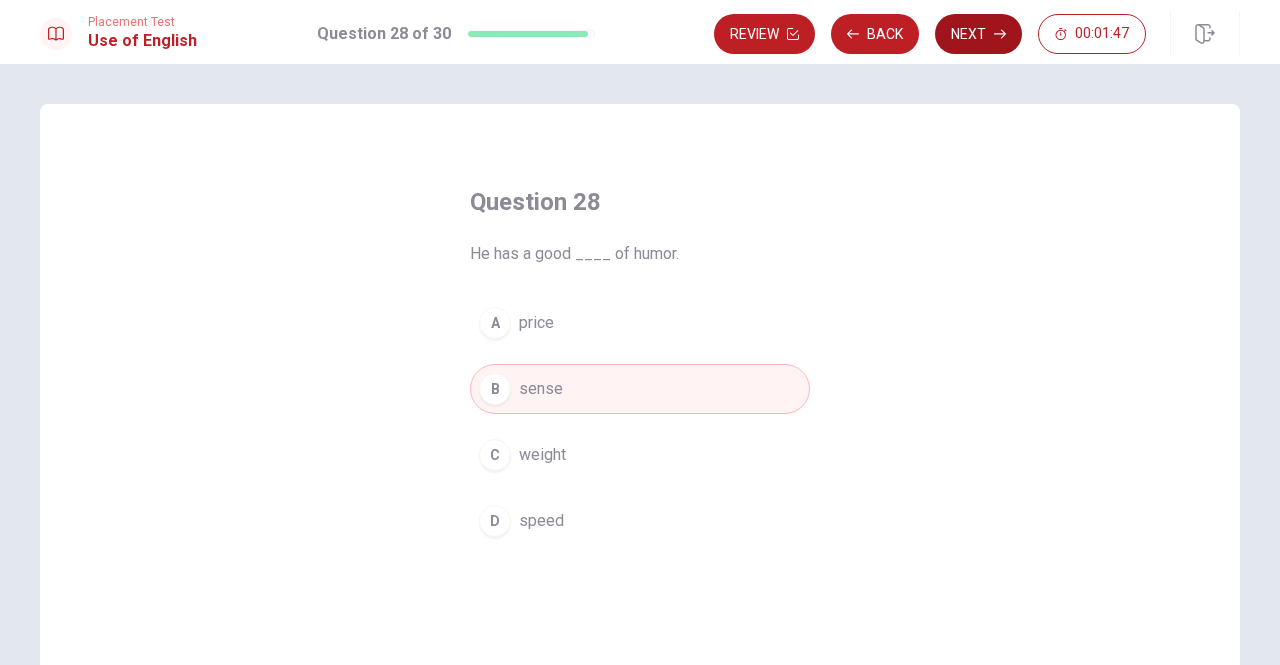 click on "Review Back Next 00:01:47" at bounding box center (930, 34) 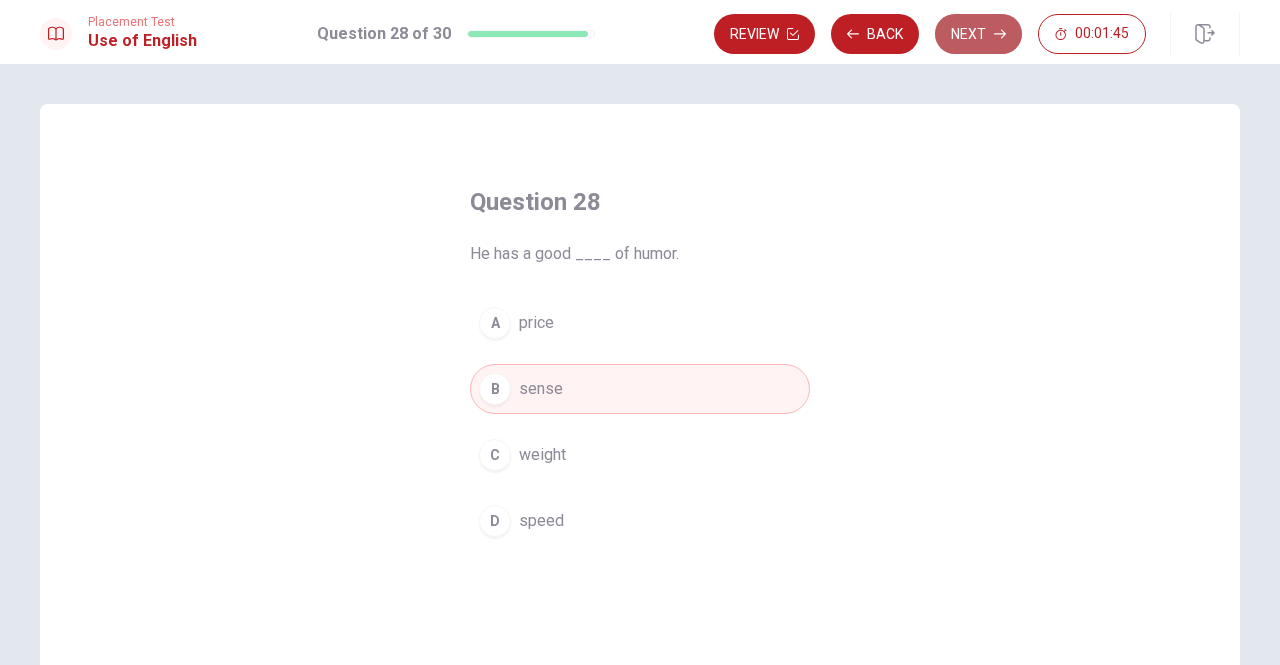click on "Next" at bounding box center [978, 34] 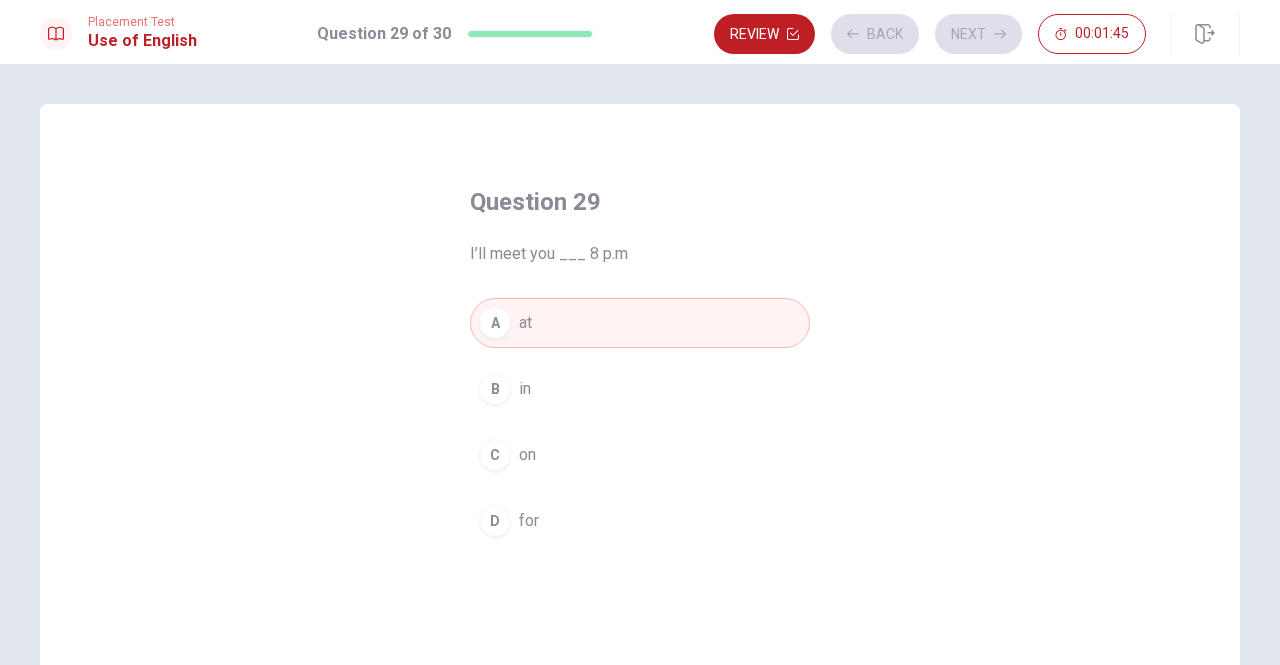 click on "Review Back Next 00:01:45" at bounding box center [930, 34] 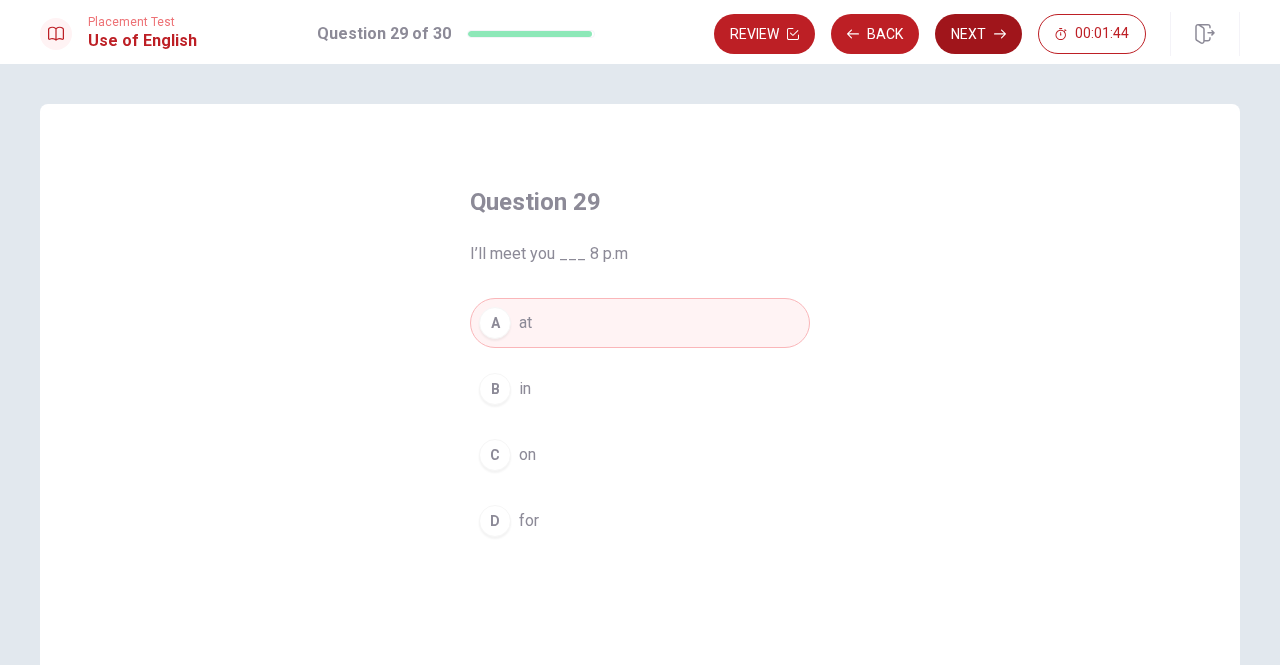 click on "Next" at bounding box center (978, 34) 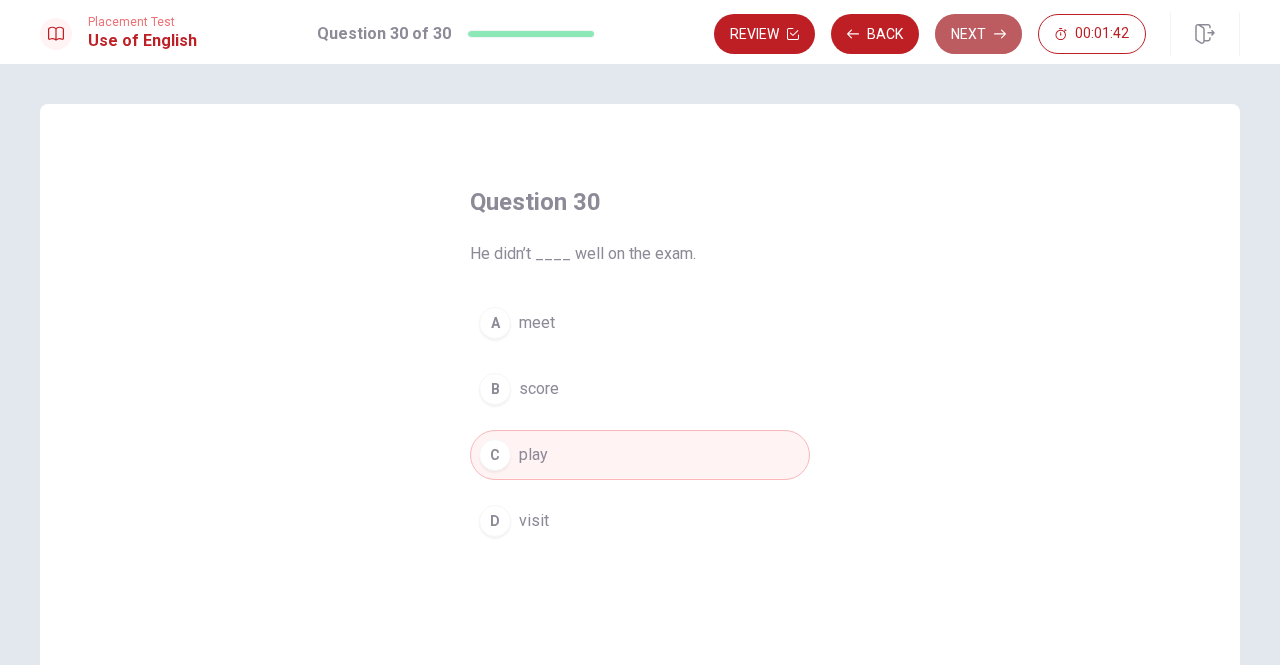 click on "Next" at bounding box center [978, 34] 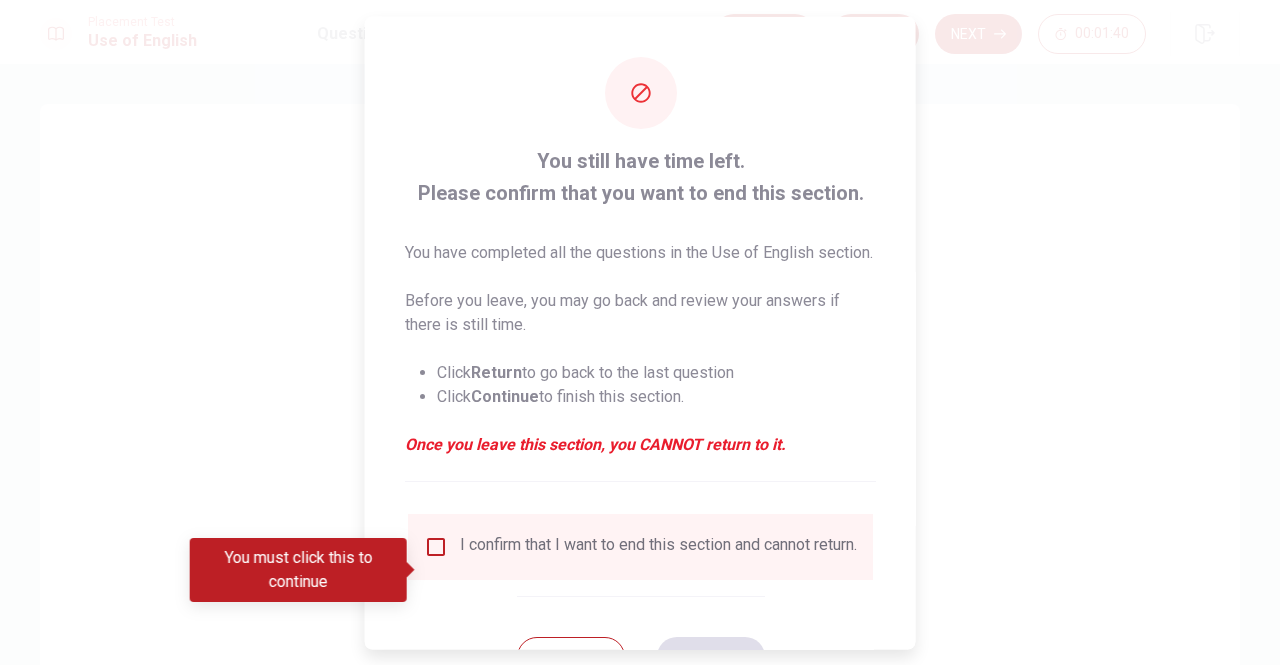 click at bounding box center (436, 546) 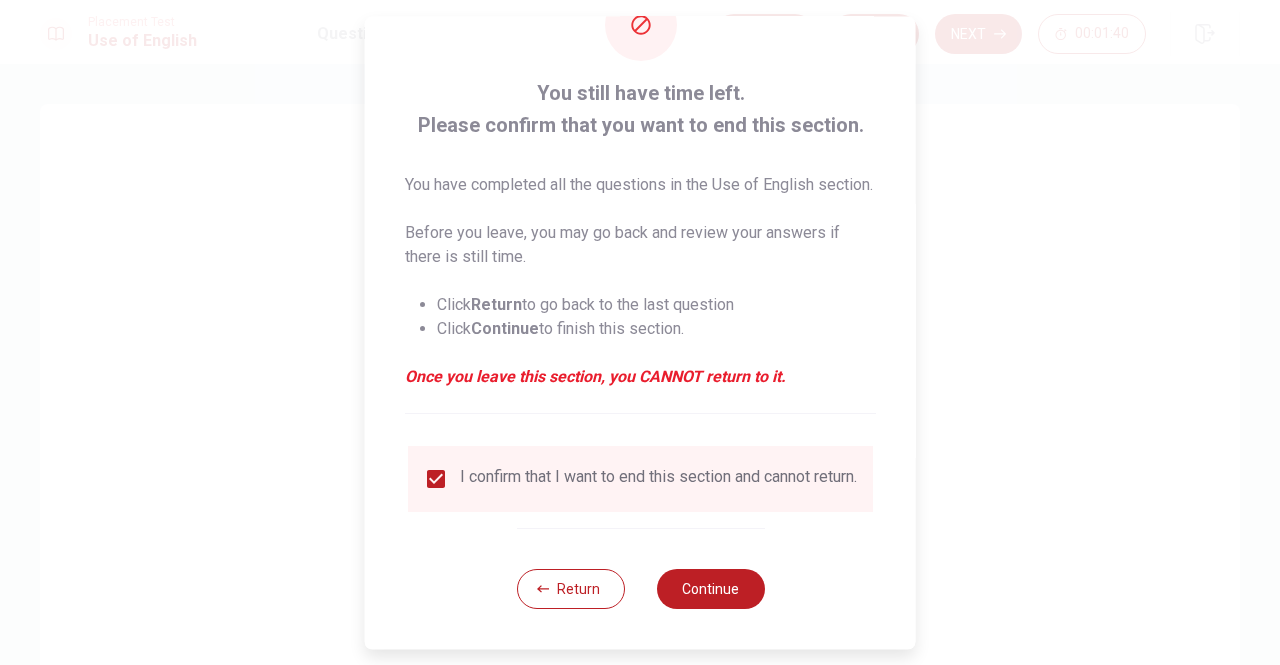 scroll, scrollTop: 104, scrollLeft: 0, axis: vertical 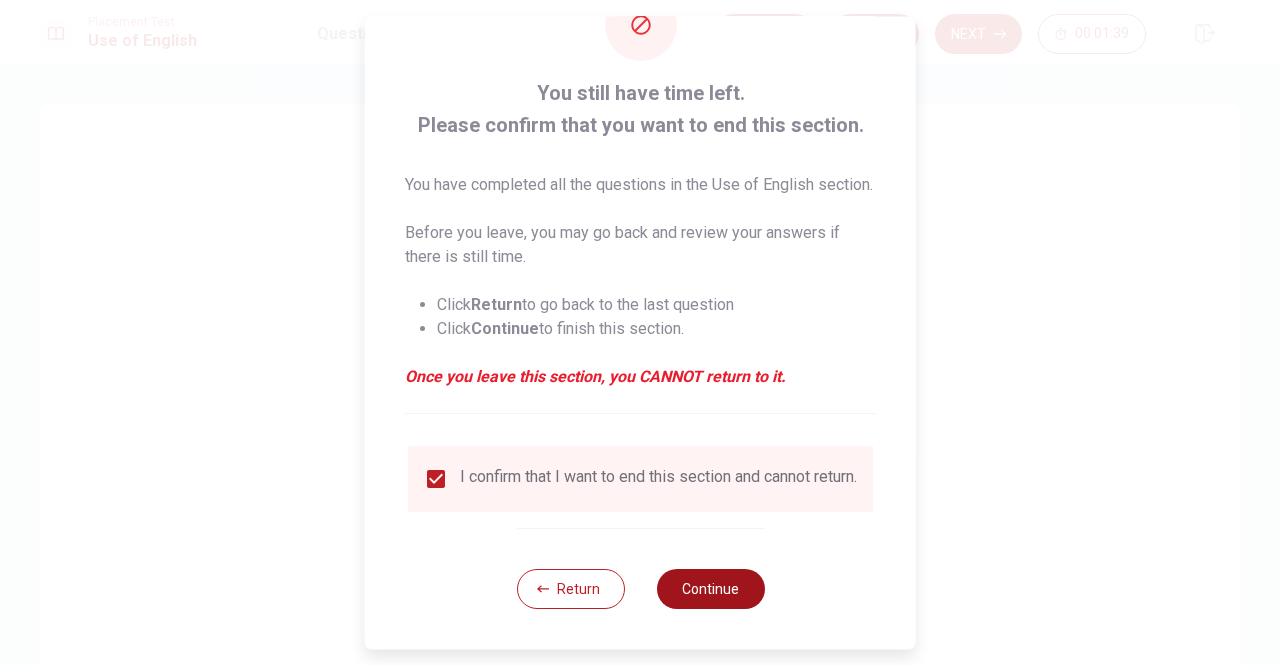 click on "Continue" at bounding box center [710, 589] 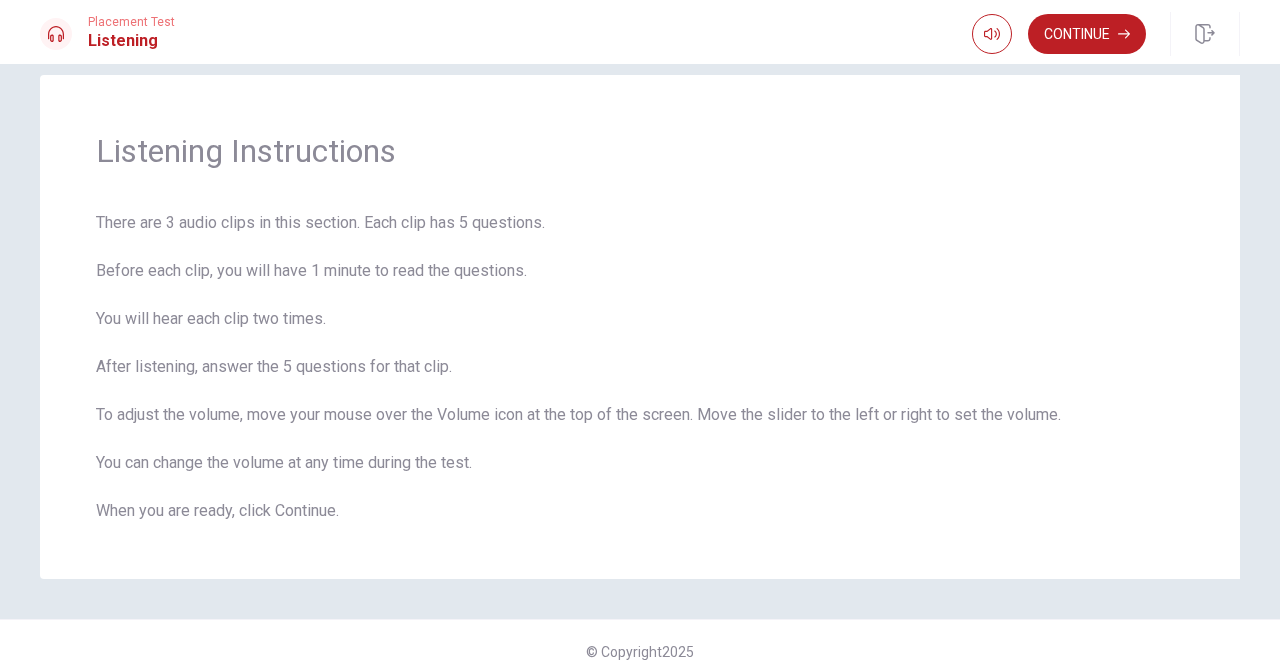 scroll, scrollTop: 0, scrollLeft: 0, axis: both 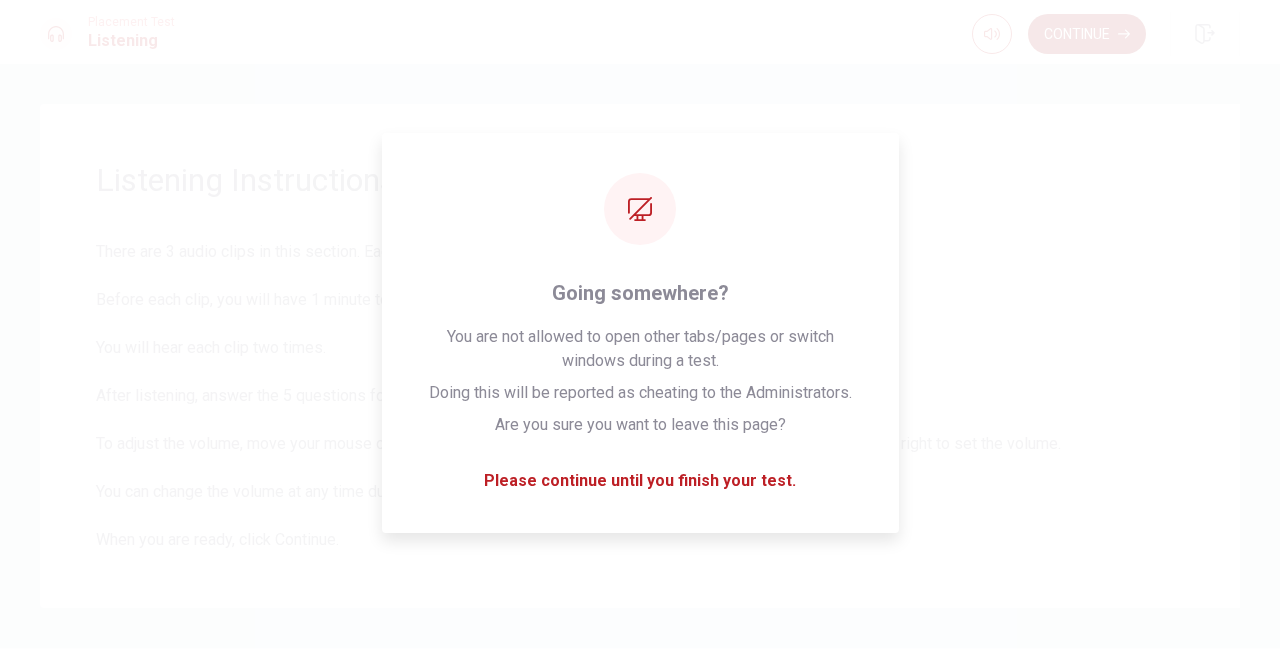 click on "Continue" at bounding box center (1087, 34) 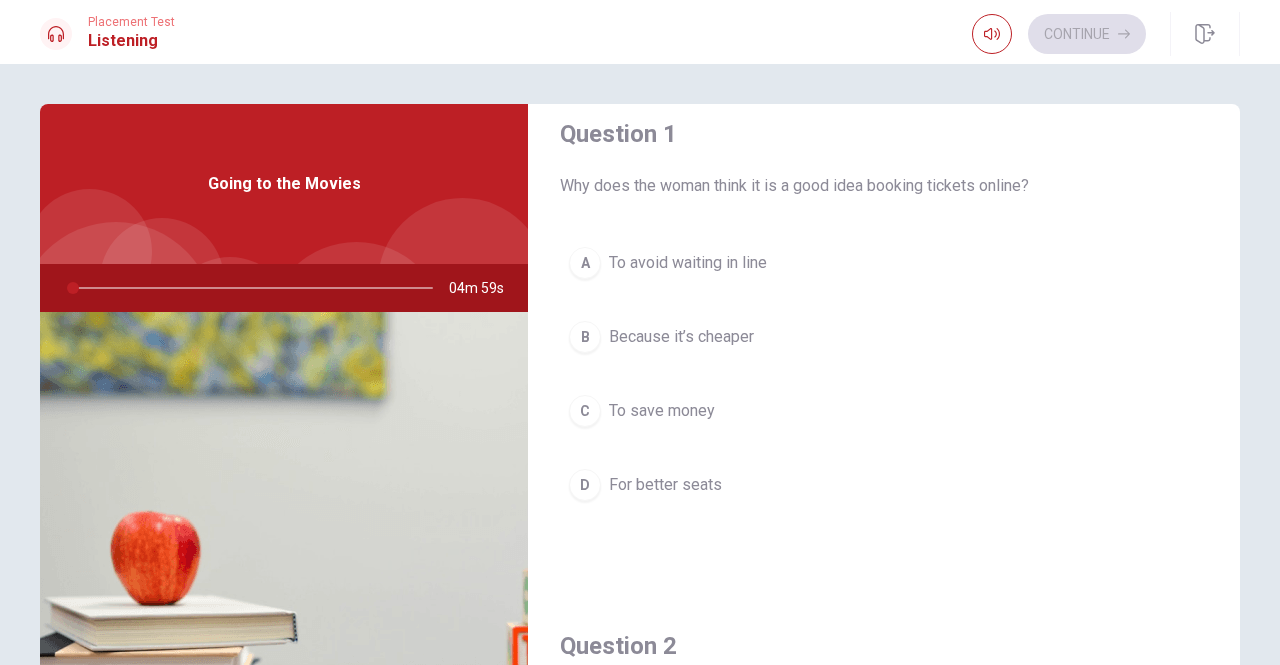 scroll, scrollTop: 0, scrollLeft: 0, axis: both 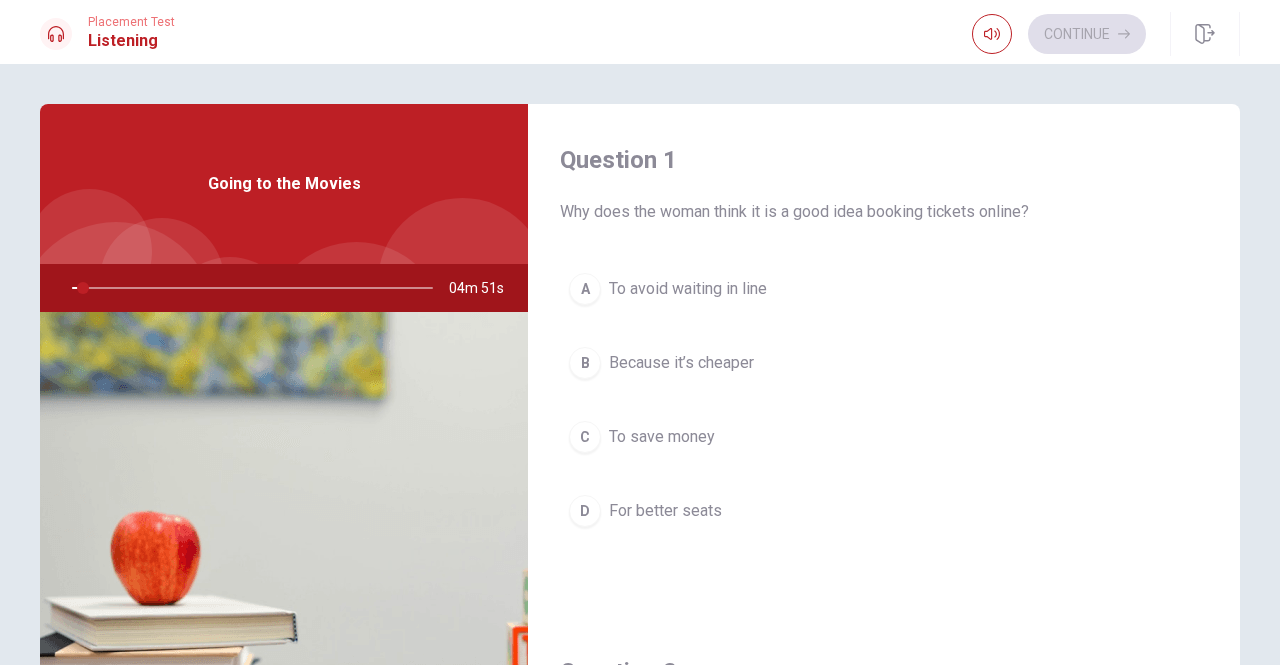 click on "Going to the Movies" at bounding box center [284, 184] 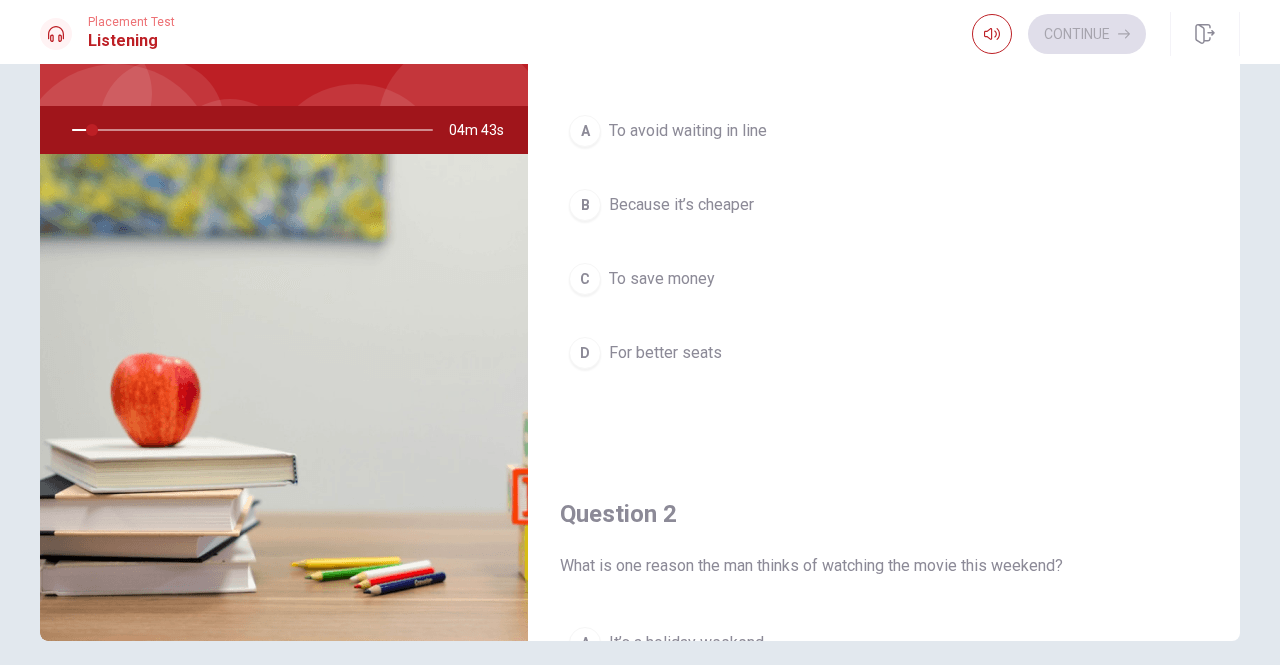 scroll, scrollTop: 200, scrollLeft: 0, axis: vertical 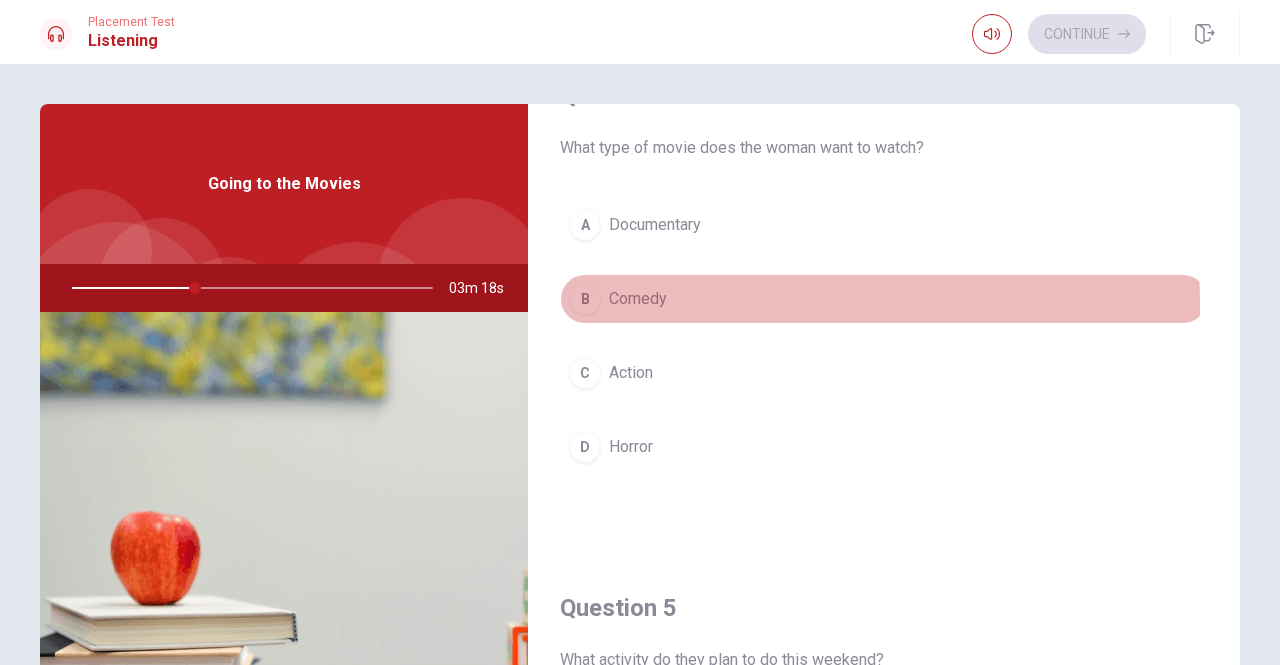 click on "B Comedy" at bounding box center [884, 299] 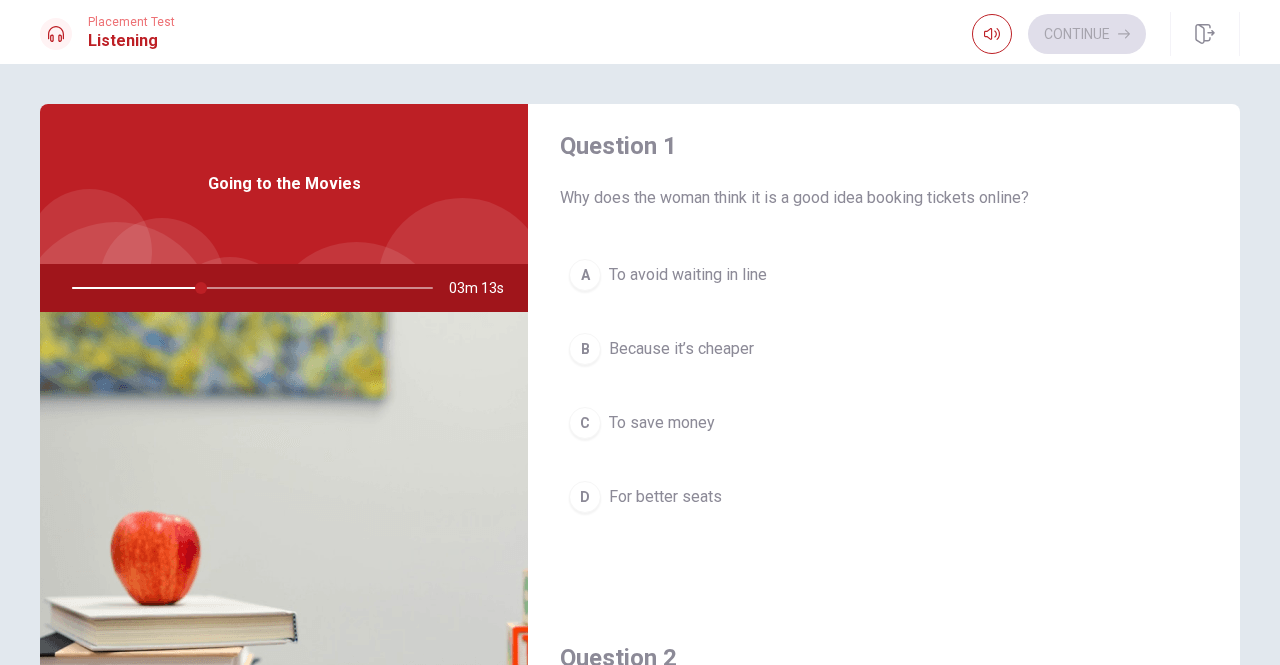scroll, scrollTop: 0, scrollLeft: 0, axis: both 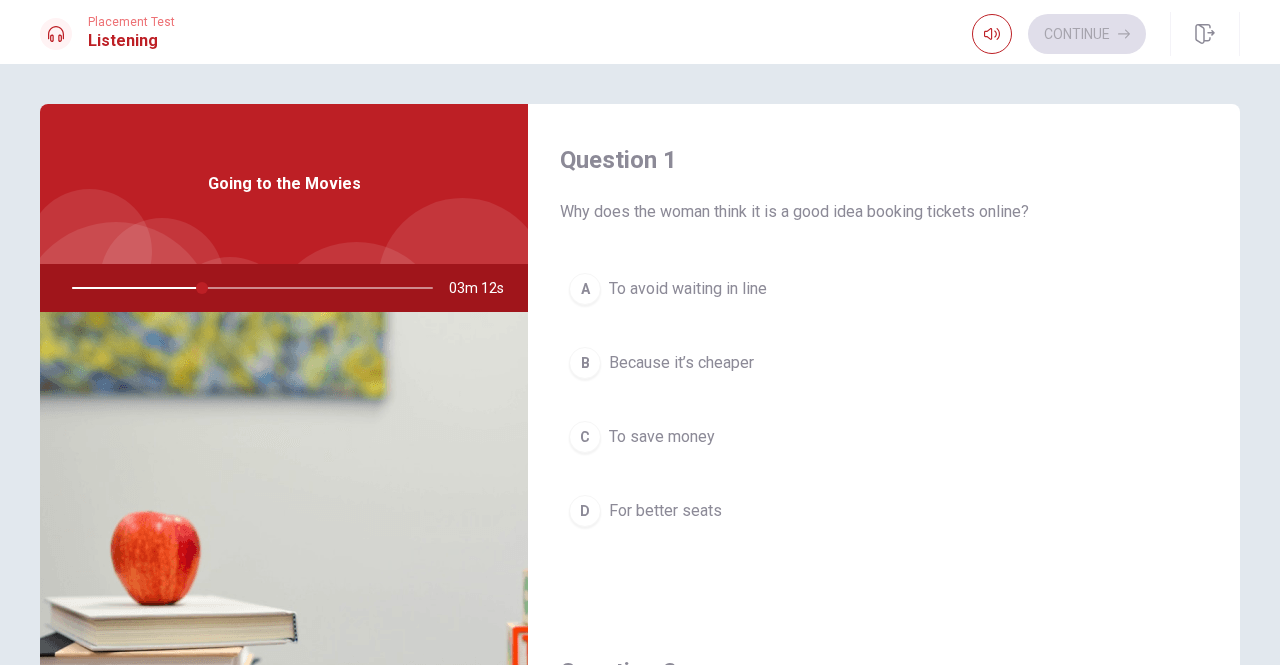 click on "To avoid waiting in line" at bounding box center [688, 289] 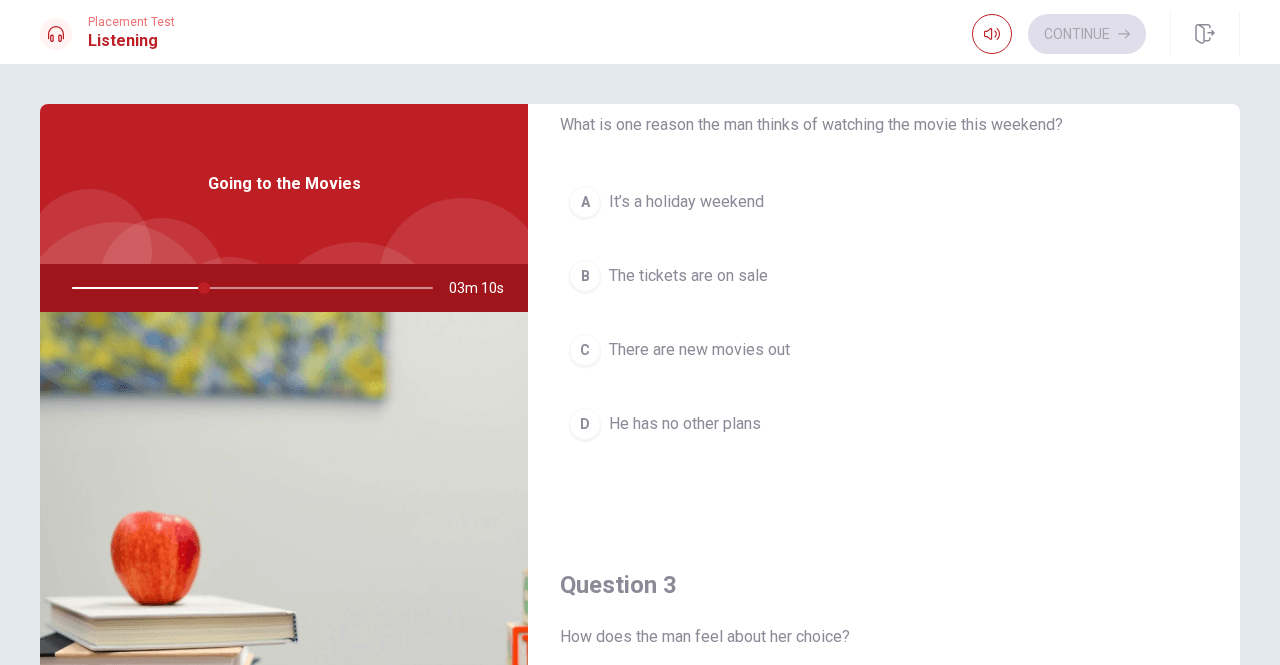 scroll, scrollTop: 600, scrollLeft: 0, axis: vertical 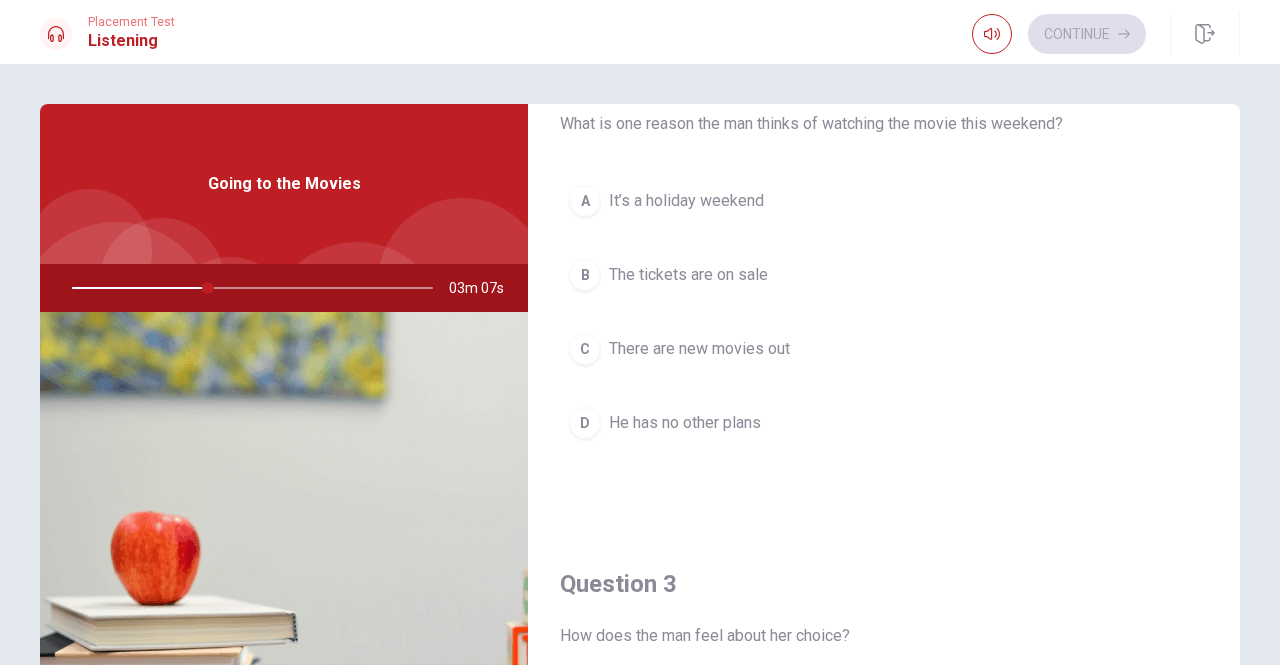click on "There are new movies out" at bounding box center [699, 349] 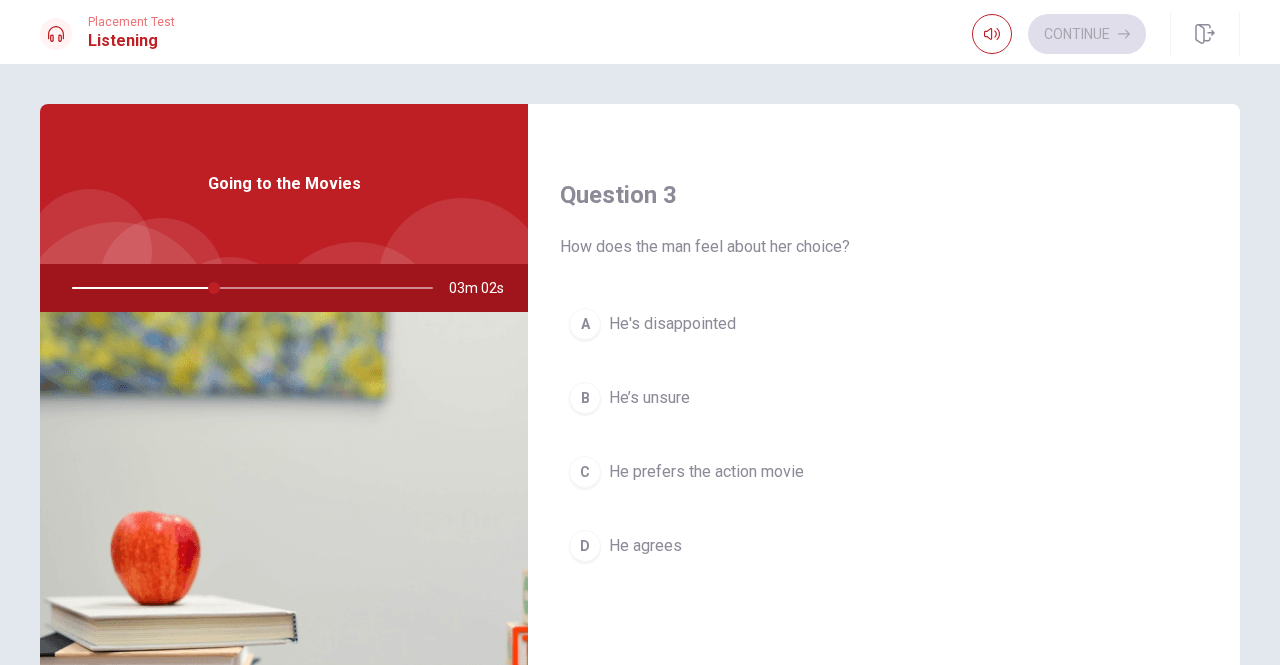 scroll, scrollTop: 1000, scrollLeft: 0, axis: vertical 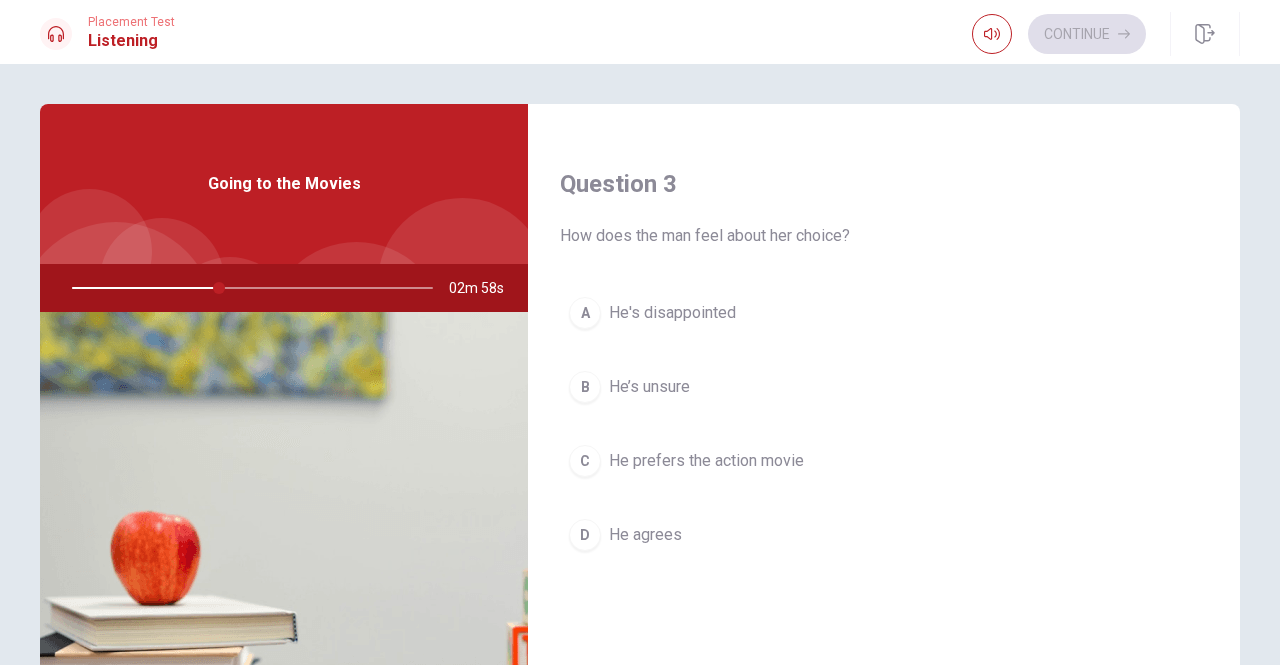 click on "D He agrees" at bounding box center [884, 535] 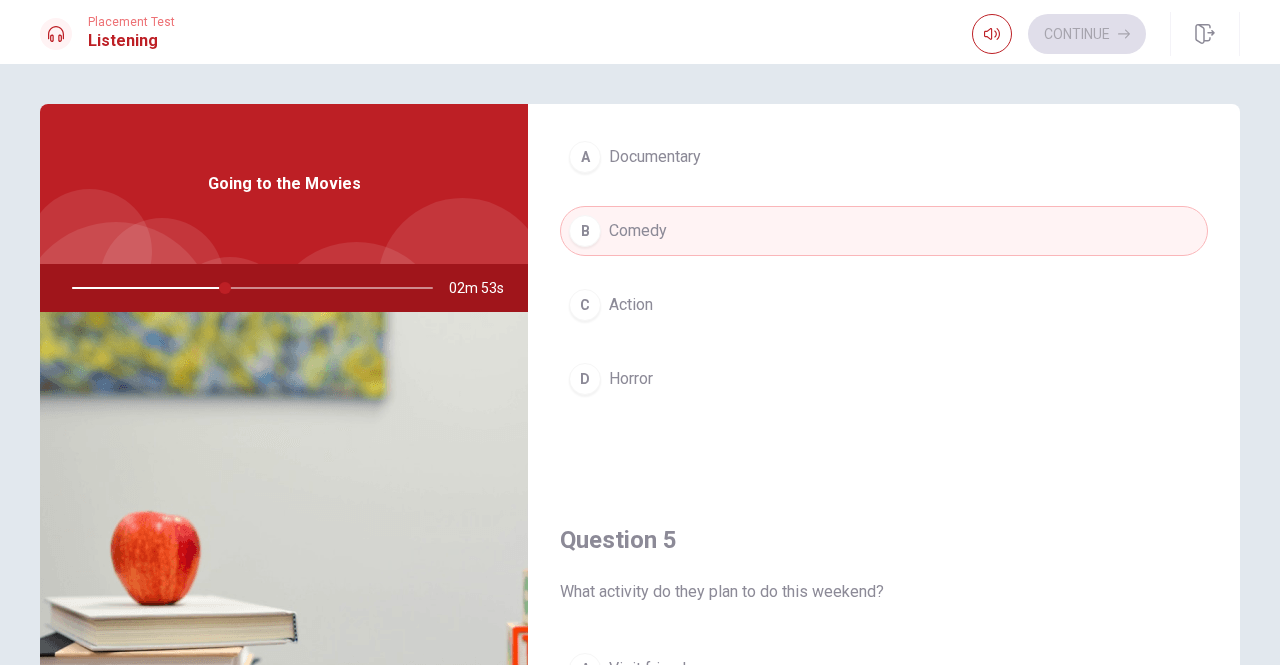 scroll, scrollTop: 1851, scrollLeft: 0, axis: vertical 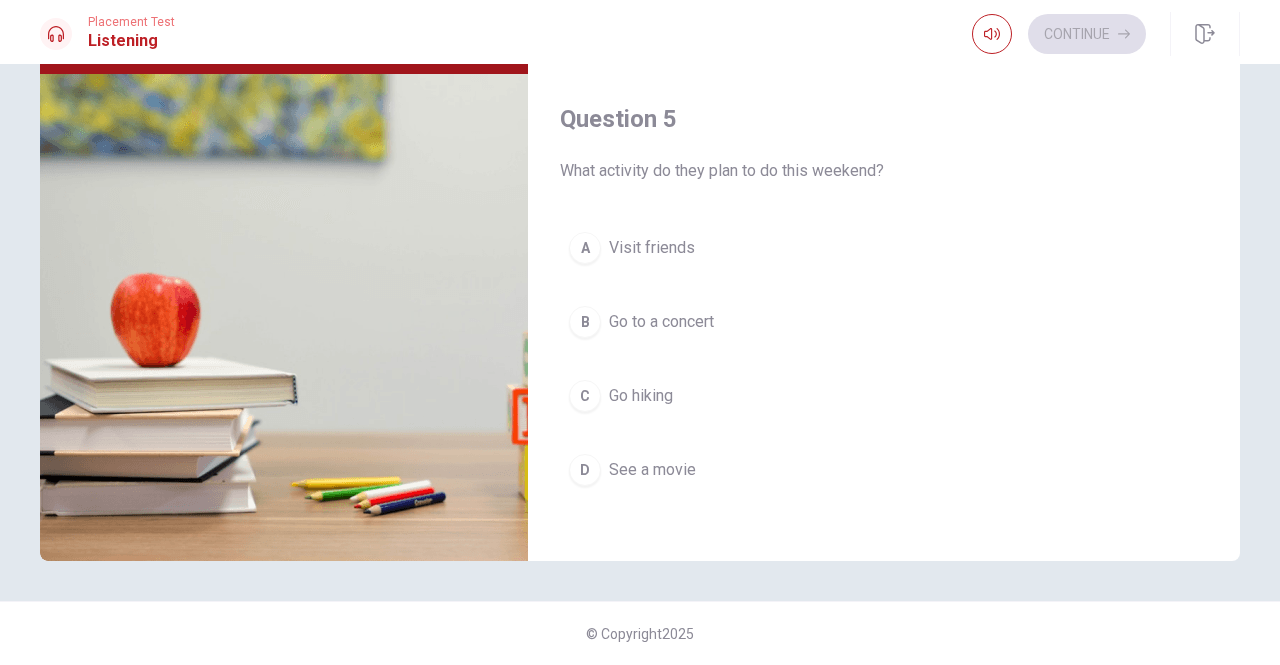 click on "D See a movie" at bounding box center (884, 470) 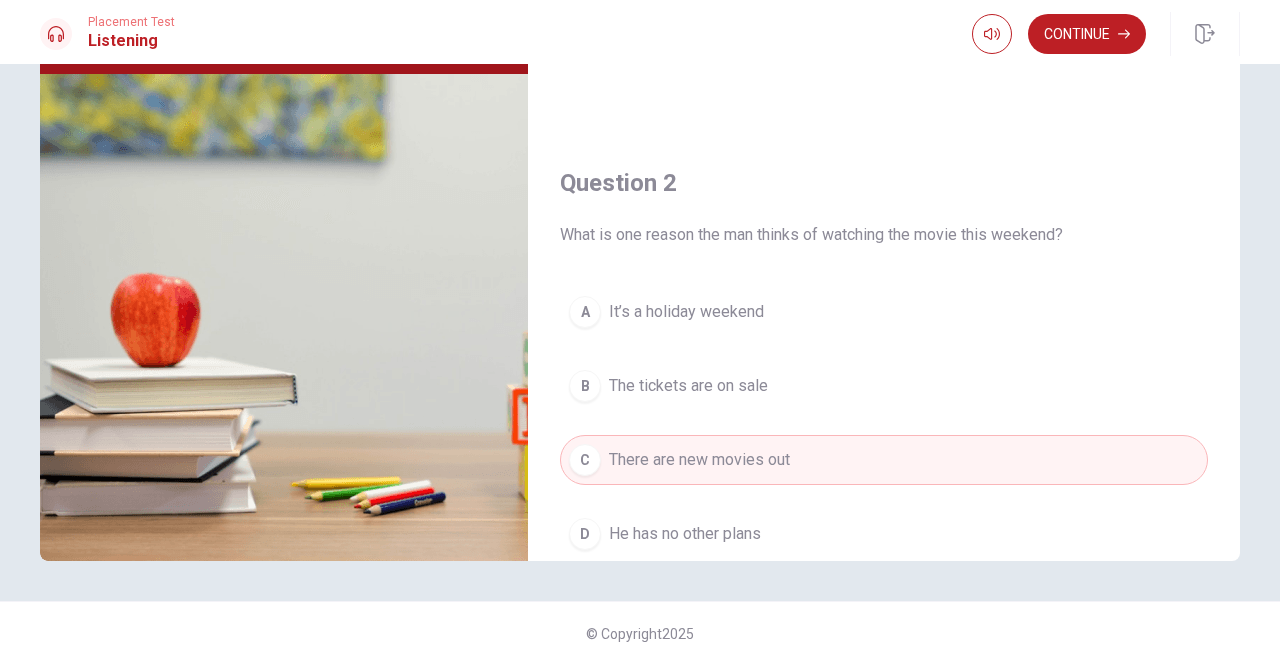 scroll, scrollTop: 0, scrollLeft: 0, axis: both 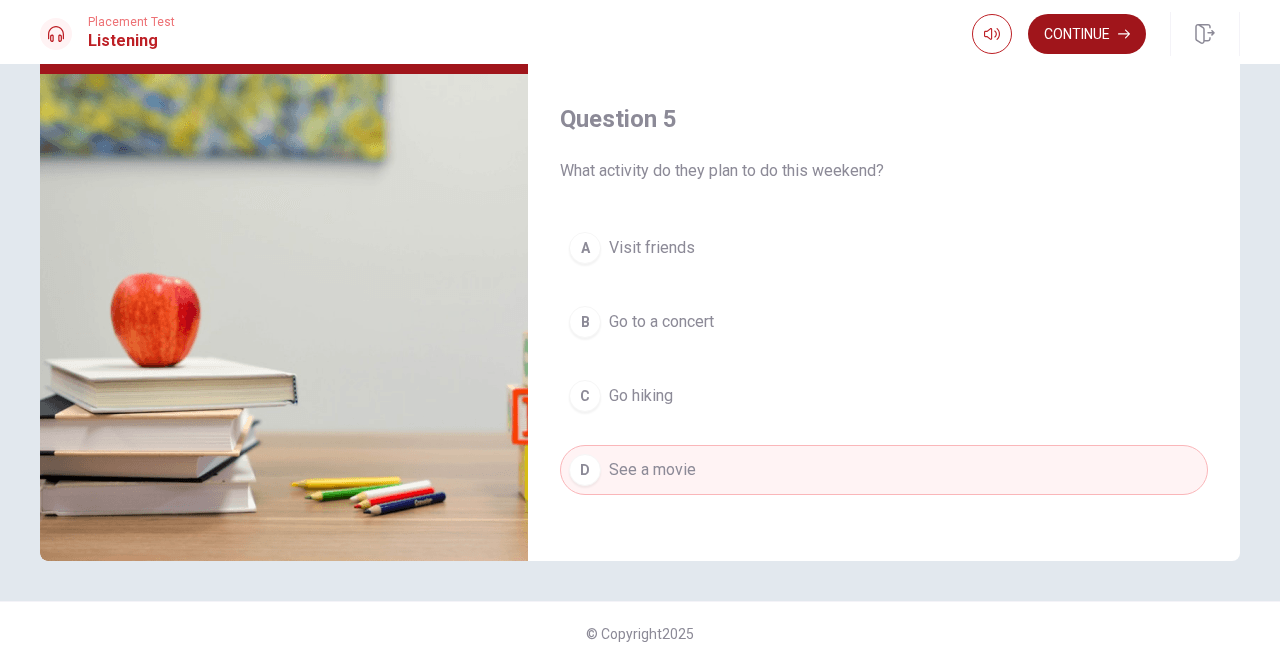 click on "Continue" at bounding box center (1087, 34) 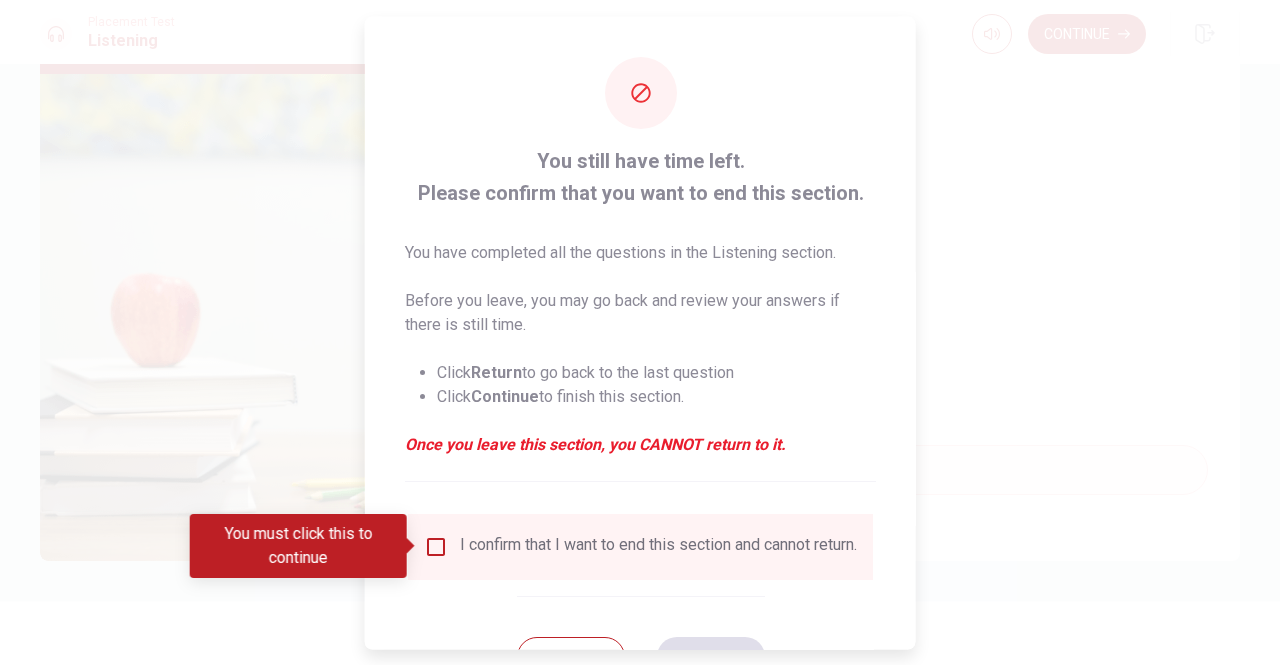 click at bounding box center (436, 546) 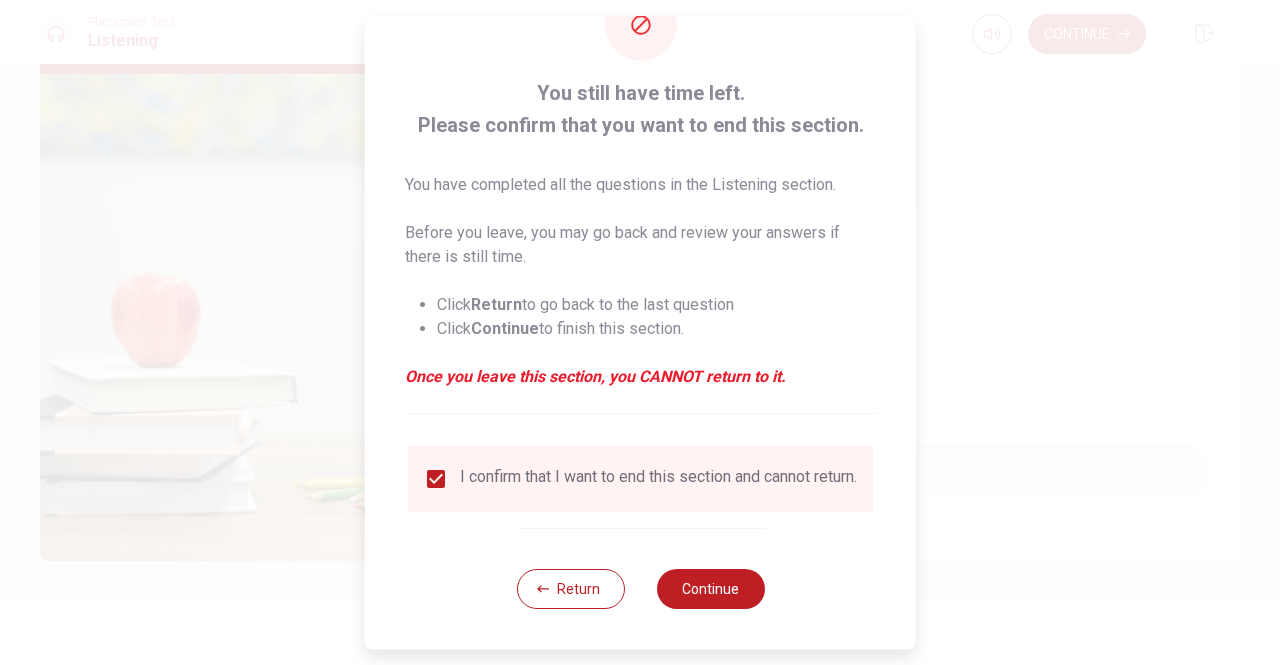 scroll, scrollTop: 80, scrollLeft: 0, axis: vertical 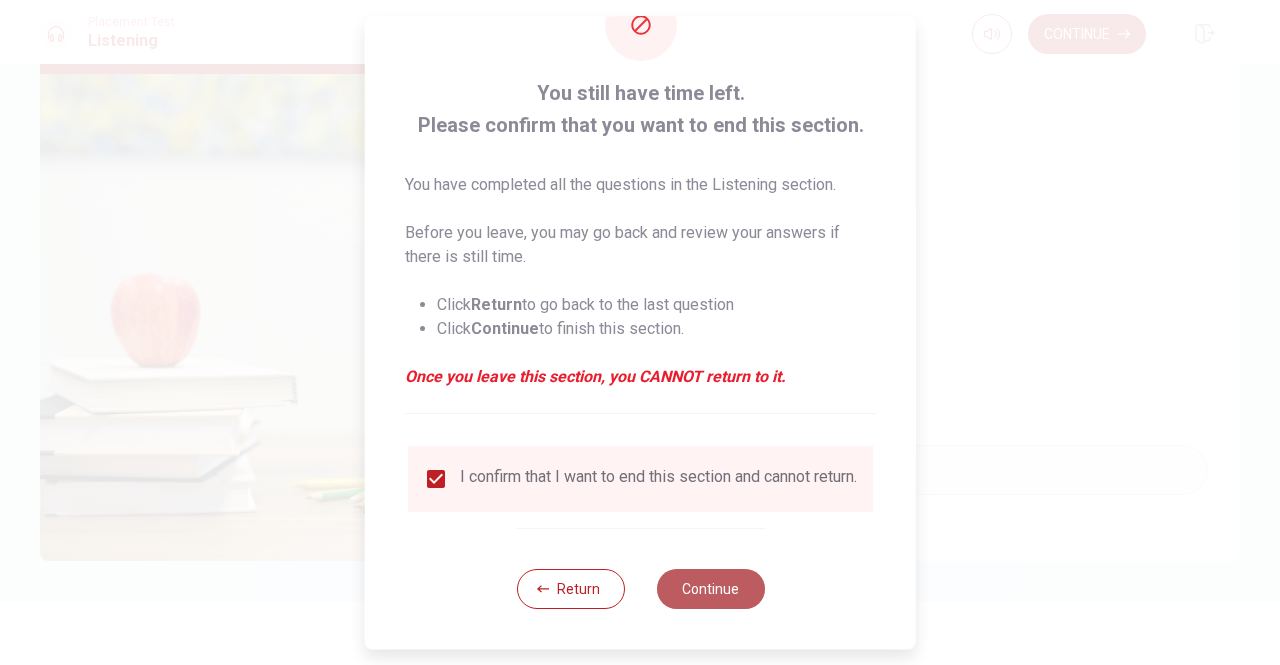 click on "Continue" at bounding box center [710, 589] 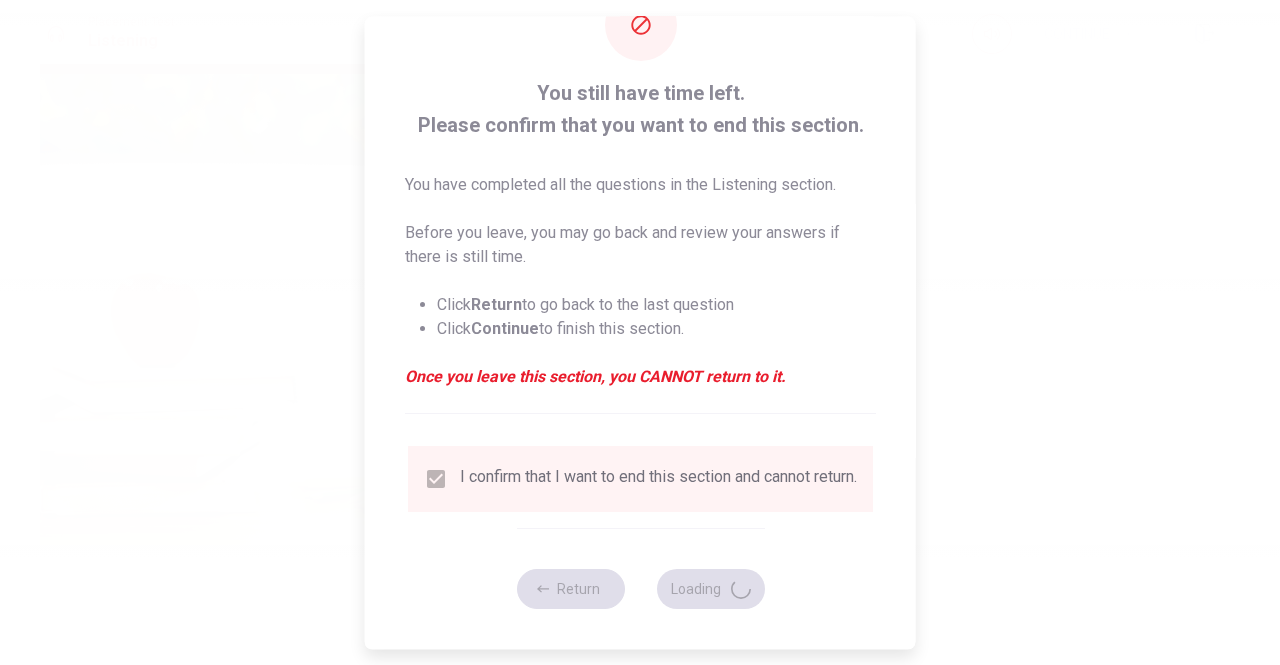 type on "54" 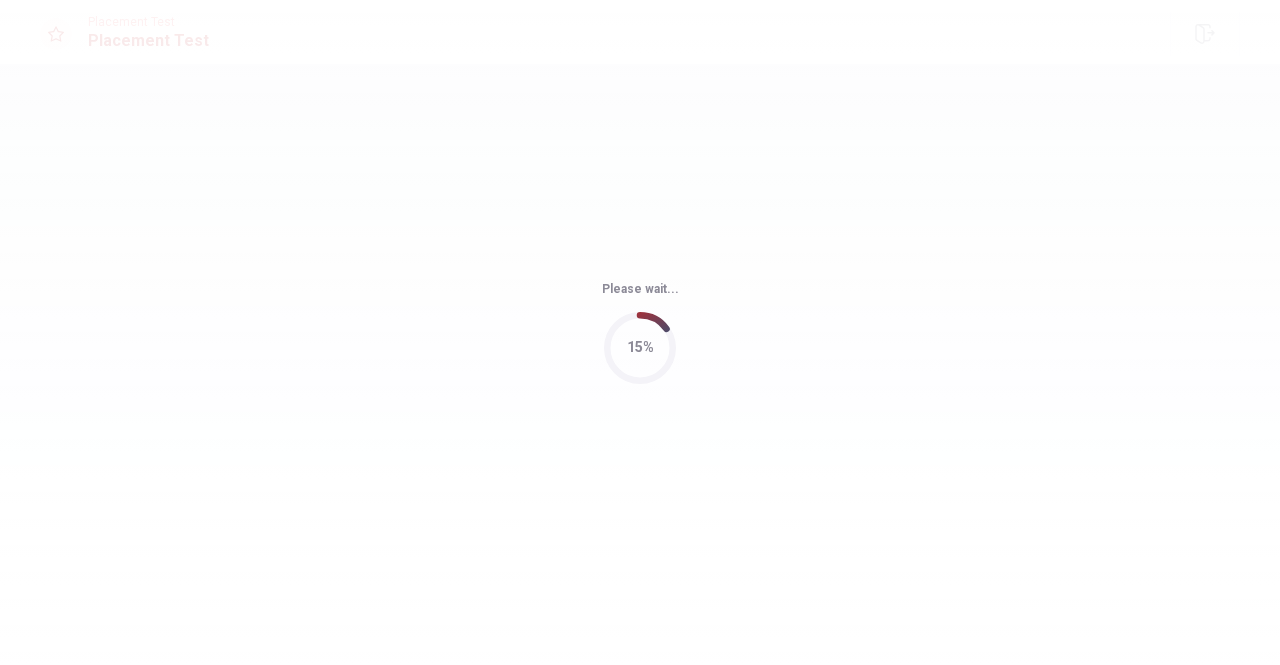 scroll, scrollTop: 0, scrollLeft: 0, axis: both 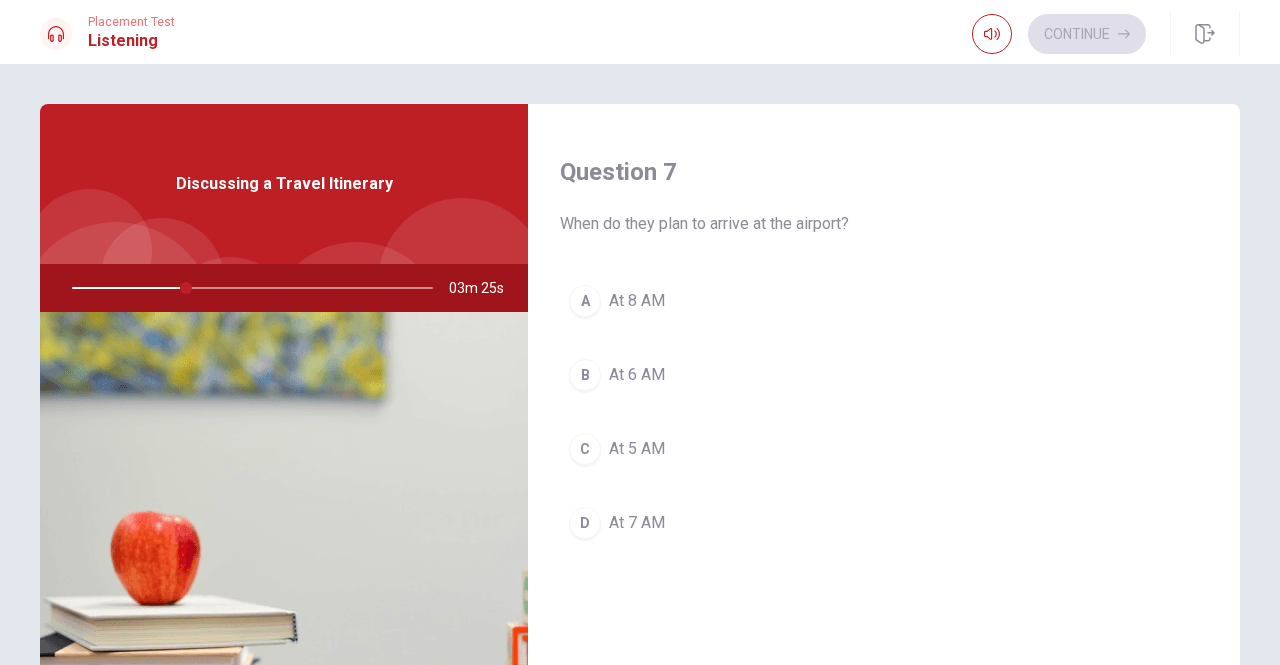 click on "At 6 AM" at bounding box center [637, 375] 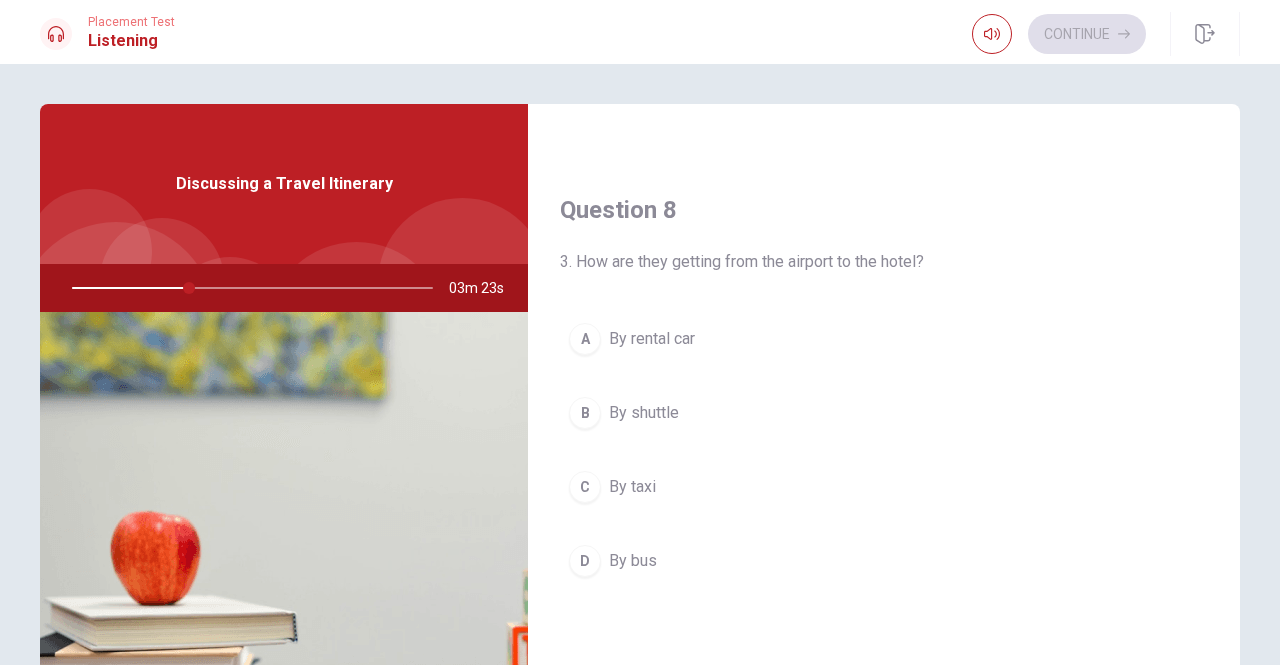 scroll, scrollTop: 1000, scrollLeft: 0, axis: vertical 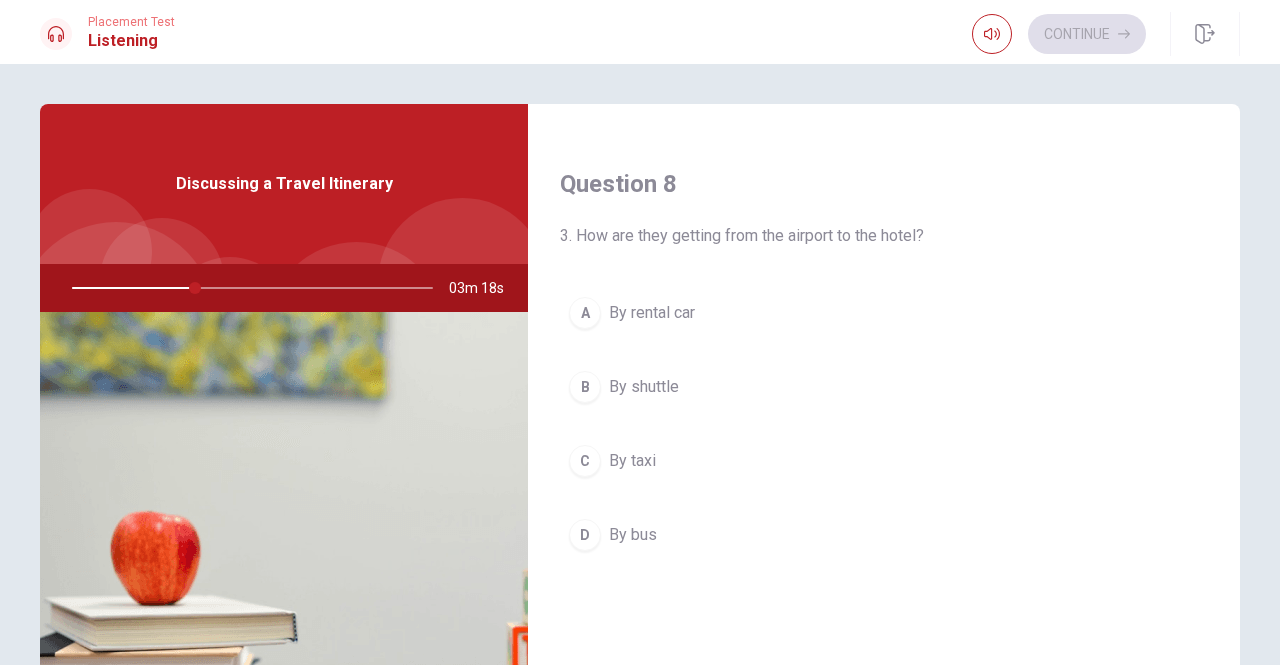 click on "By shuttle" at bounding box center [644, 387] 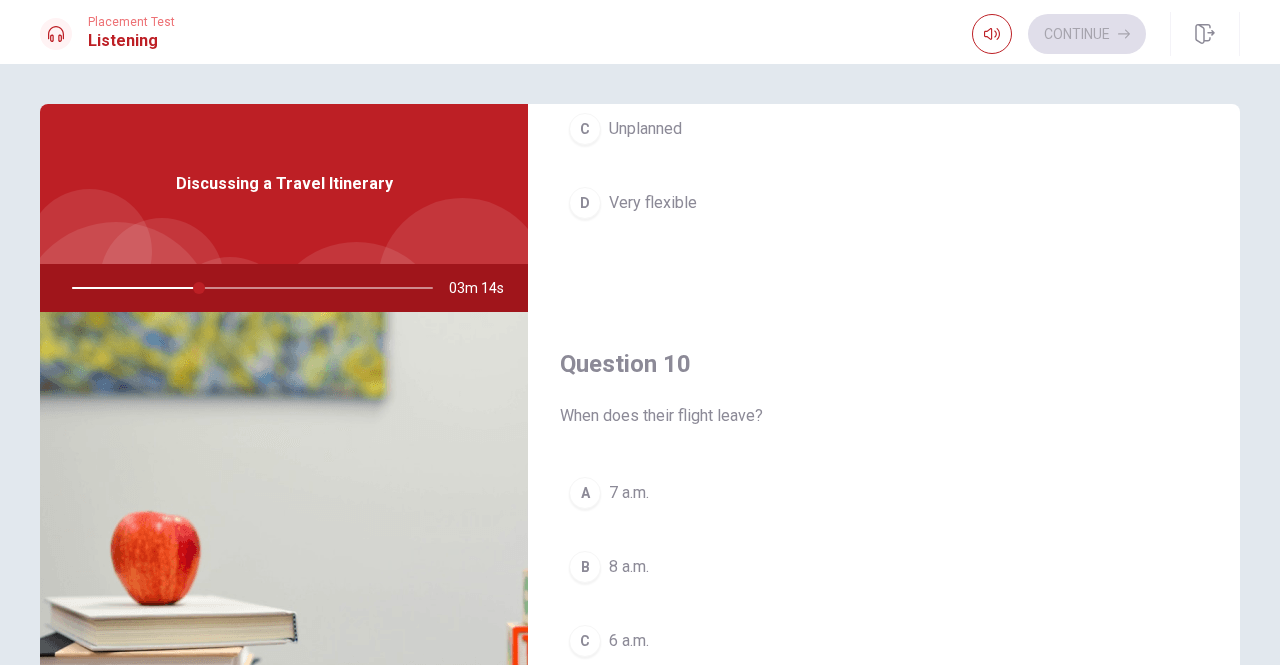 scroll, scrollTop: 1851, scrollLeft: 0, axis: vertical 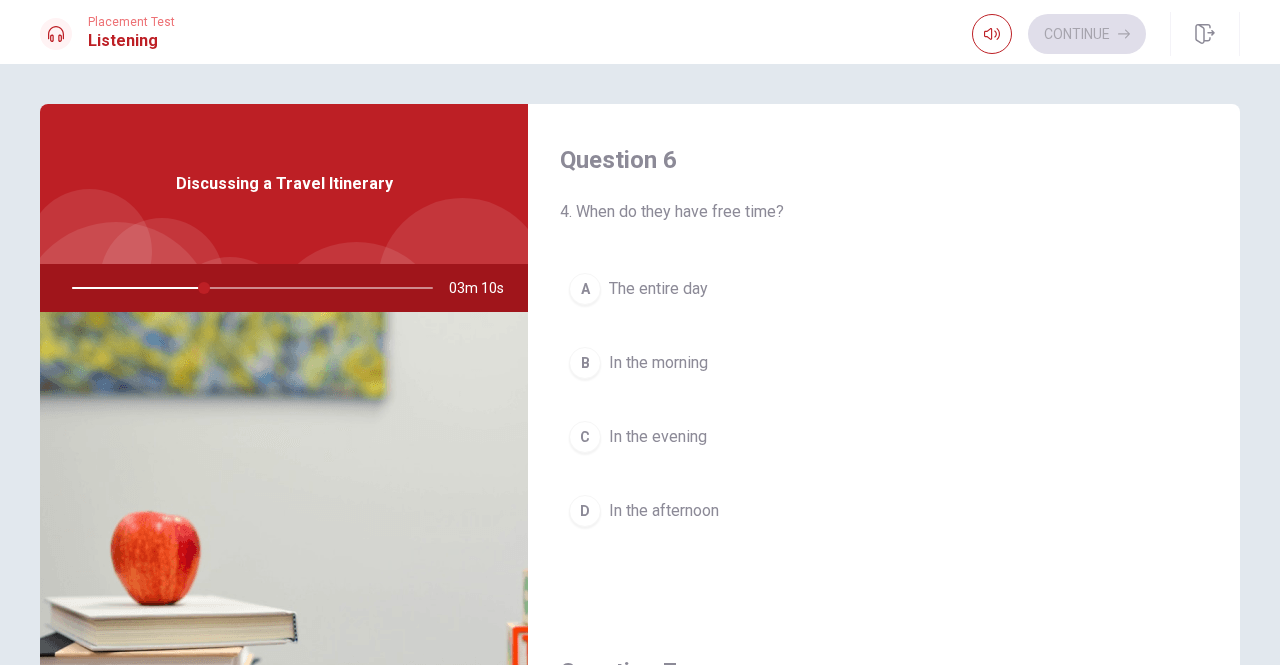 click on "In the afternoon" at bounding box center (664, 511) 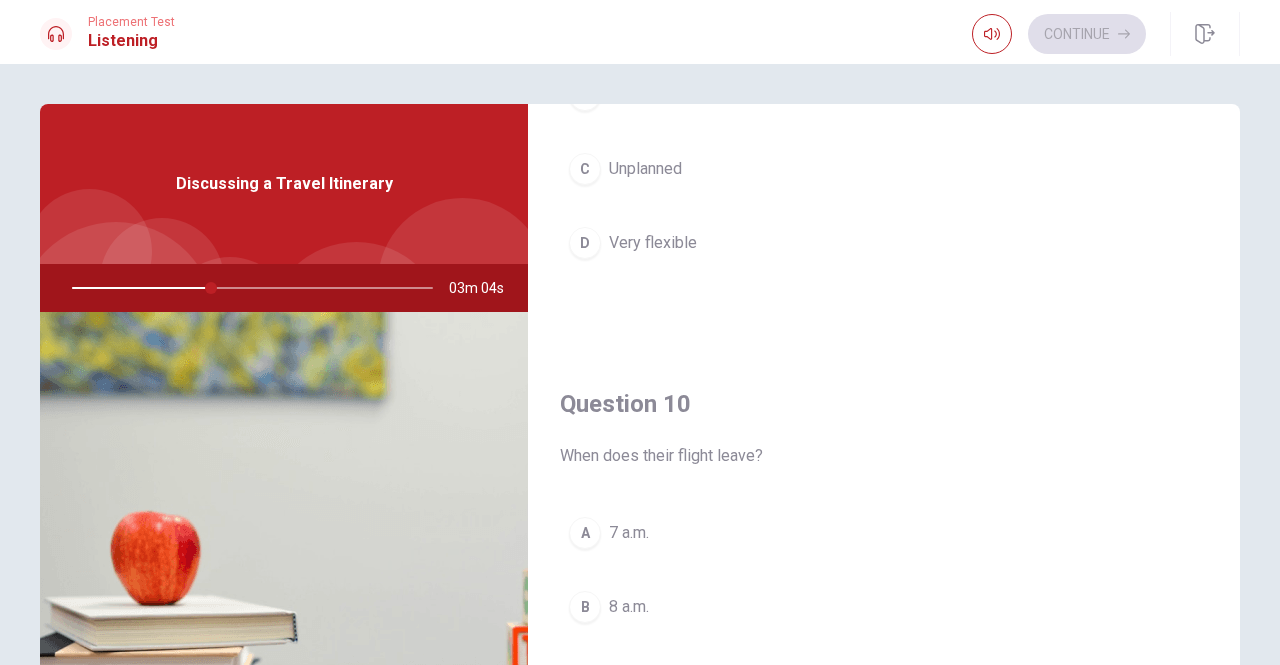 scroll, scrollTop: 1851, scrollLeft: 0, axis: vertical 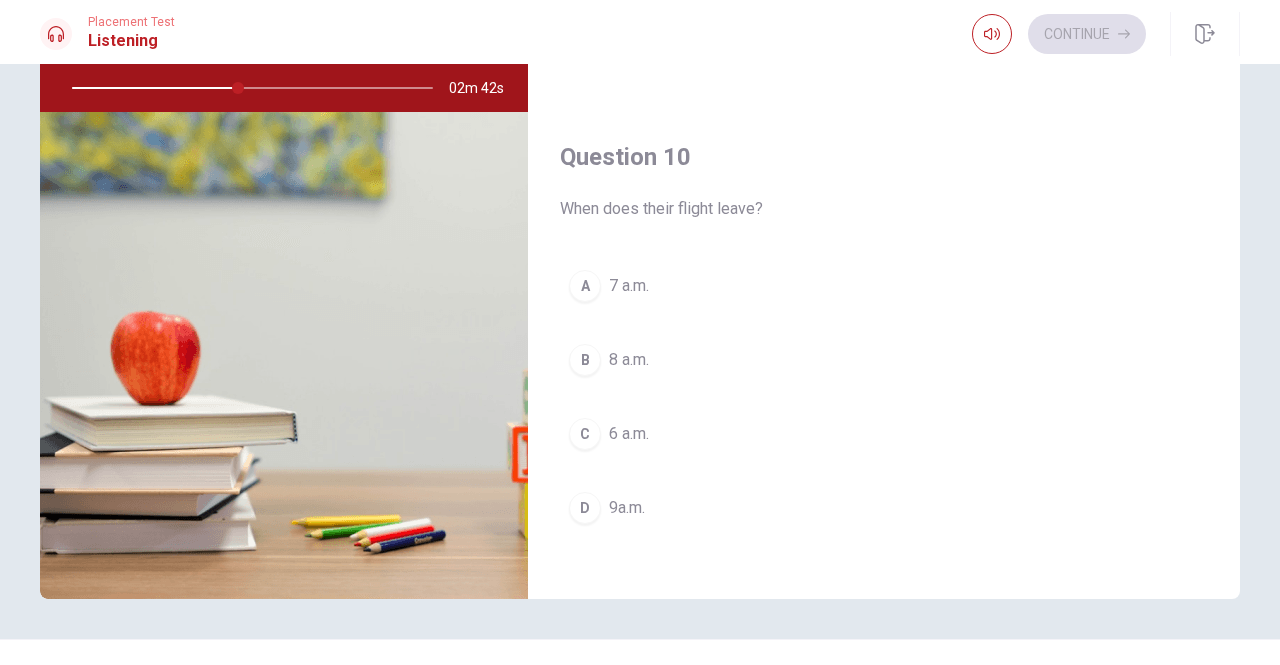 click on "8 a.m." at bounding box center (629, 360) 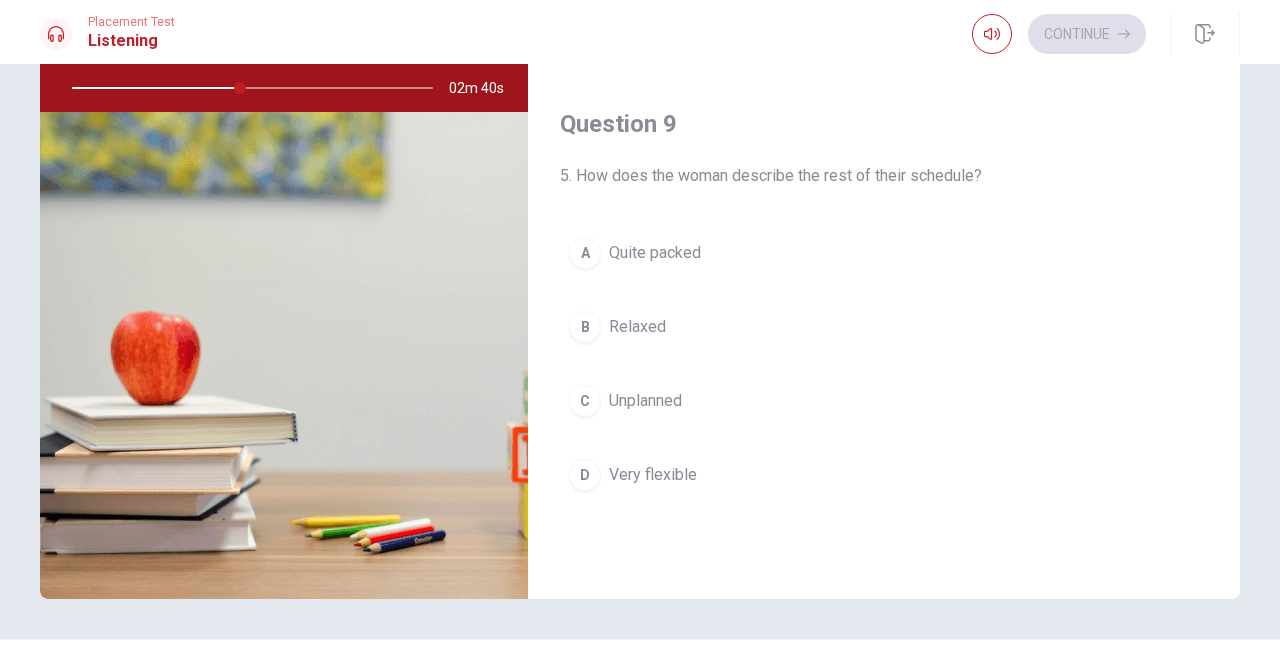 scroll, scrollTop: 1351, scrollLeft: 0, axis: vertical 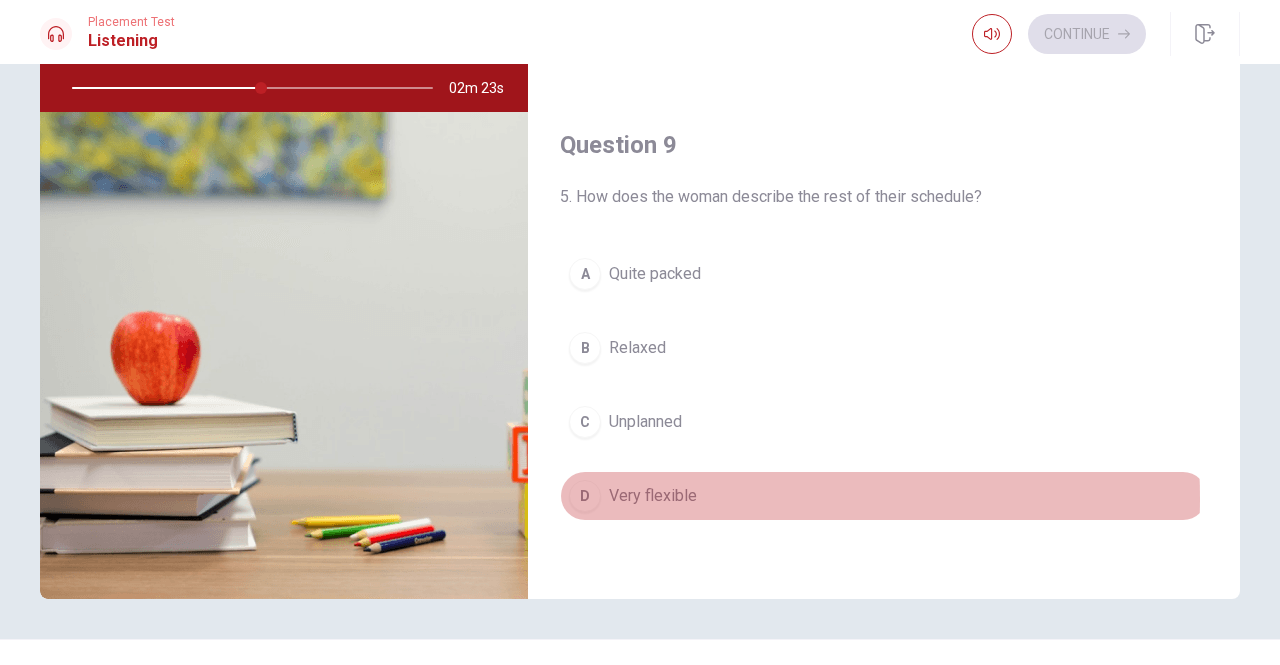 drag, startPoint x: 676, startPoint y: 487, endPoint x: 688, endPoint y: 477, distance: 15.6205 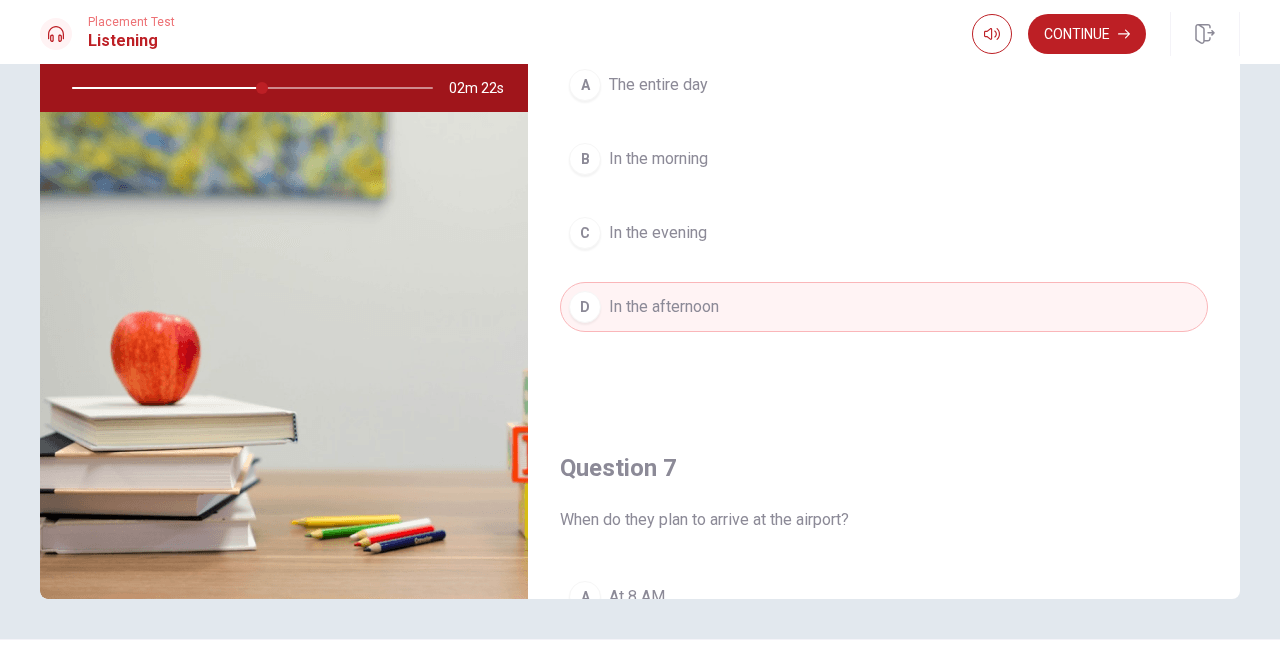 scroll, scrollTop: 0, scrollLeft: 0, axis: both 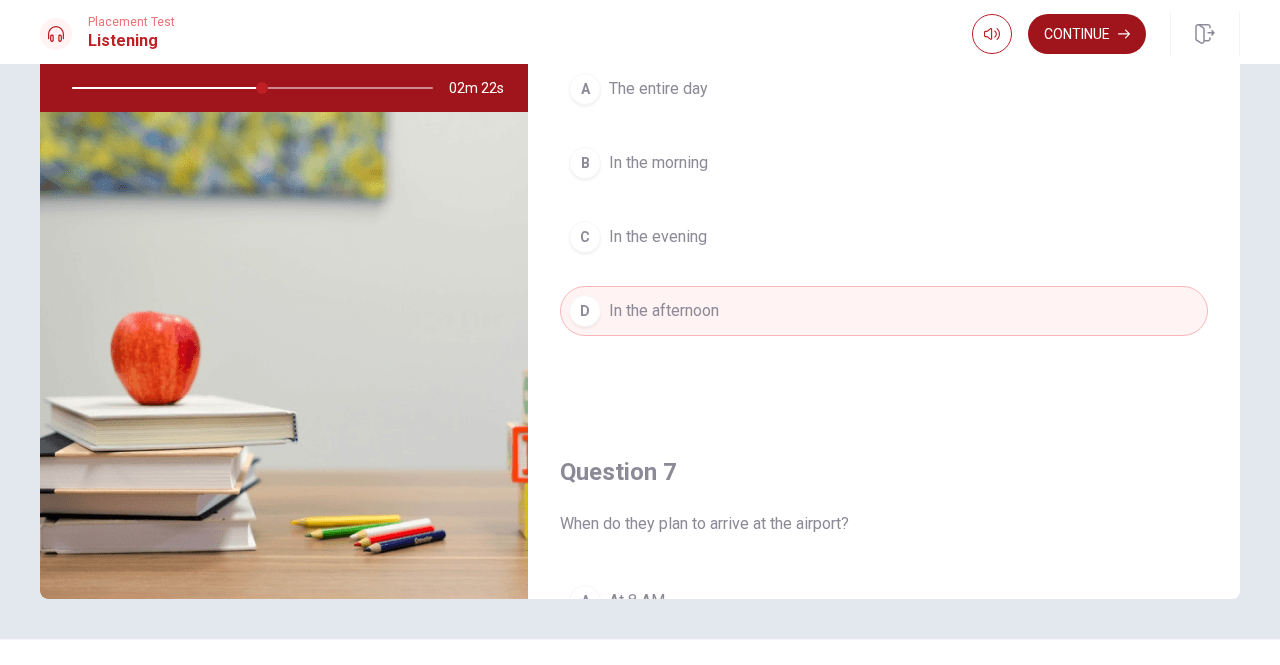 click on "Continue" at bounding box center [1087, 34] 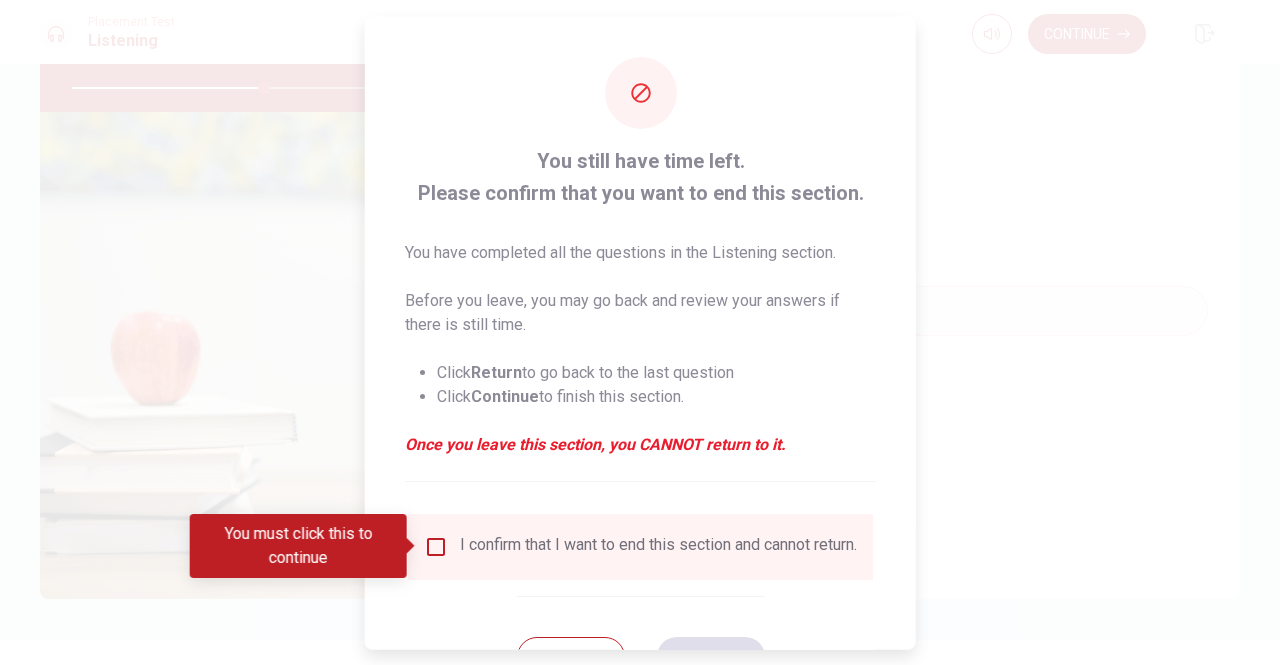 click at bounding box center [436, 546] 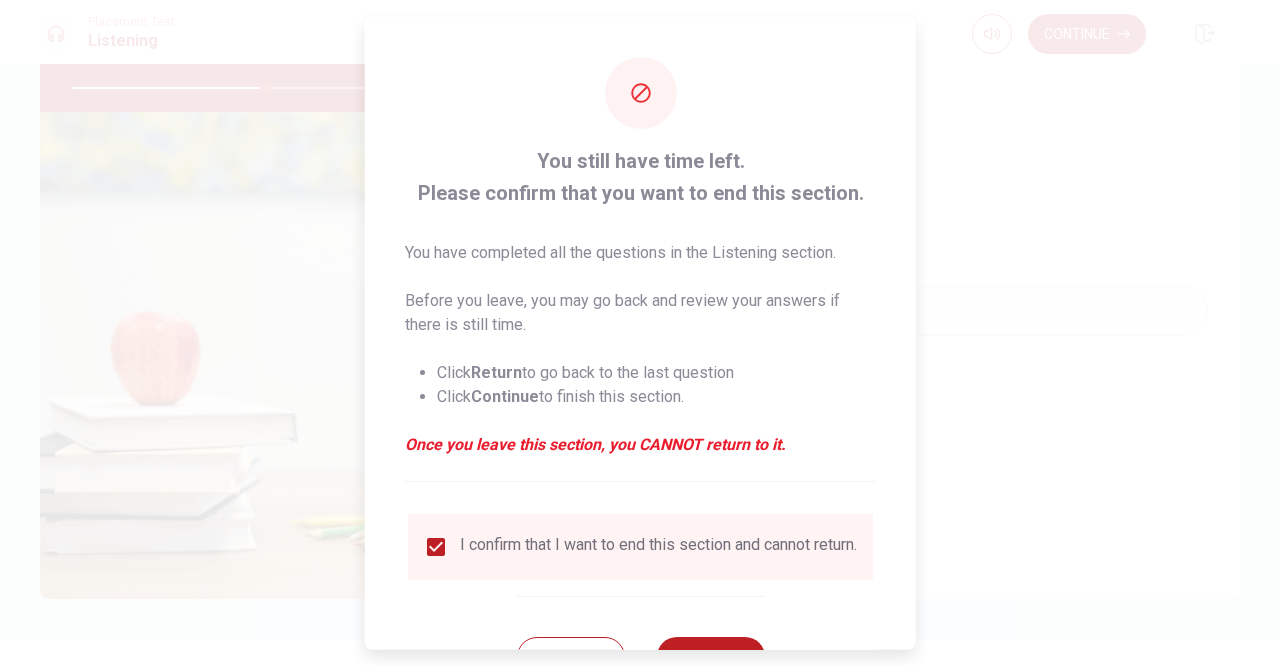 click at bounding box center [640, 332] 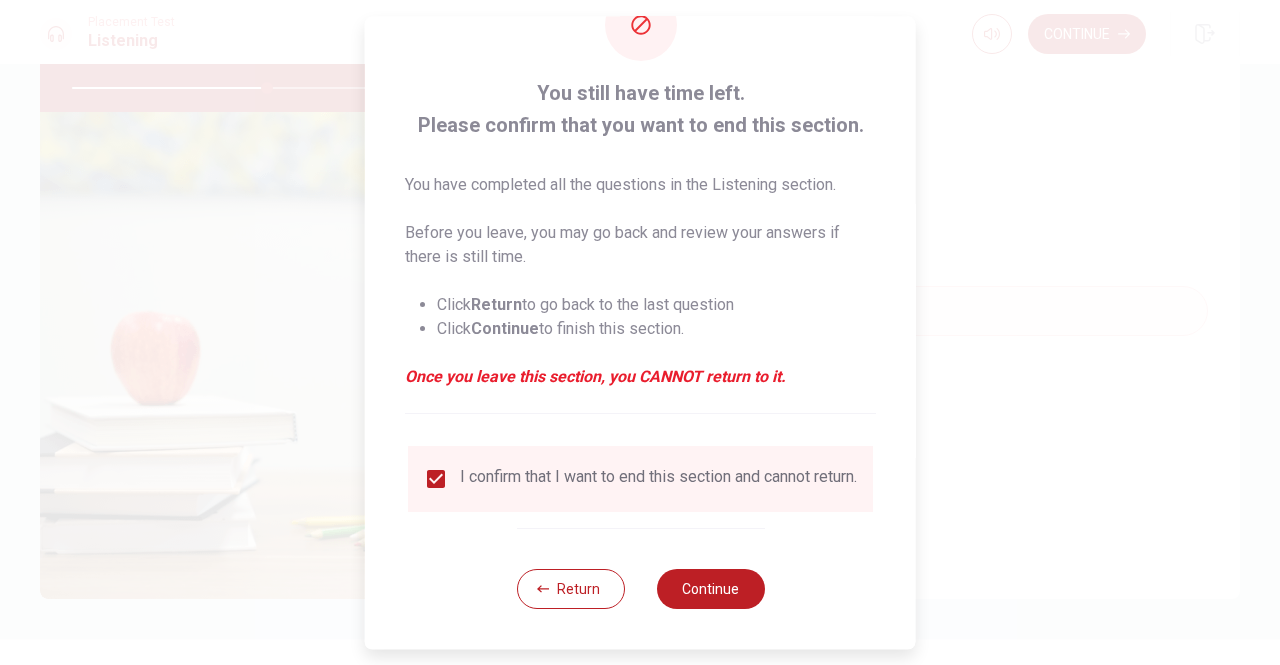 scroll, scrollTop: 80, scrollLeft: 0, axis: vertical 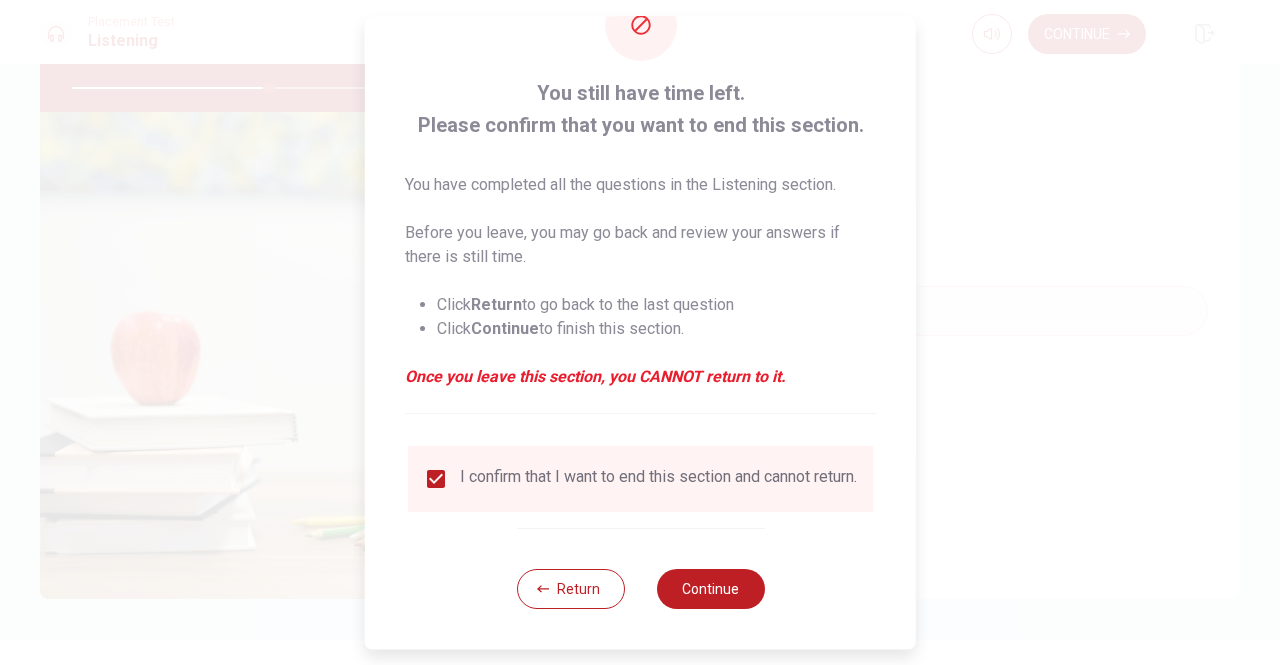 drag, startPoint x: 588, startPoint y: 596, endPoint x: 594, endPoint y: 583, distance: 14.3178215 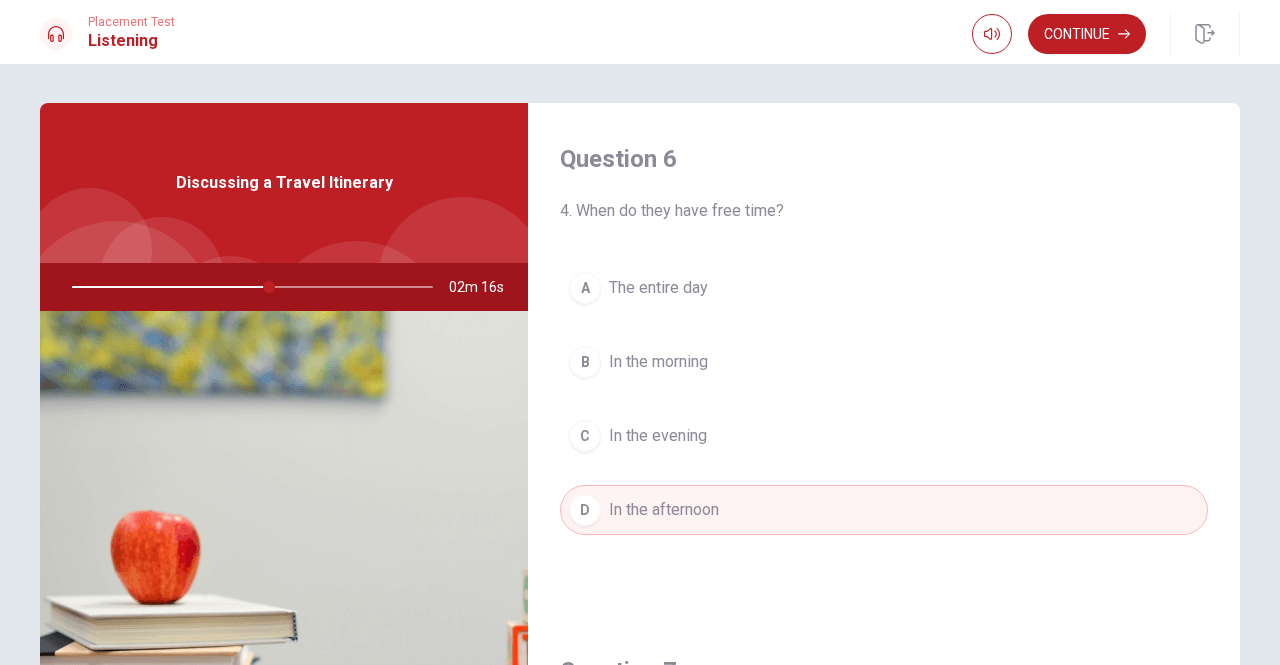 scroll, scrollTop: 0, scrollLeft: 0, axis: both 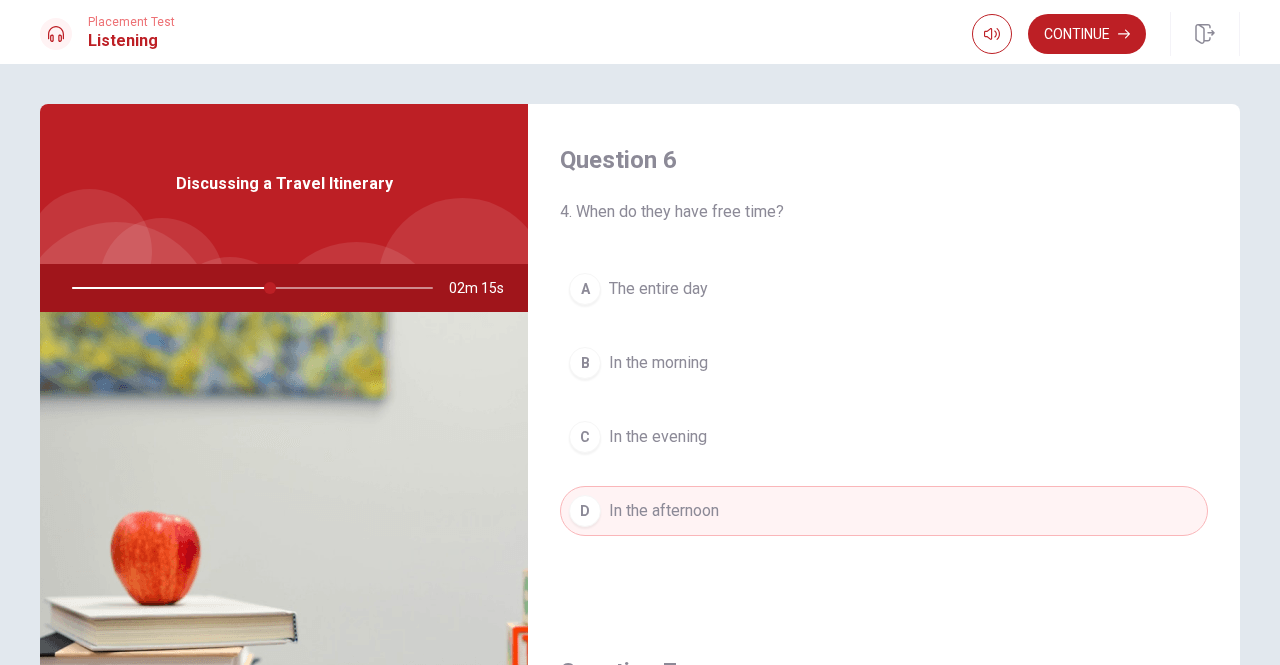 click at bounding box center (248, 288) 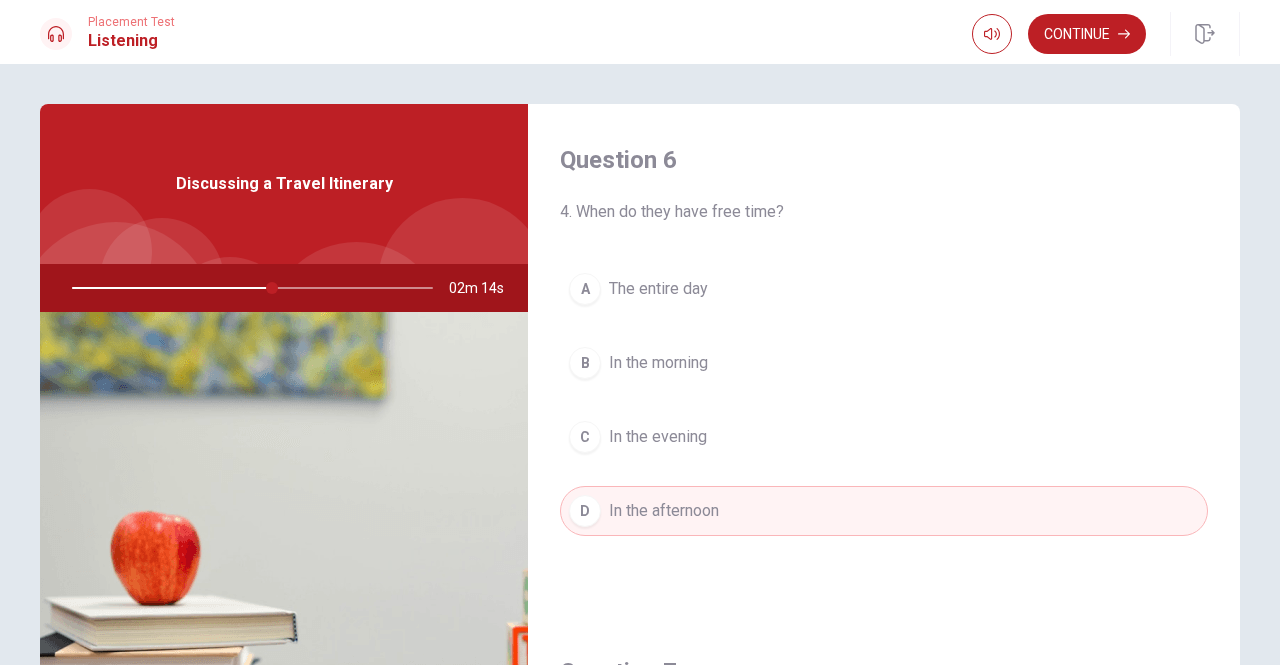 click at bounding box center [248, 288] 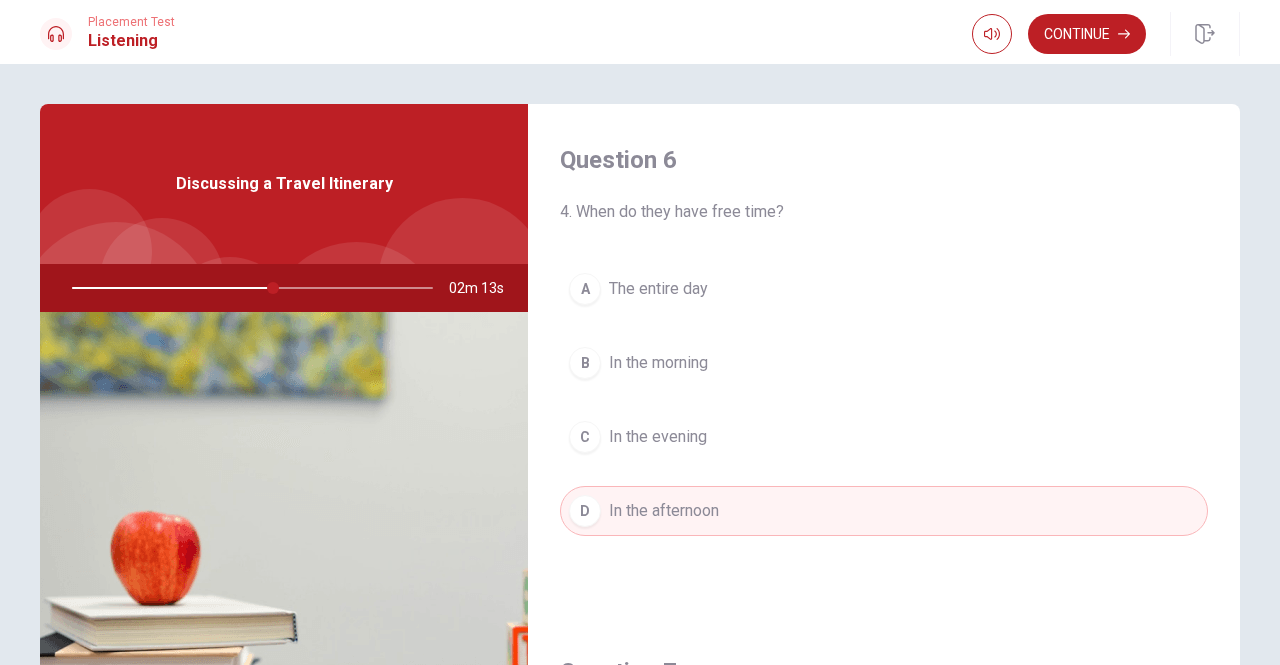 drag, startPoint x: 290, startPoint y: 287, endPoint x: 305, endPoint y: 290, distance: 15.297058 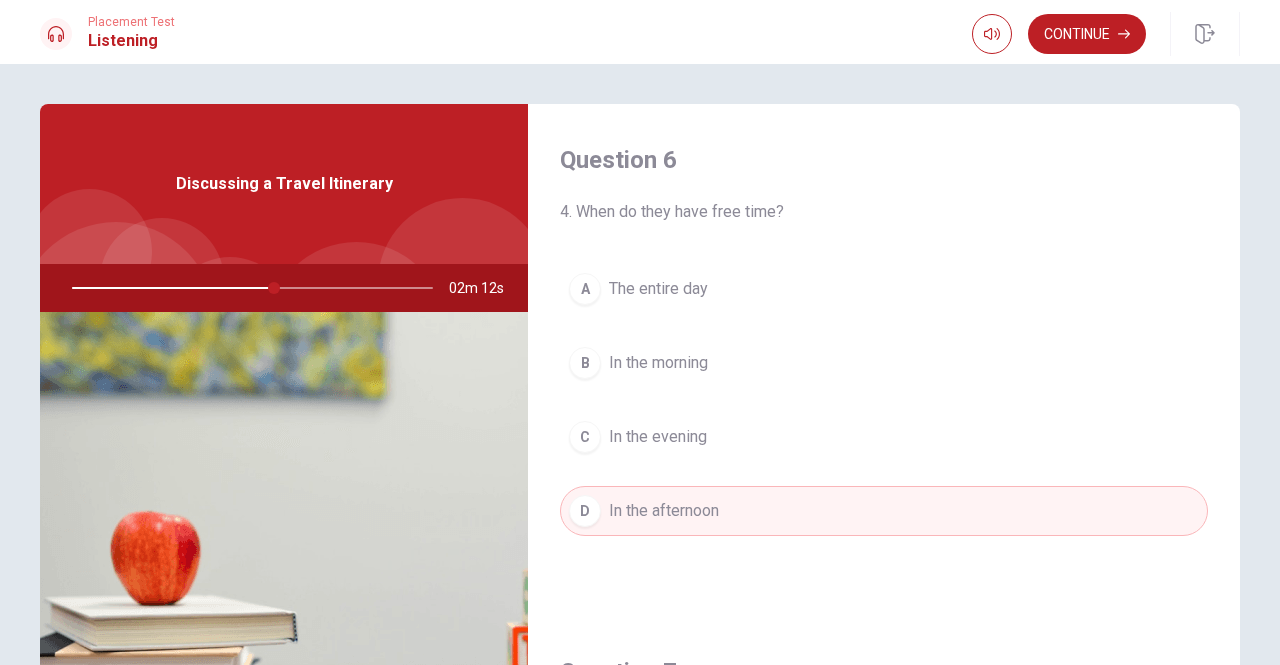 drag, startPoint x: 266, startPoint y: 289, endPoint x: 330, endPoint y: 288, distance: 64.00781 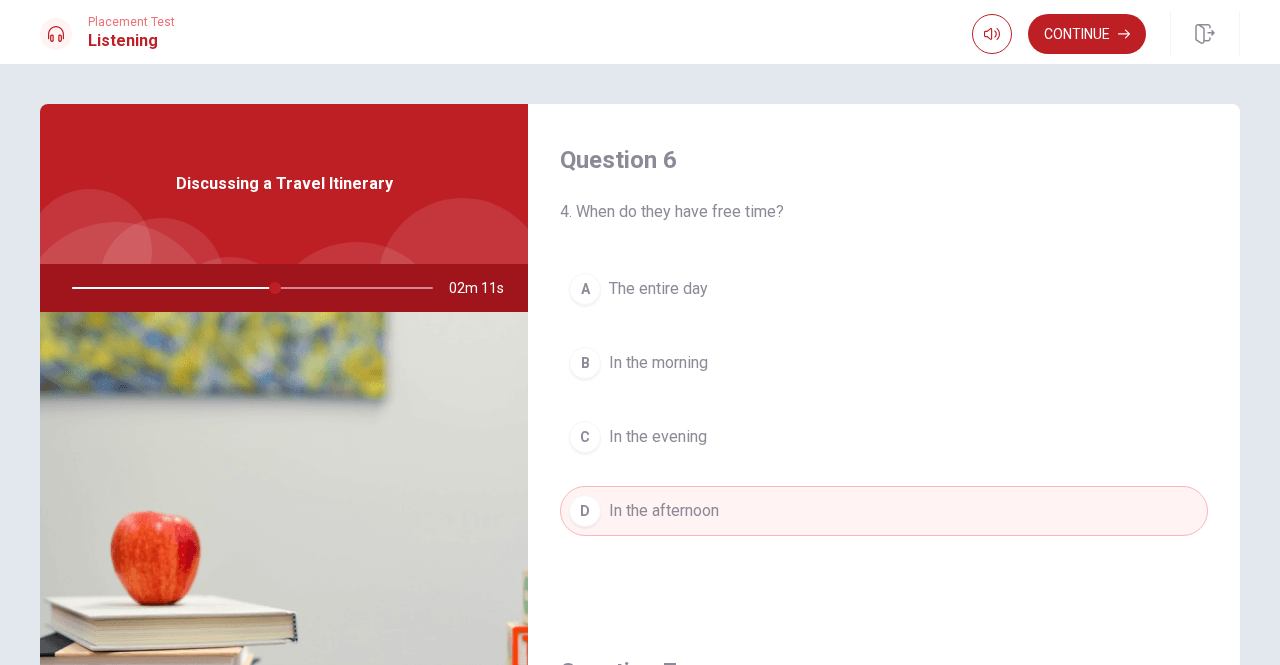 click at bounding box center [248, 288] 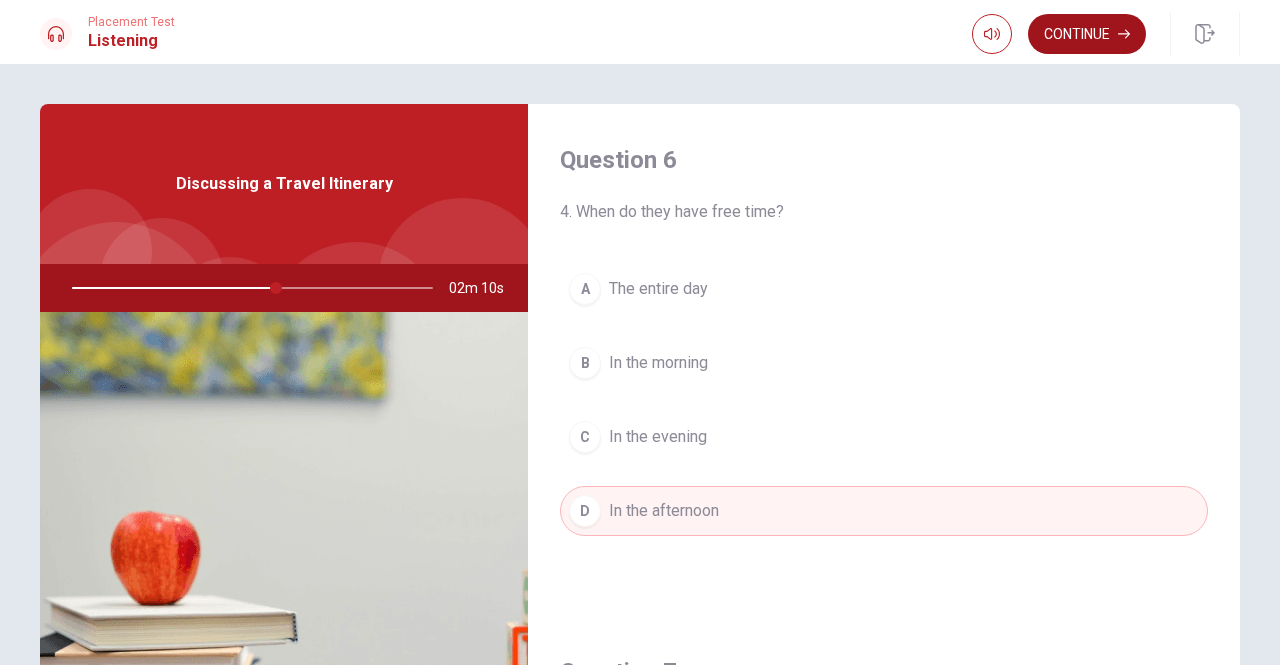 click on "Continue" at bounding box center [1087, 34] 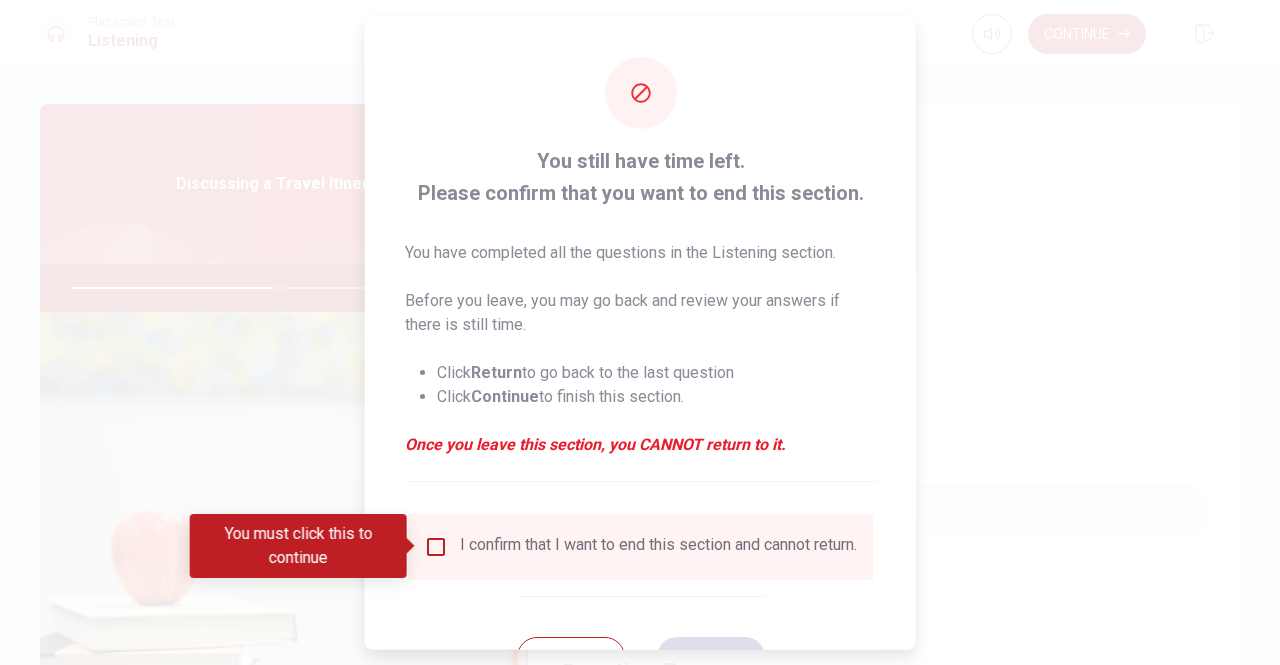 drag, startPoint x: 426, startPoint y: 539, endPoint x: 529, endPoint y: 531, distance: 103.31021 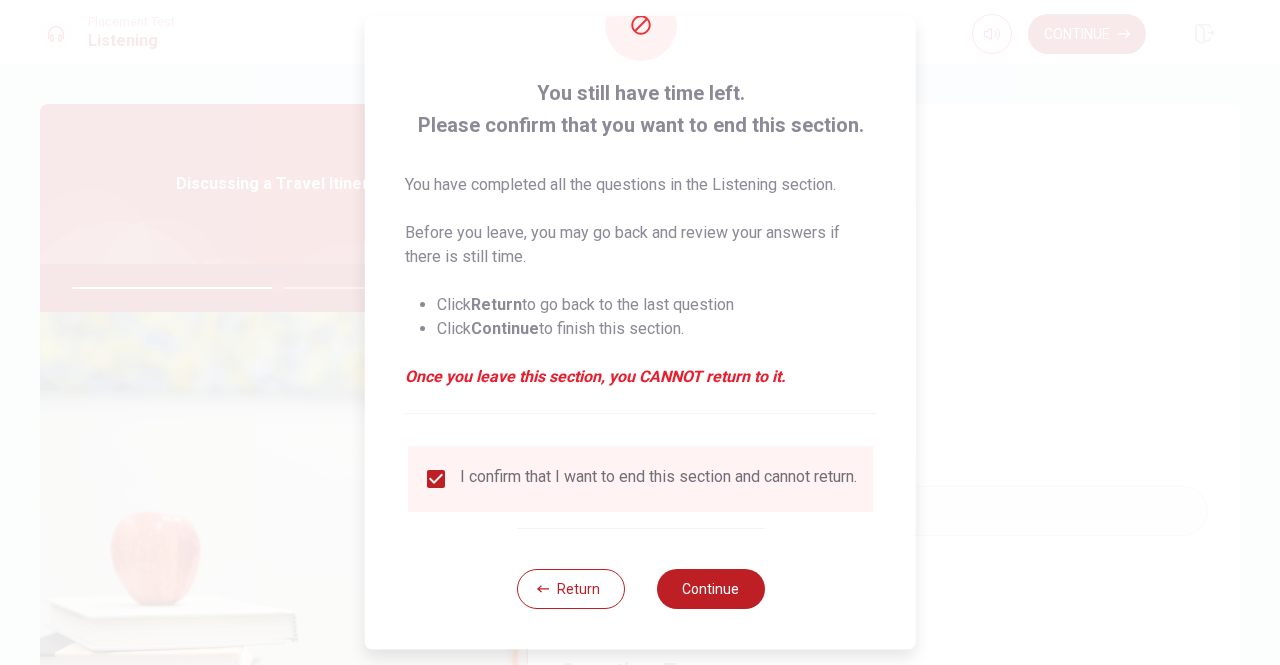 scroll, scrollTop: 80, scrollLeft: 0, axis: vertical 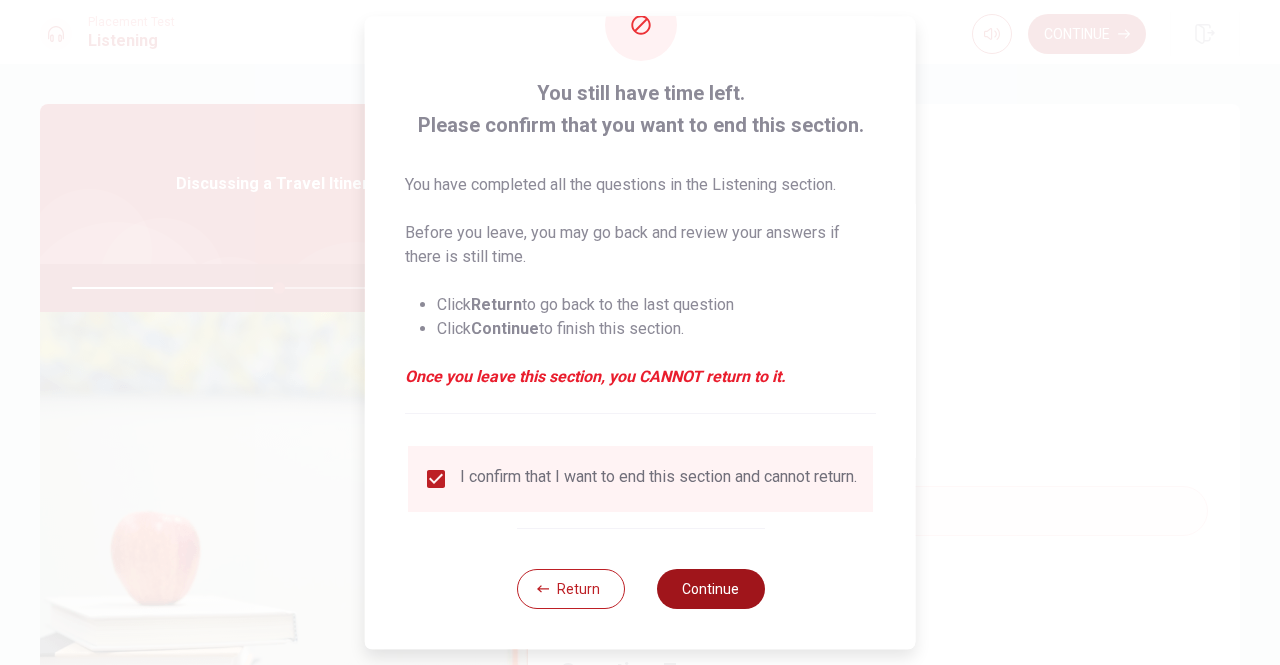 click on "Continue" at bounding box center (710, 589) 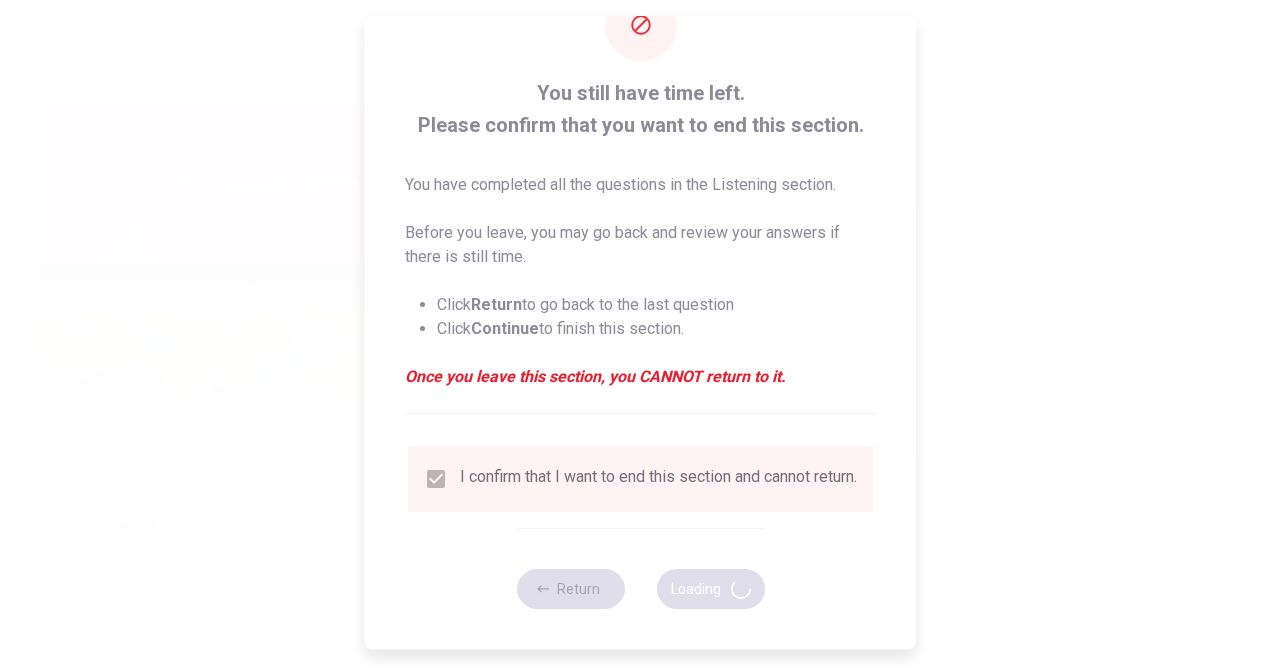 type on "58" 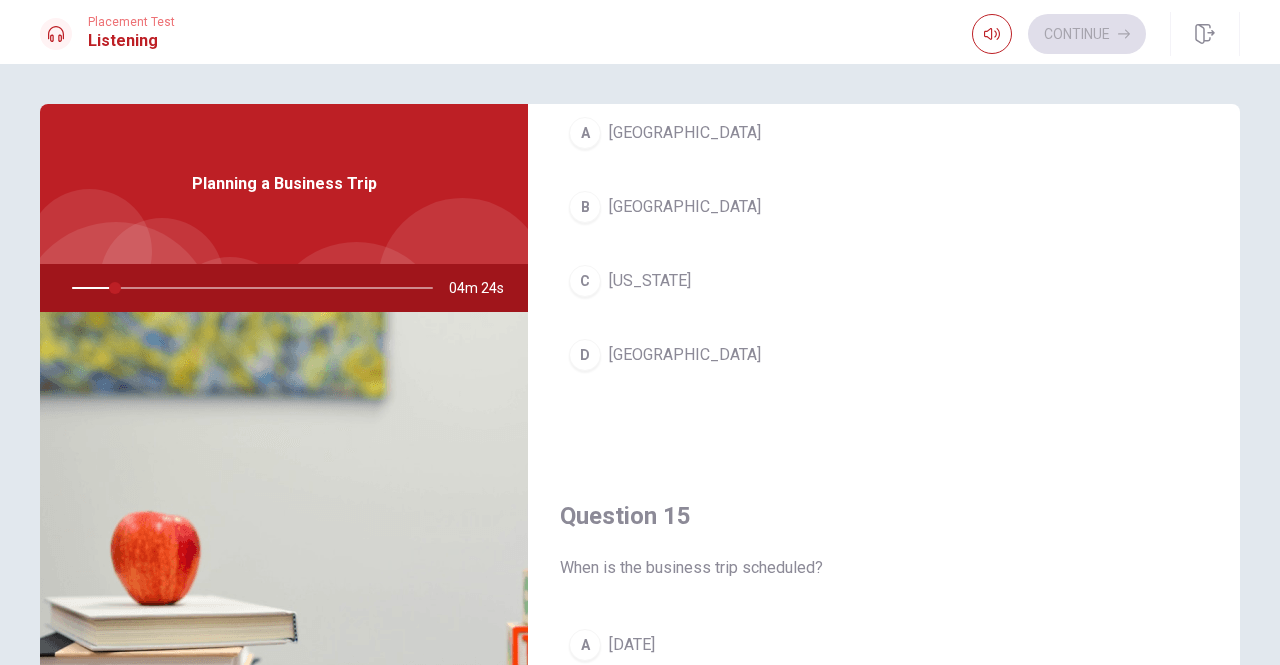 scroll, scrollTop: 1851, scrollLeft: 0, axis: vertical 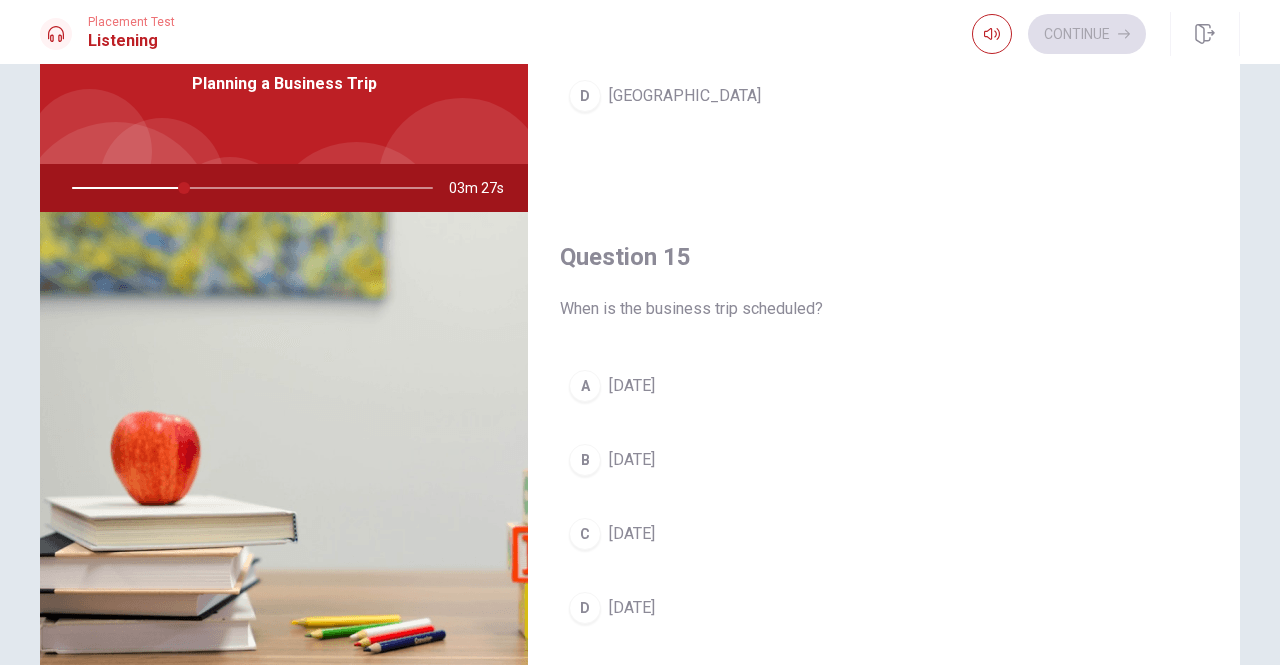 click on "[DATE]" at bounding box center [632, 460] 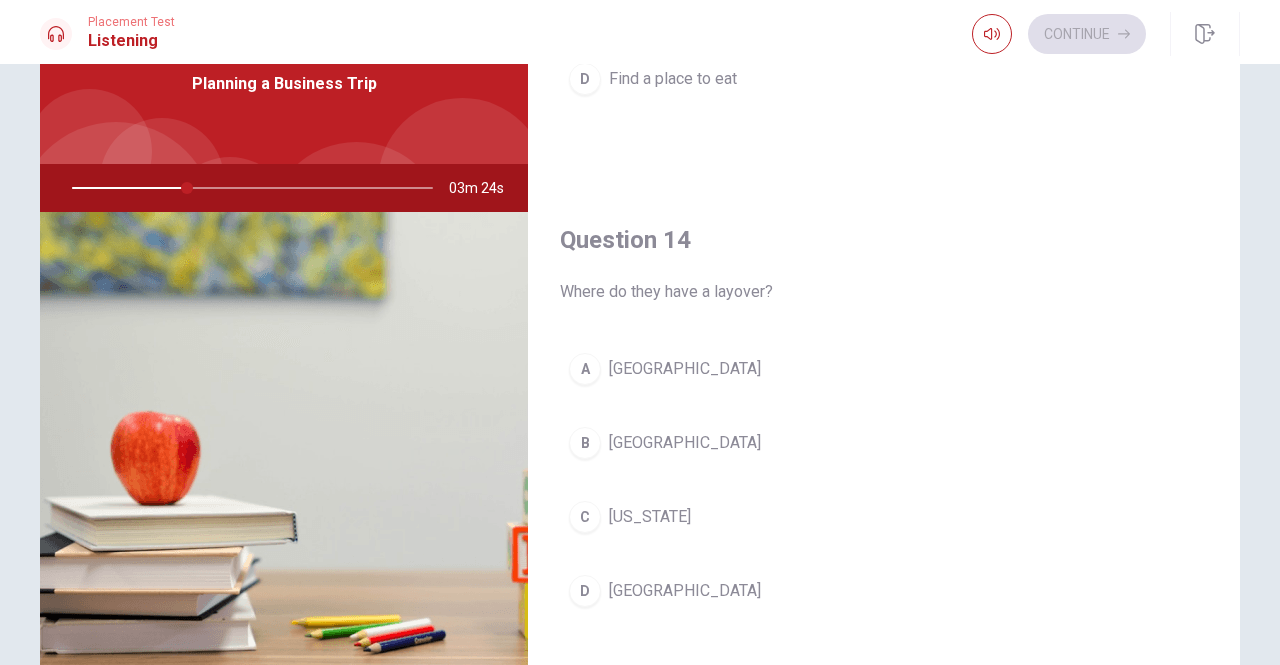 scroll, scrollTop: 1351, scrollLeft: 0, axis: vertical 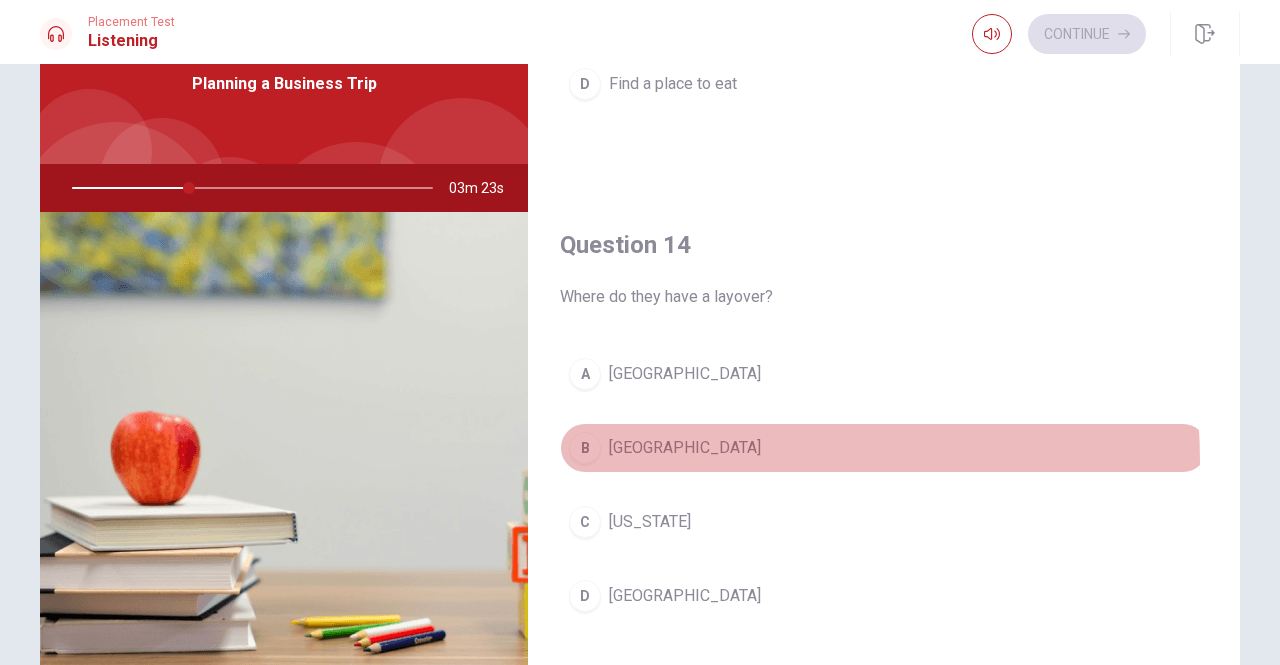 click on "B [GEOGRAPHIC_DATA]" at bounding box center (884, 448) 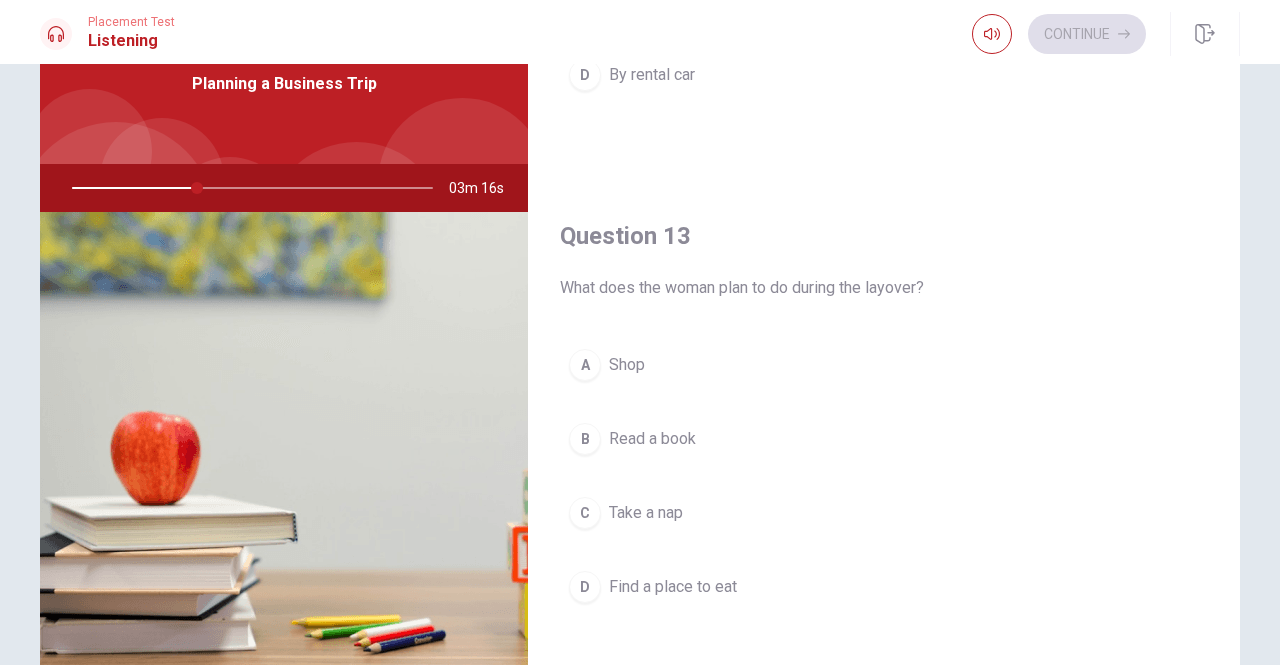 scroll, scrollTop: 851, scrollLeft: 0, axis: vertical 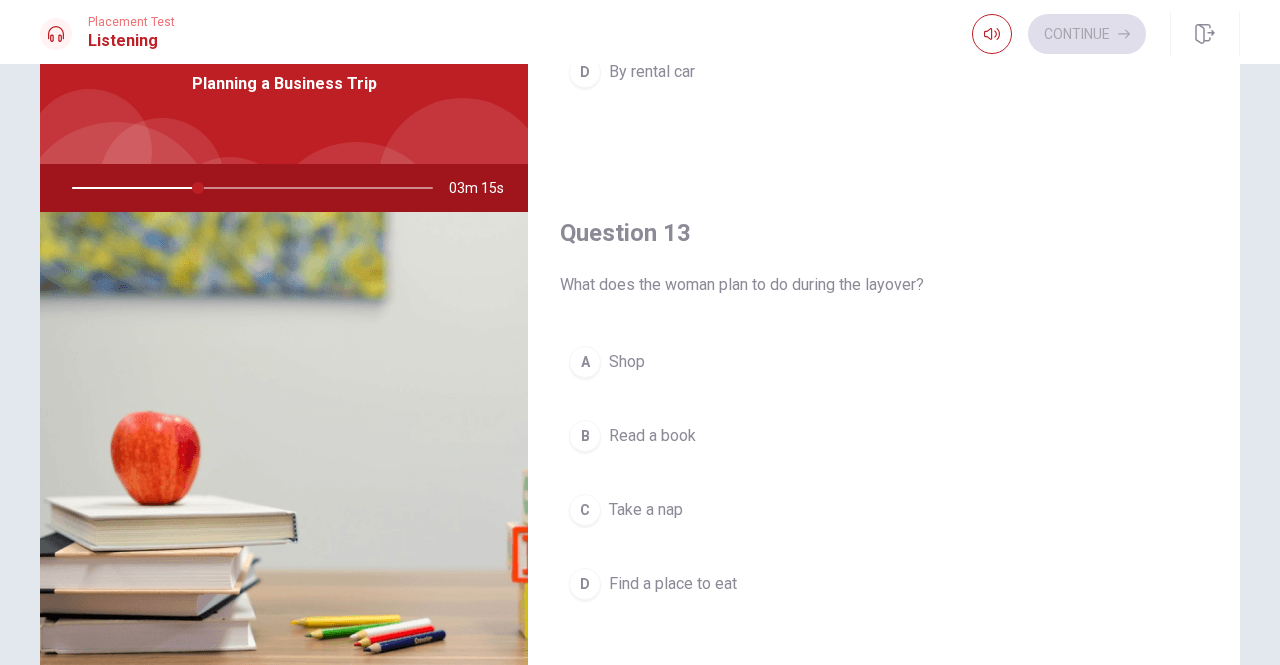 click on "Find a place to eat" at bounding box center [673, 584] 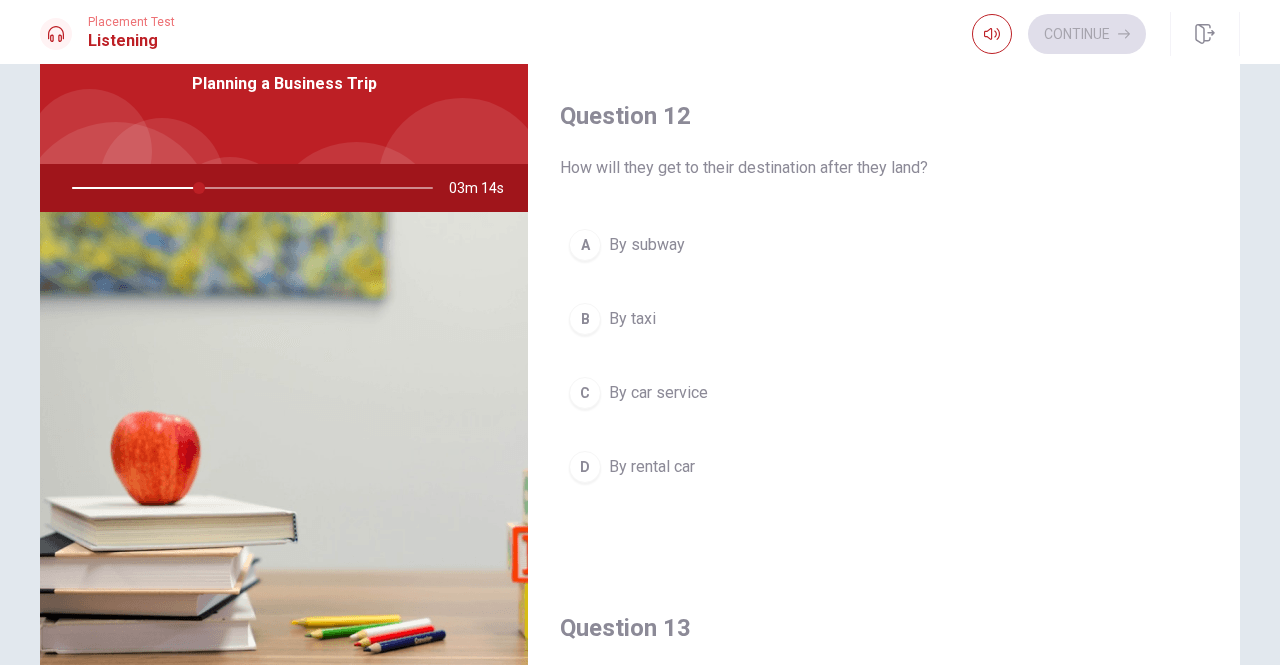 scroll, scrollTop: 451, scrollLeft: 0, axis: vertical 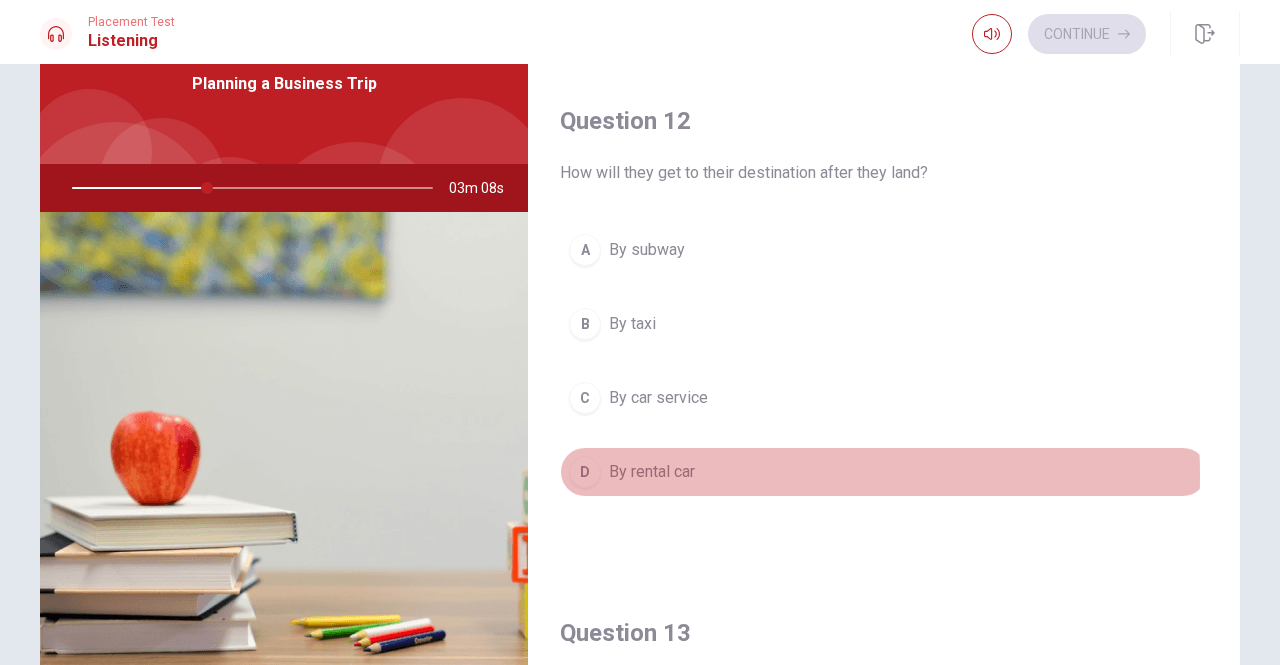 click on "D By rental car" at bounding box center [884, 472] 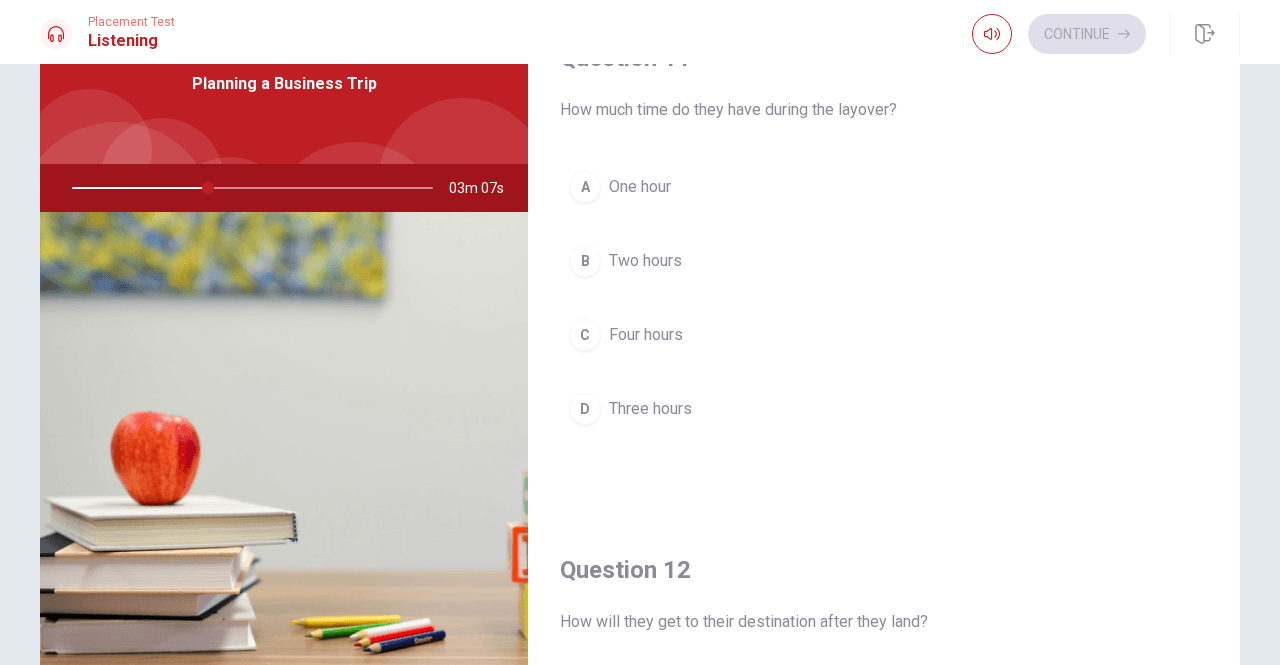 scroll, scrollTop: 0, scrollLeft: 0, axis: both 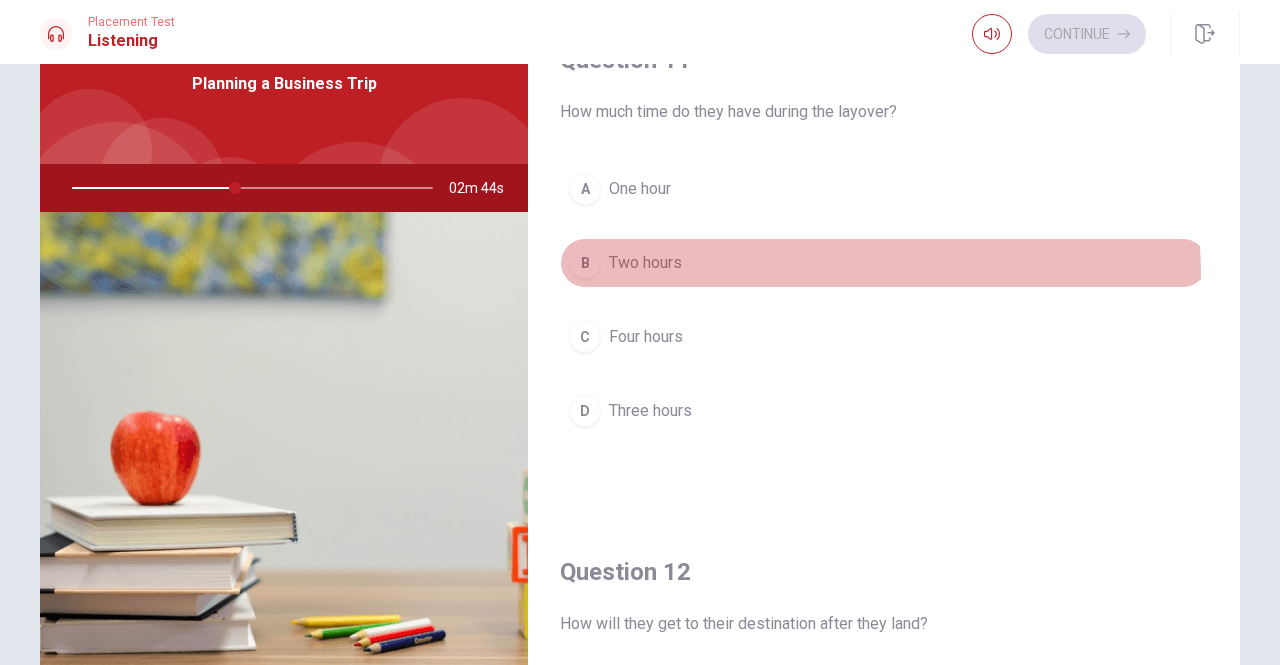 click on "B Two hours" at bounding box center [884, 263] 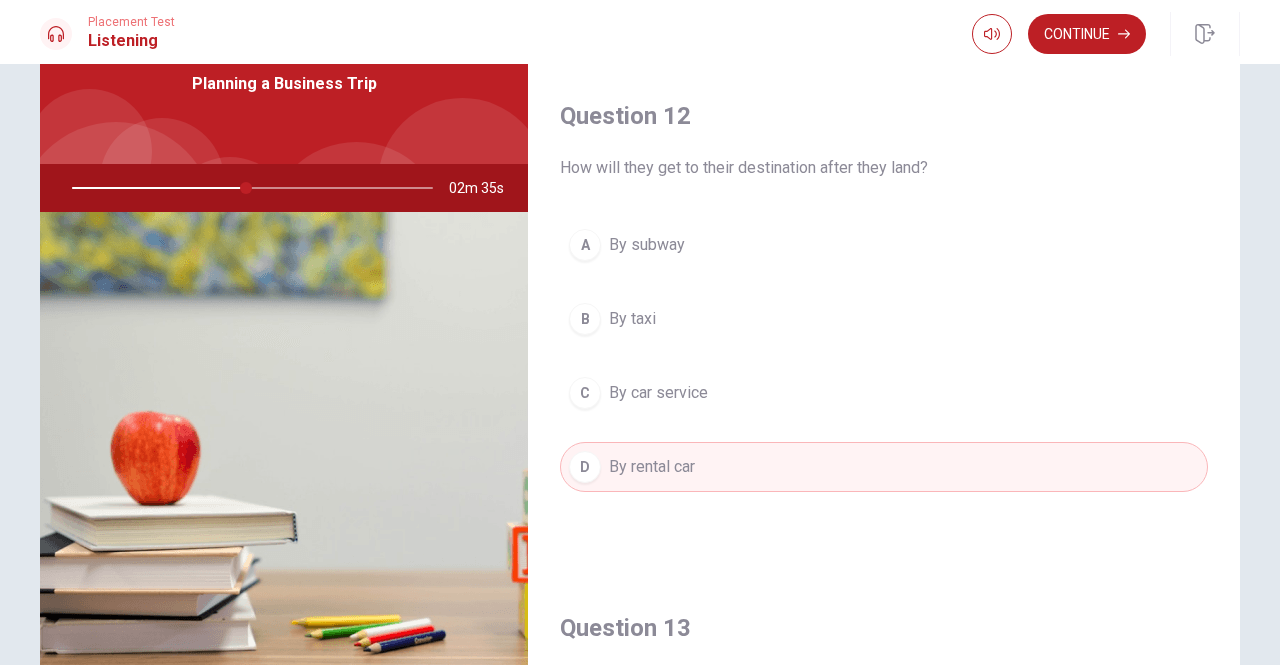 scroll, scrollTop: 451, scrollLeft: 0, axis: vertical 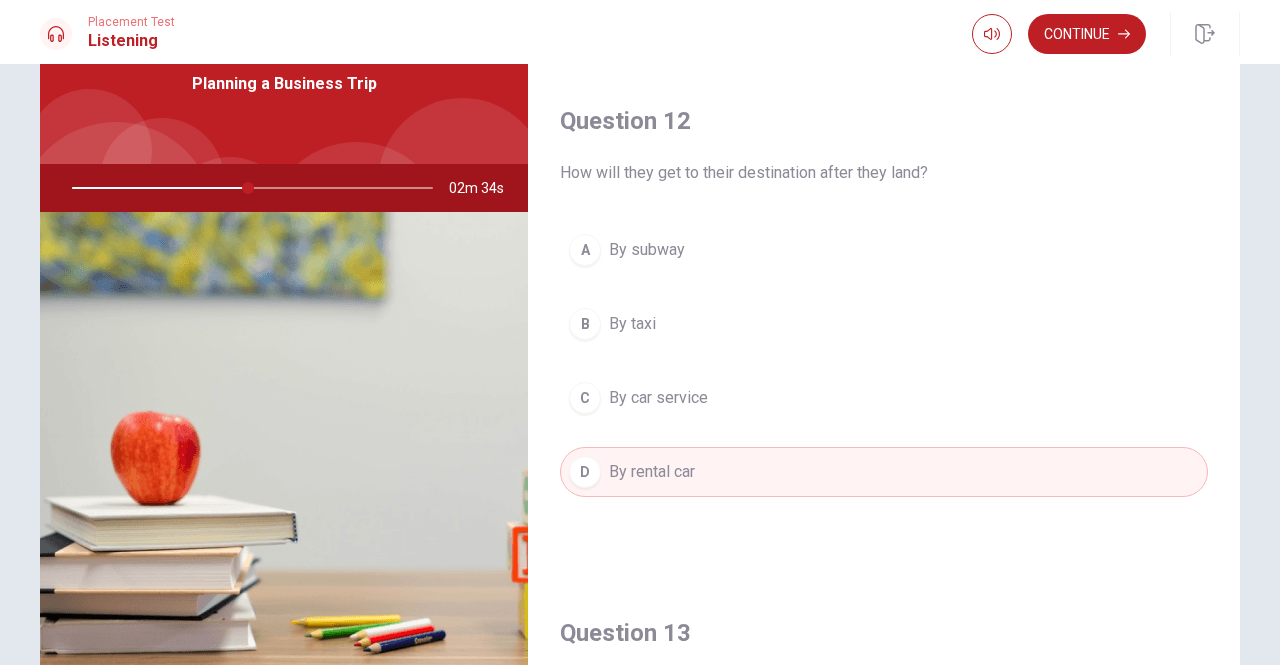 click on "C By car service" at bounding box center (884, 398) 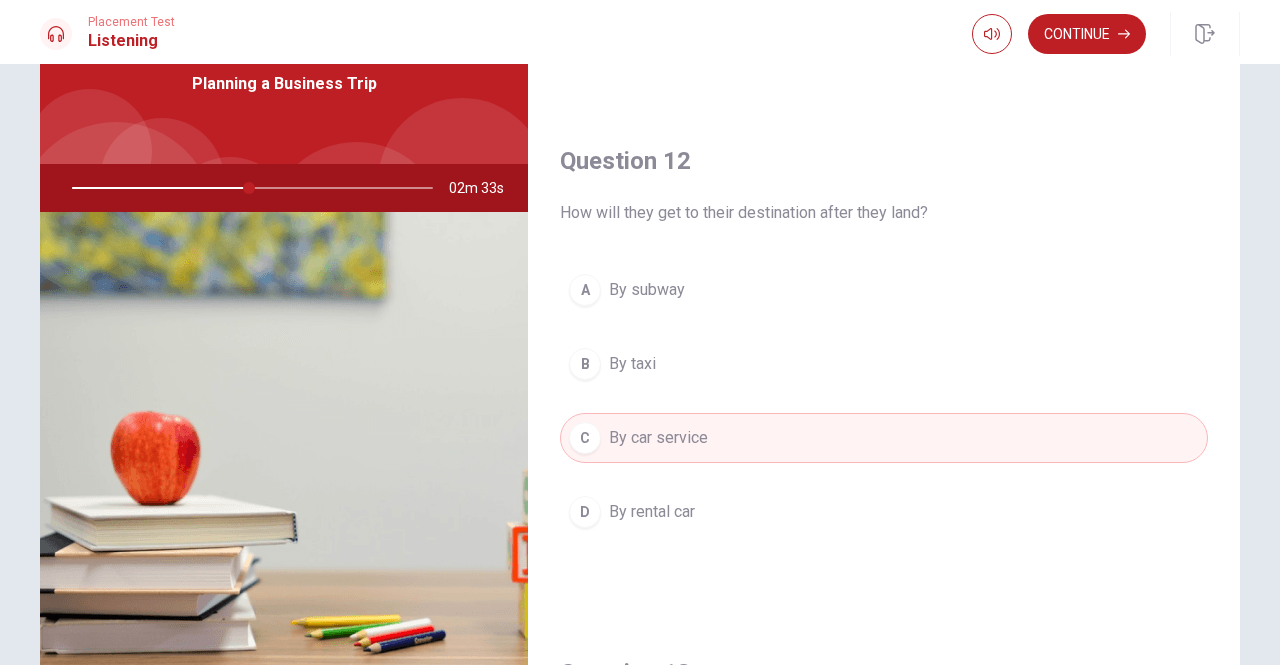 scroll, scrollTop: 351, scrollLeft: 0, axis: vertical 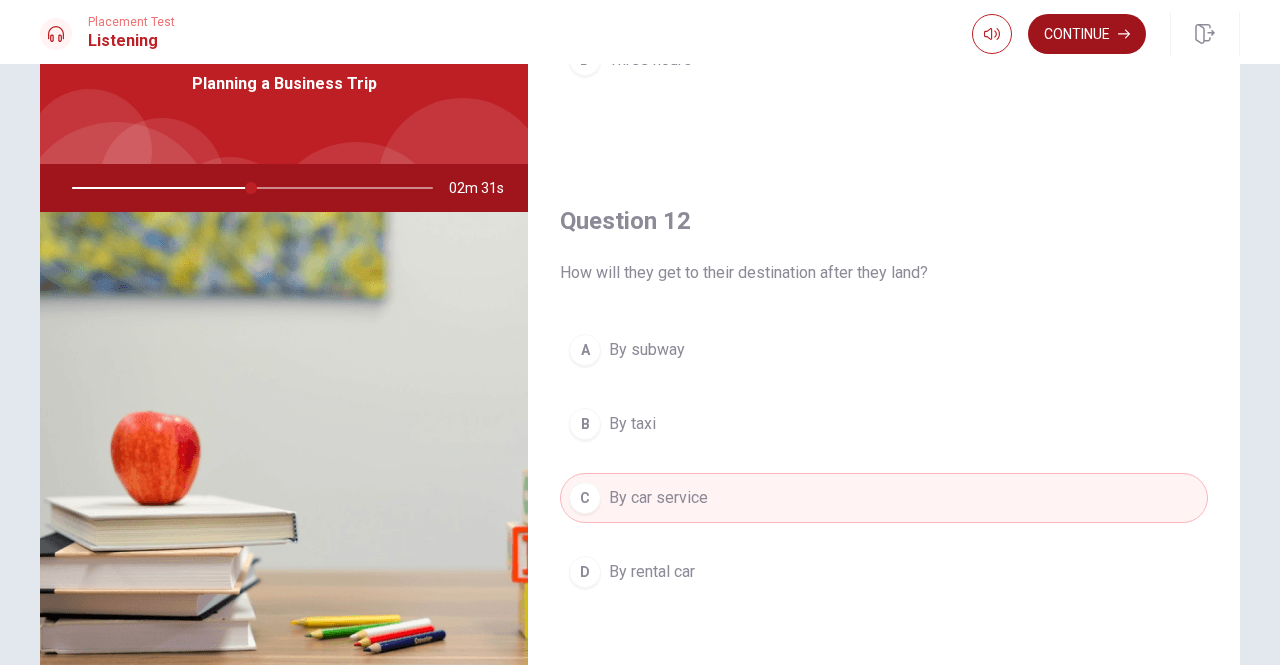click on "Continue" at bounding box center (1087, 34) 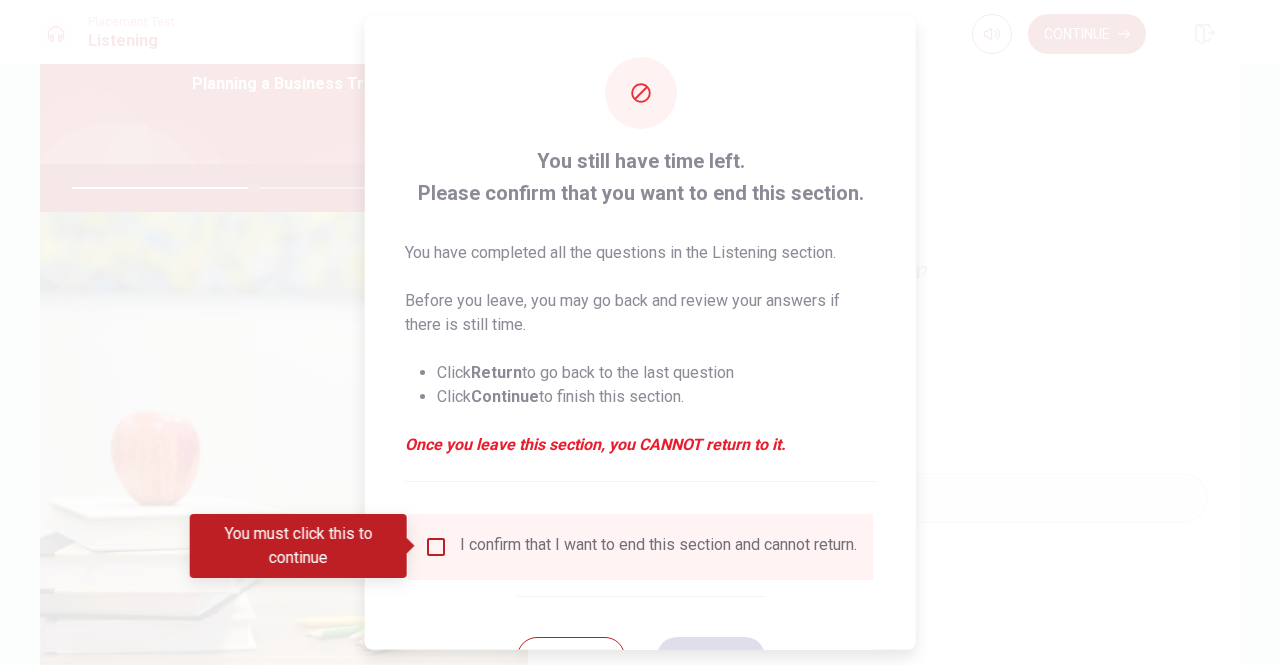 click at bounding box center [436, 546] 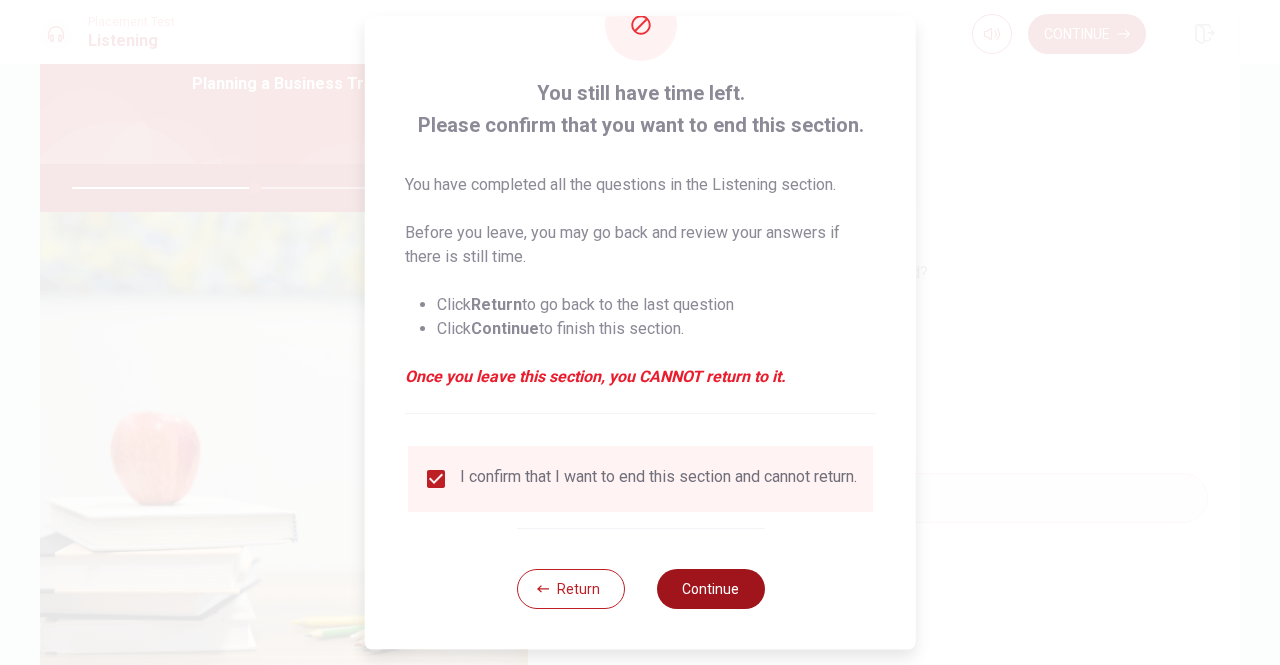 scroll, scrollTop: 80, scrollLeft: 0, axis: vertical 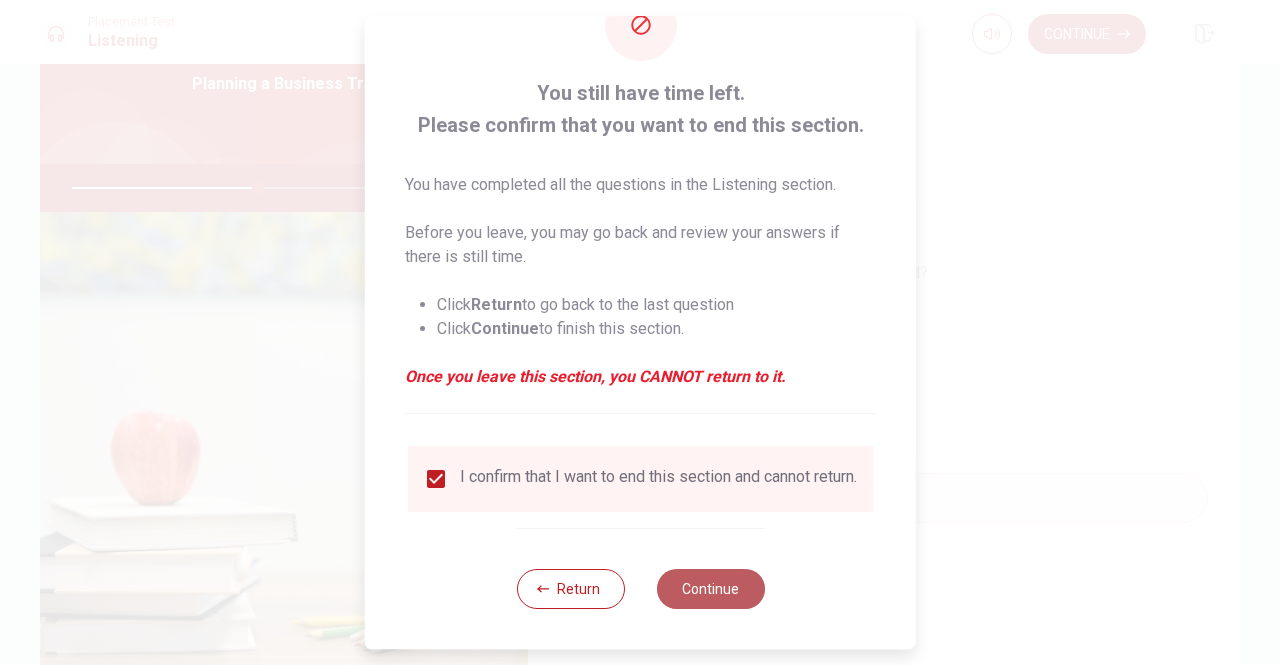 click on "Continue" at bounding box center [710, 589] 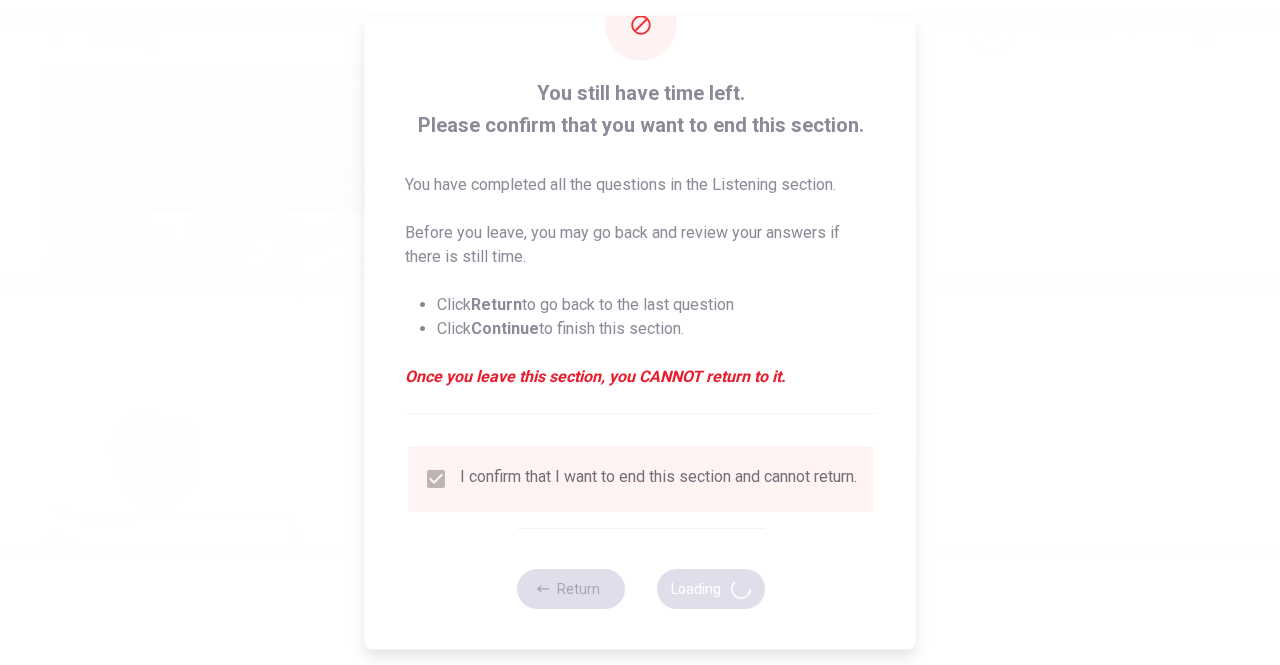 type on "52" 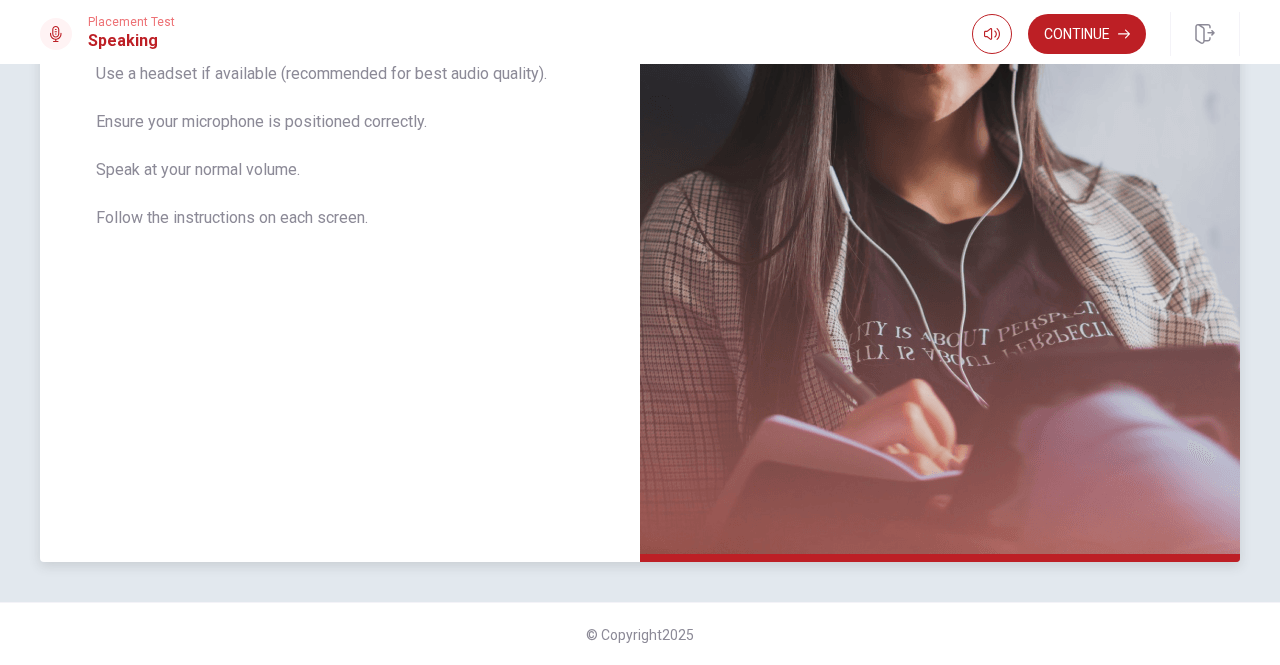 scroll, scrollTop: 14, scrollLeft: 0, axis: vertical 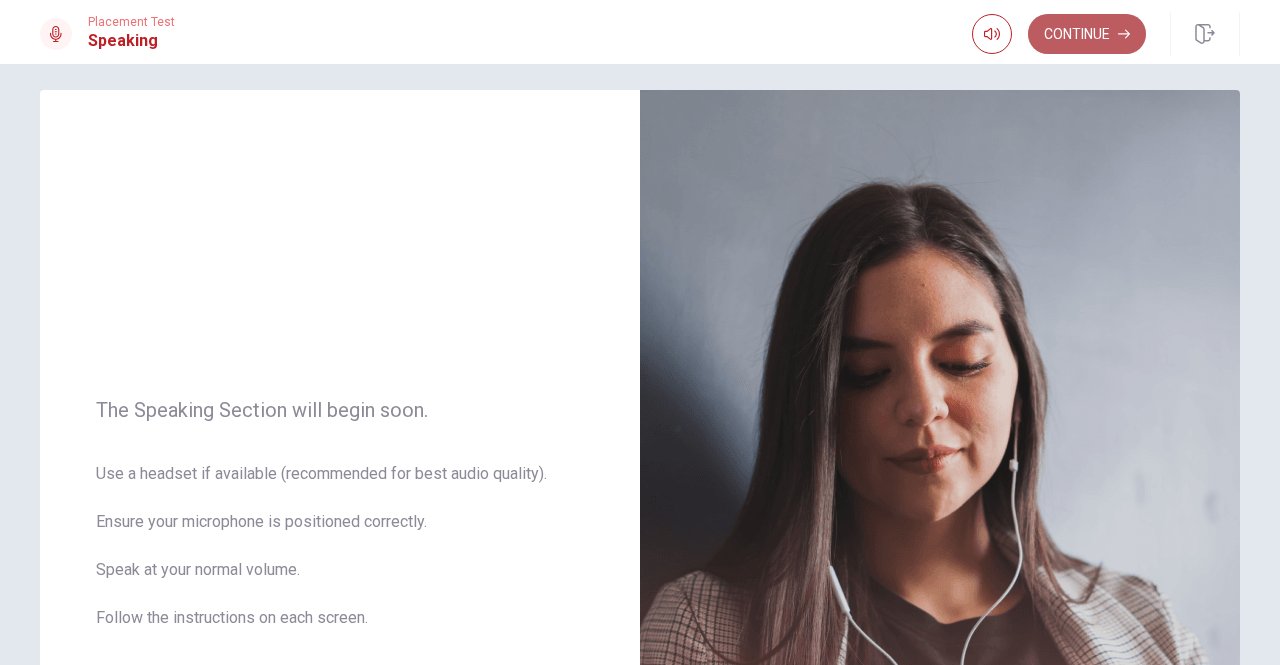 click on "Continue" at bounding box center [1087, 34] 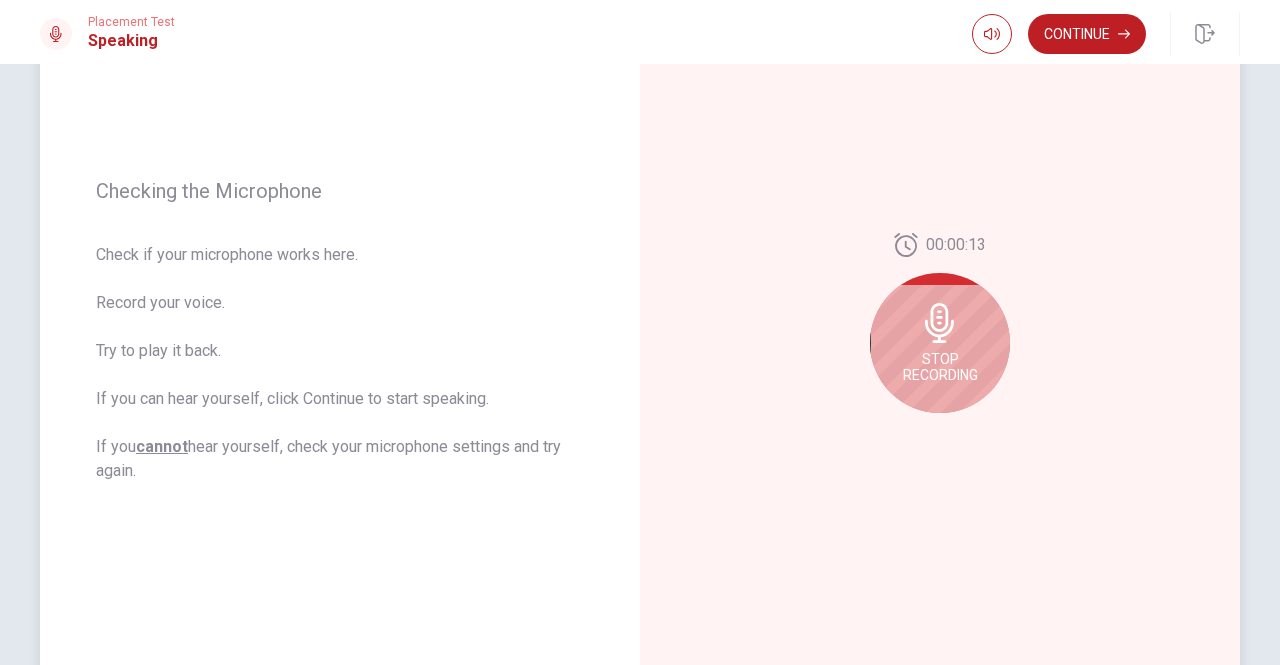 scroll, scrollTop: 214, scrollLeft: 0, axis: vertical 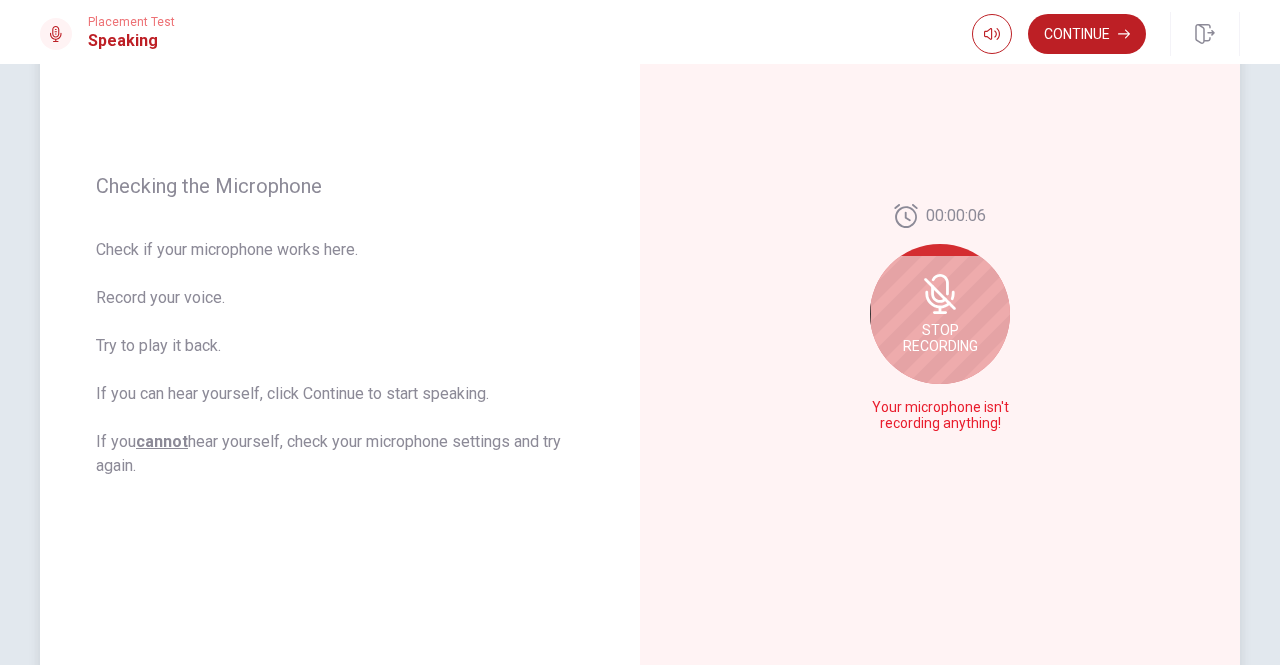 click 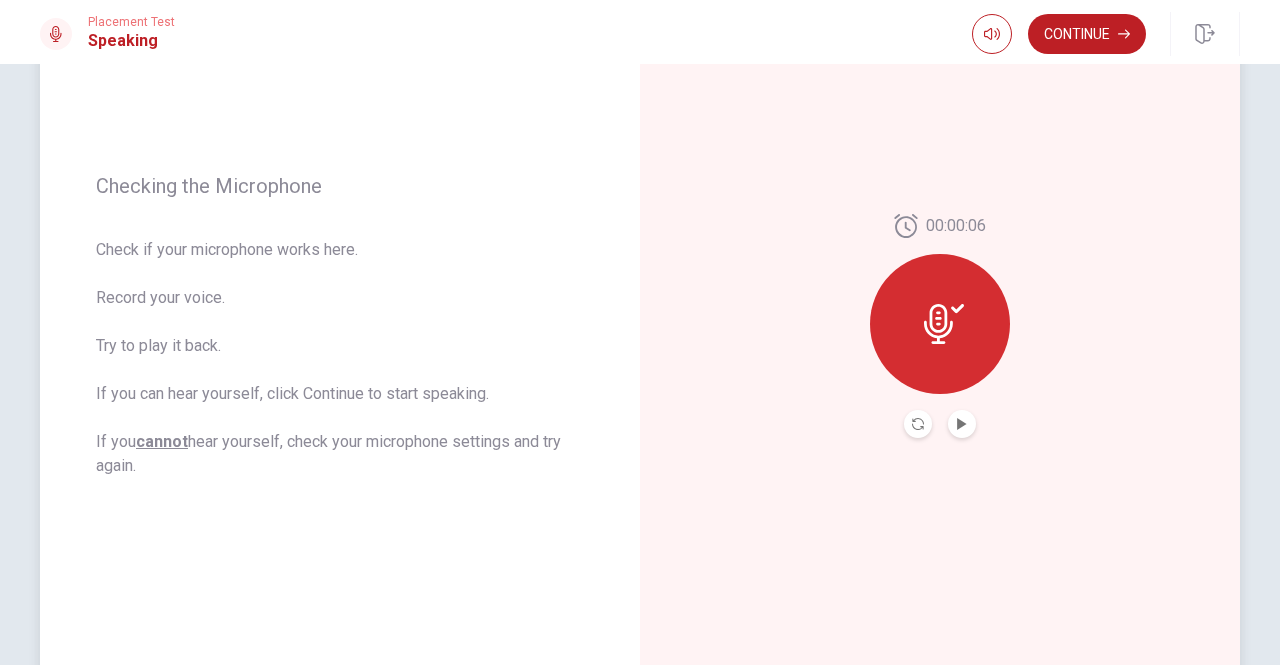 click at bounding box center [940, 324] 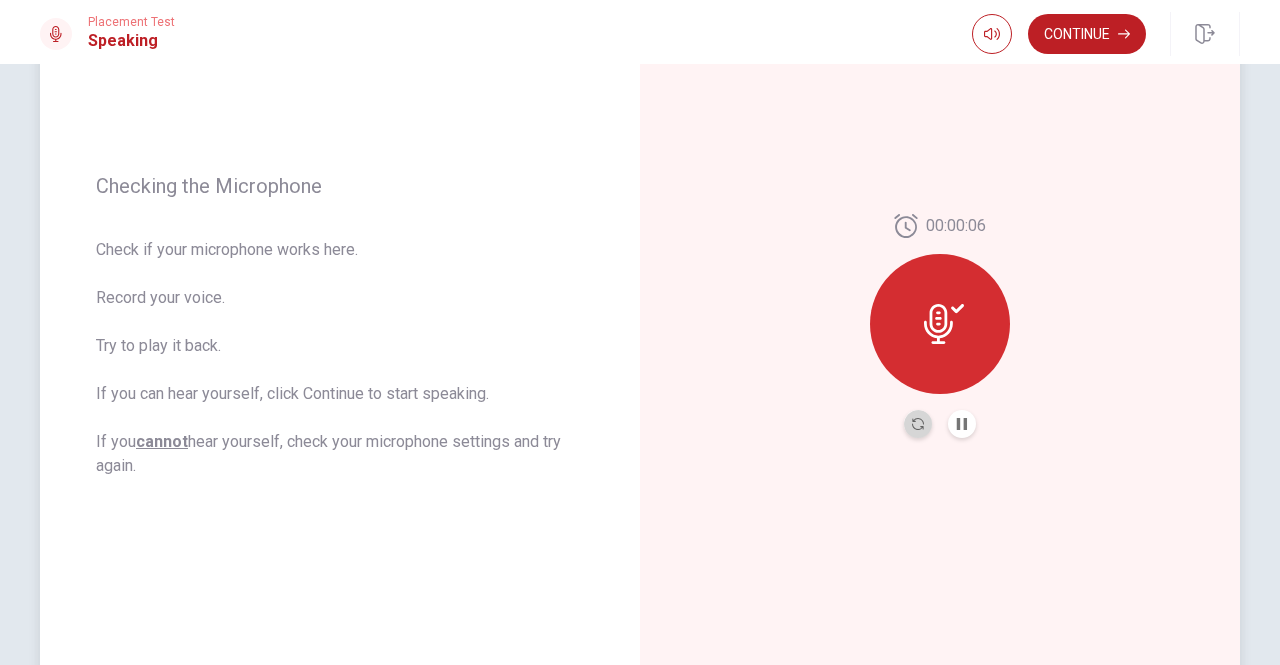 click at bounding box center [918, 424] 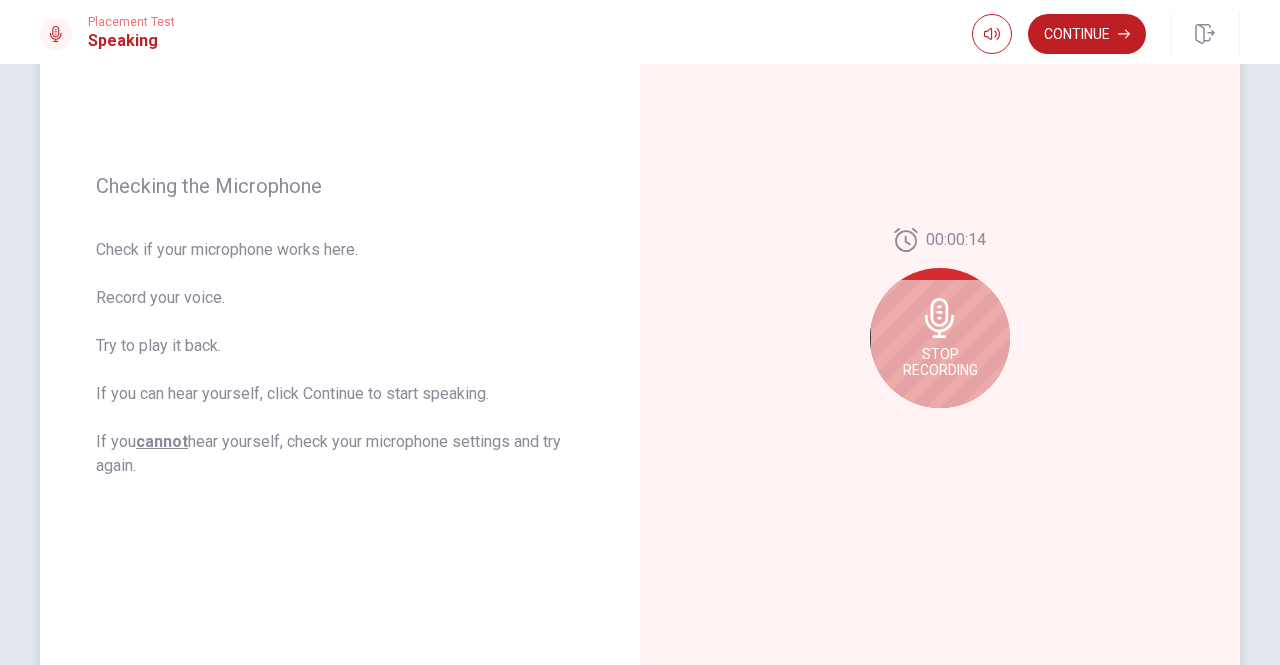 click on "Stop   Recording" at bounding box center [940, 362] 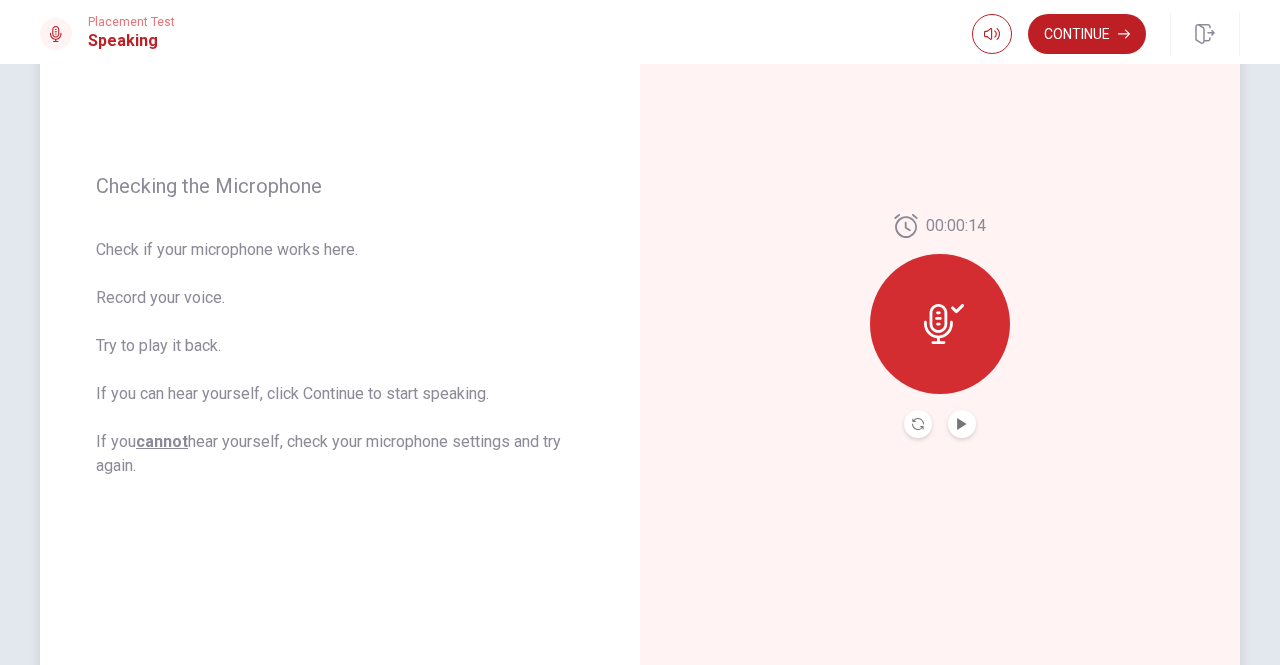 click 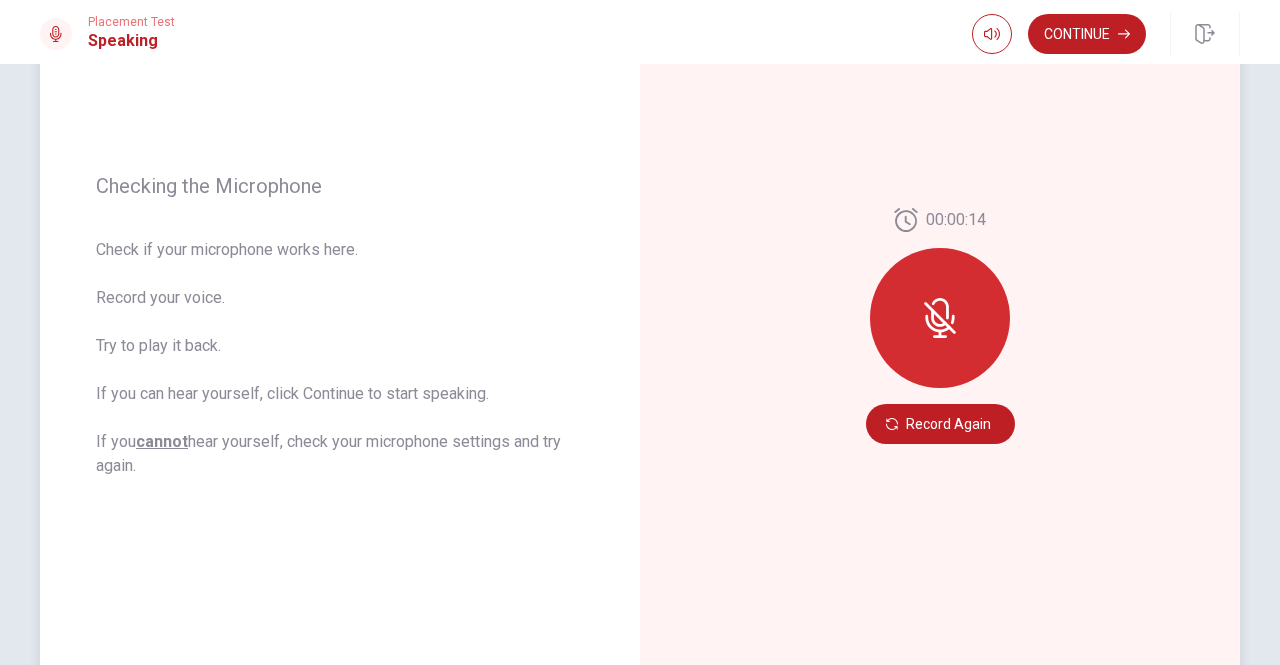 click 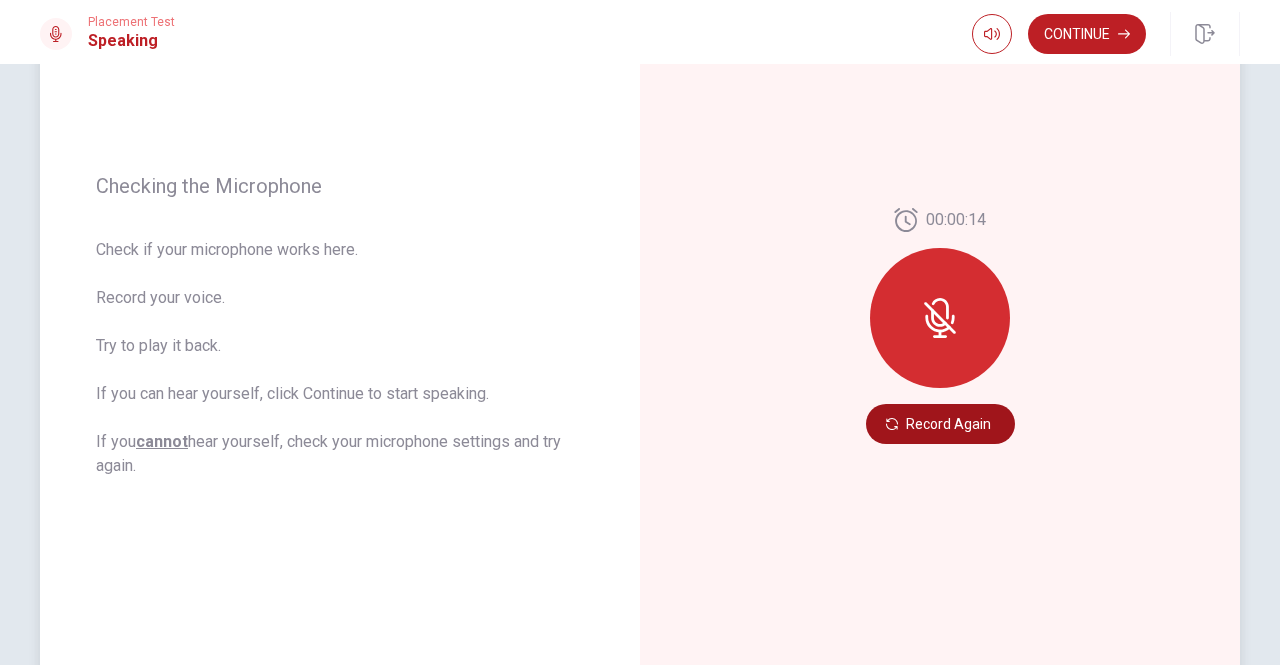 click on "Record Again" at bounding box center [940, 424] 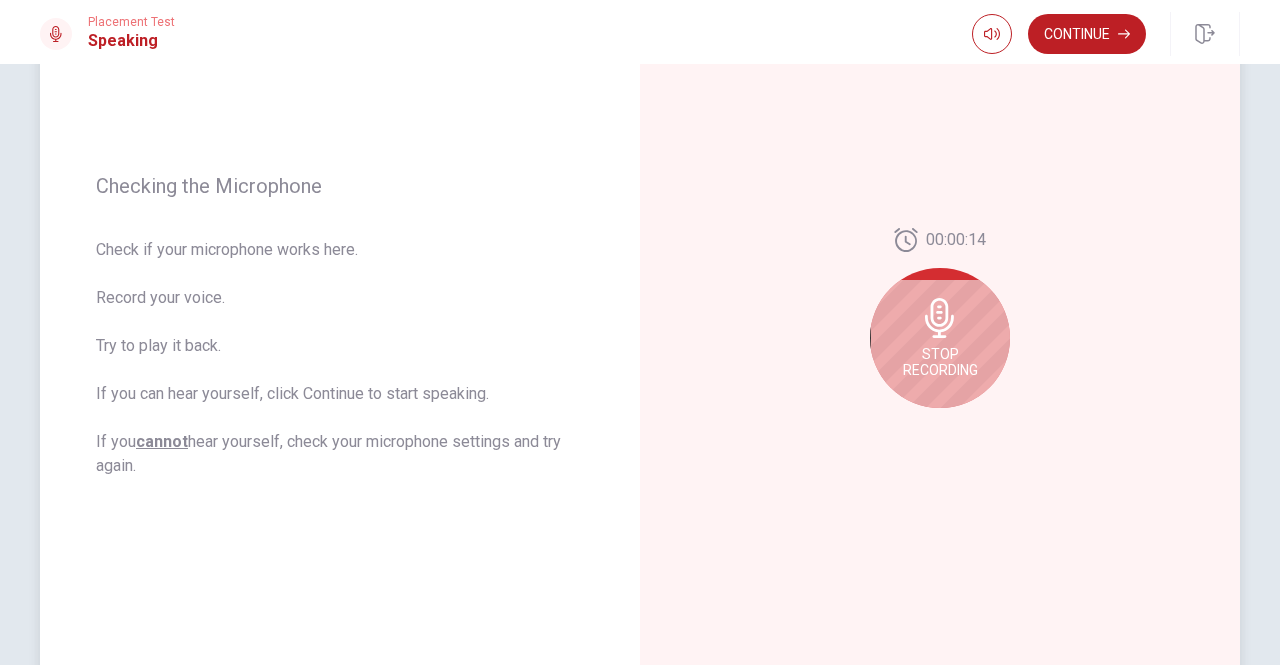click 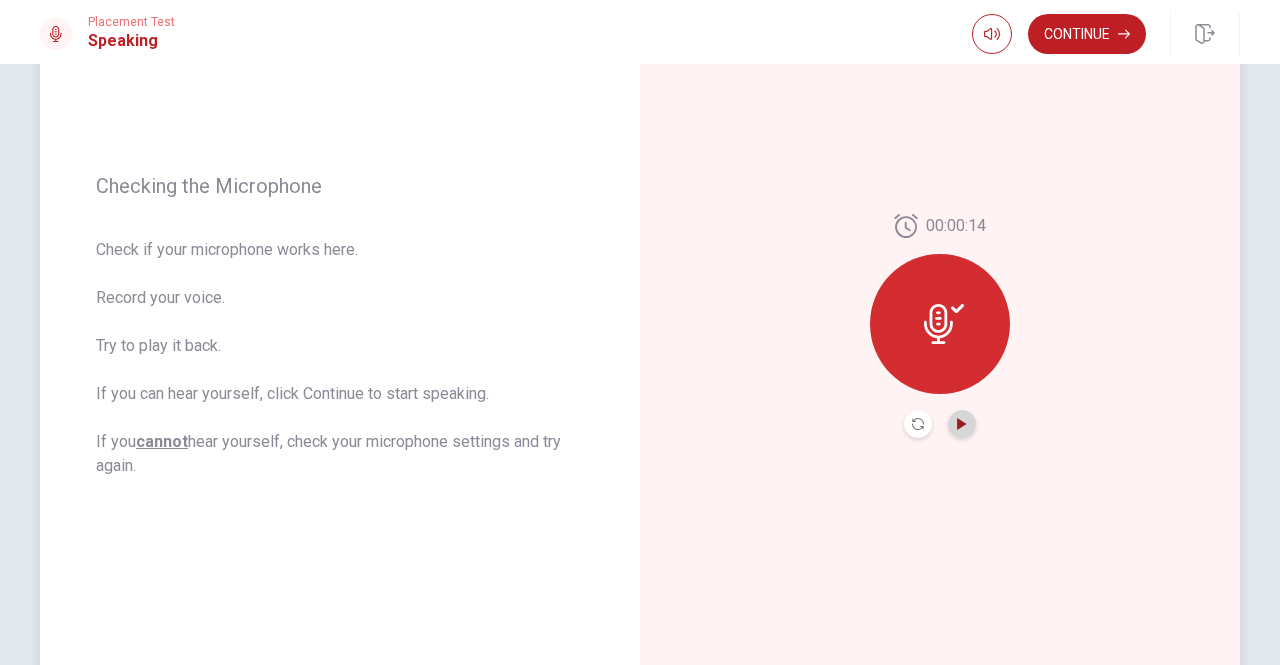 click 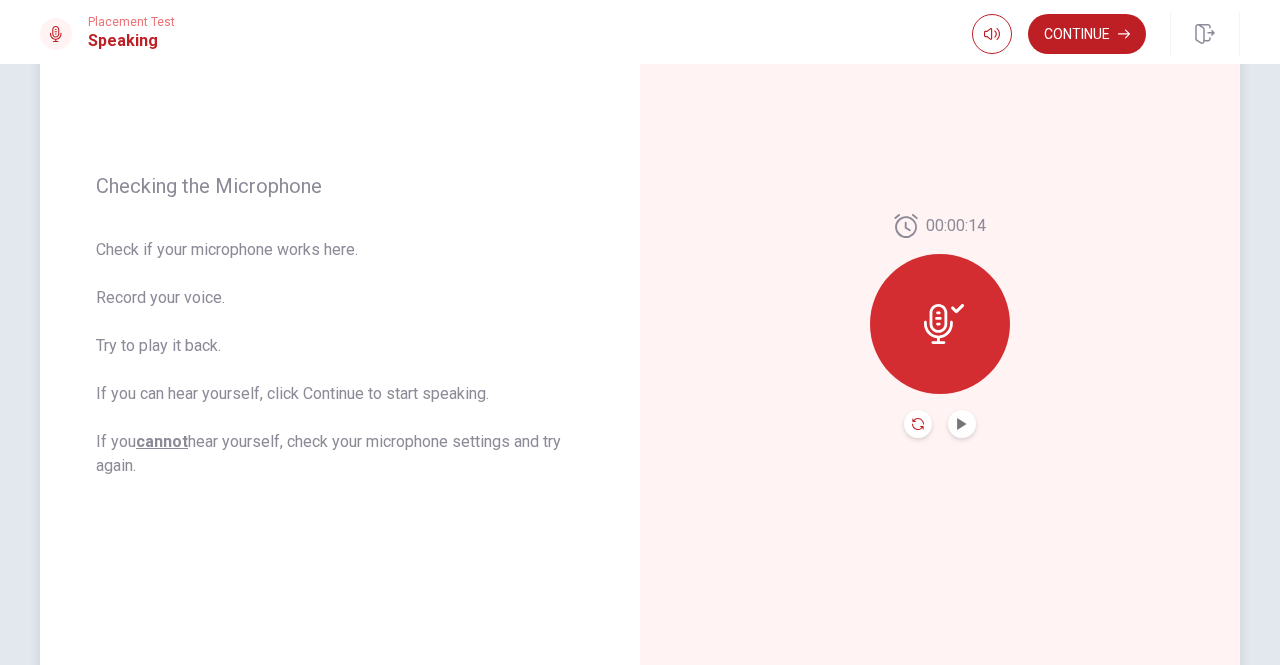 click 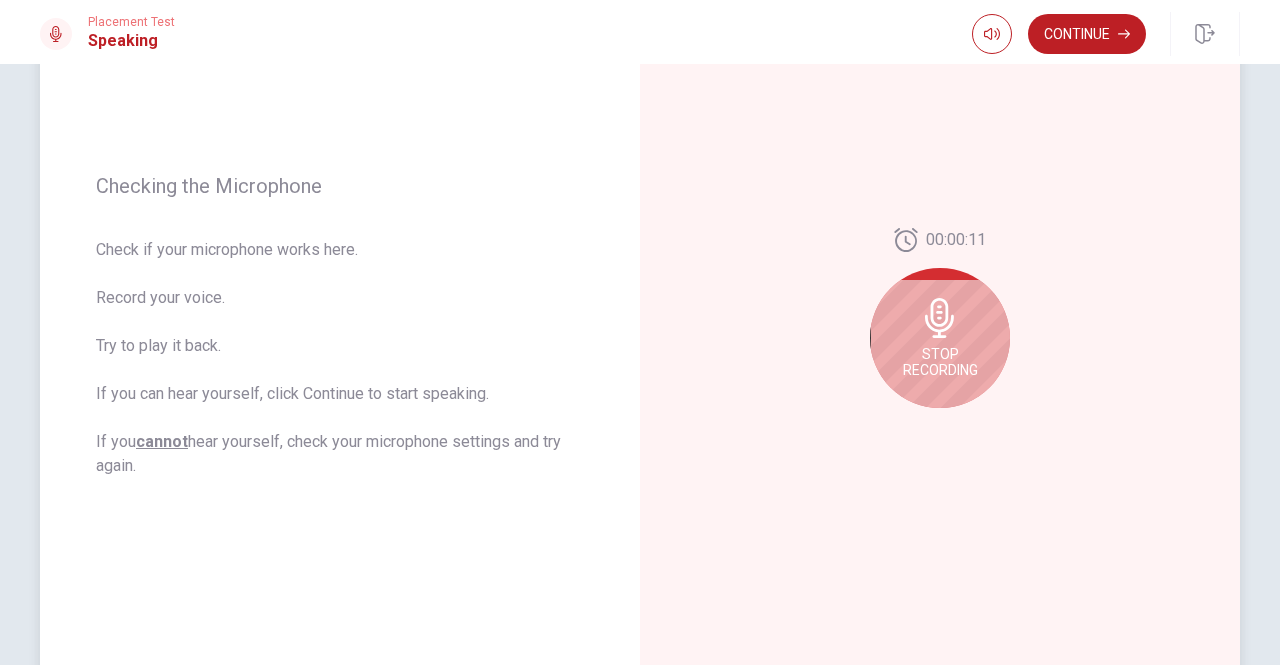 click on "Stop   Recording" at bounding box center (940, 362) 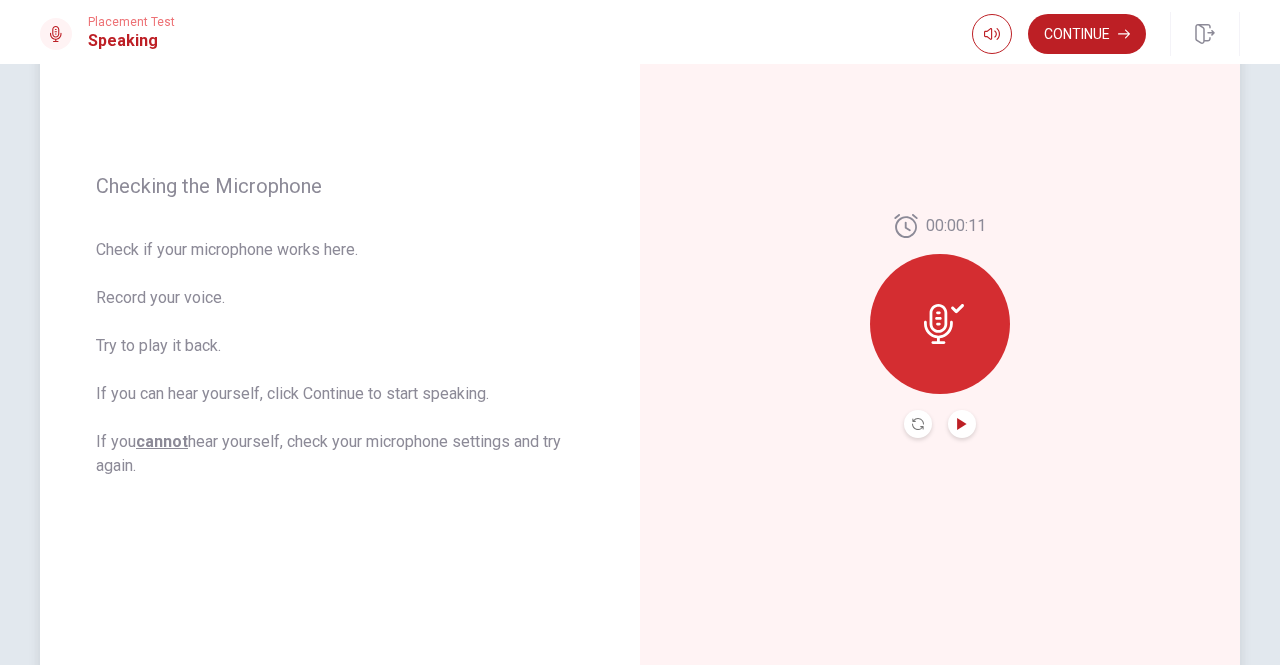 click 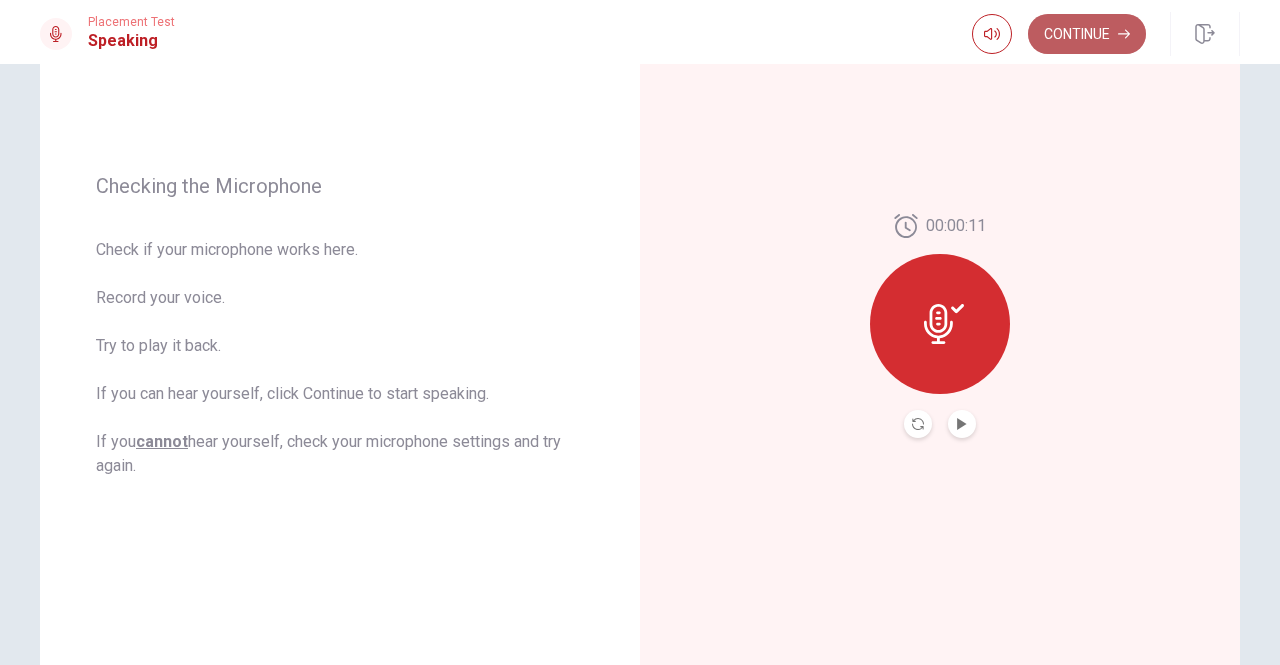click on "Continue" at bounding box center [1087, 34] 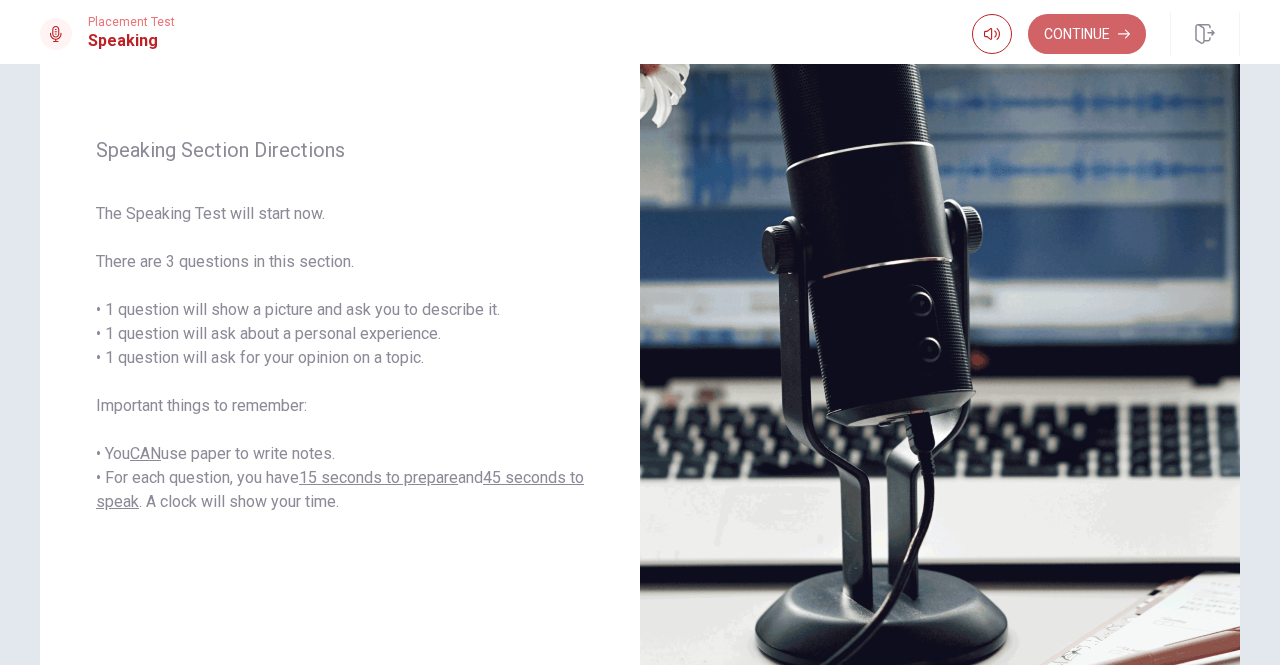 drag, startPoint x: 1100, startPoint y: 27, endPoint x: 1086, endPoint y: 40, distance: 19.104973 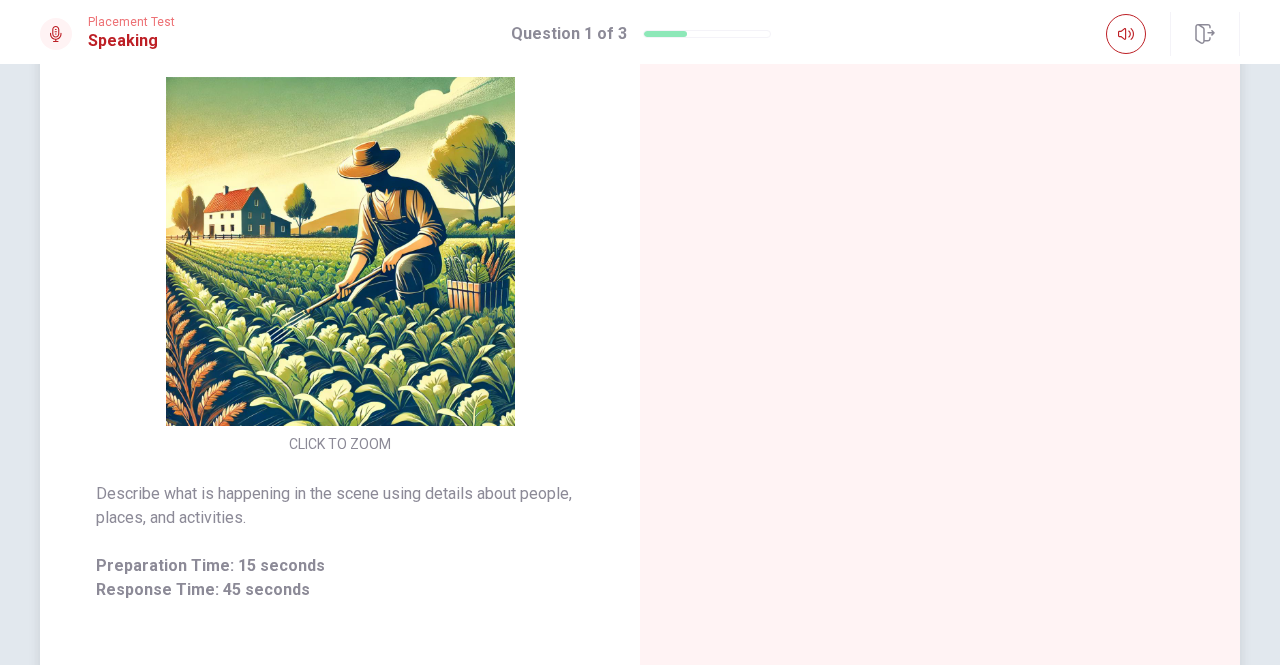 scroll, scrollTop: 212, scrollLeft: 0, axis: vertical 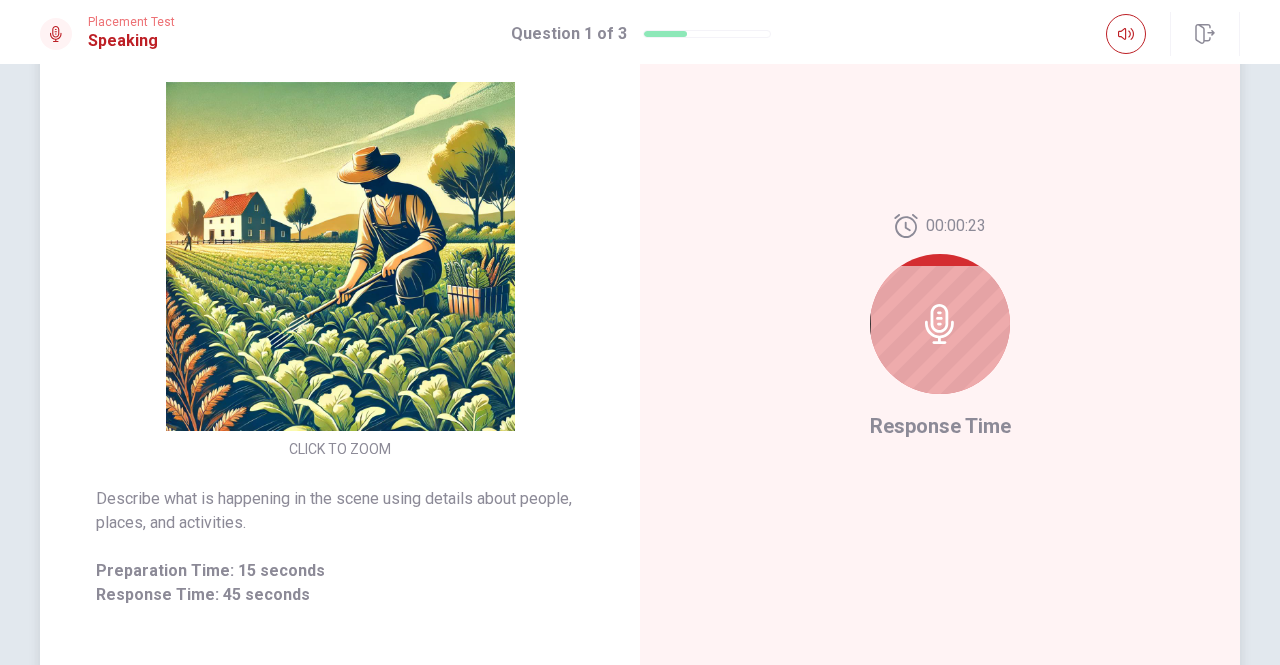 click 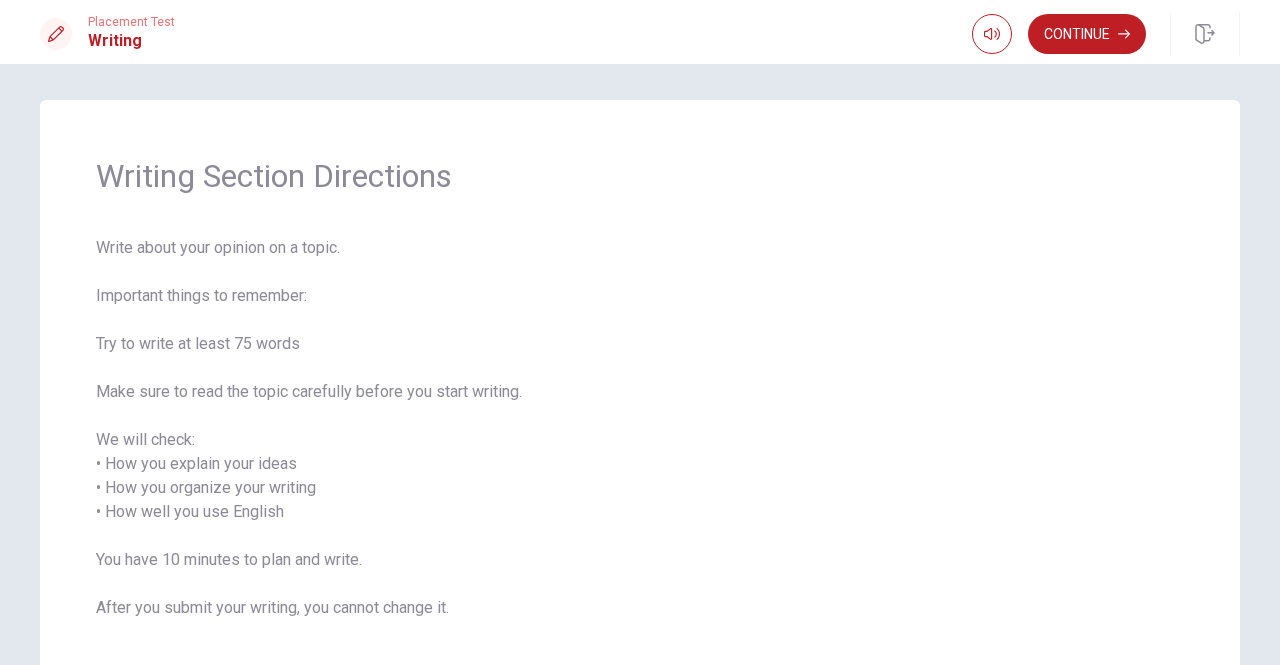 scroll, scrollTop: 0, scrollLeft: 0, axis: both 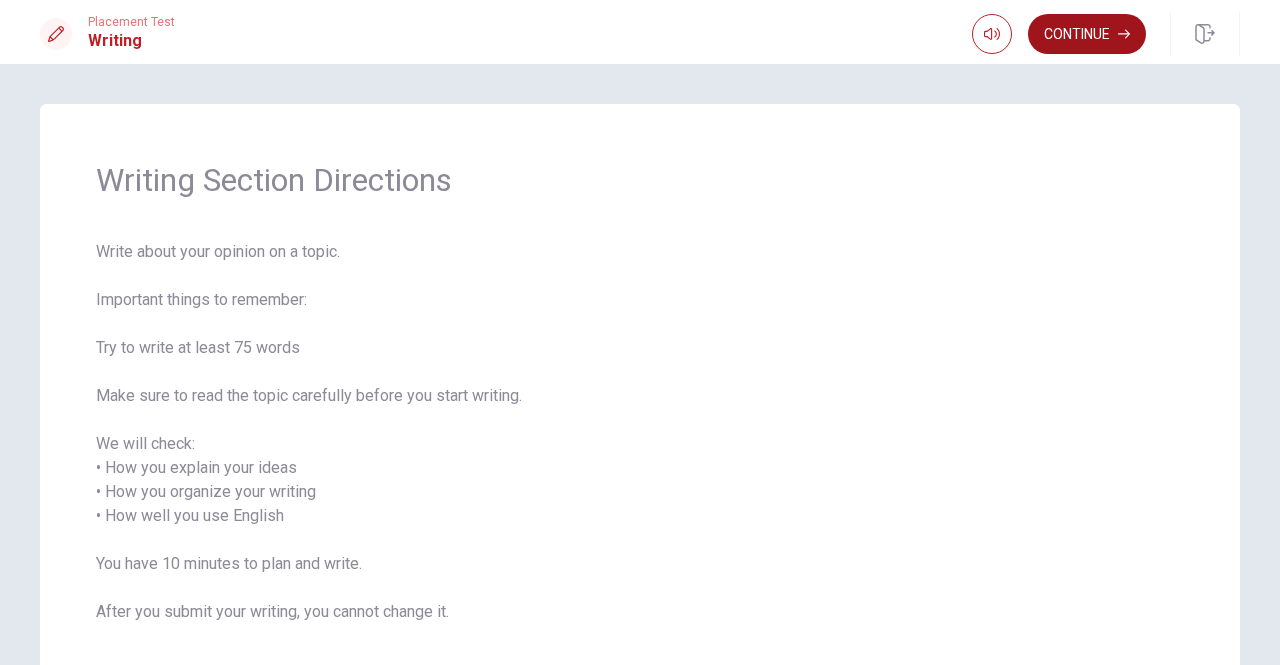 click on "Continue" at bounding box center (1087, 34) 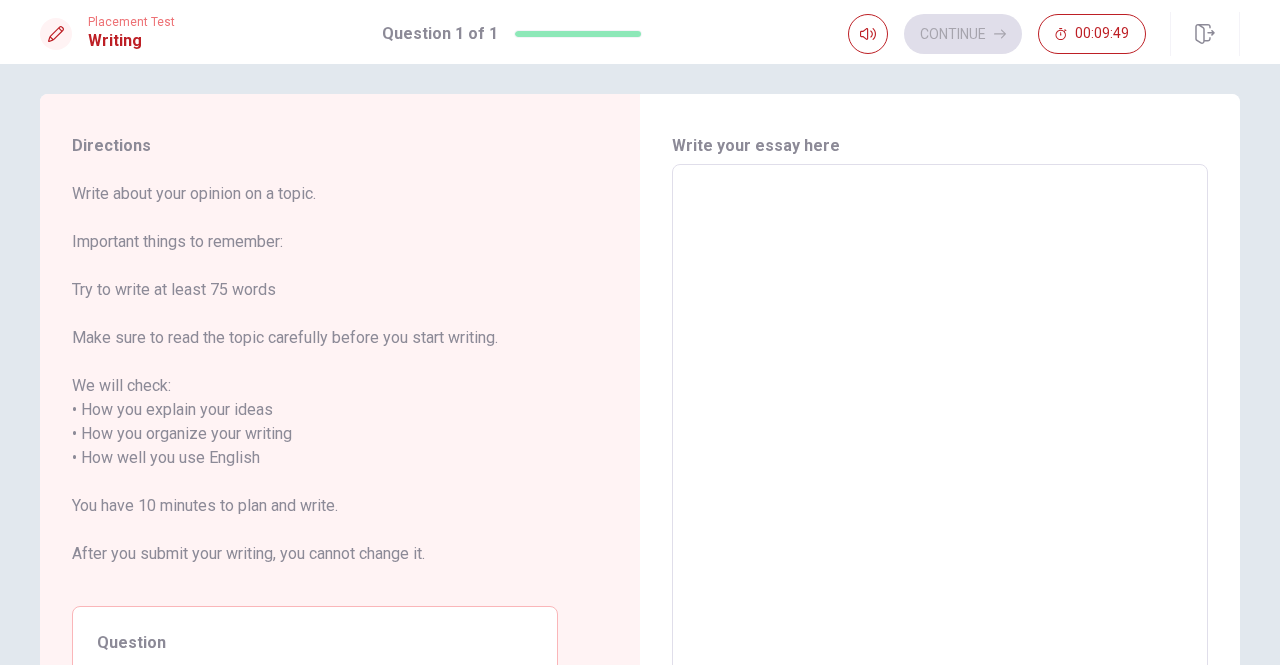 scroll, scrollTop: 0, scrollLeft: 0, axis: both 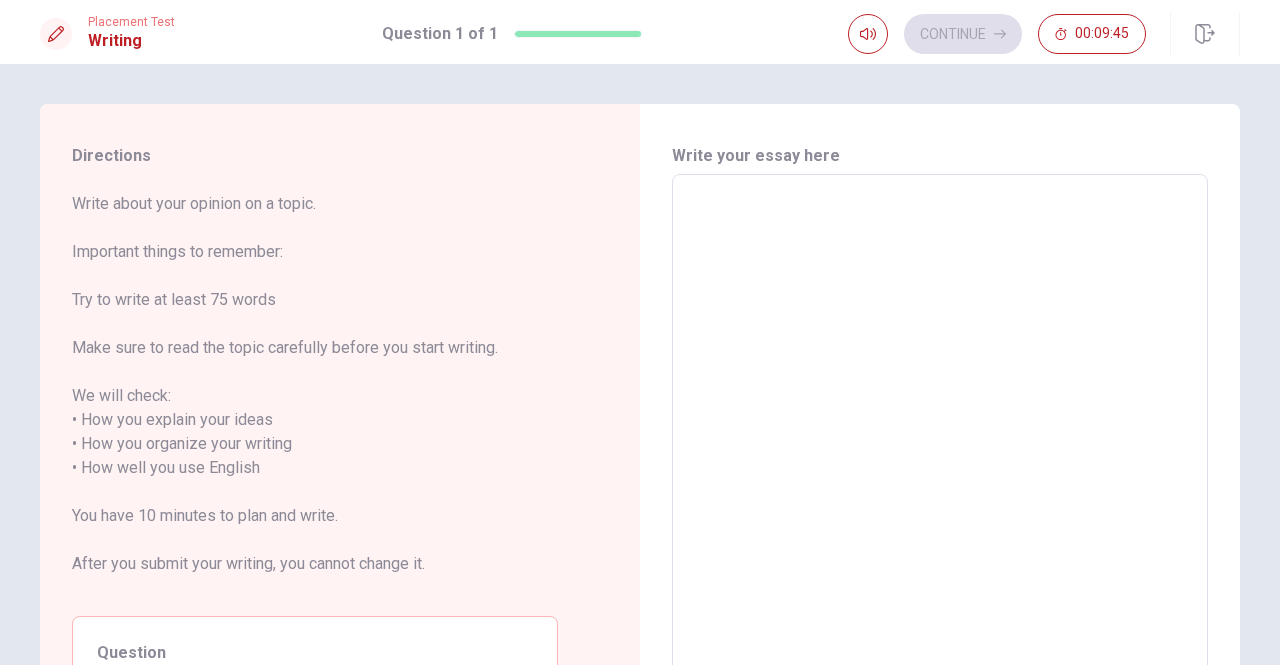 click at bounding box center [940, 456] 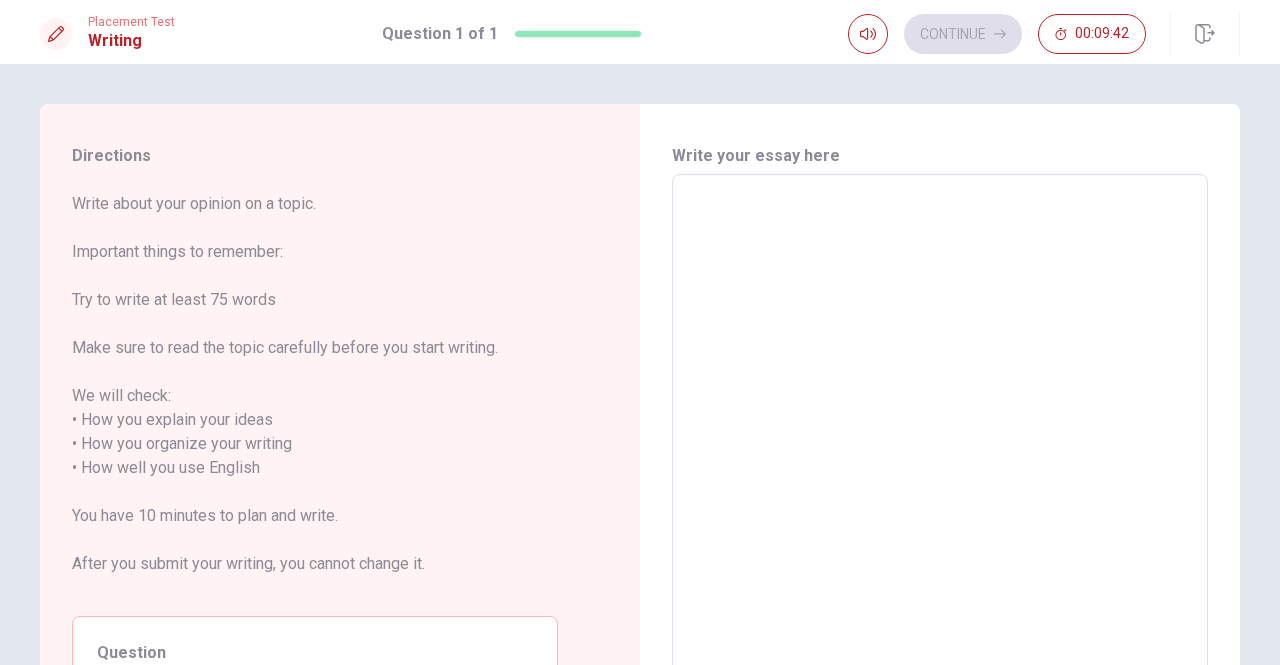 type on "ㄛ" 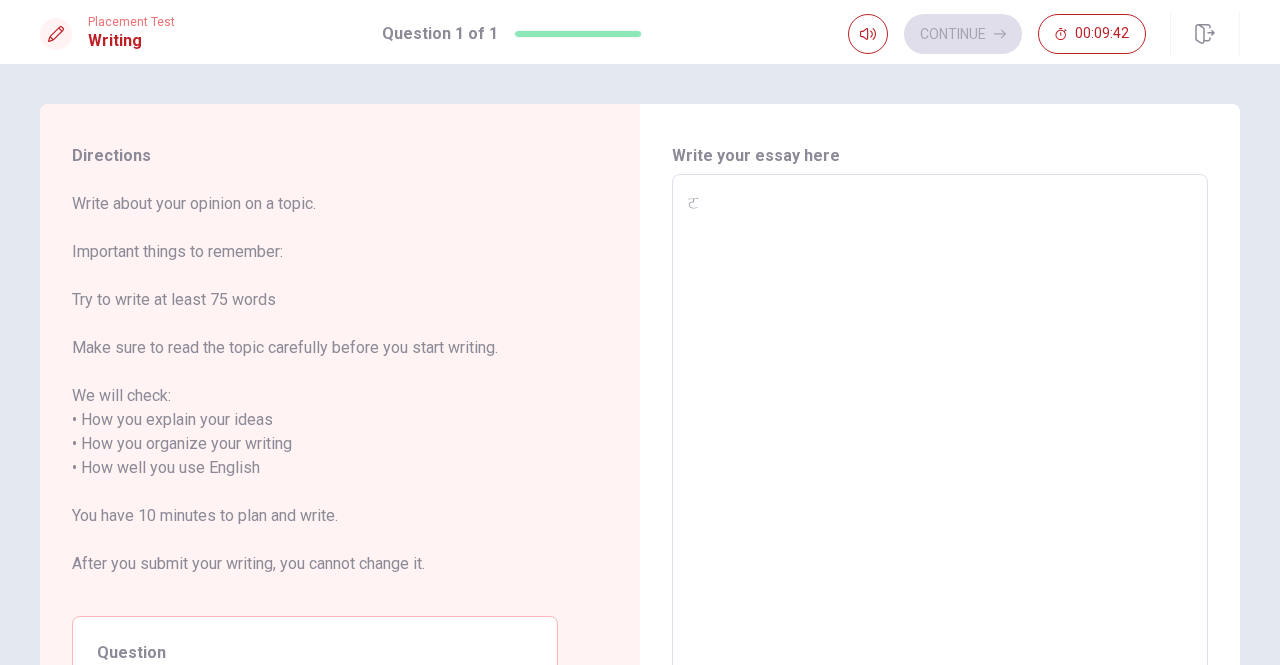 type on "x" 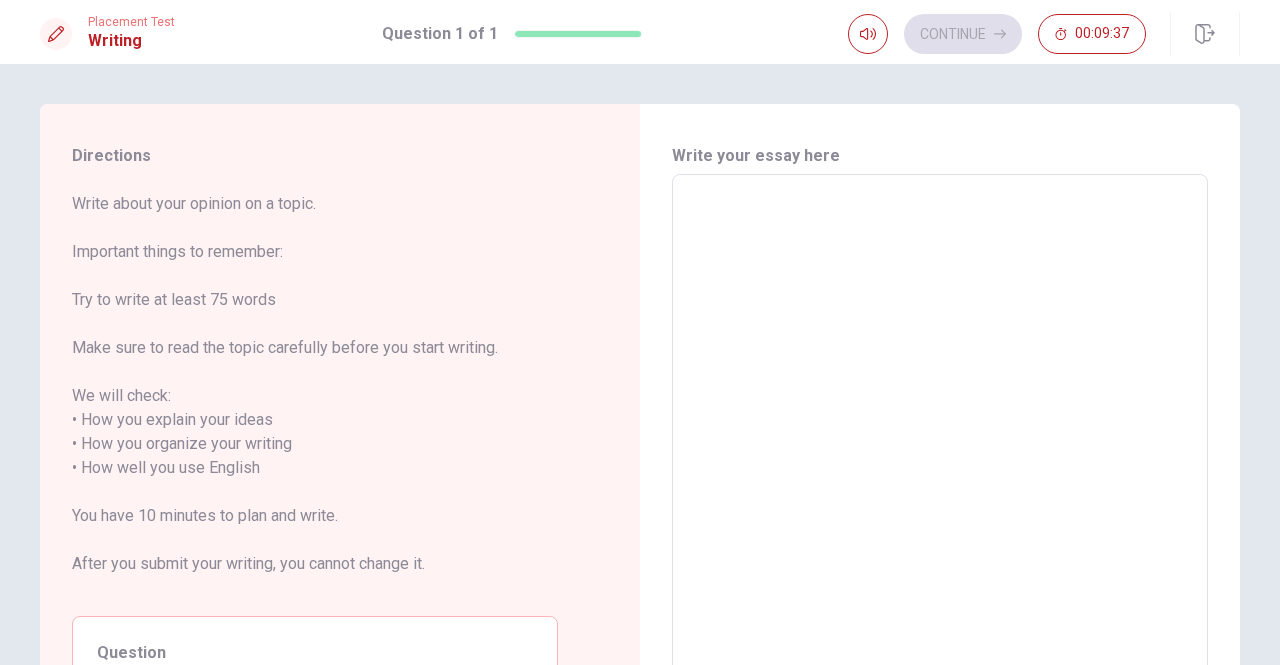 type on "i" 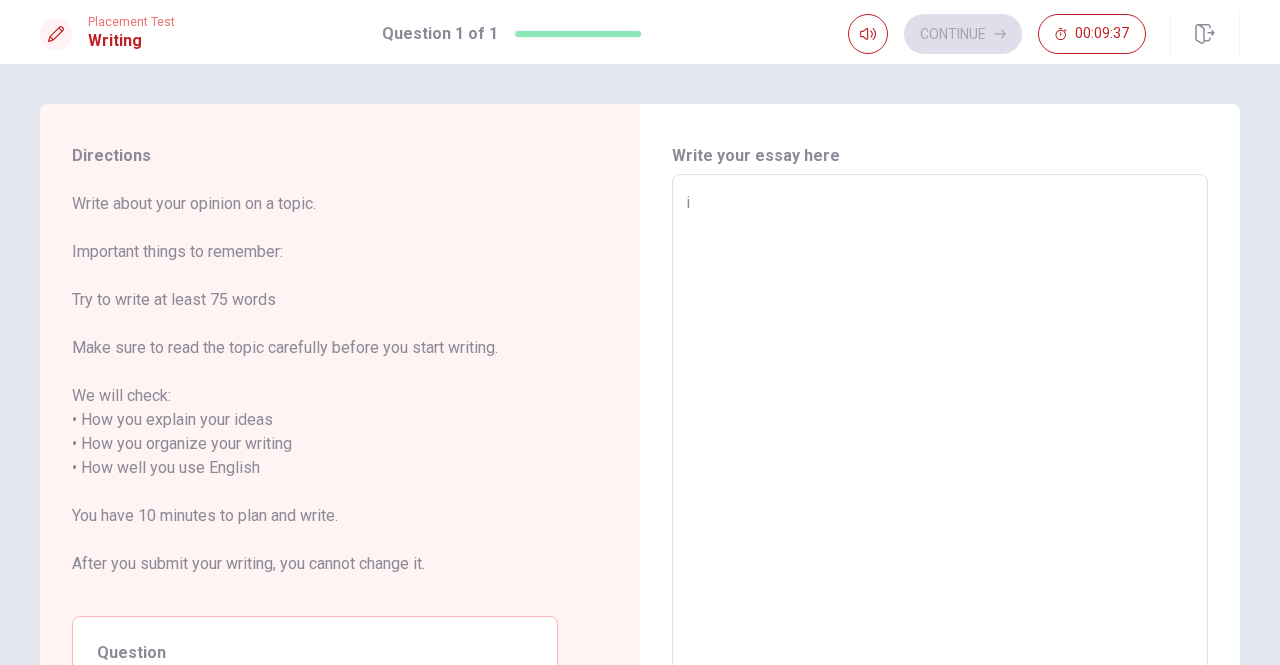 type on "x" 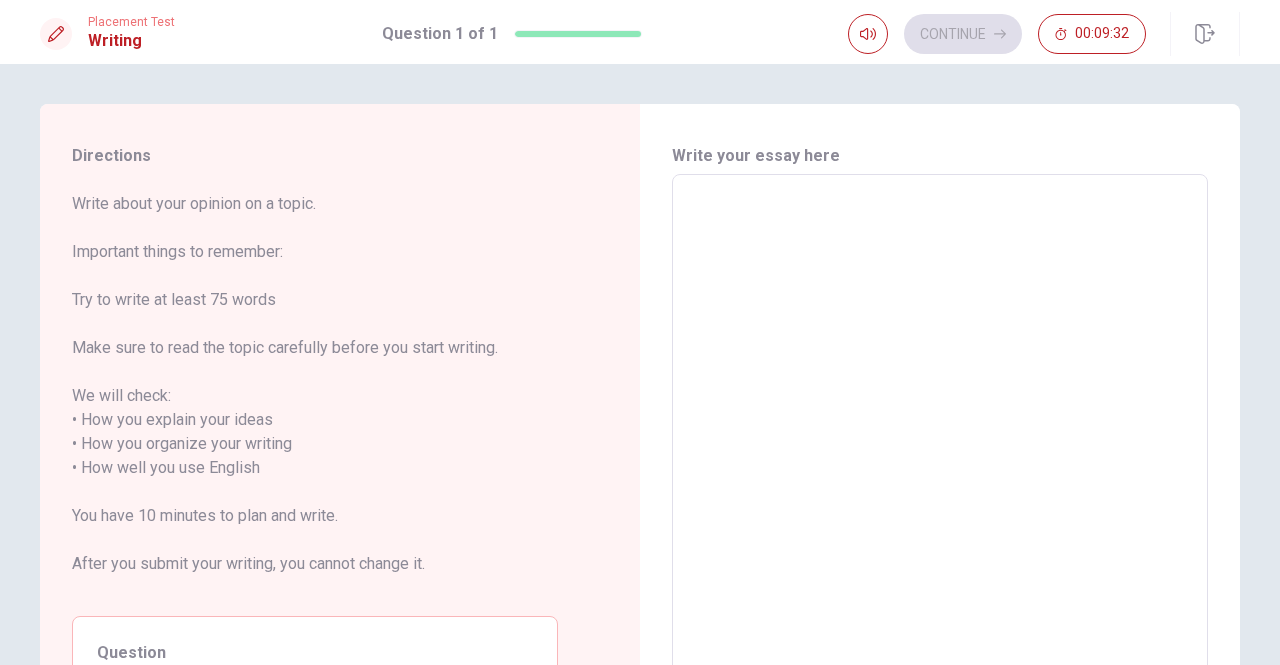 type on "I" 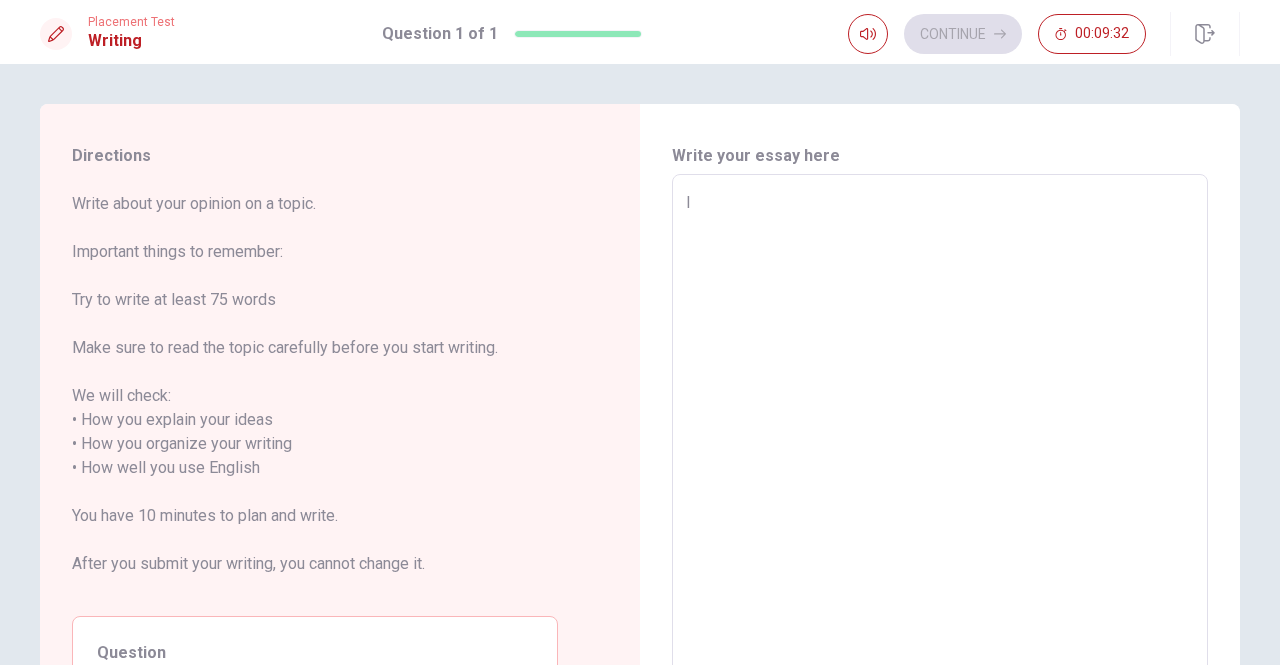 type on "x" 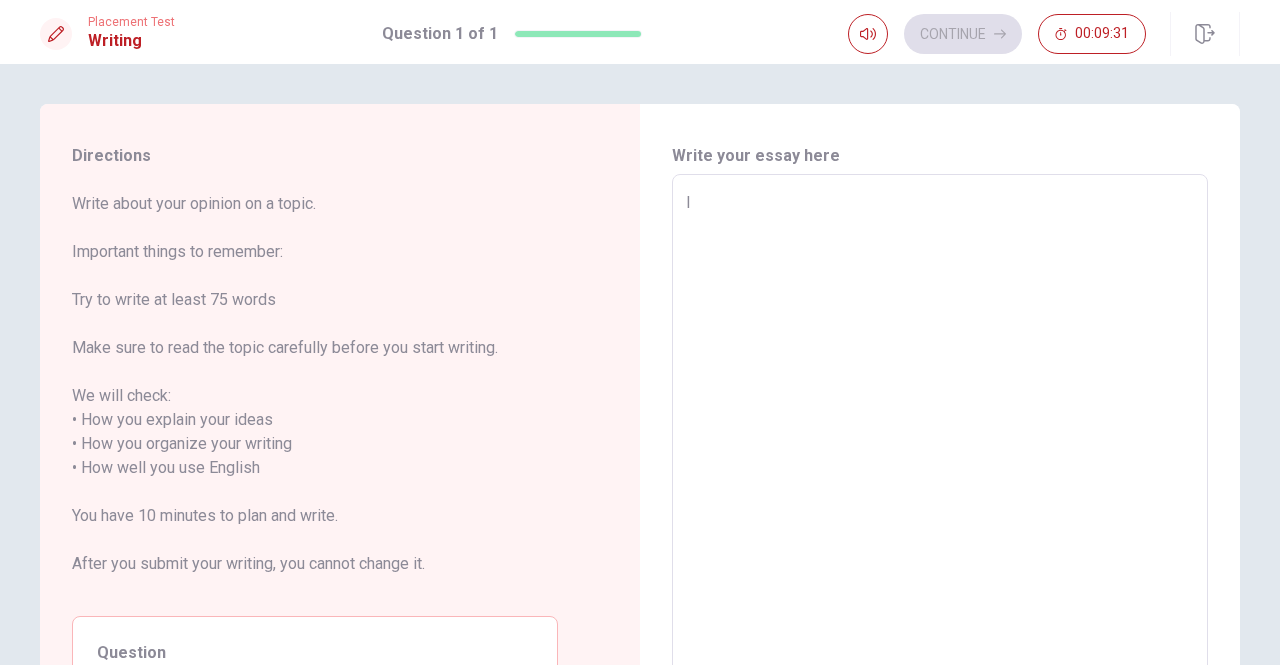 type on "Iw" 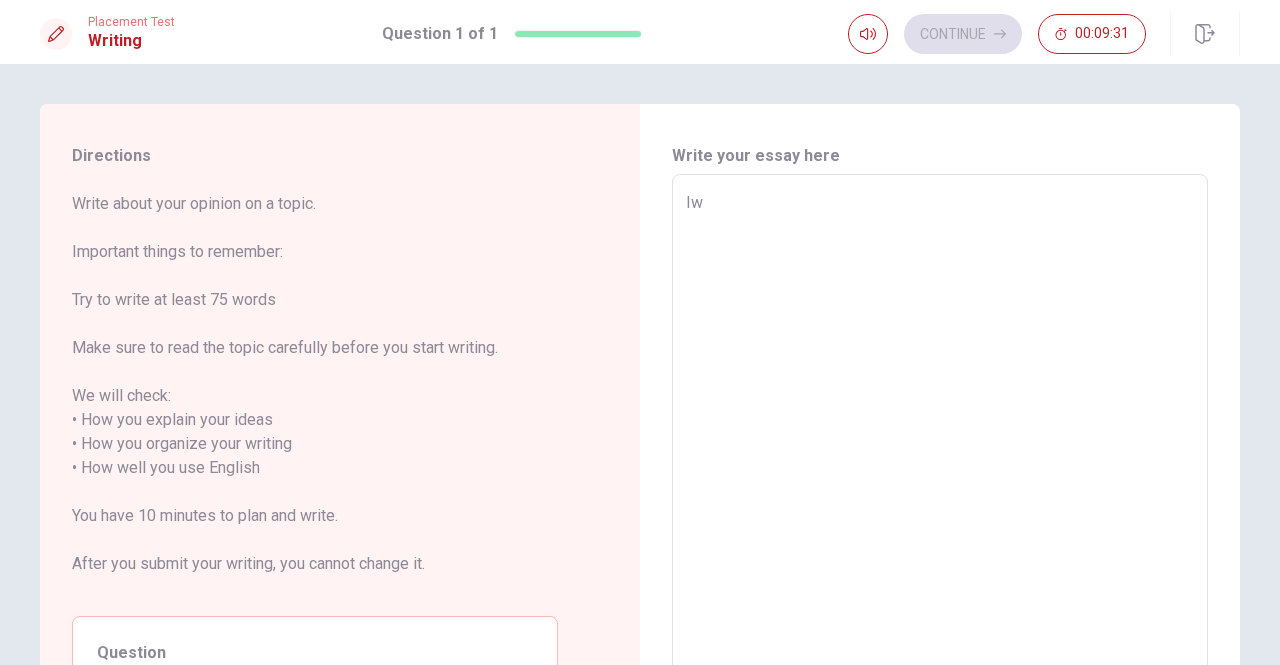 type on "x" 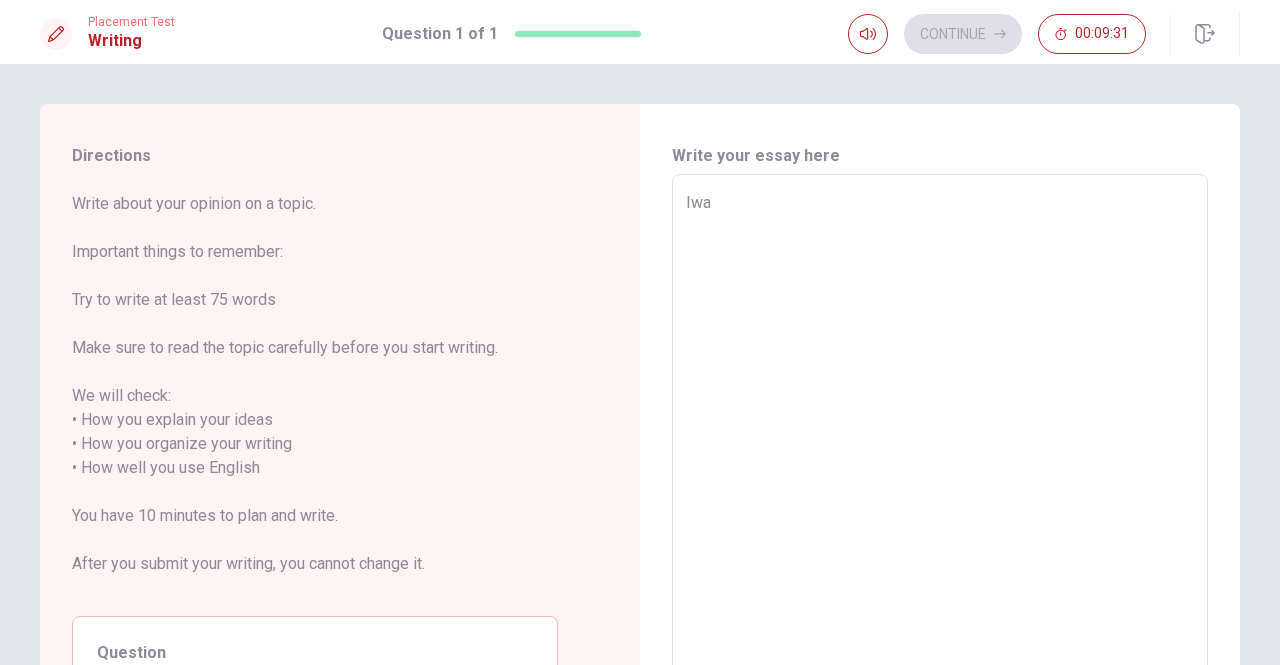 type on "x" 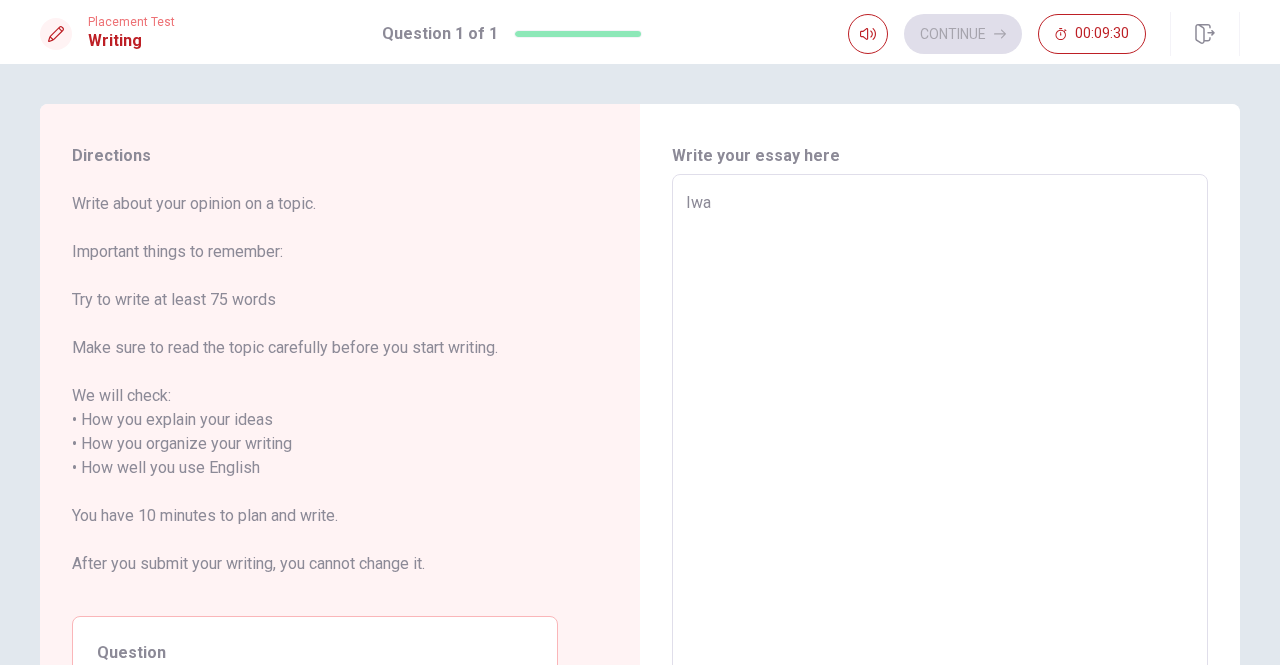 type on "[PERSON_NAME]" 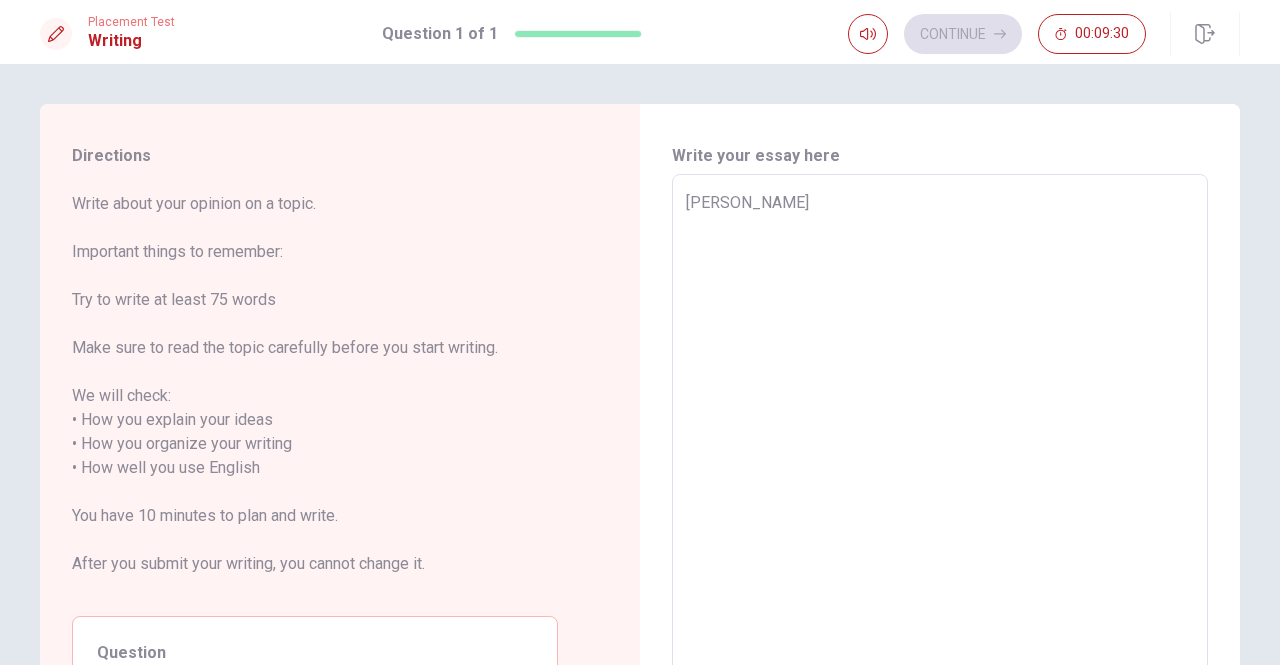 type on "x" 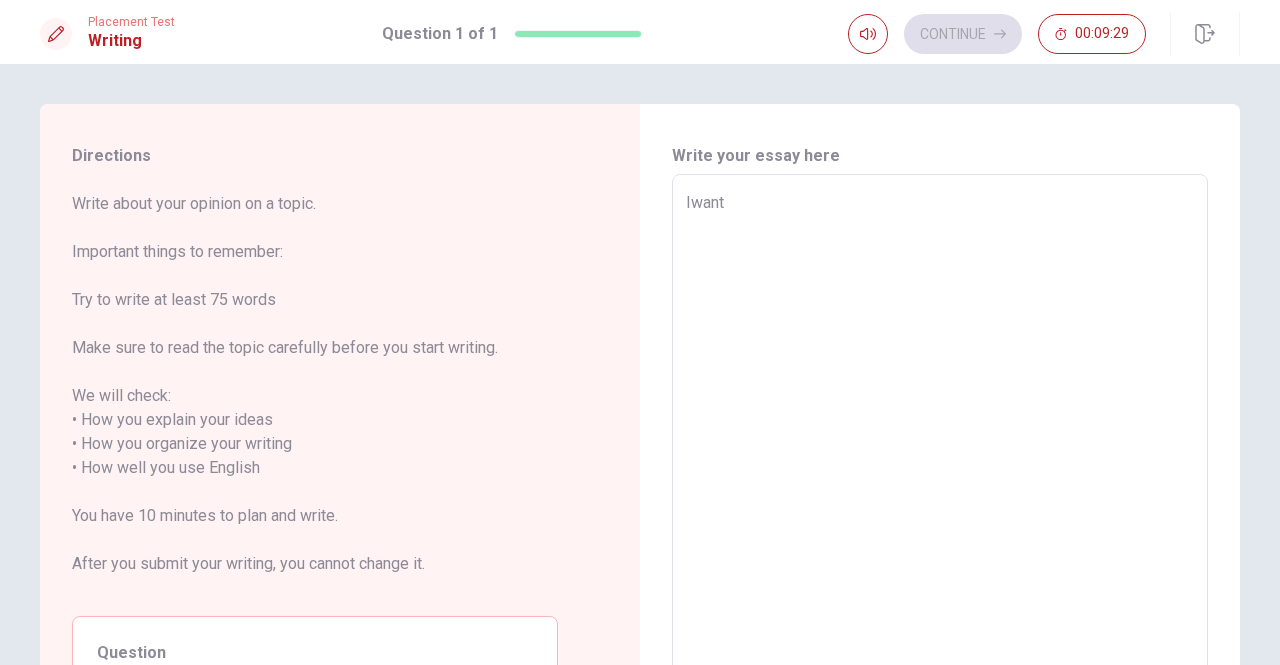 type on "x" 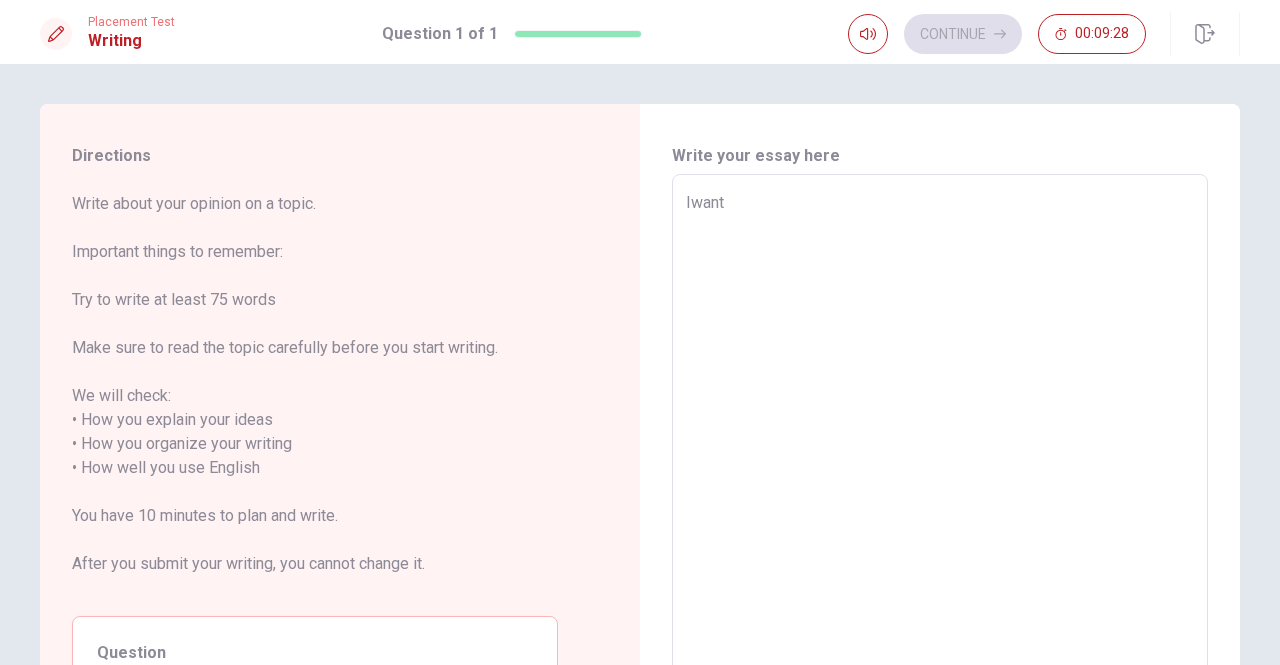 type on "[PERSON_NAME]" 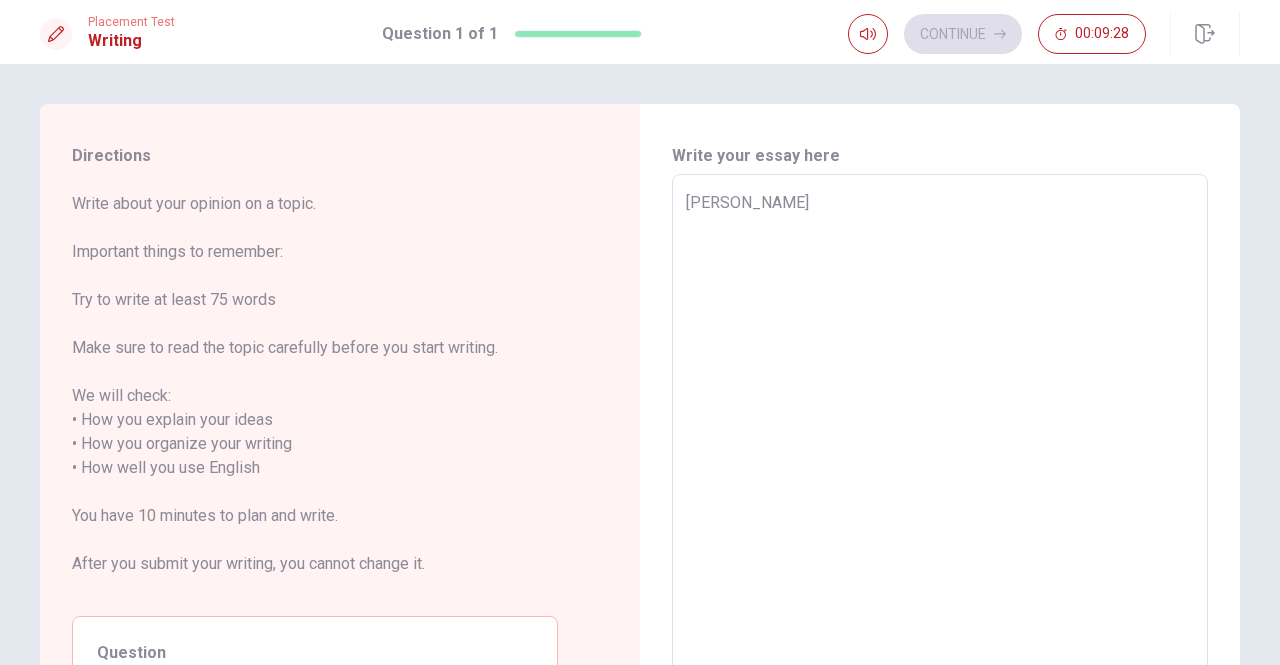 type on "x" 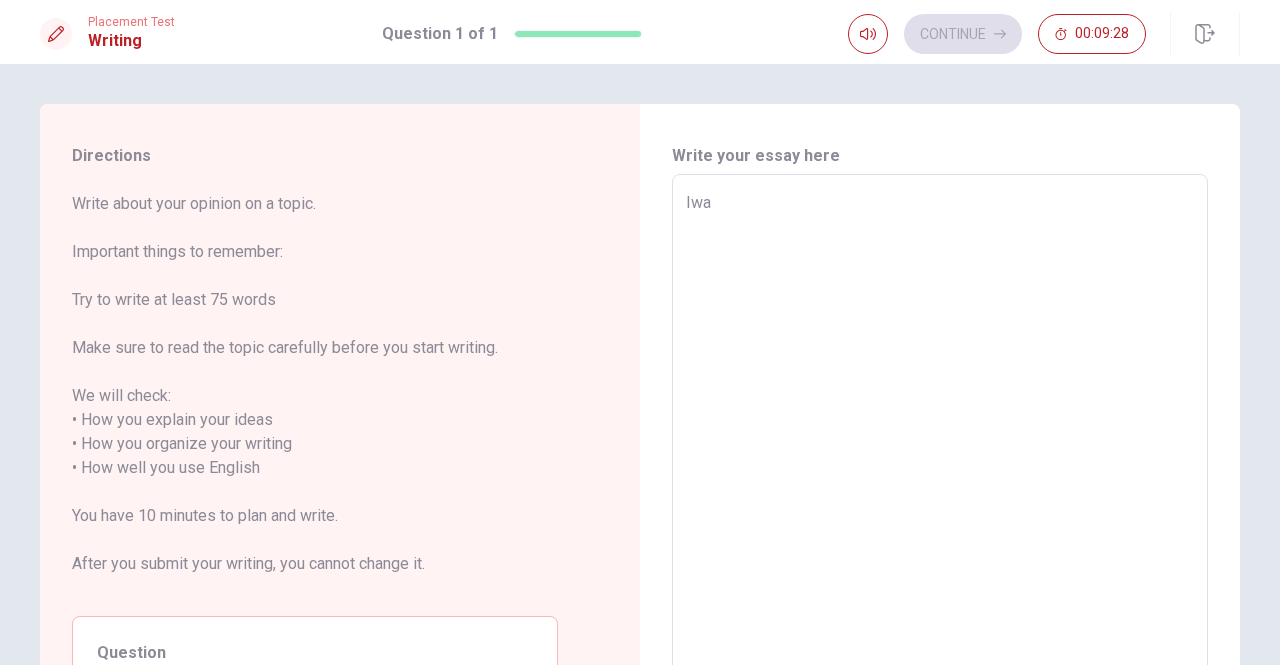 type on "x" 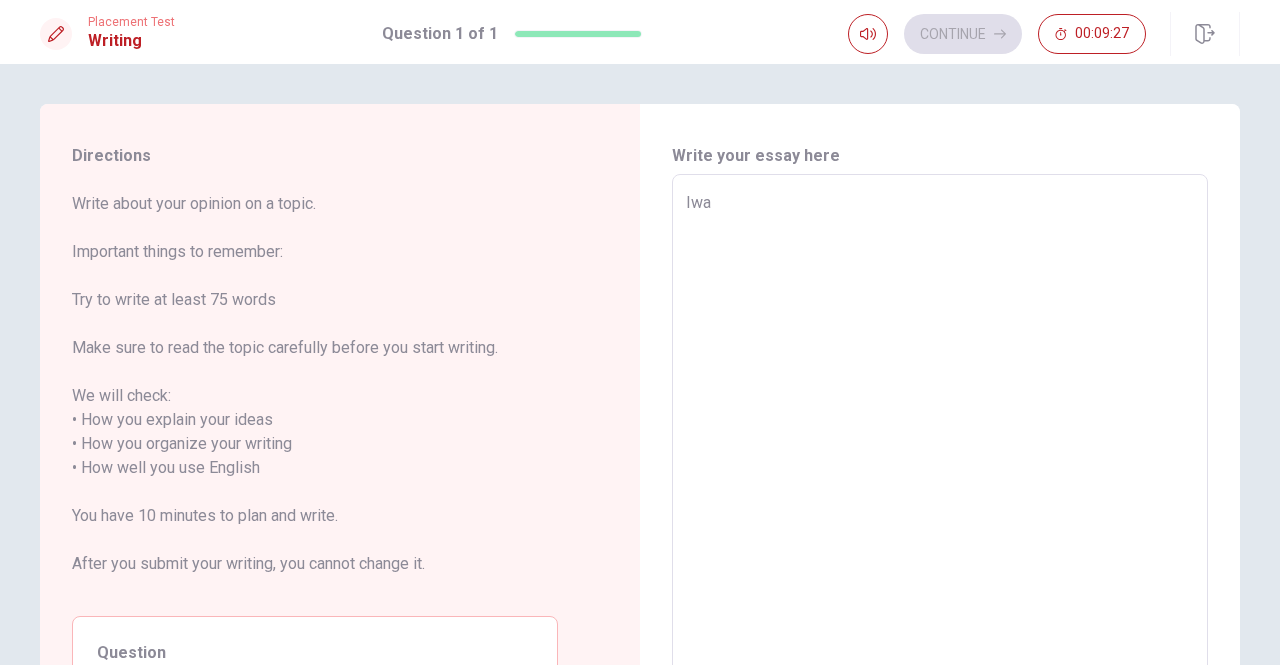 type on "Iw" 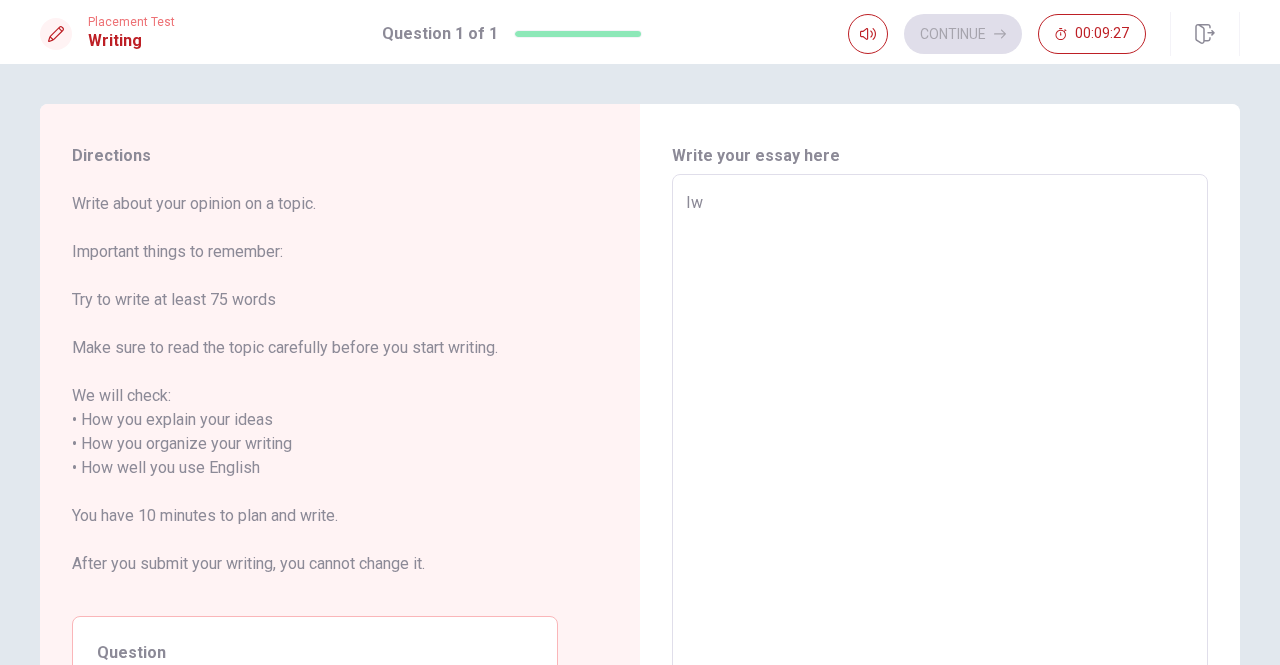 type on "x" 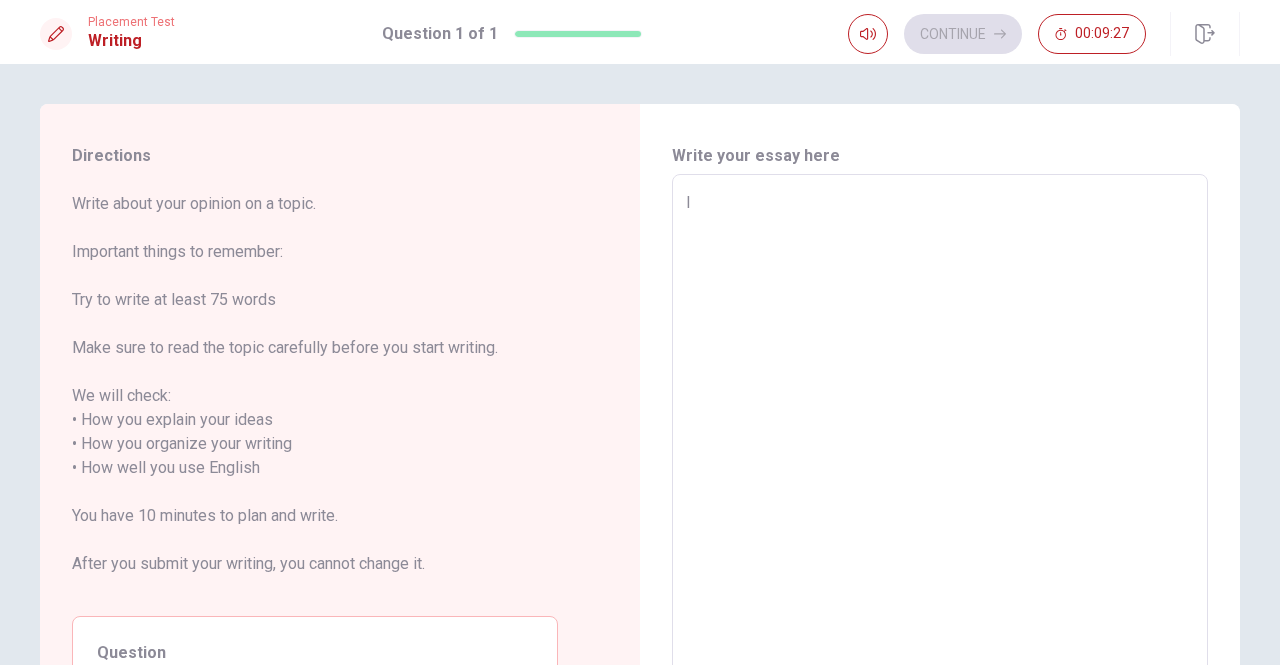 type on "x" 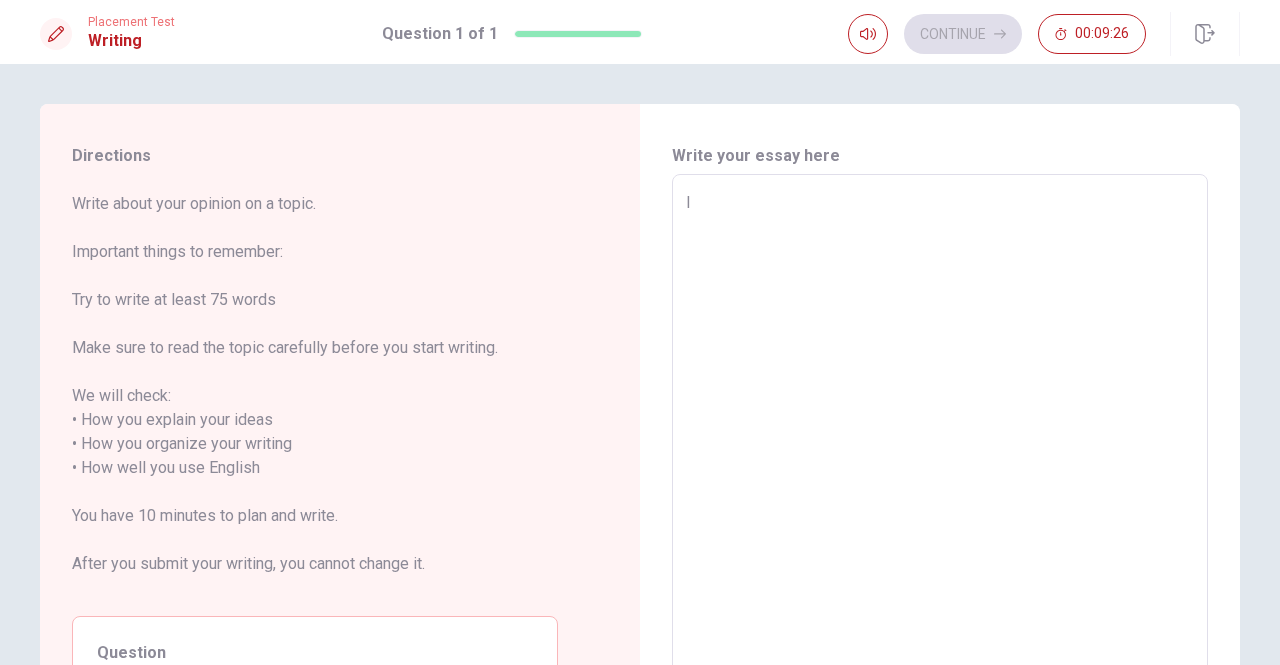 type on "I w" 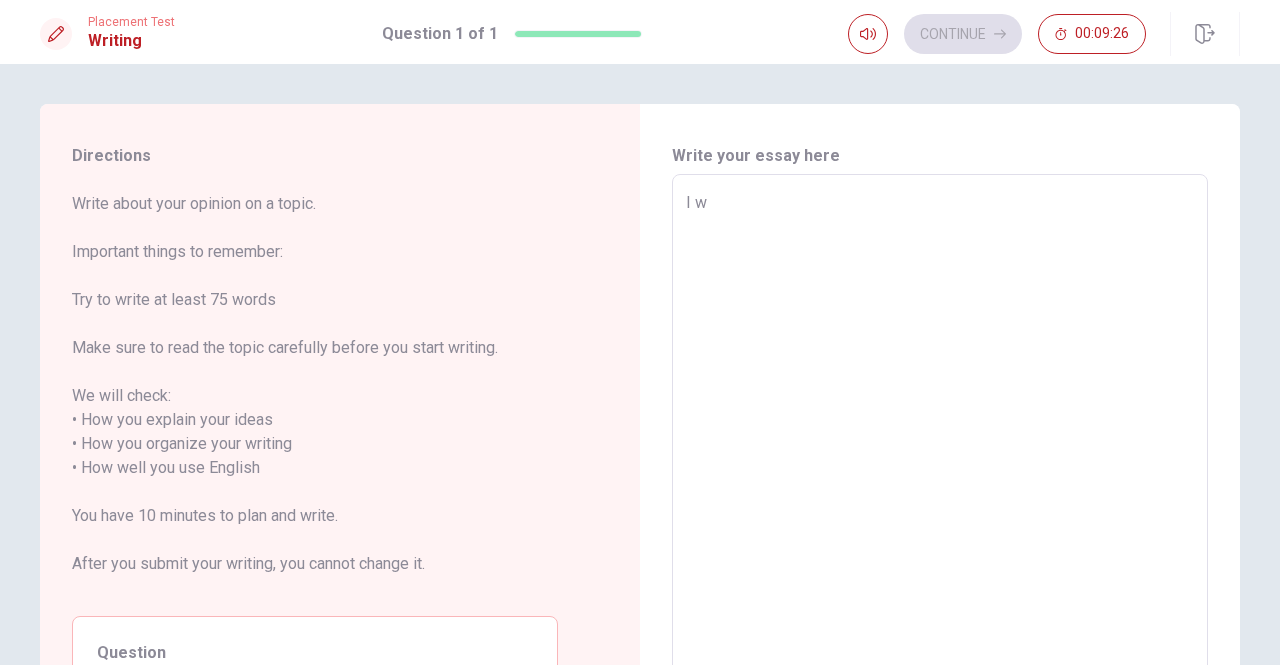 type on "x" 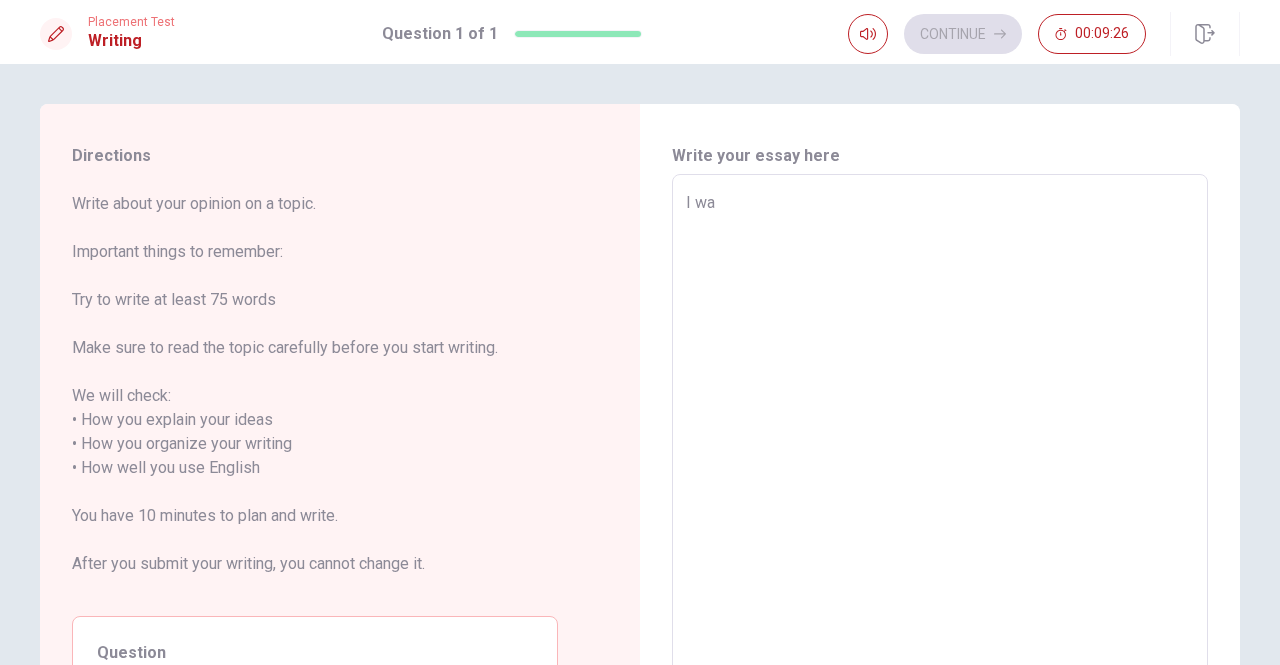 type on "x" 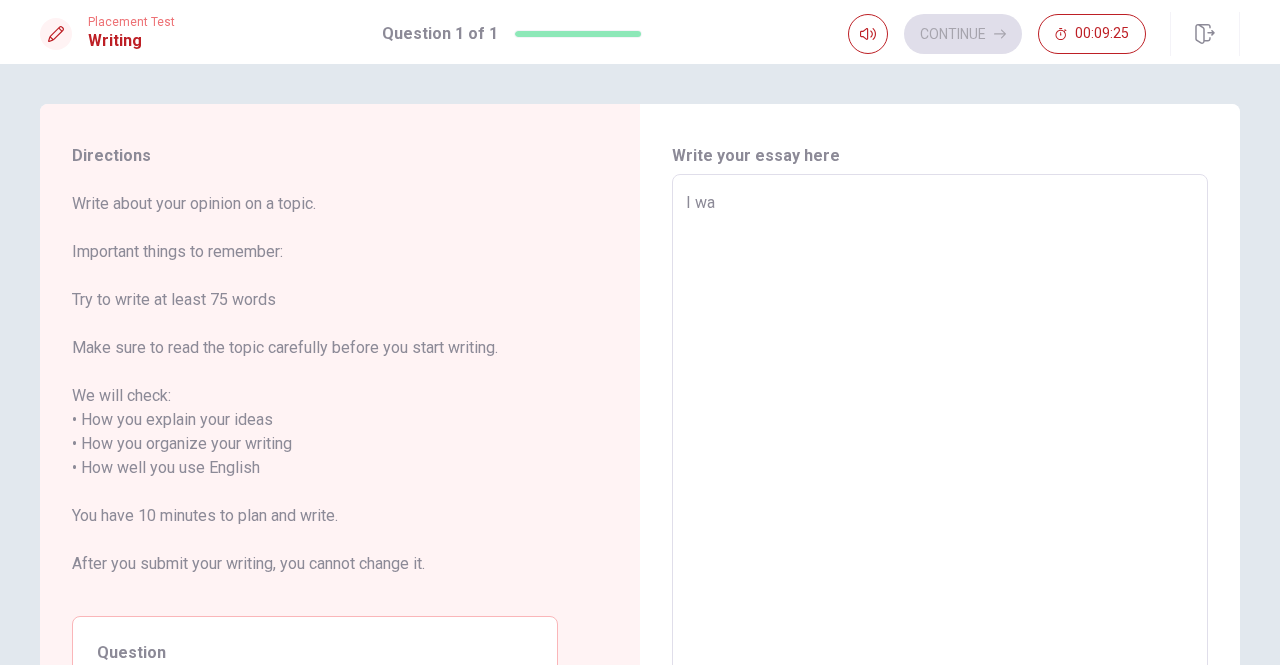 type on "I wan" 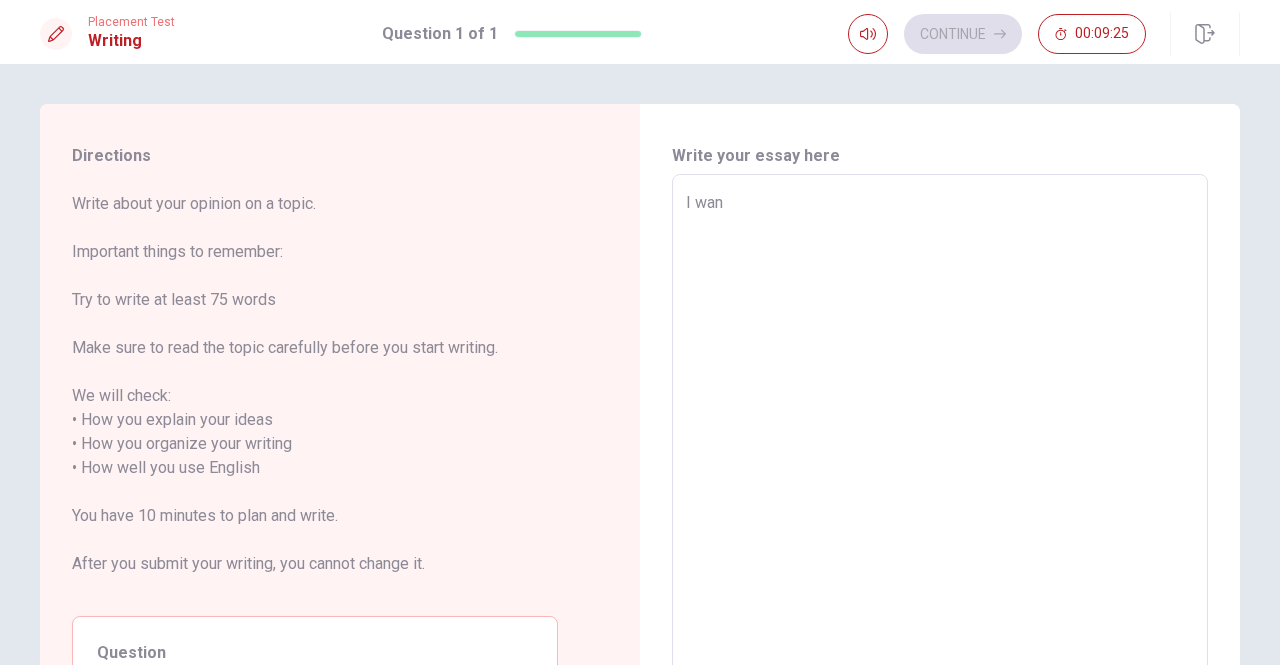 type on "x" 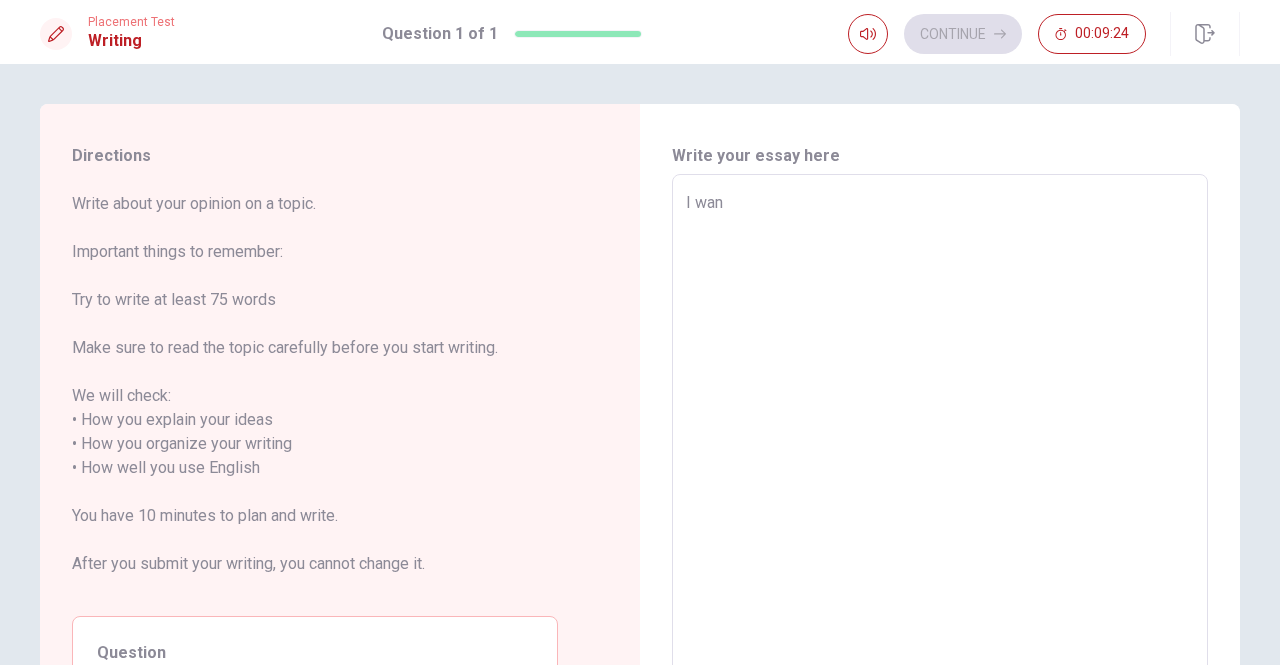type on "I wane" 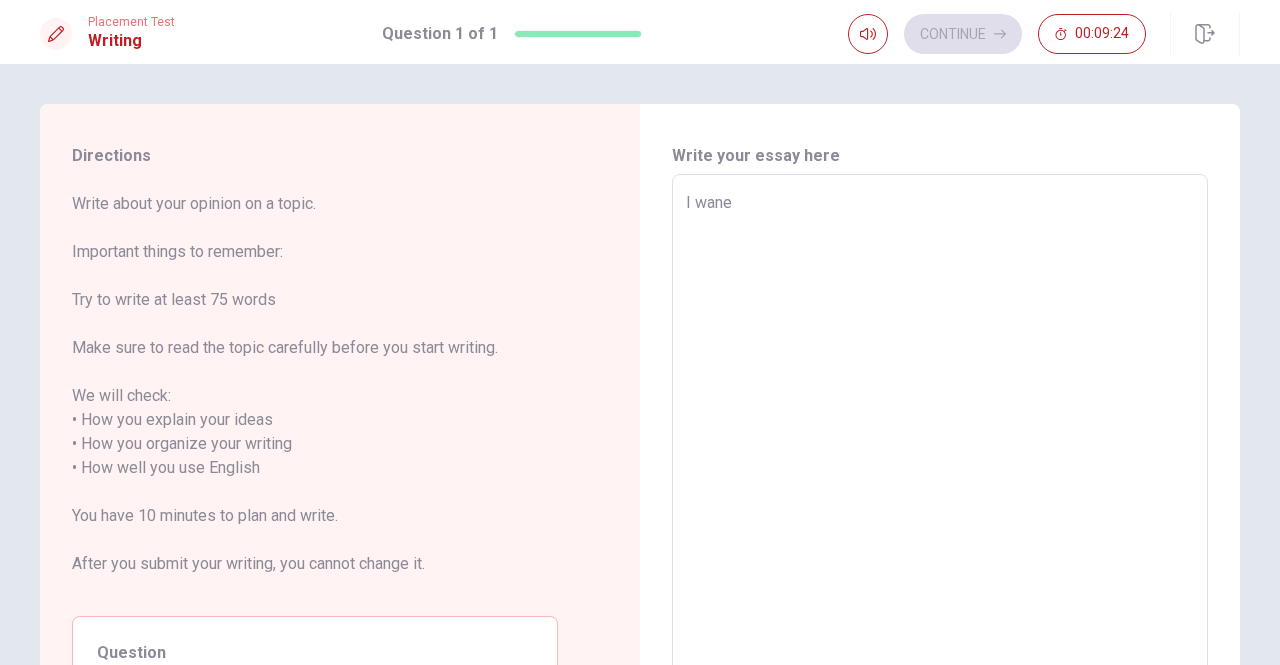 type on "x" 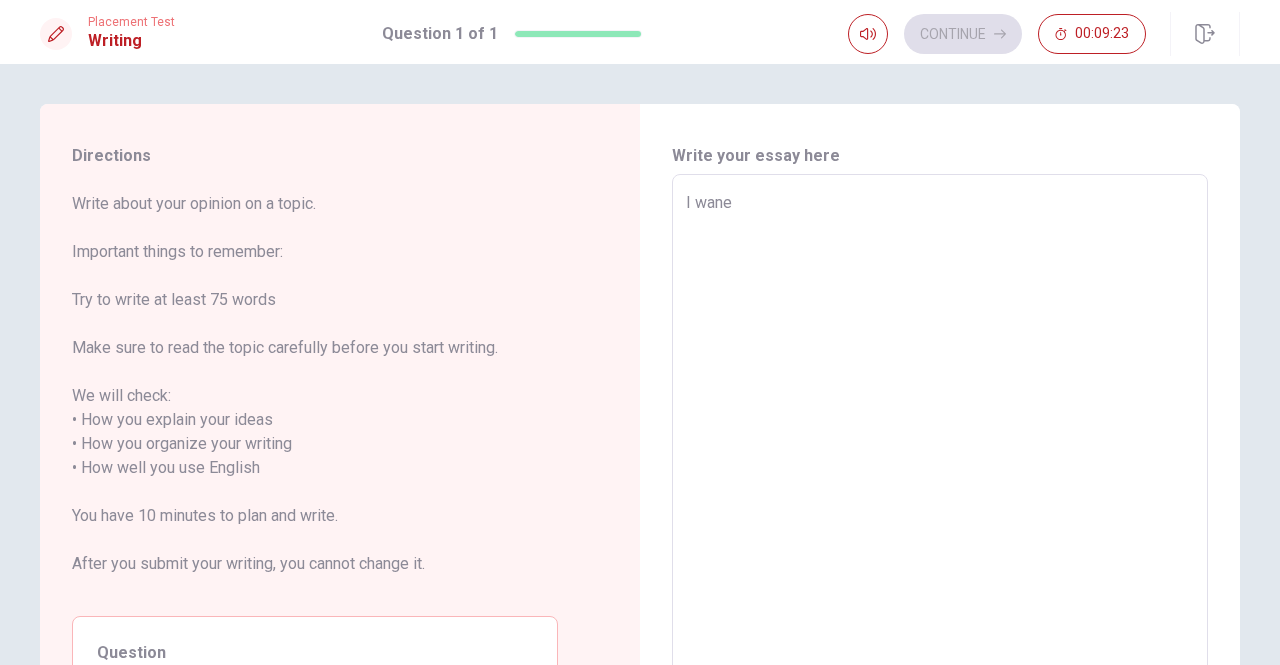 type on "I wan" 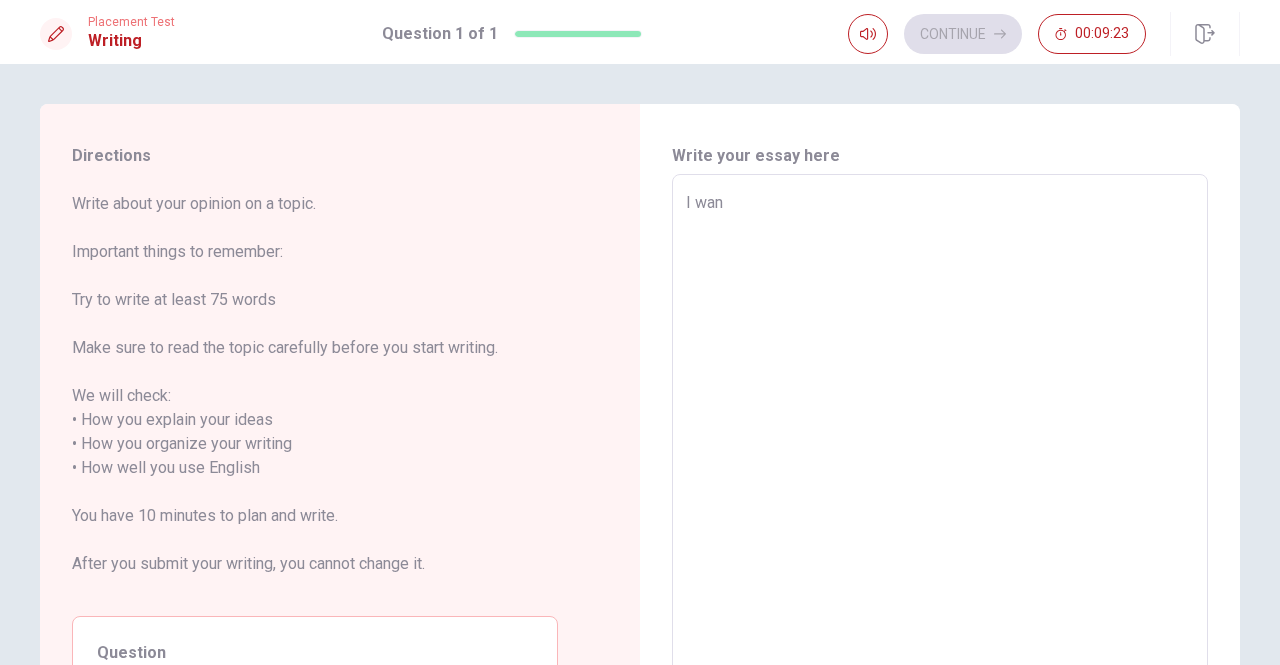 type on "x" 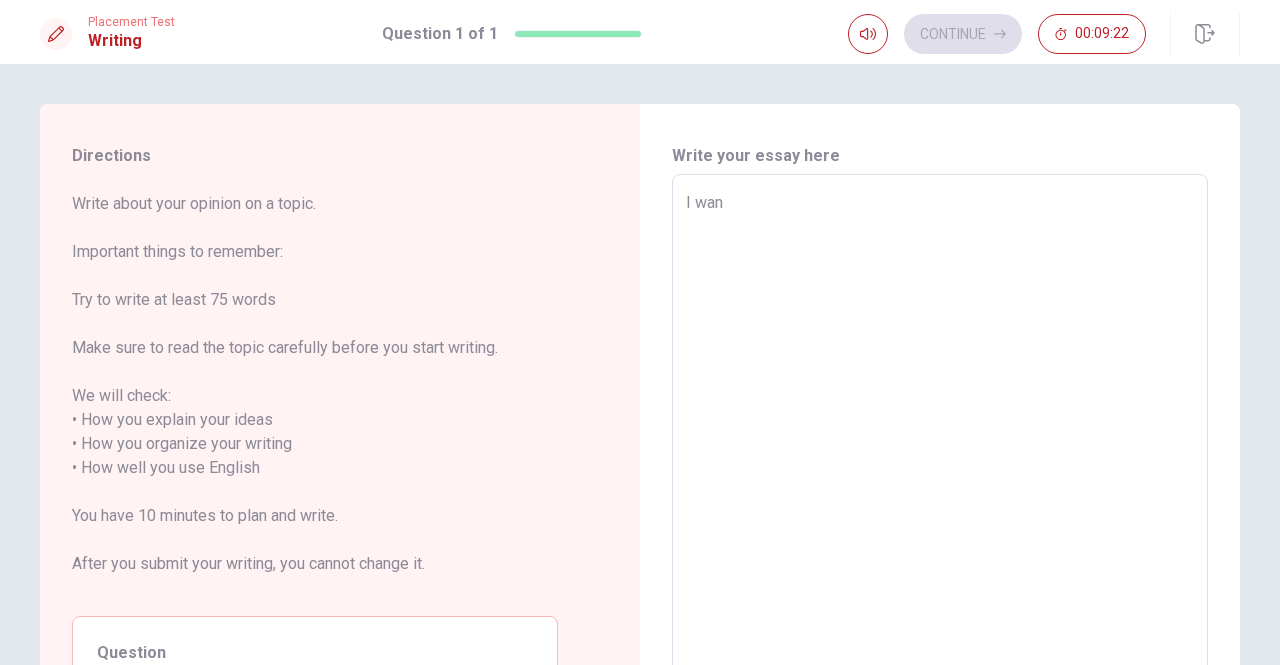 type on "I want" 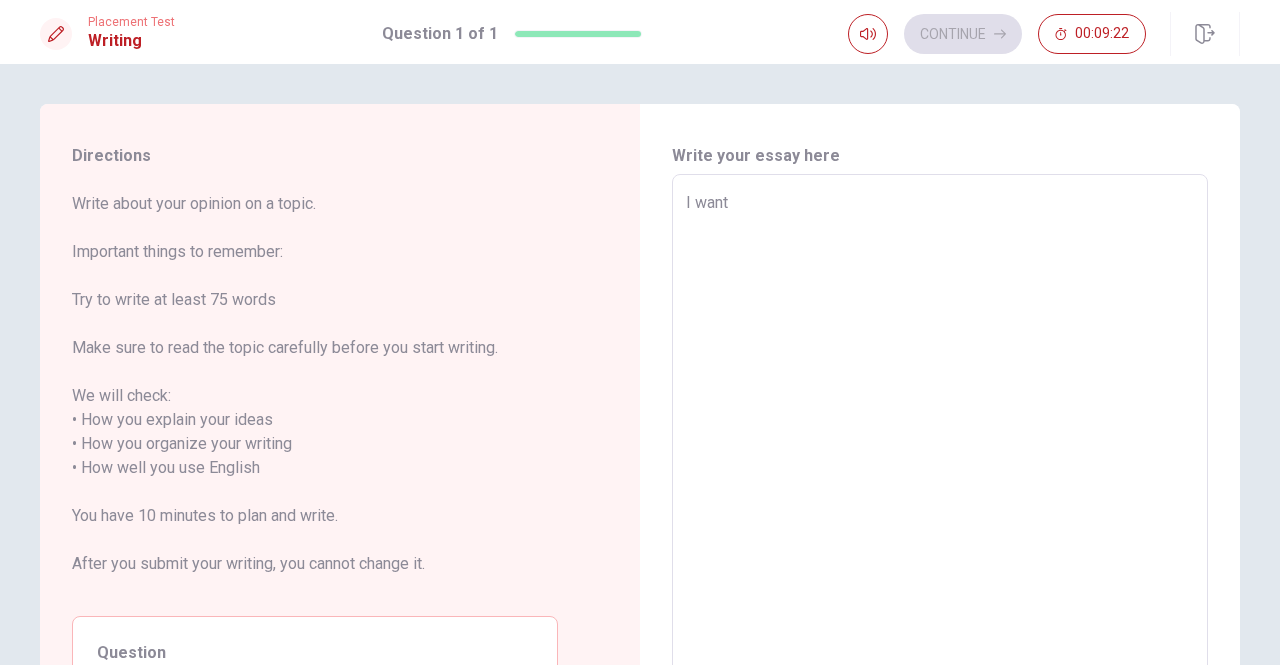 type on "x" 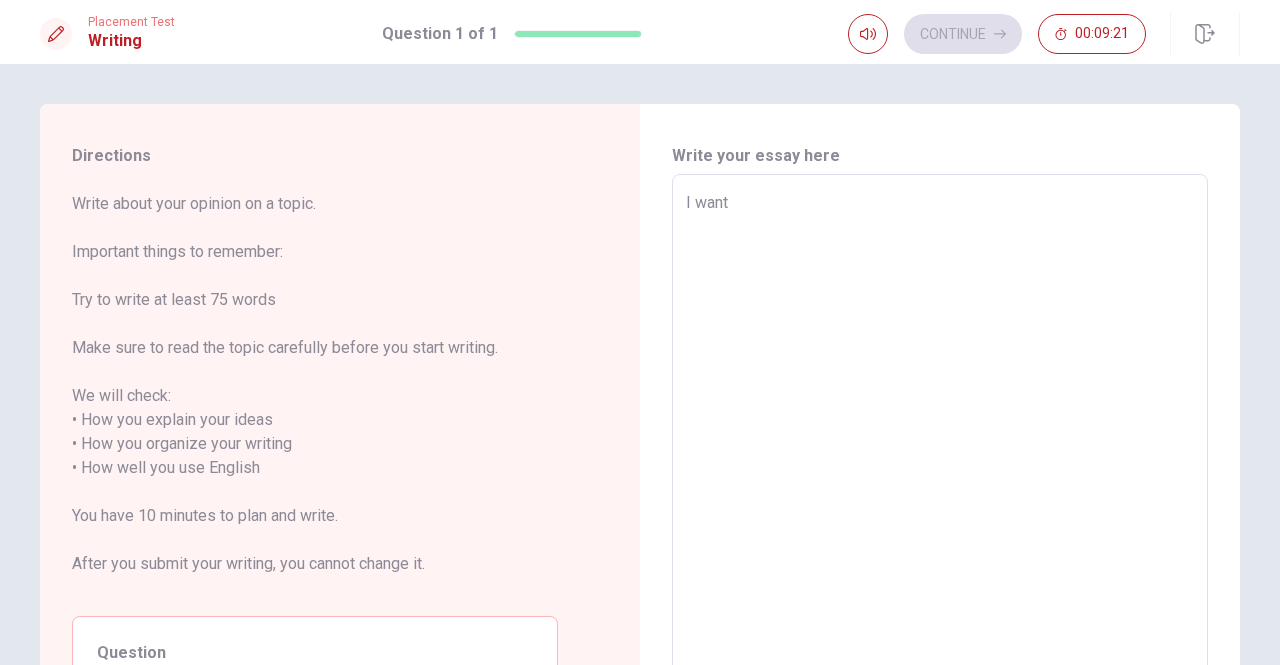 type on "I want t" 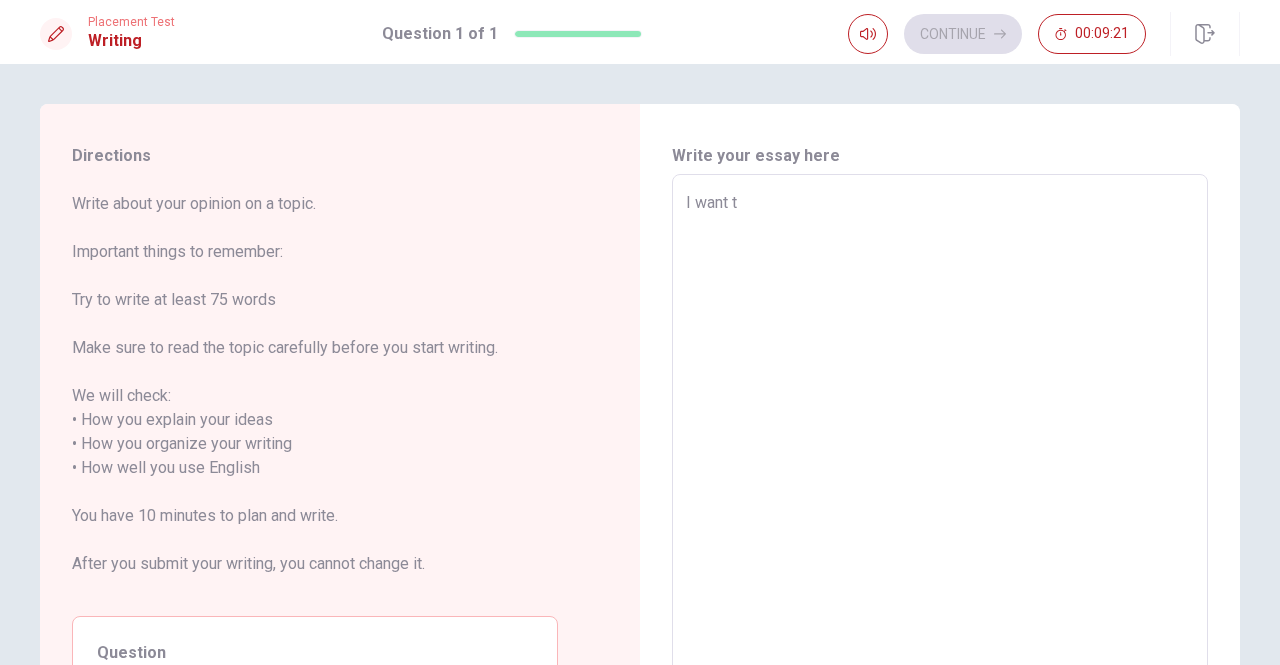 type on "x" 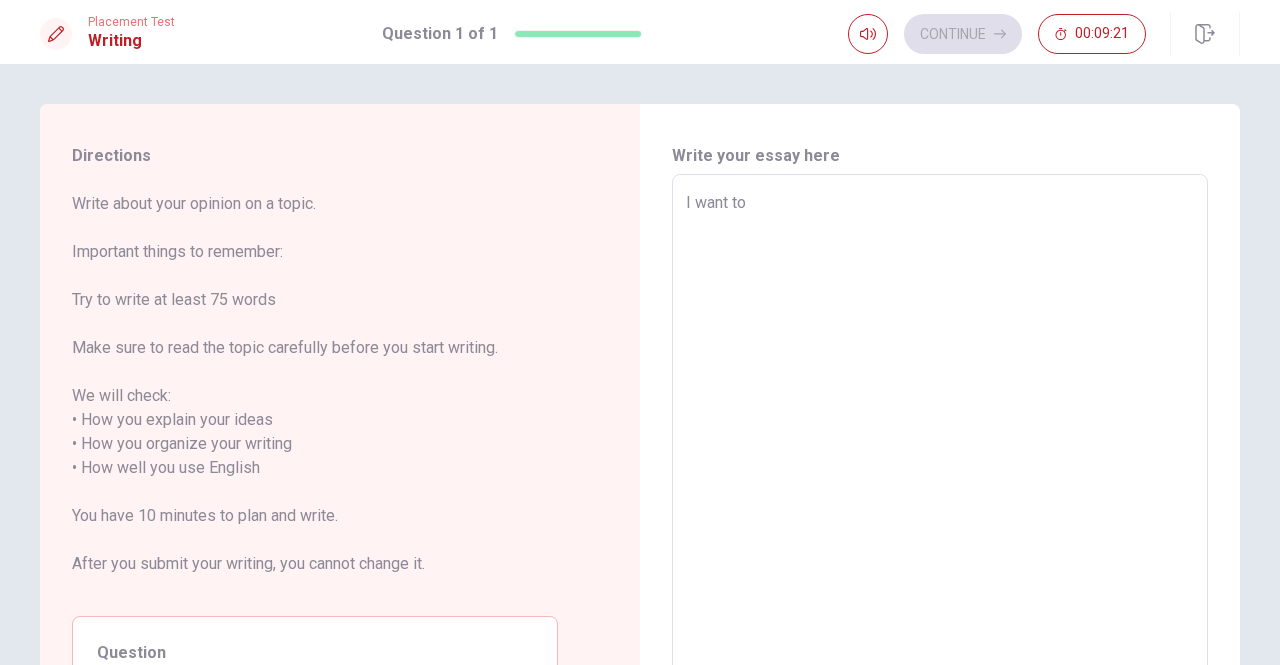 type on "x" 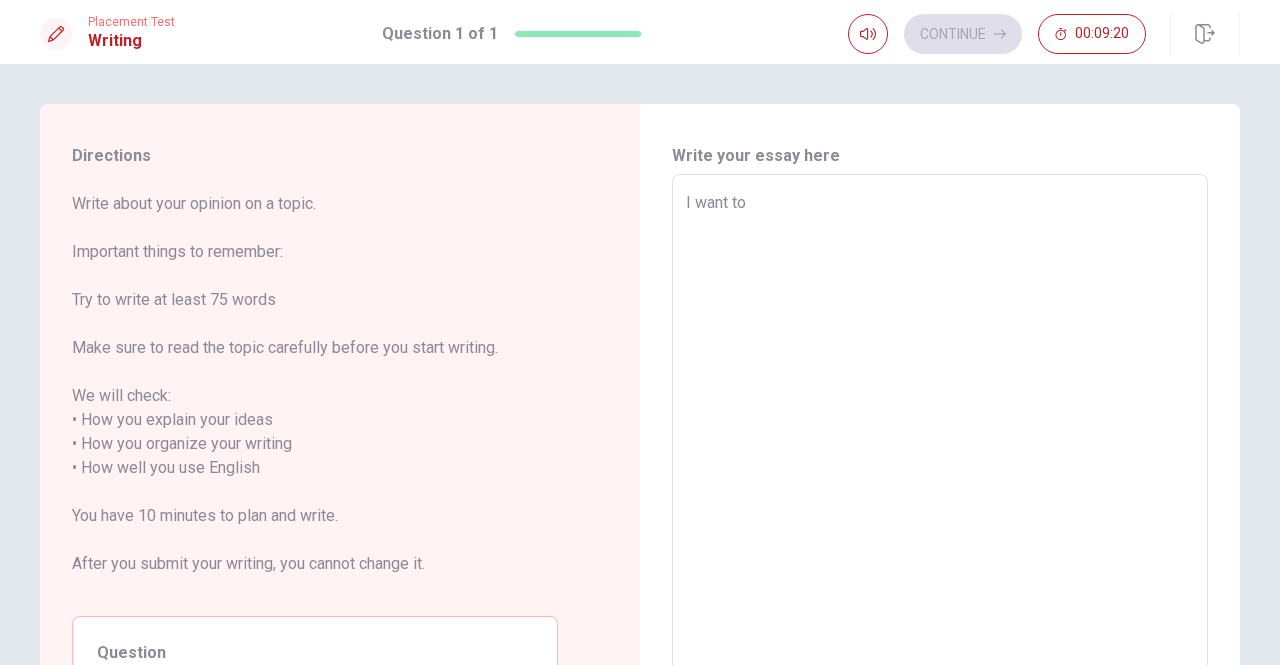 type on "I want to w" 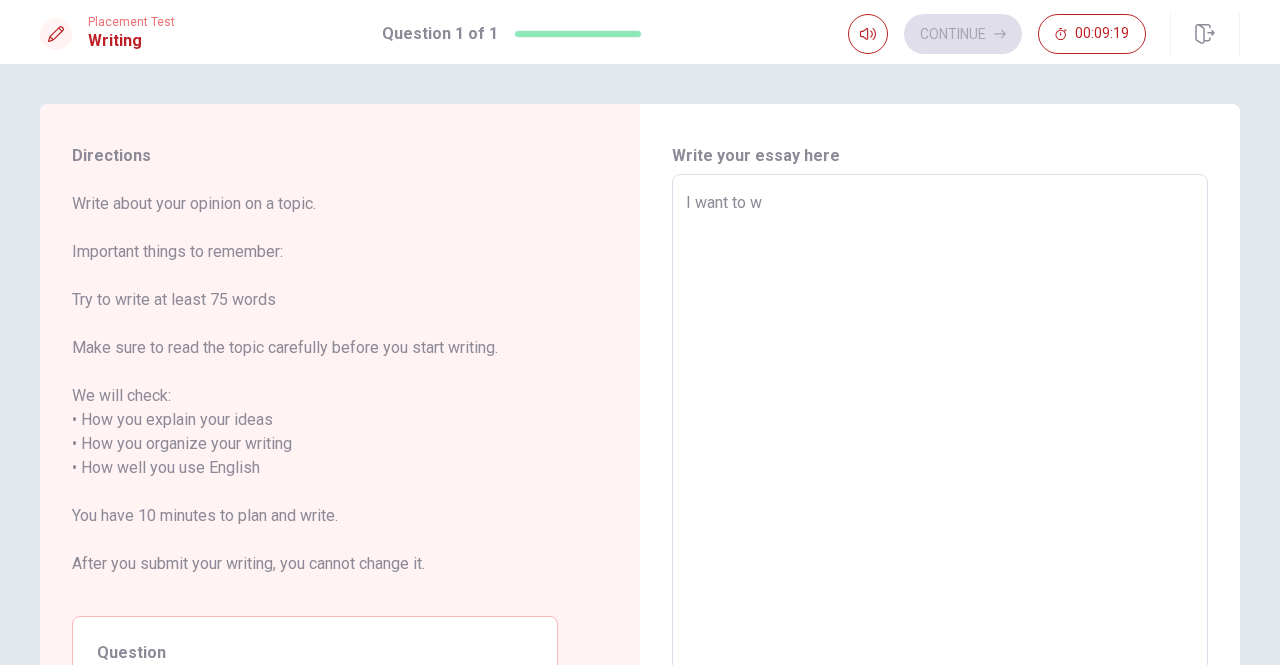 type on "x" 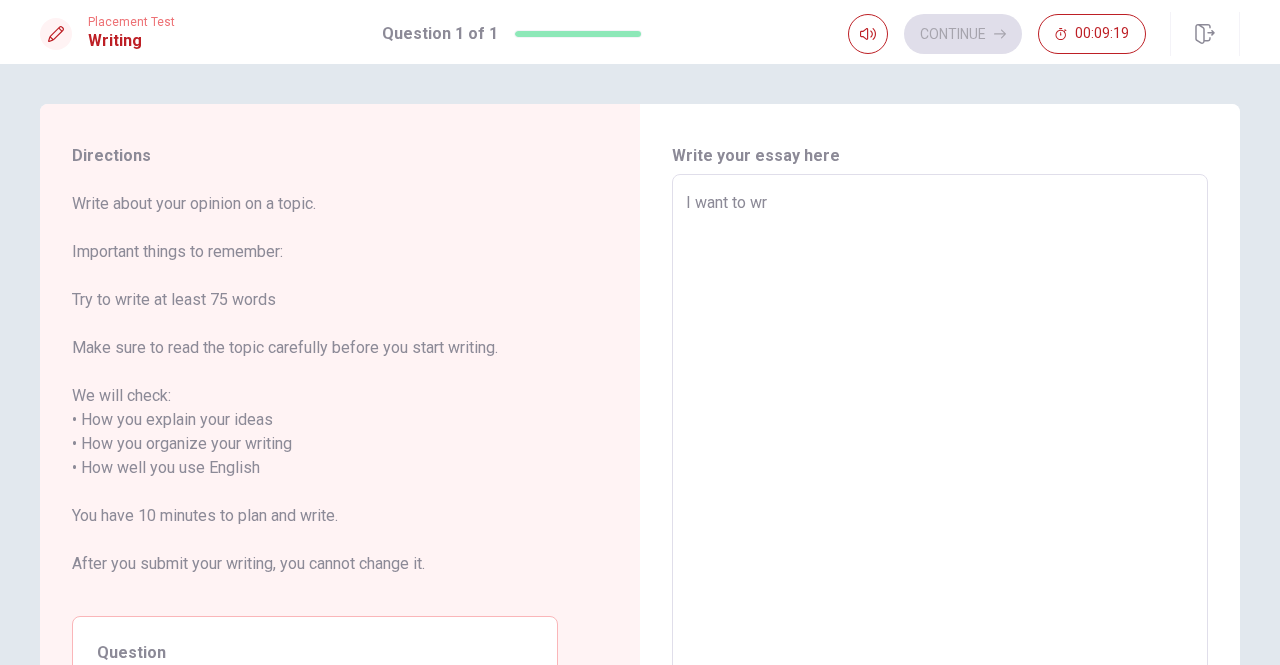 type on "x" 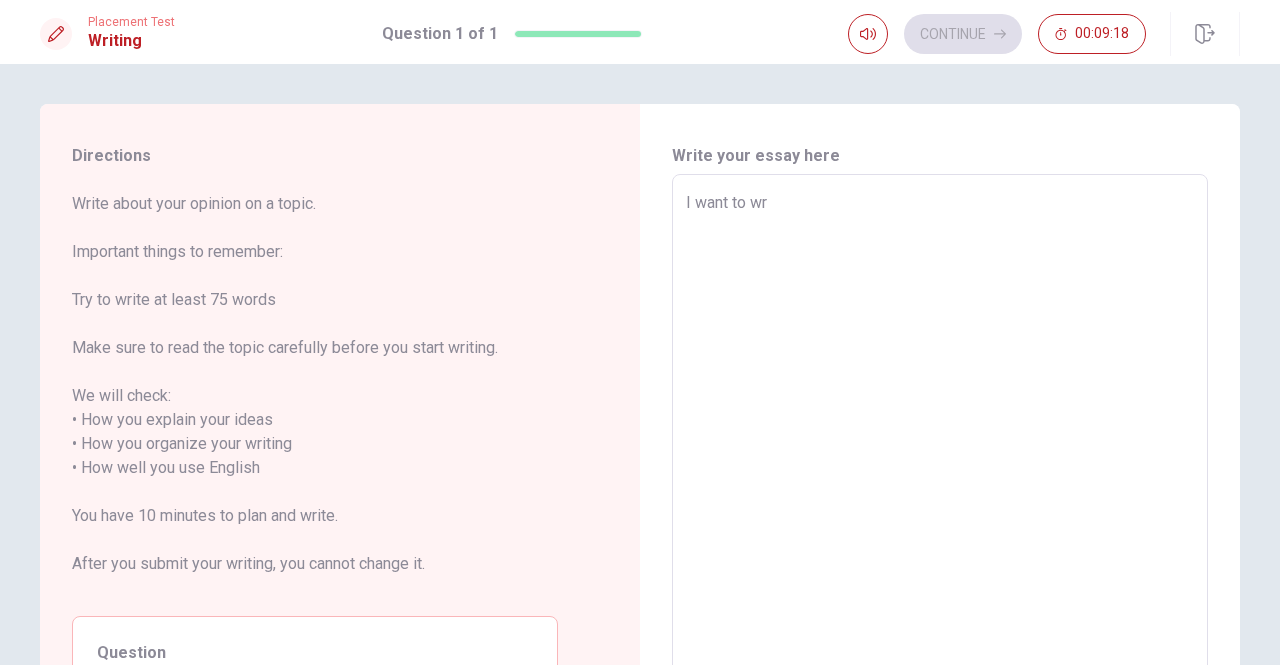type on "I want to wri" 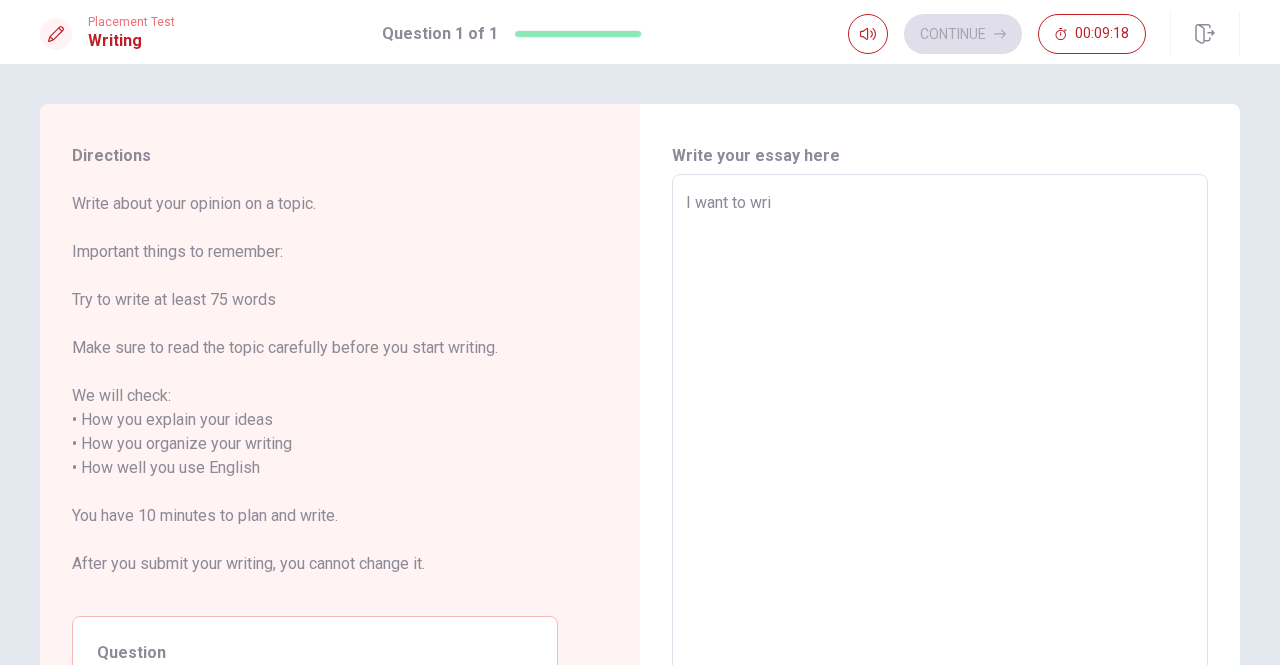 type on "x" 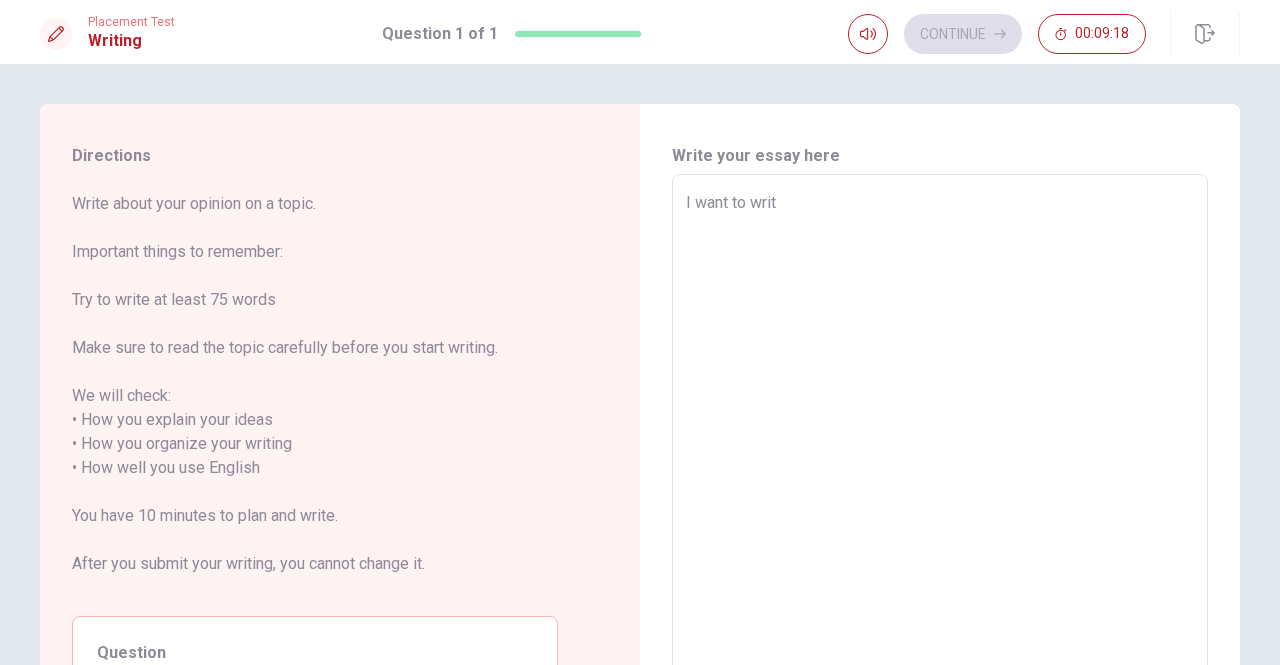 type on "x" 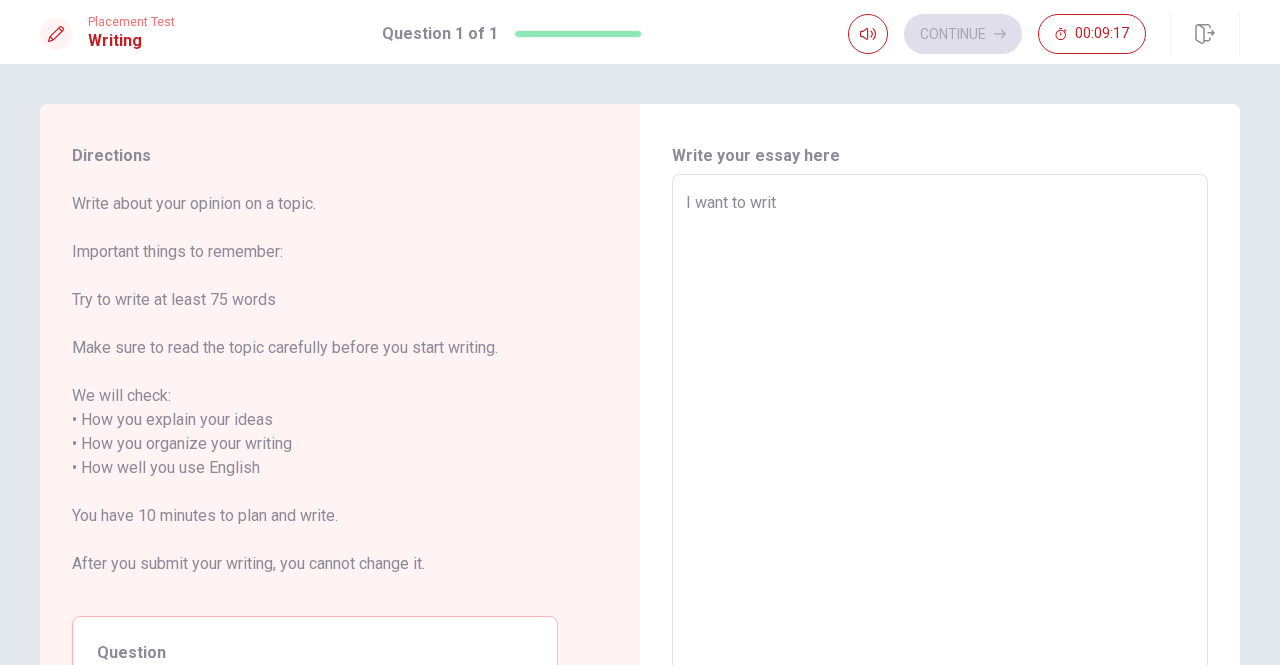 type on "I want to write" 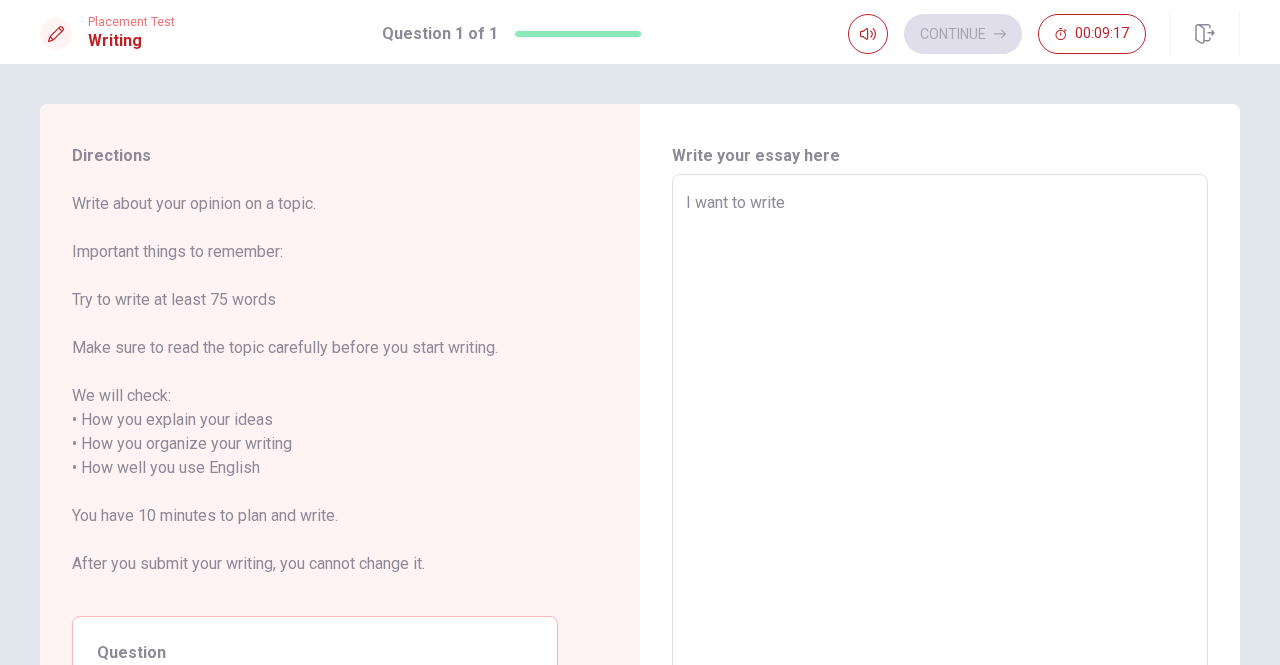 type on "x" 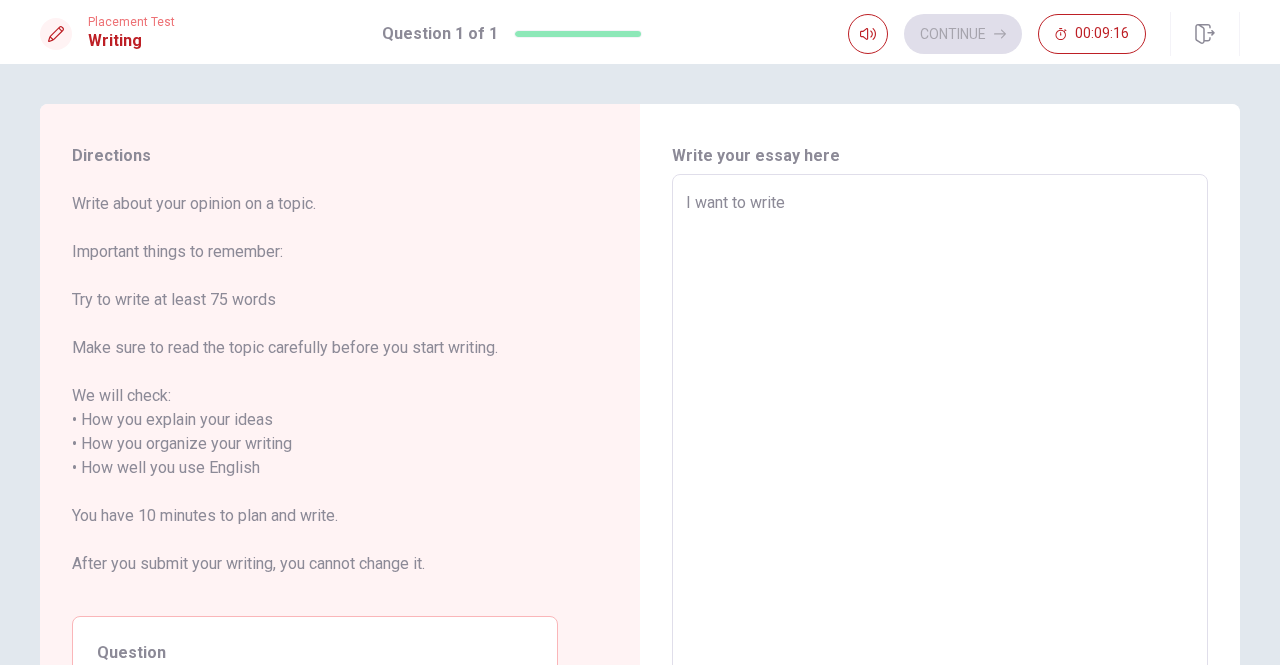 type on "x" 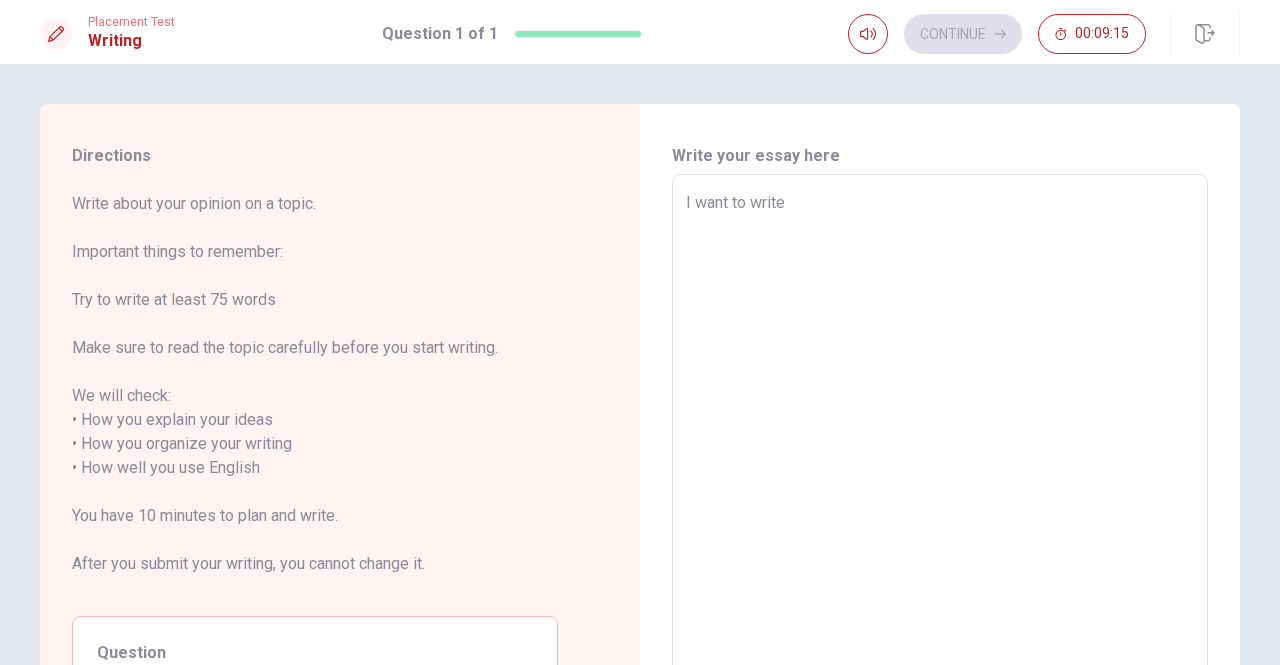 type on "I want to write t" 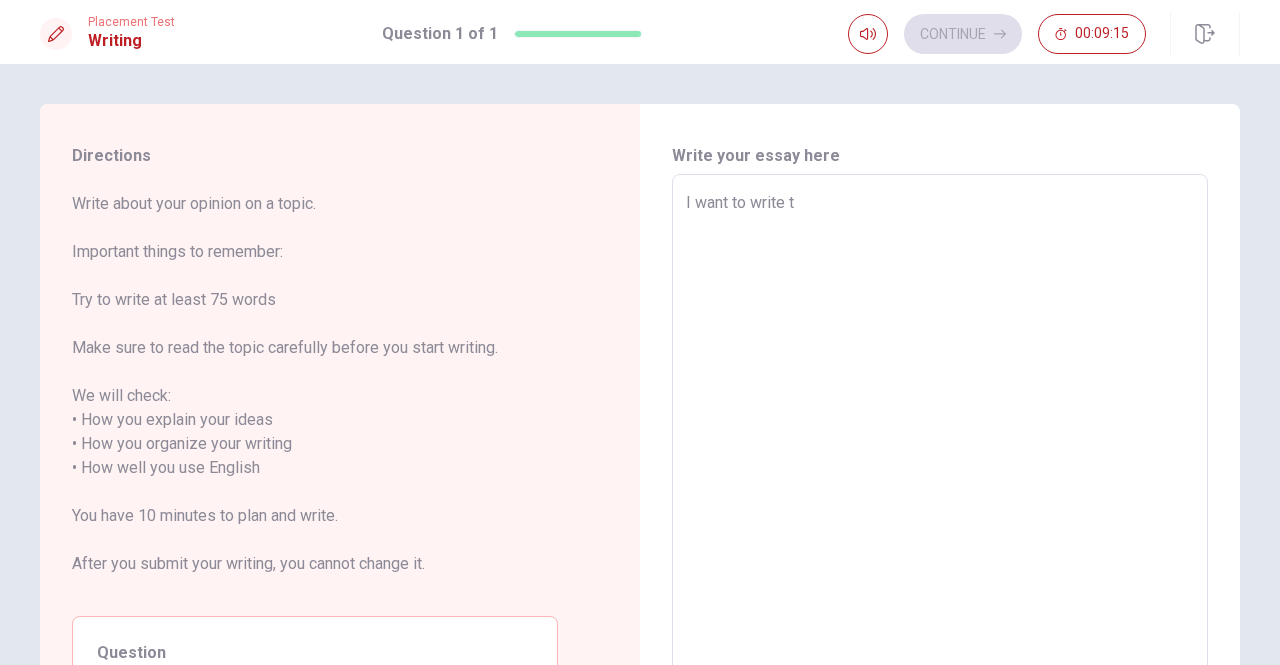 type on "x" 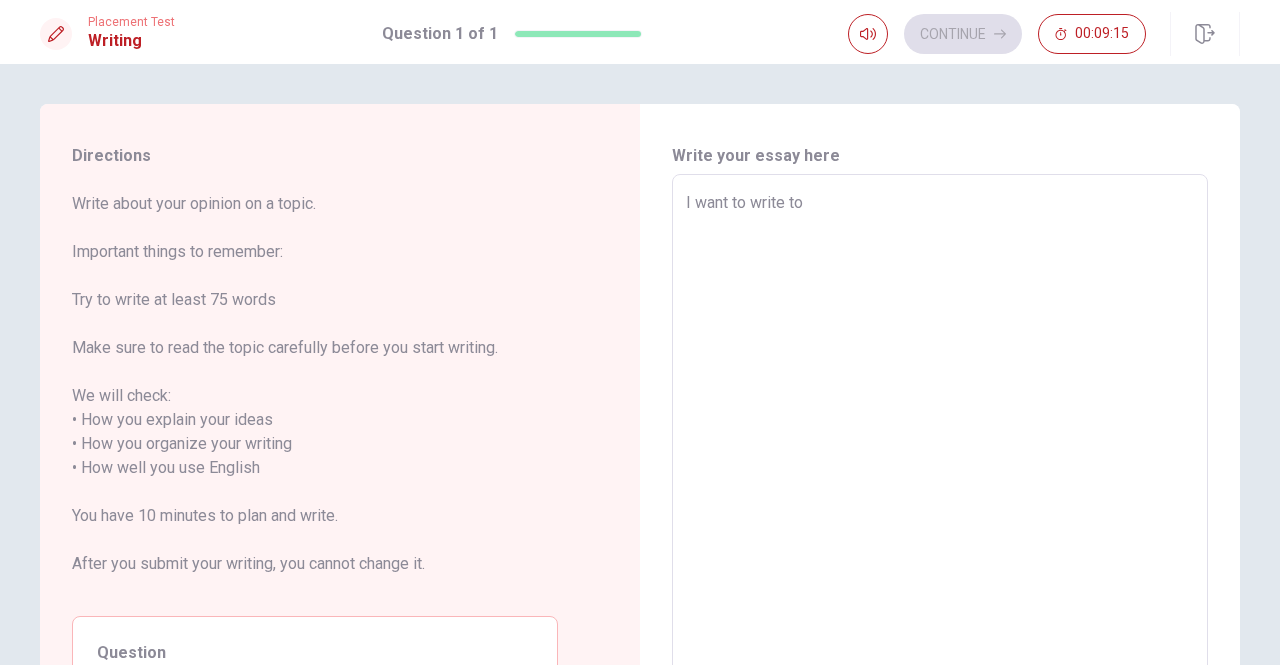 type on "x" 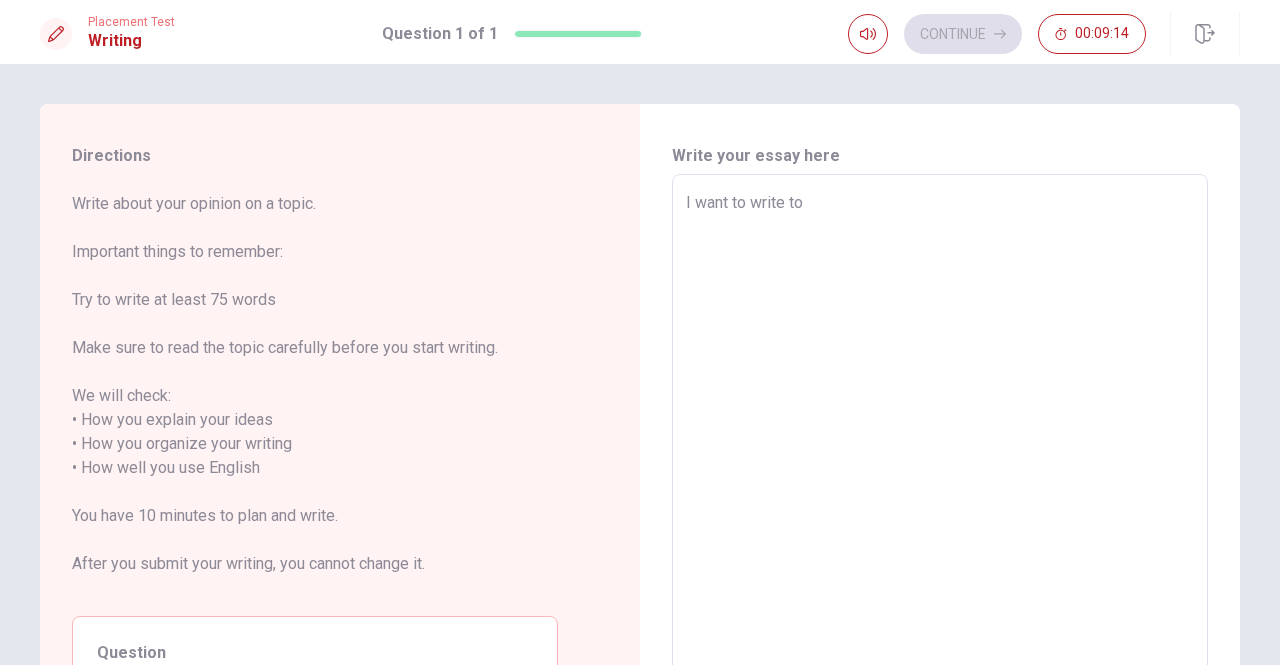 type on "I want to write [PERSON_NAME]" 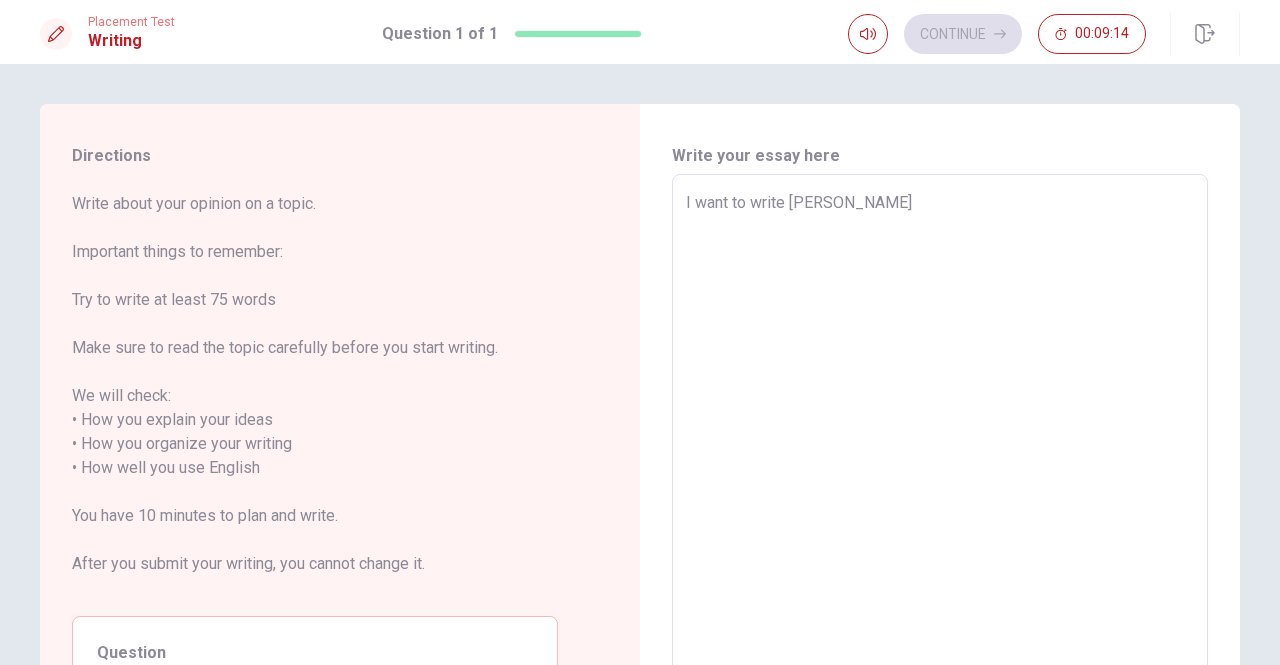 type on "x" 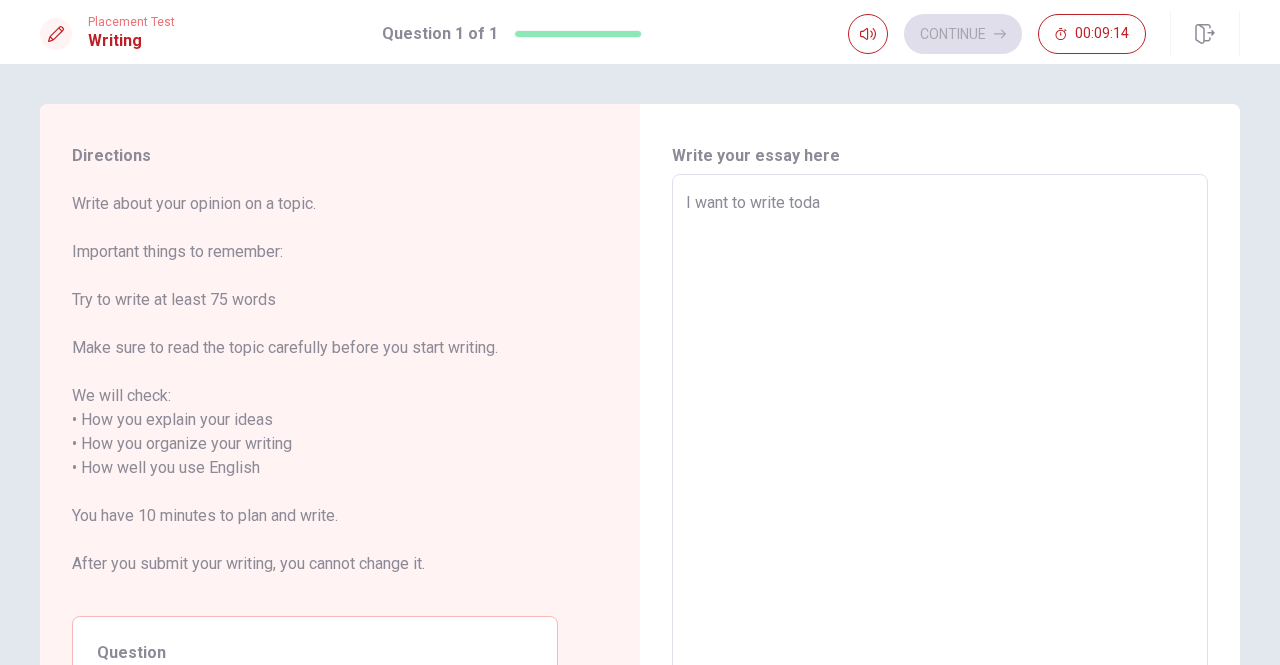 type on "x" 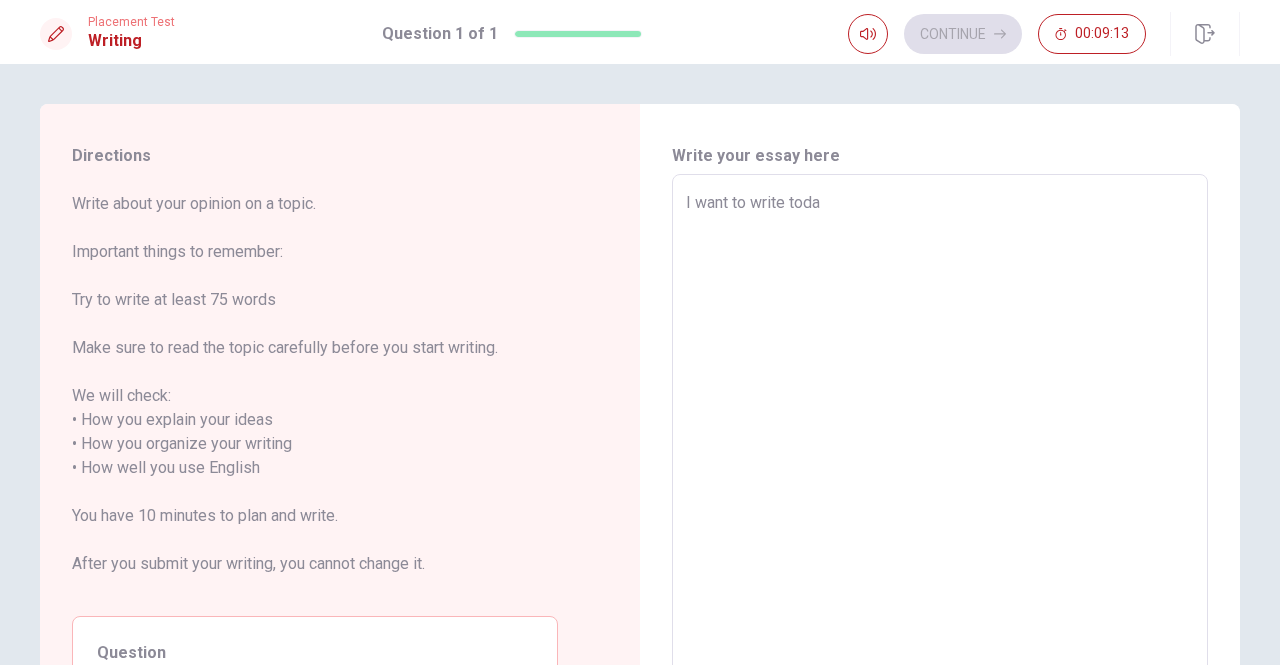 type on "I want to write [DATE]" 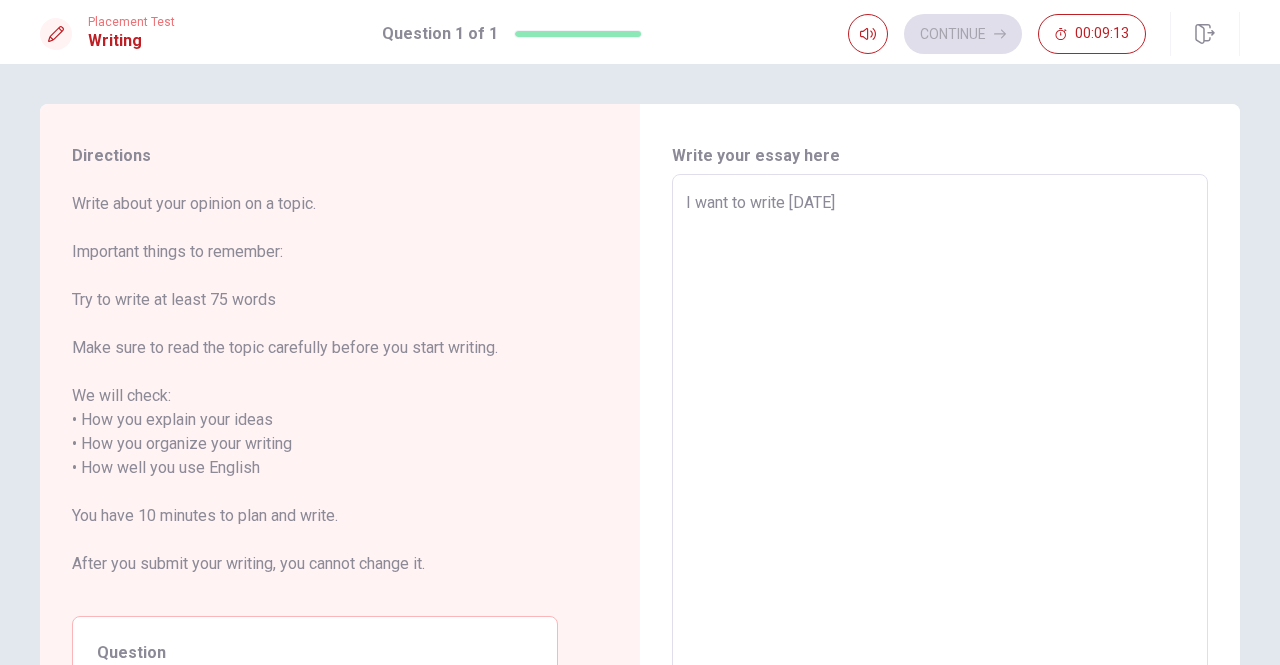 type on "x" 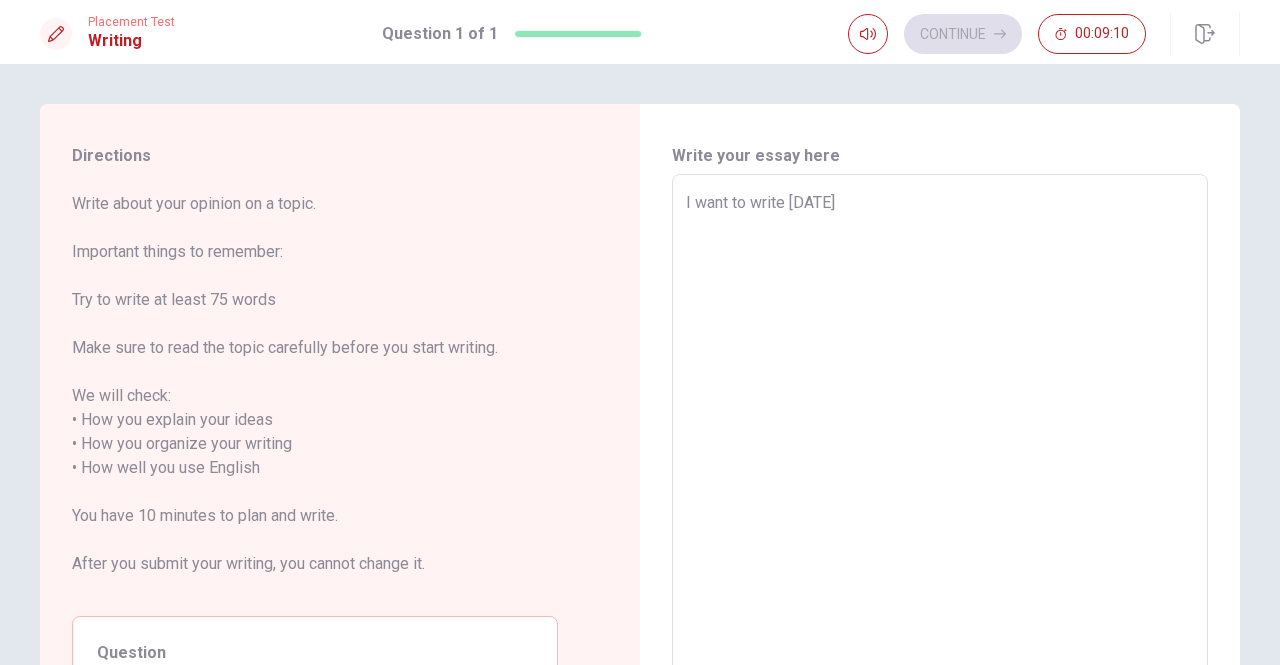 type on "x" 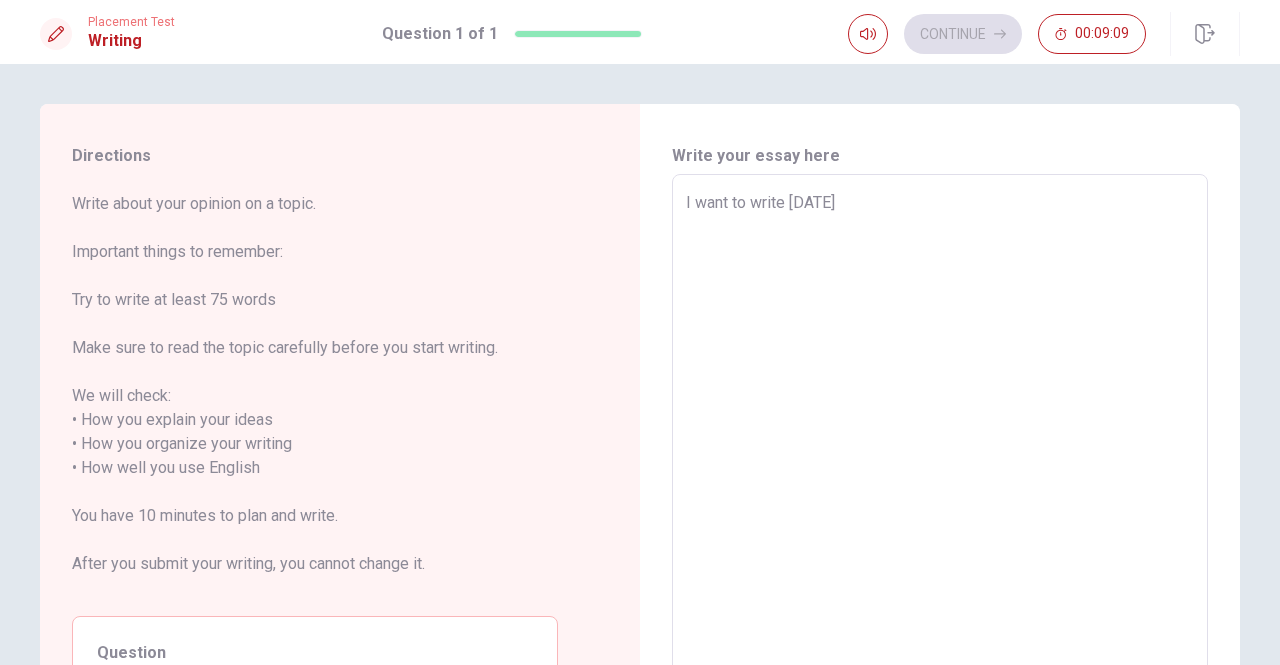 type on "I want to write [DATE] w" 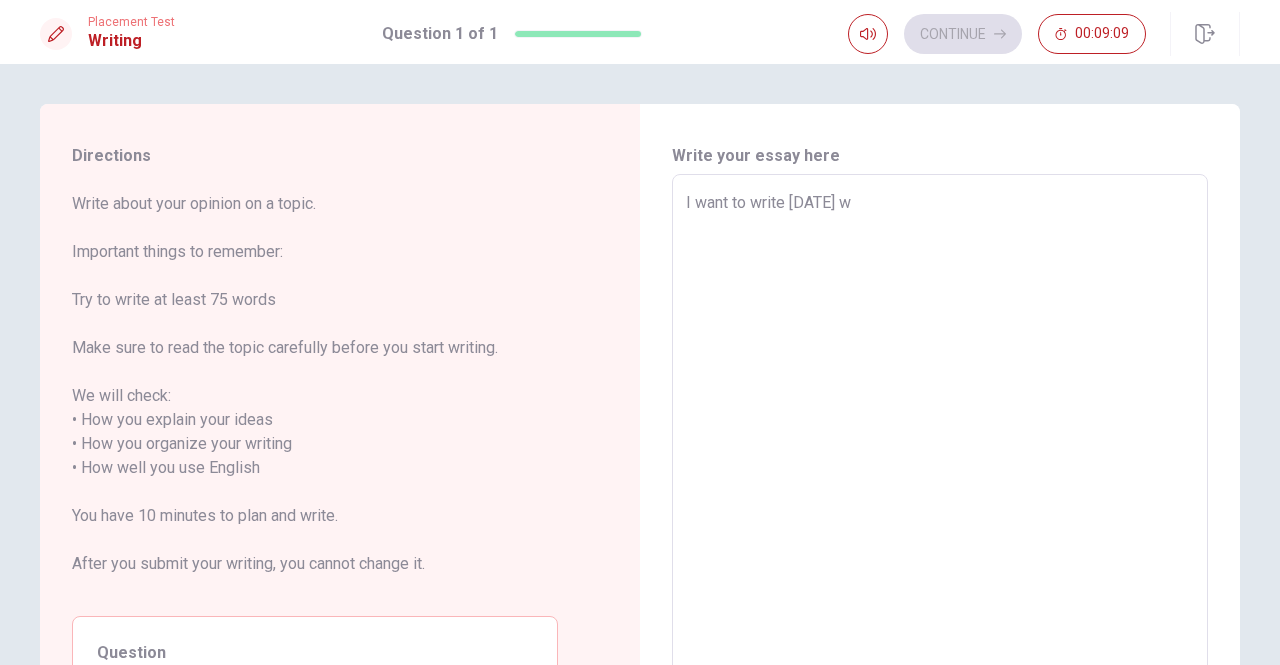 type on "x" 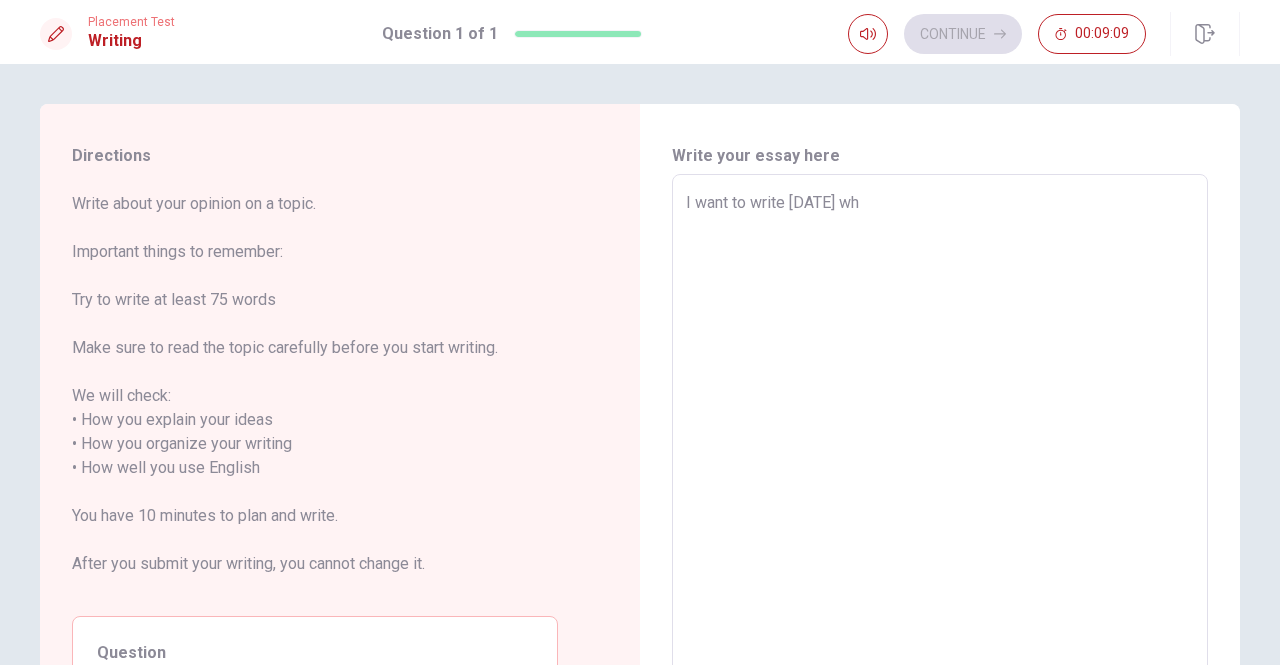 type on "x" 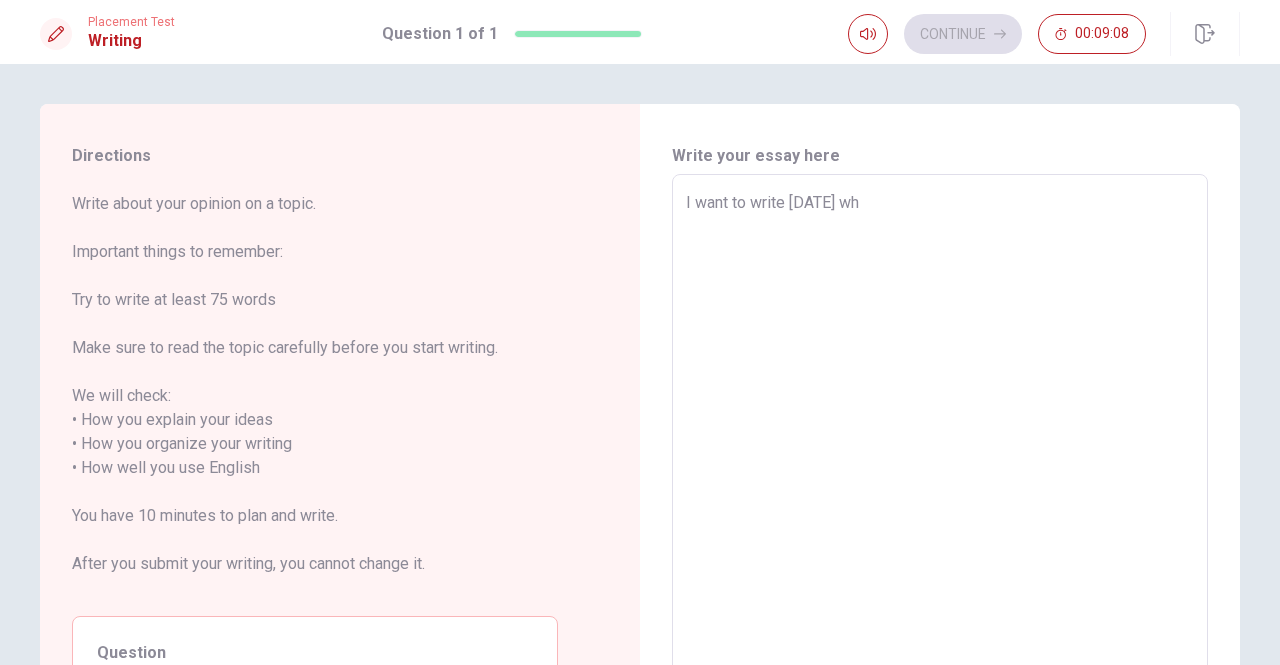 type on "I want to write [DATE] wha" 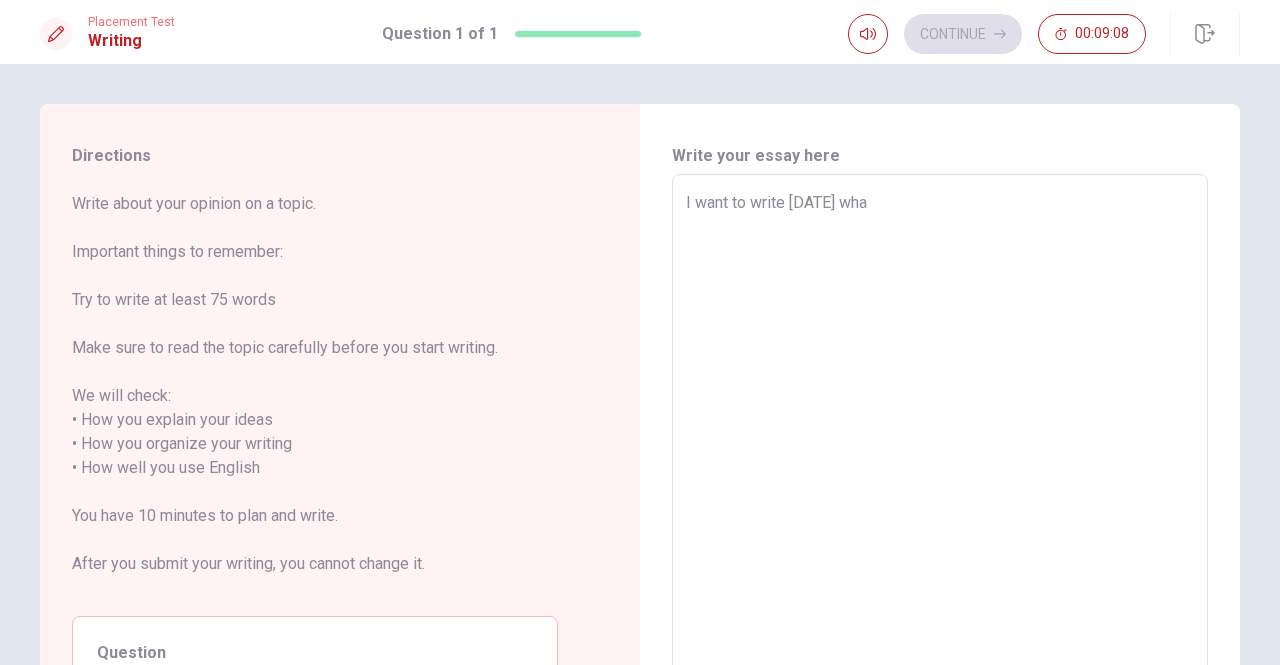 type on "x" 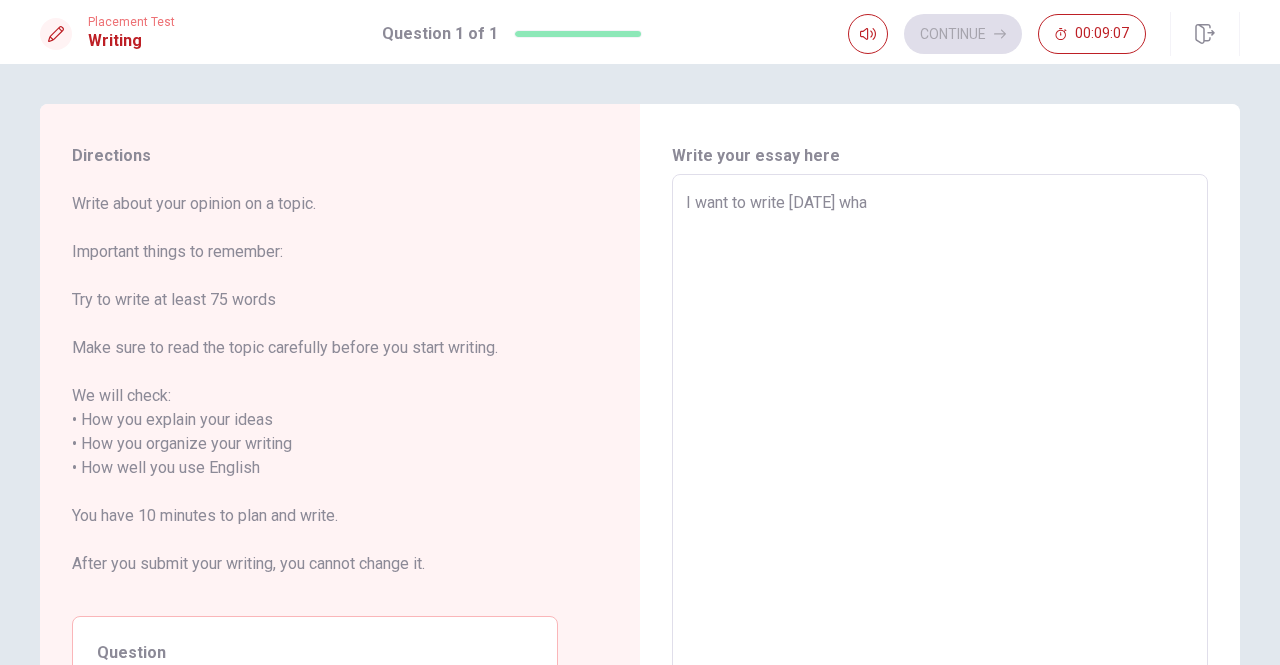 type on "I want to write [DATE] what" 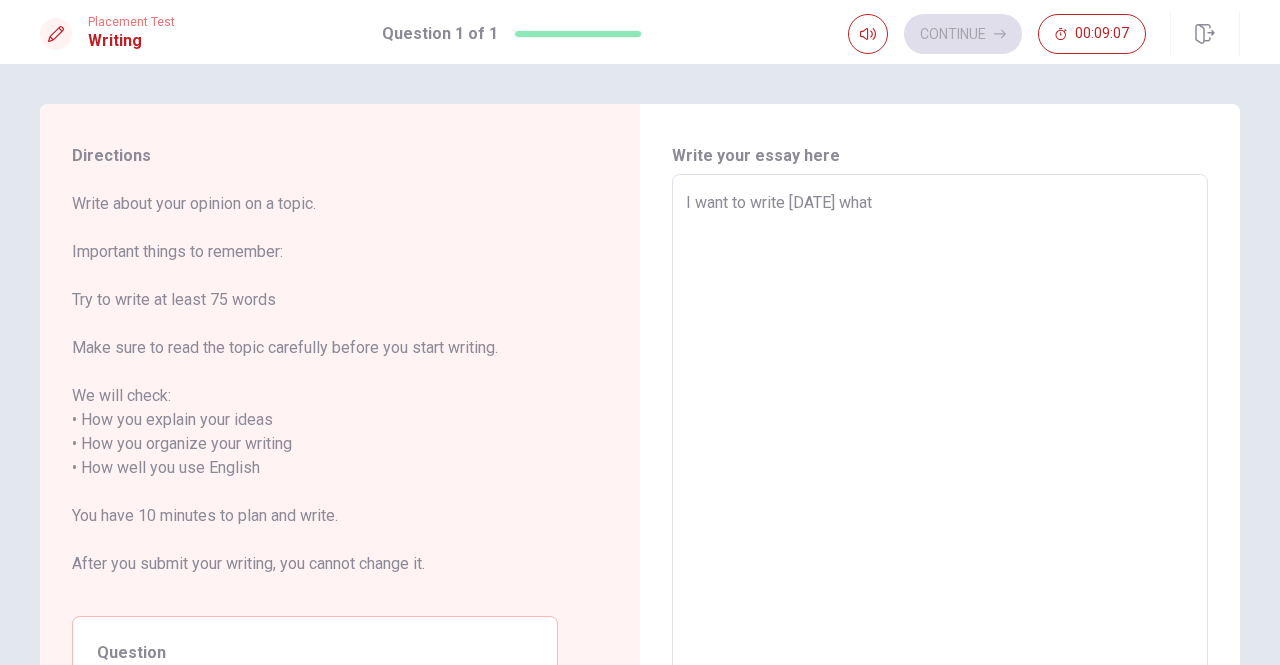 type on "x" 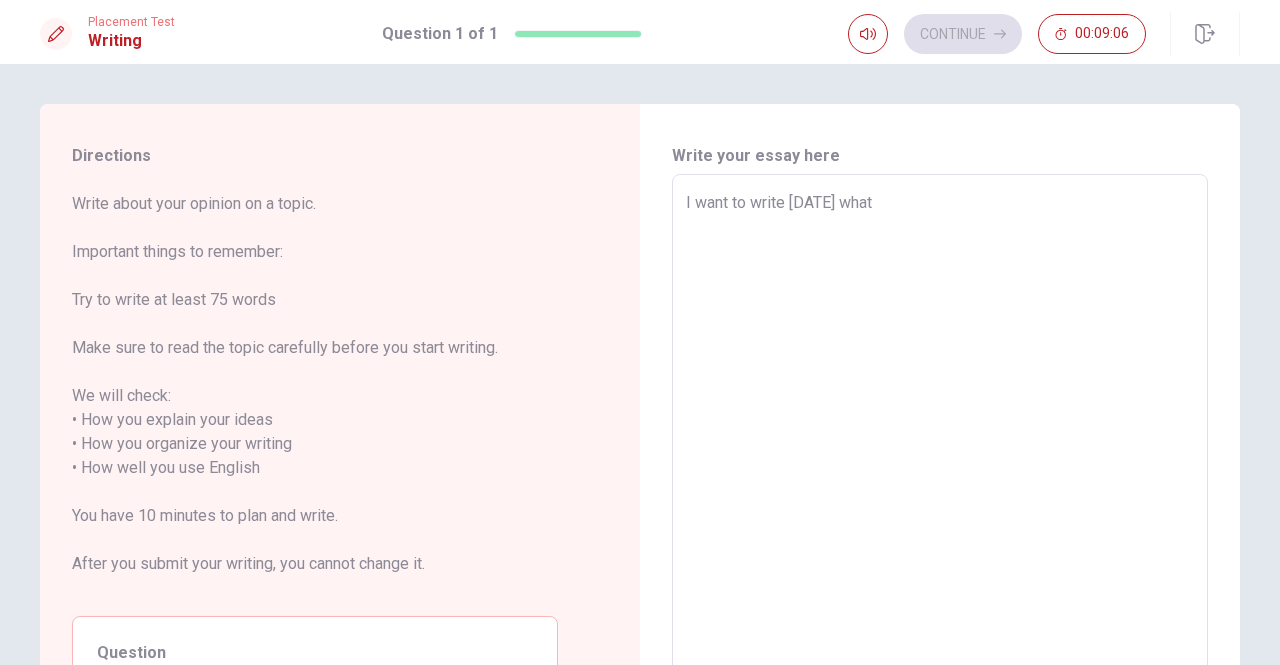 type on "I want to write [DATE] what d" 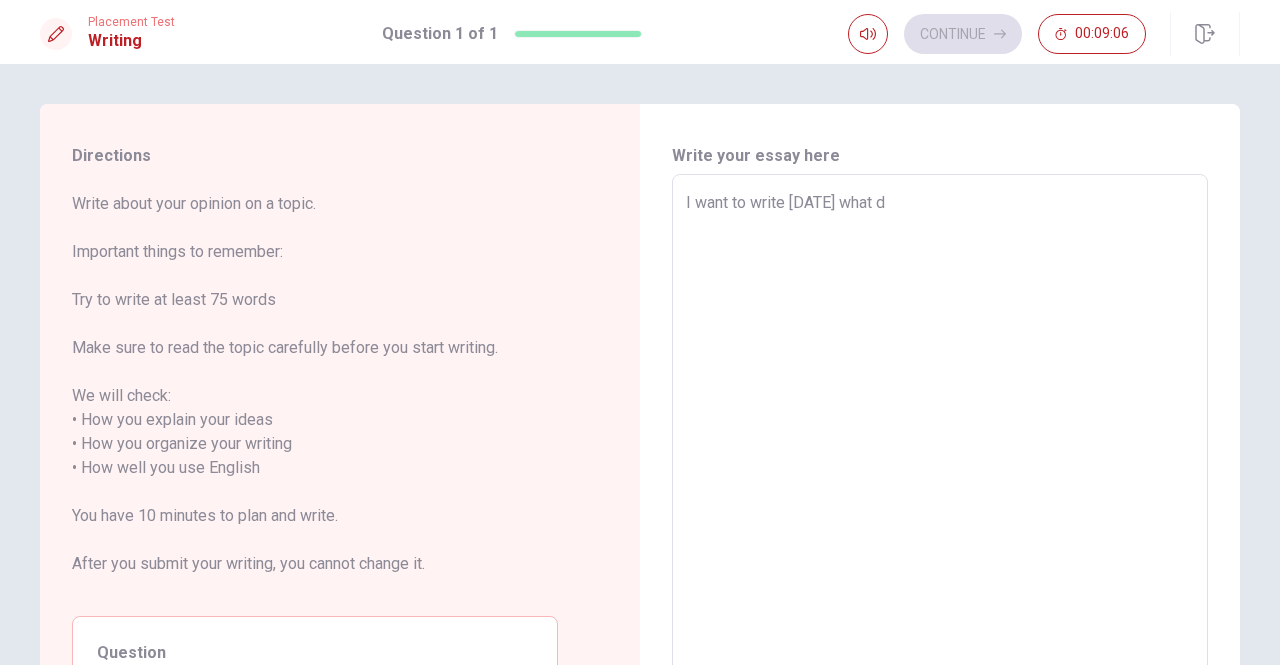 type on "x" 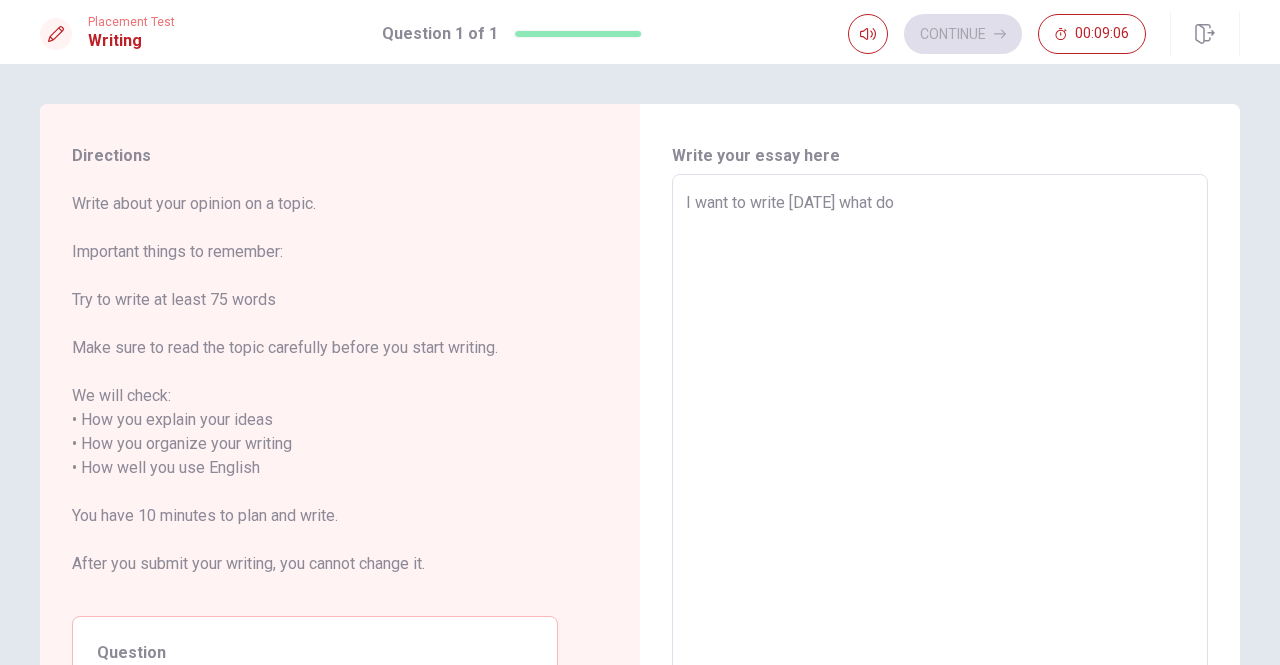 type on "x" 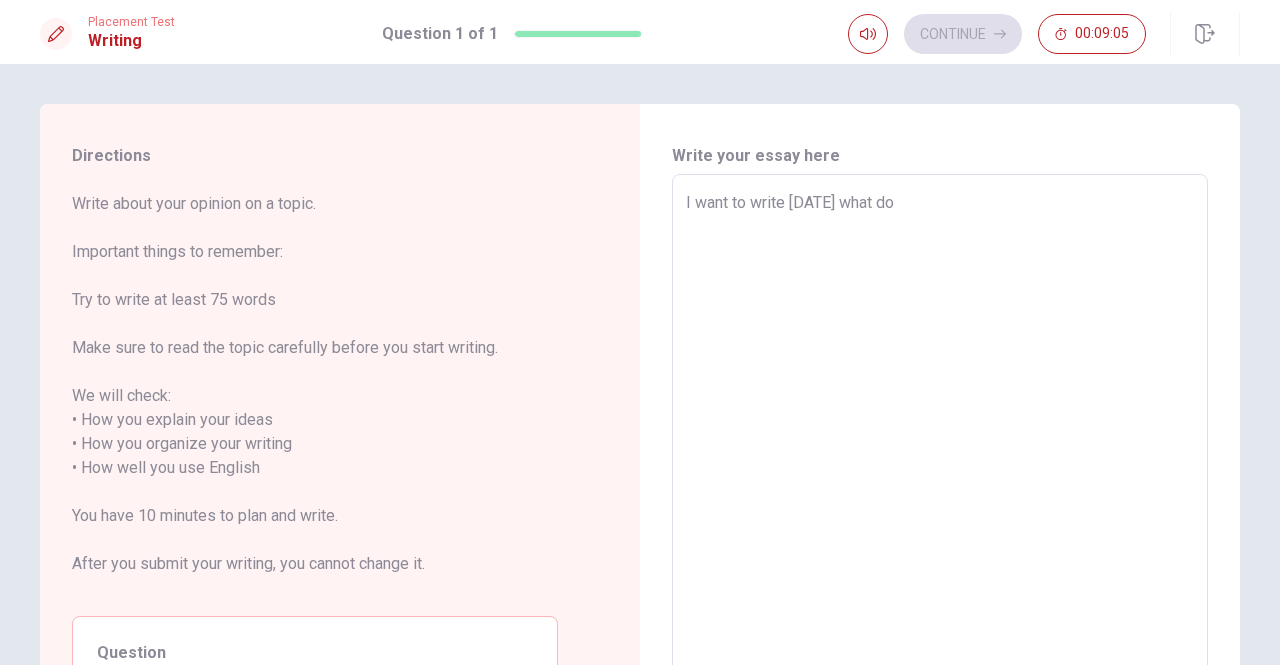 type on "I want to write [DATE] what do i" 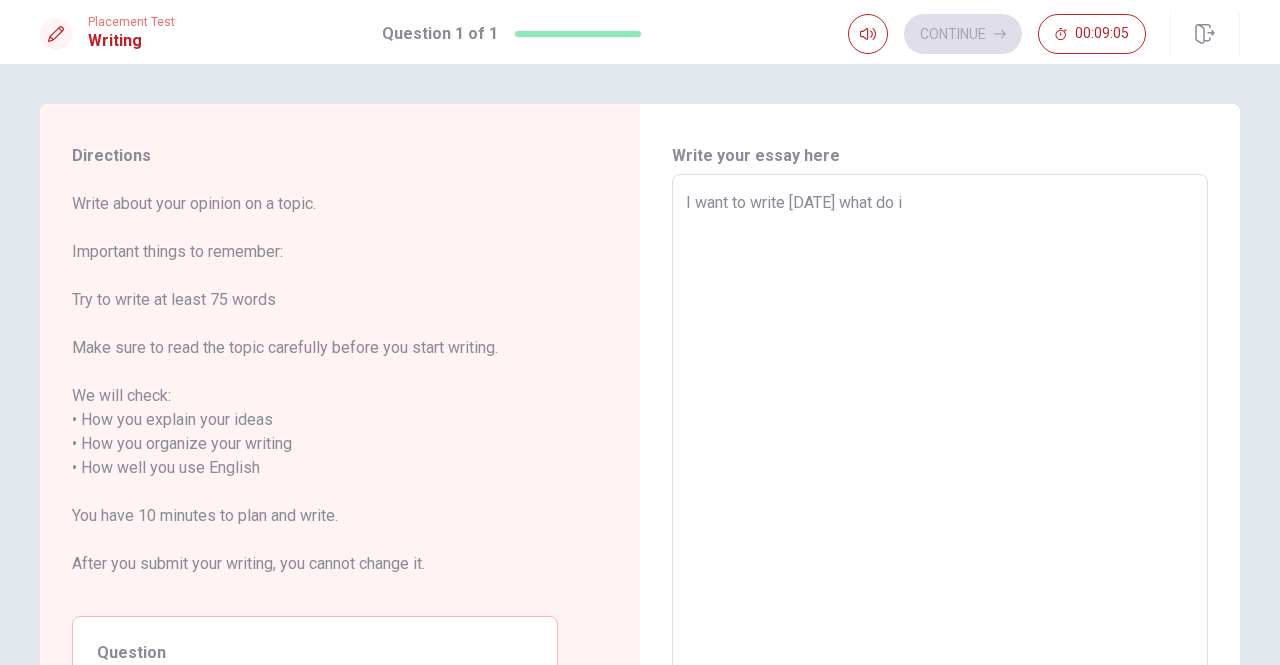 type on "x" 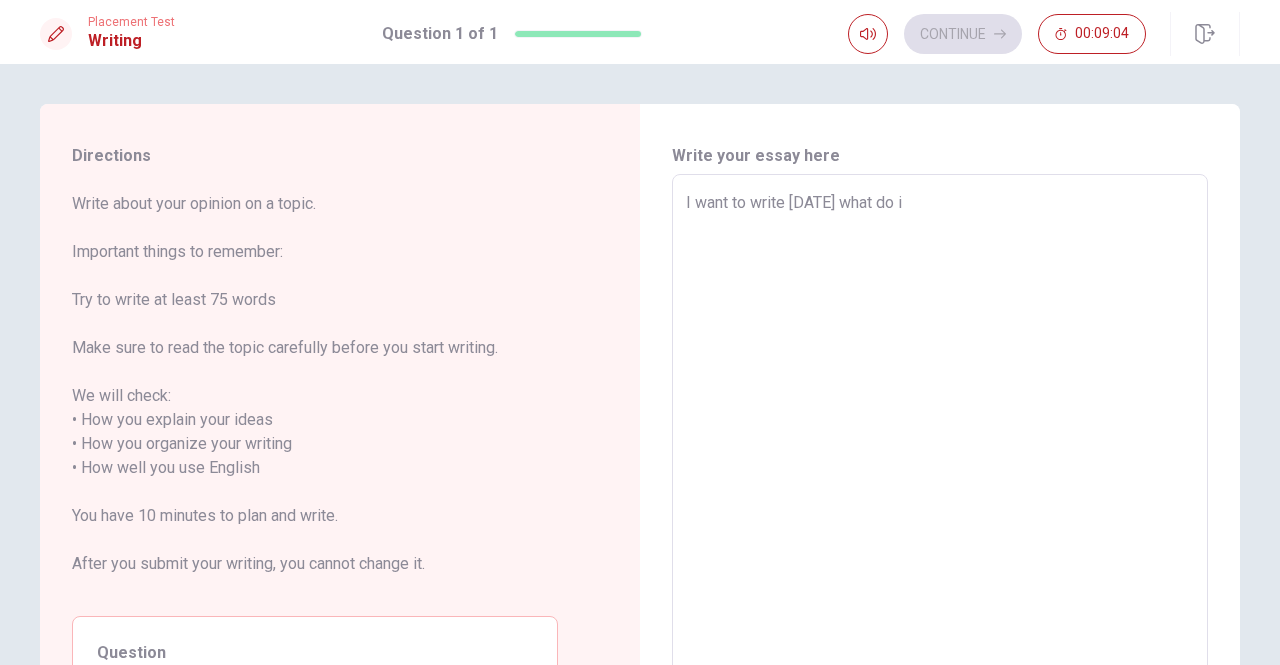 type on "I want to write [DATE] what do" 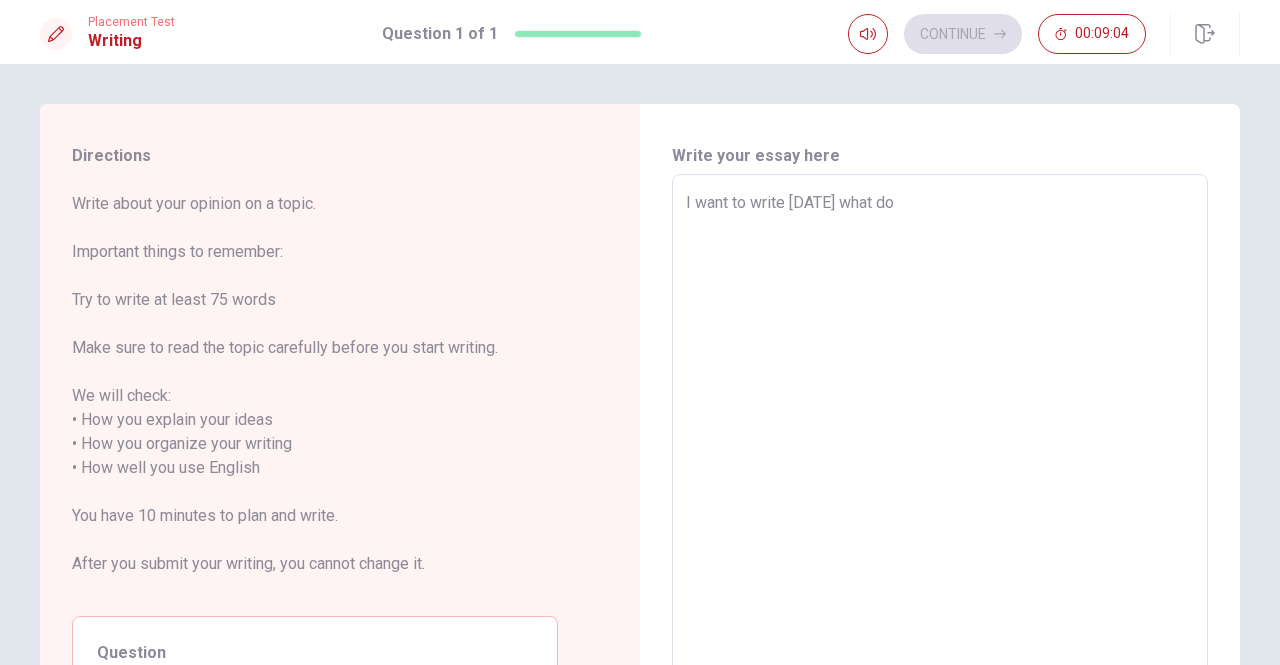 type on "x" 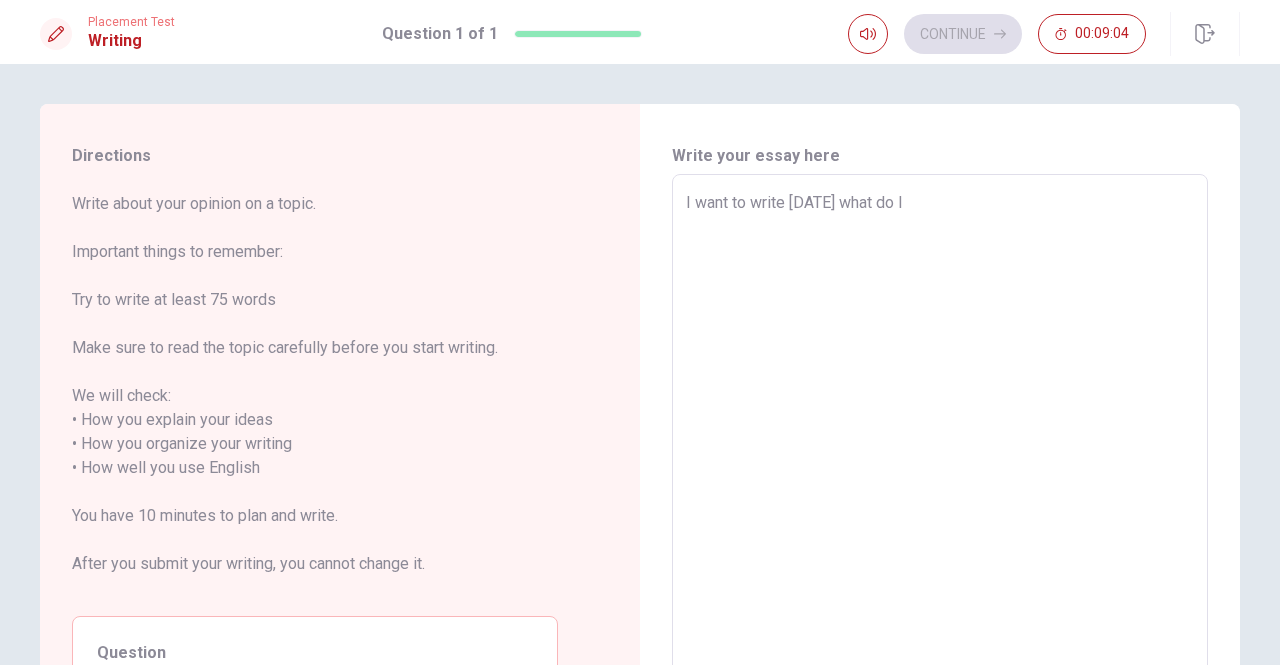 type on "x" 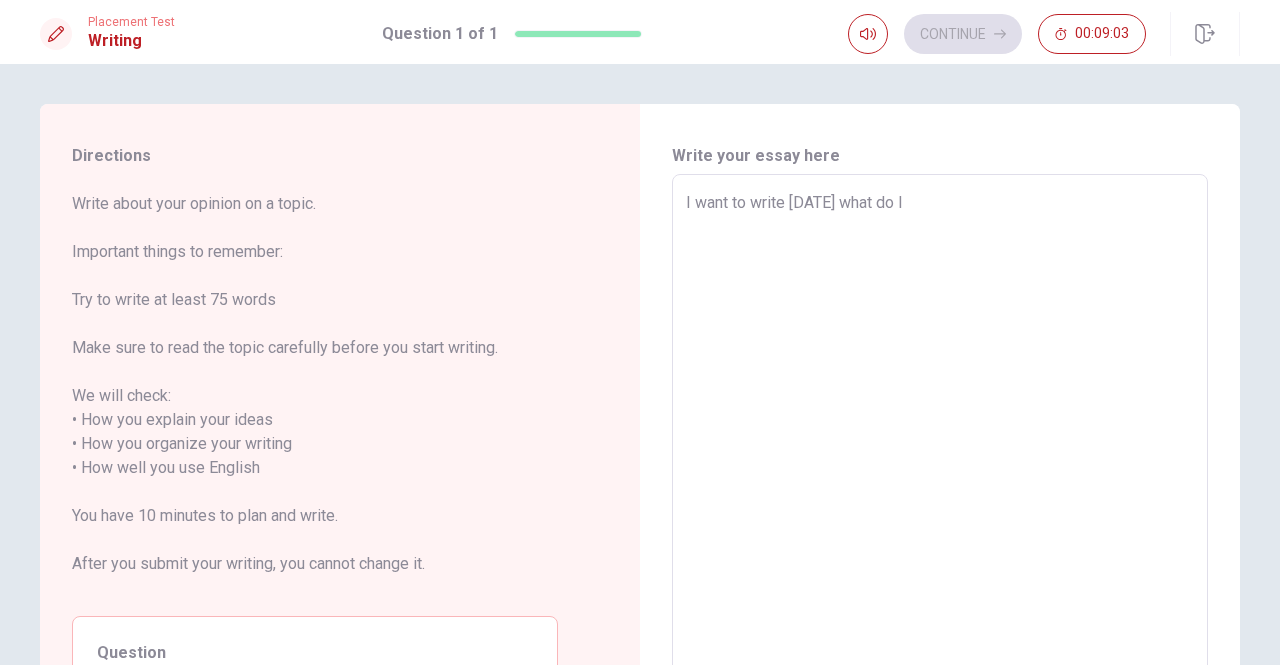 type on "I want to write [DATE] what do I" 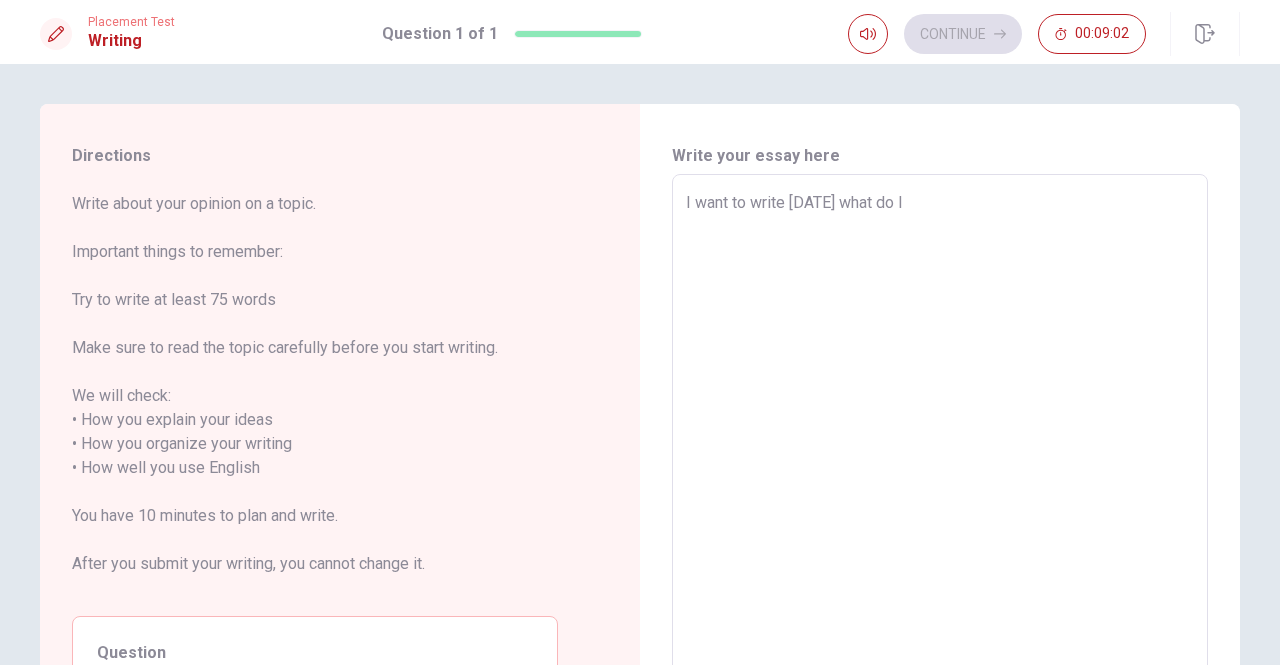 type on "I want to write [DATE] what do I d" 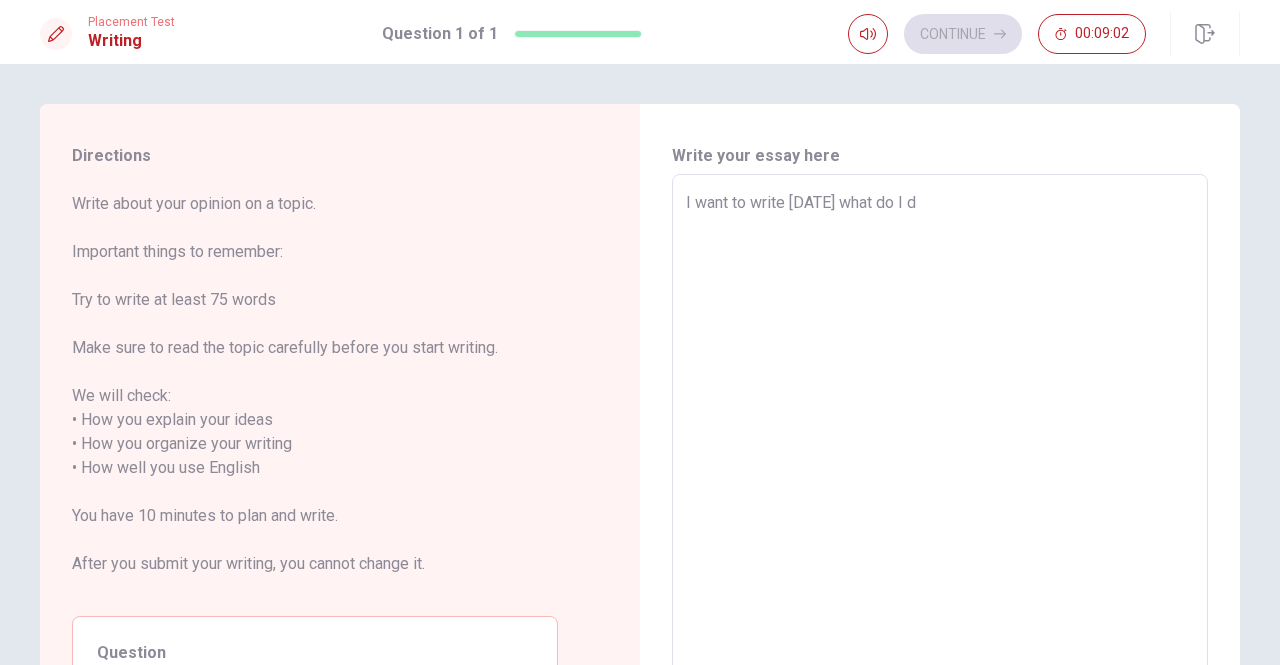 type on "x" 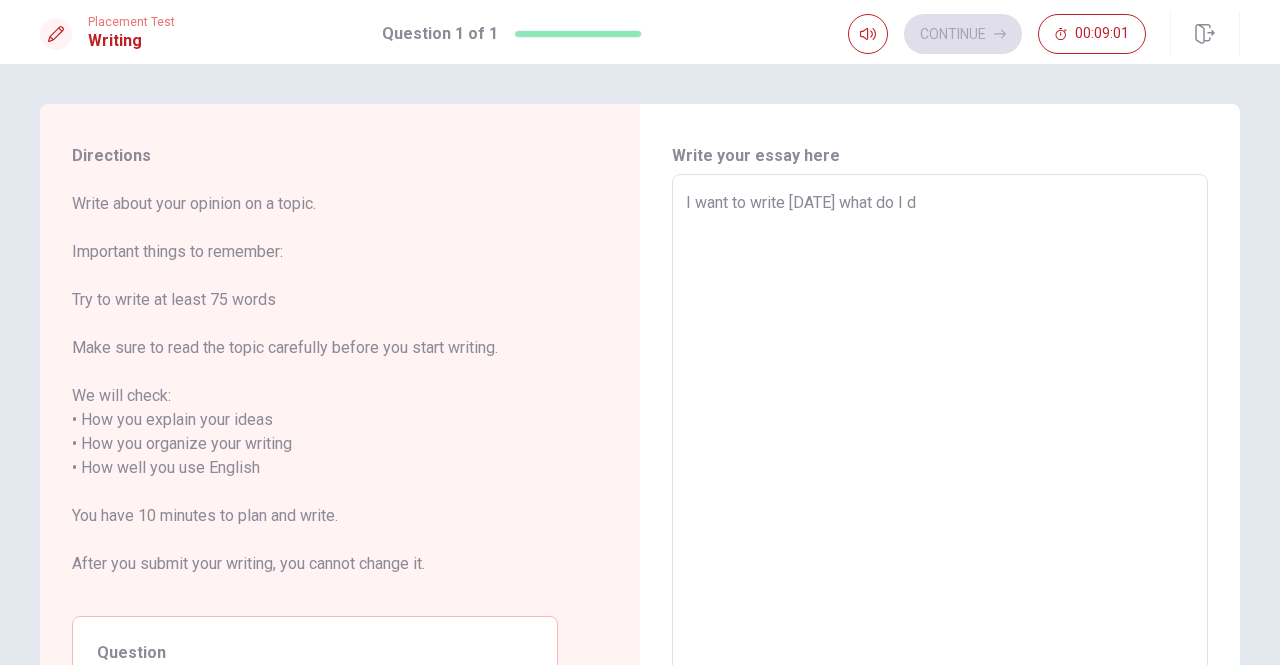 type on "I want to write [DATE] what do I do" 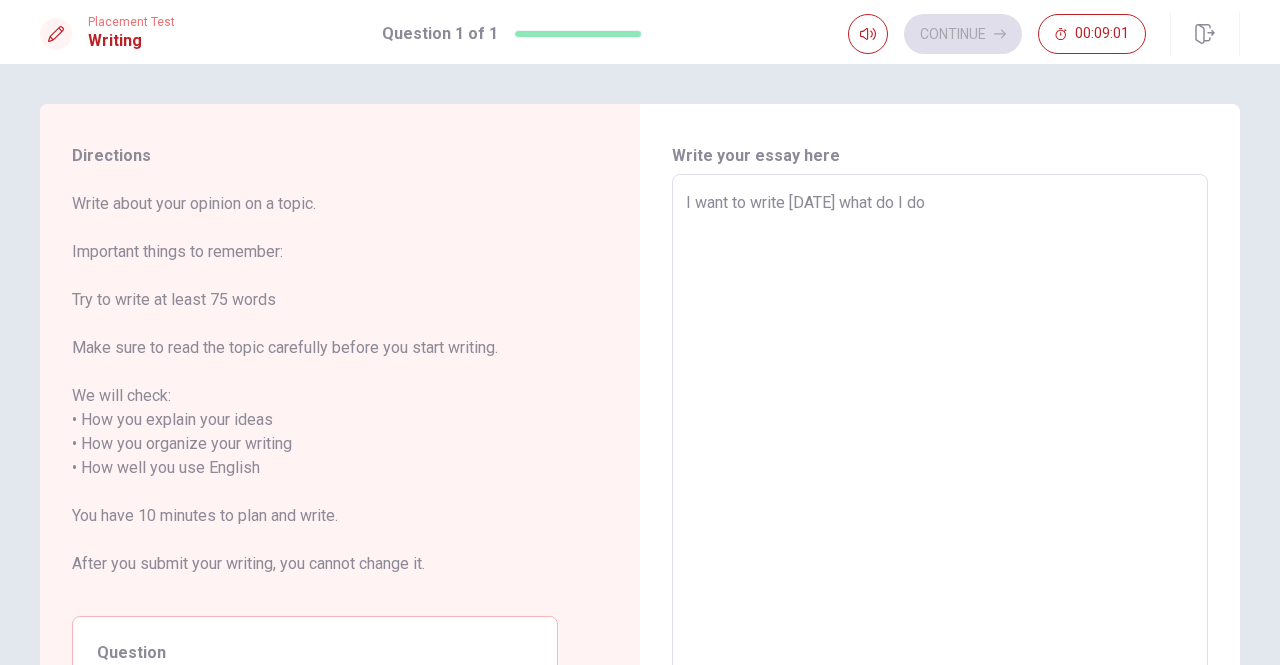 type on "x" 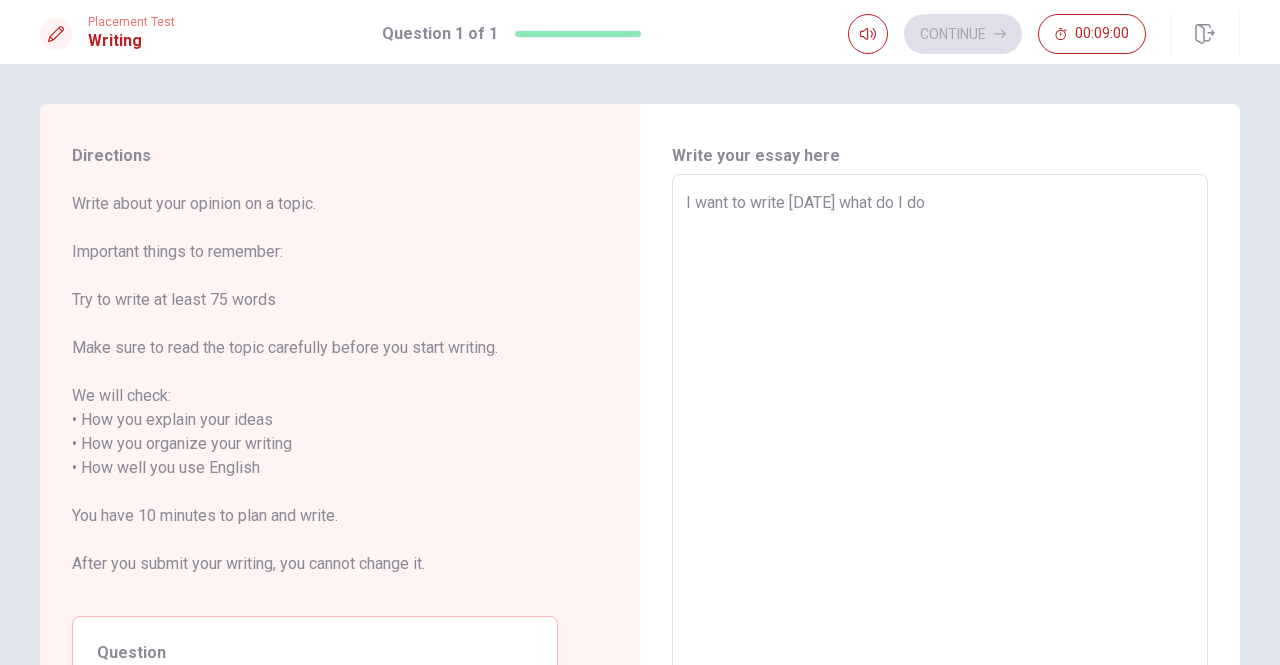 type on "I want to write [DATE] what do I do." 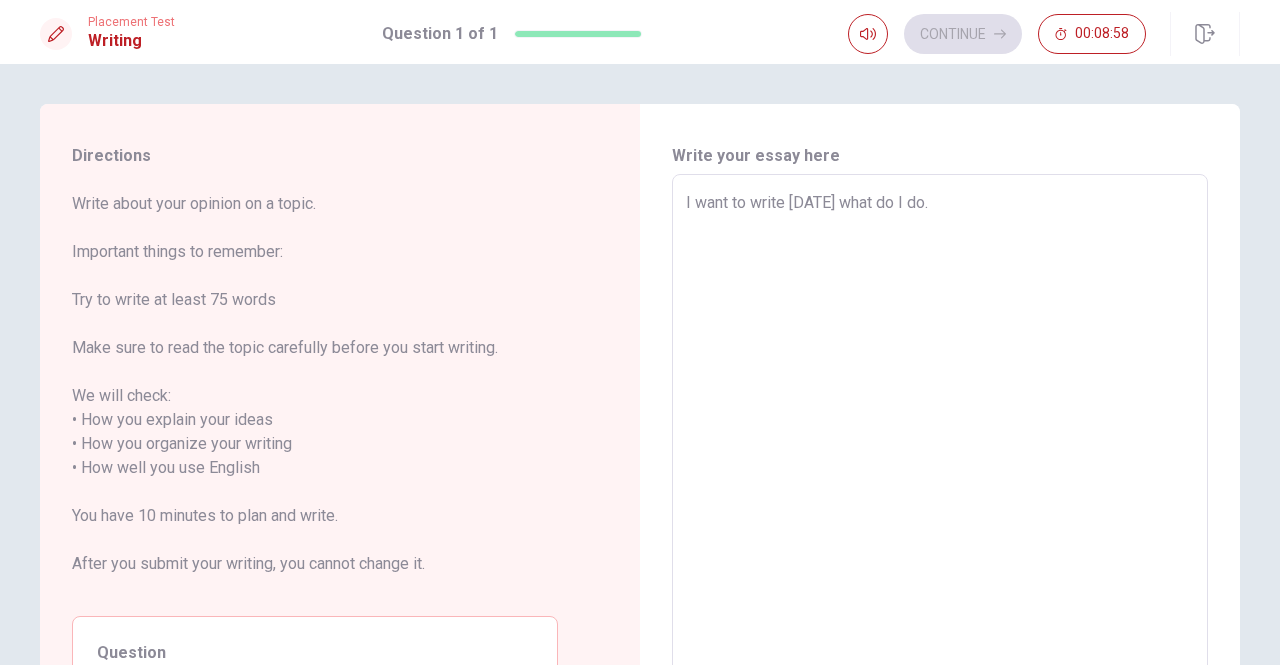 type on "x" 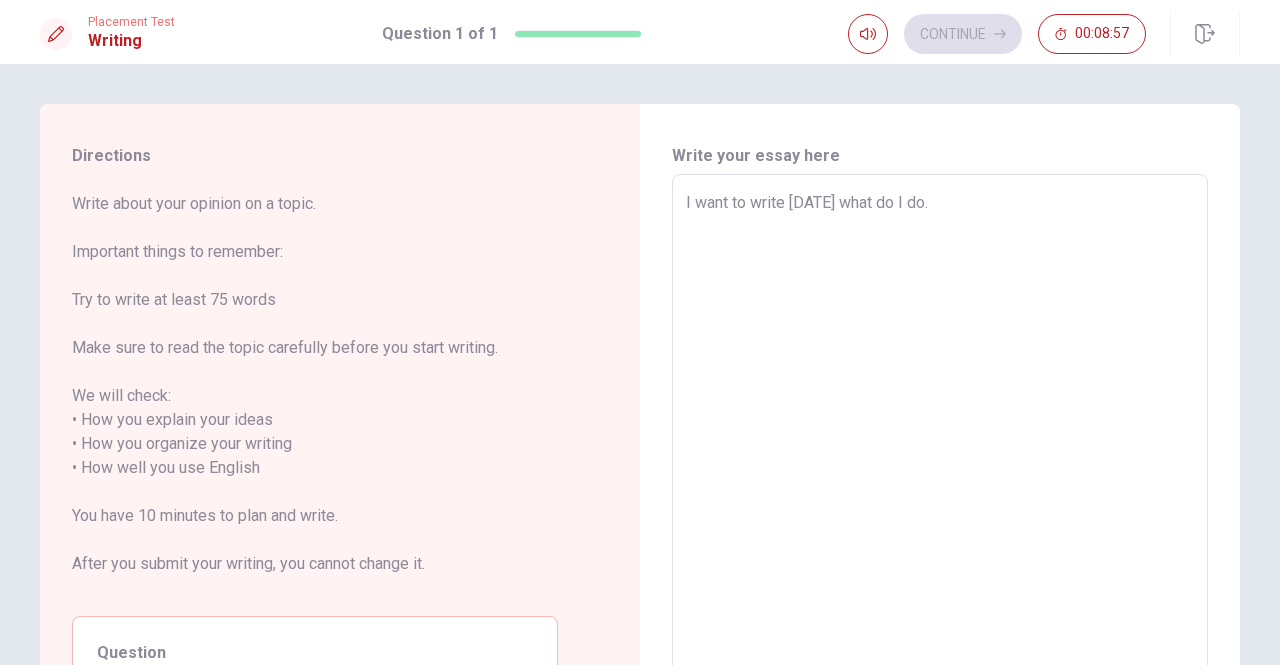 type on "I want to write [DATE] what do I do.I" 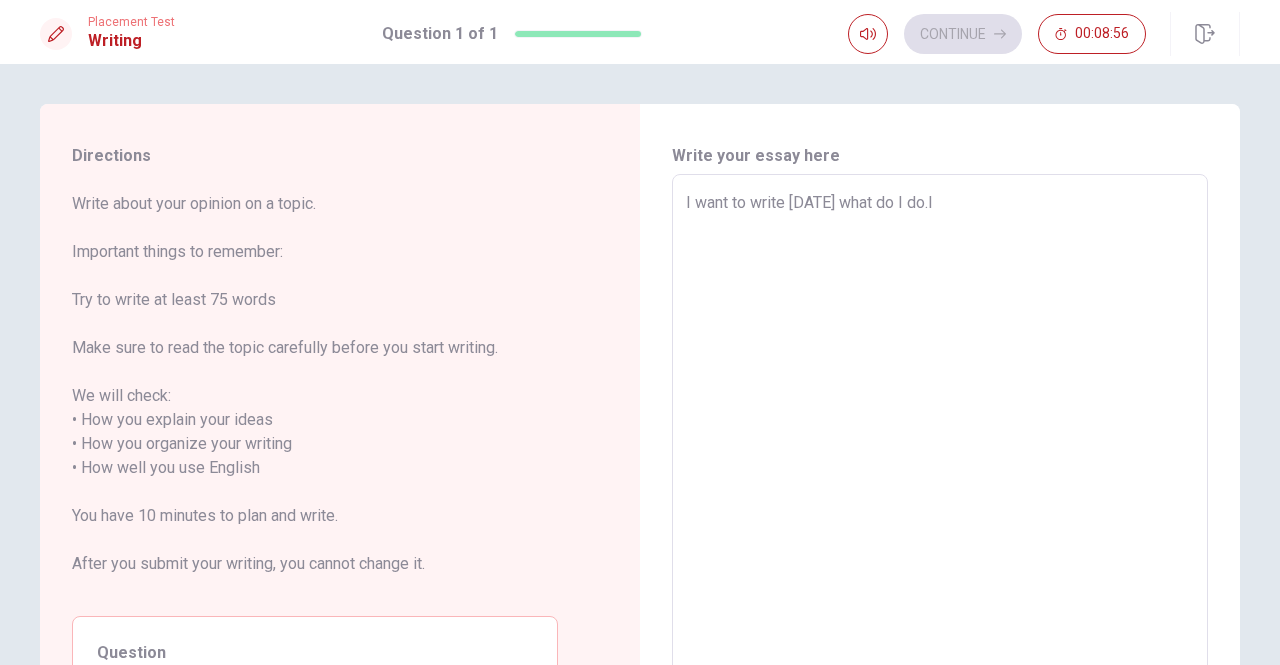 type on "x" 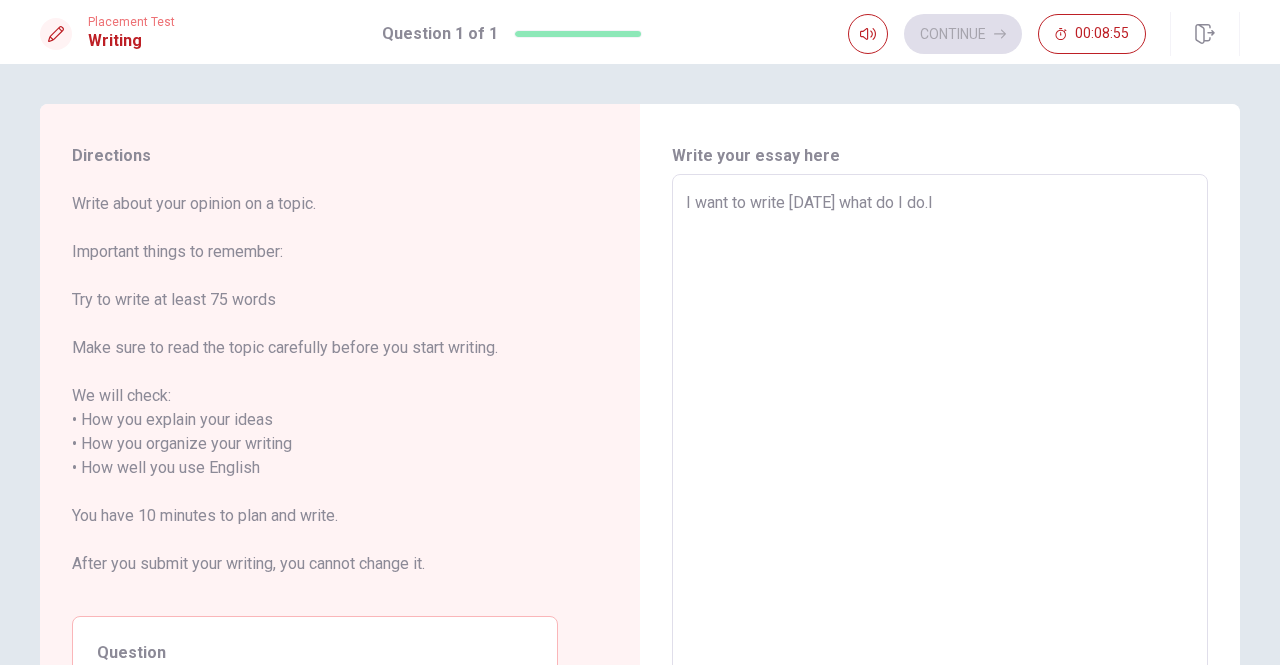 type on "I want to write [DATE] what do I [DOMAIN_NAME]" 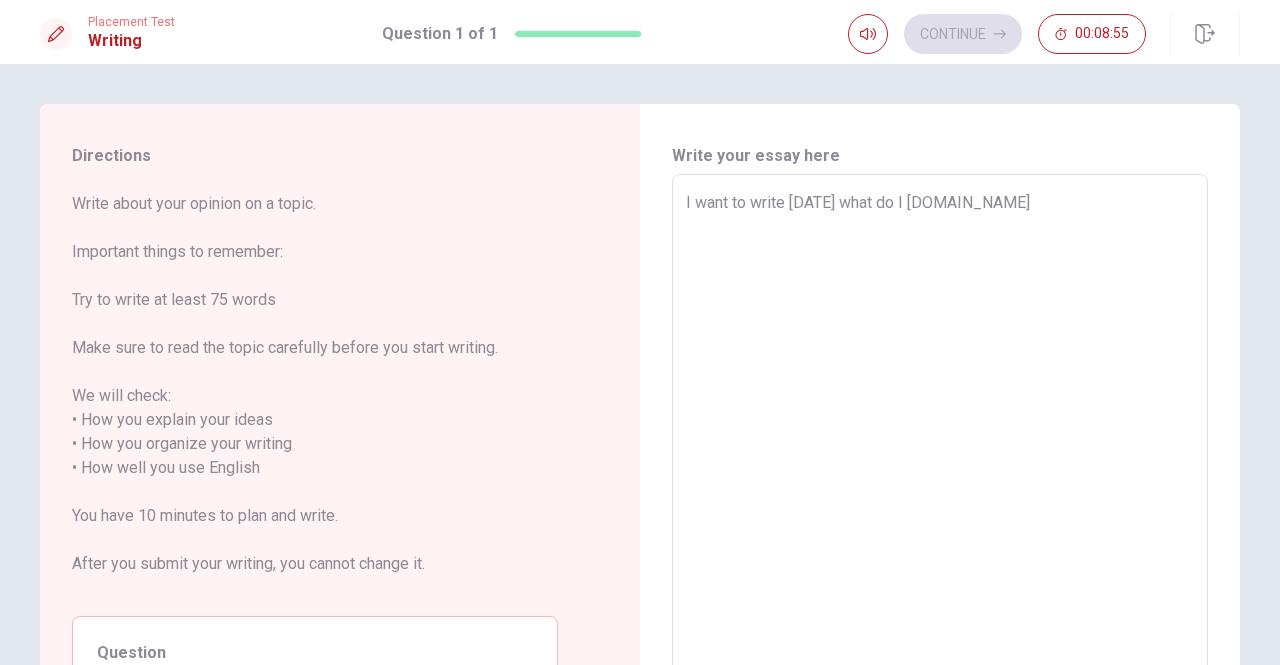 type on "x" 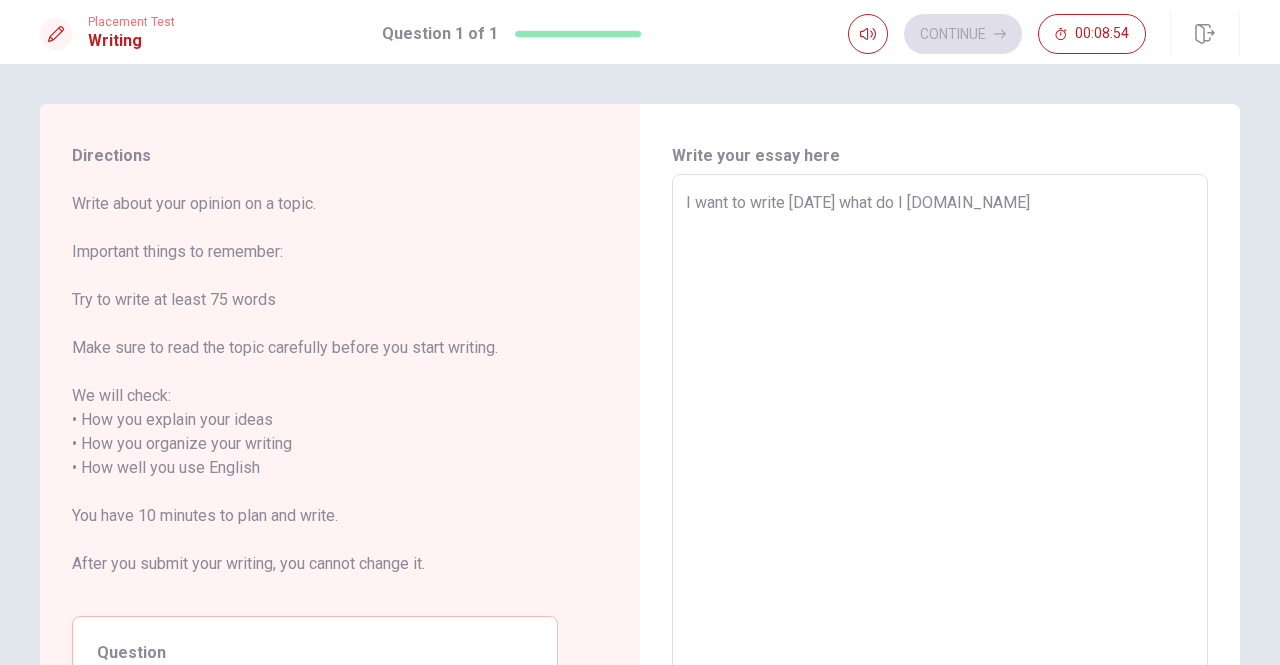 type on "I want to write [DATE] what do I [DOMAIN_NAME] t" 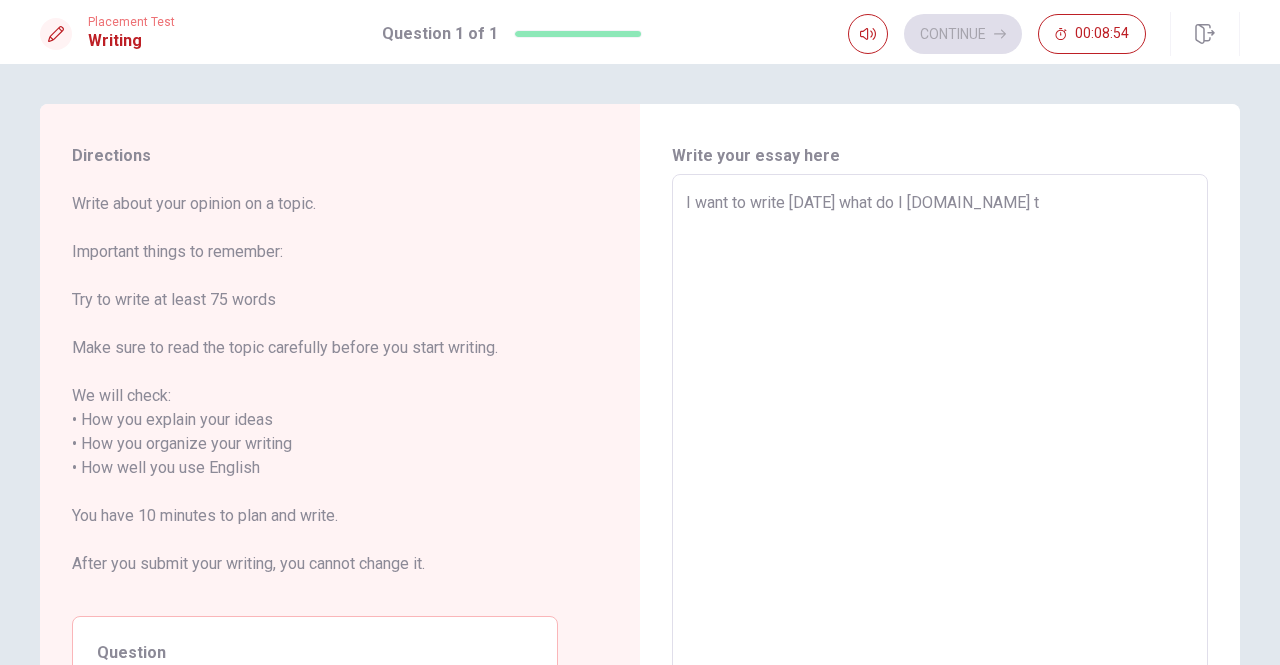 type on "x" 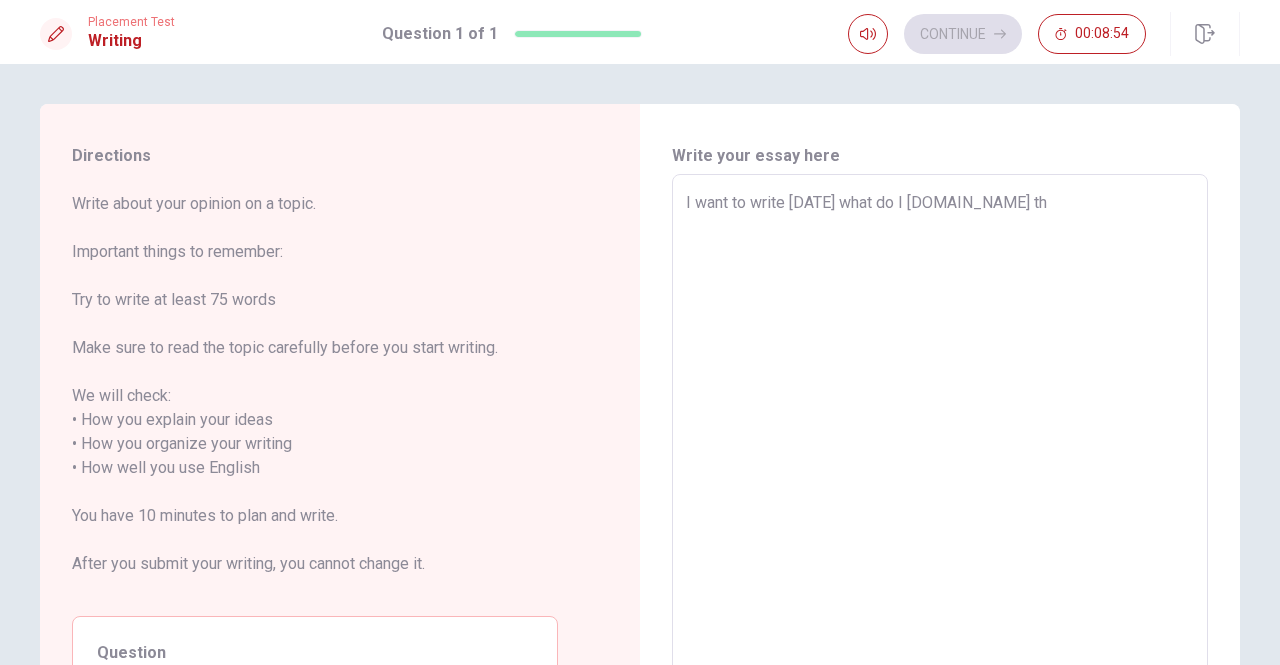 type on "x" 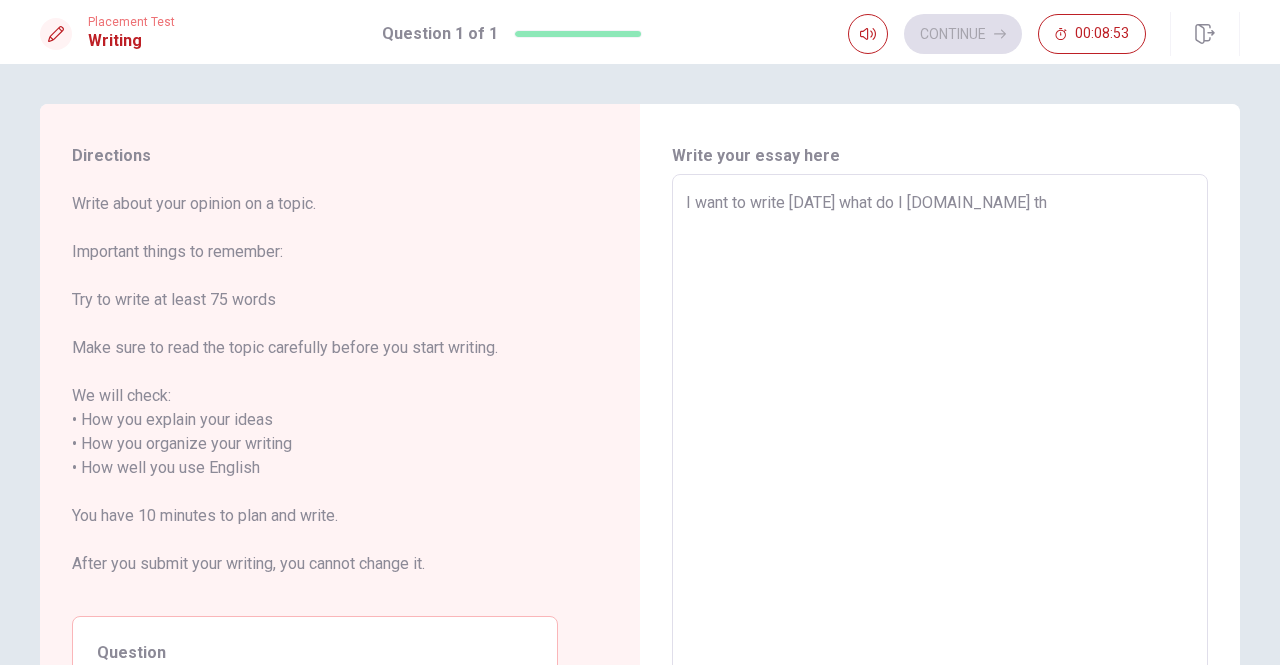type on "I want to write [DATE] what do I [DOMAIN_NAME] the" 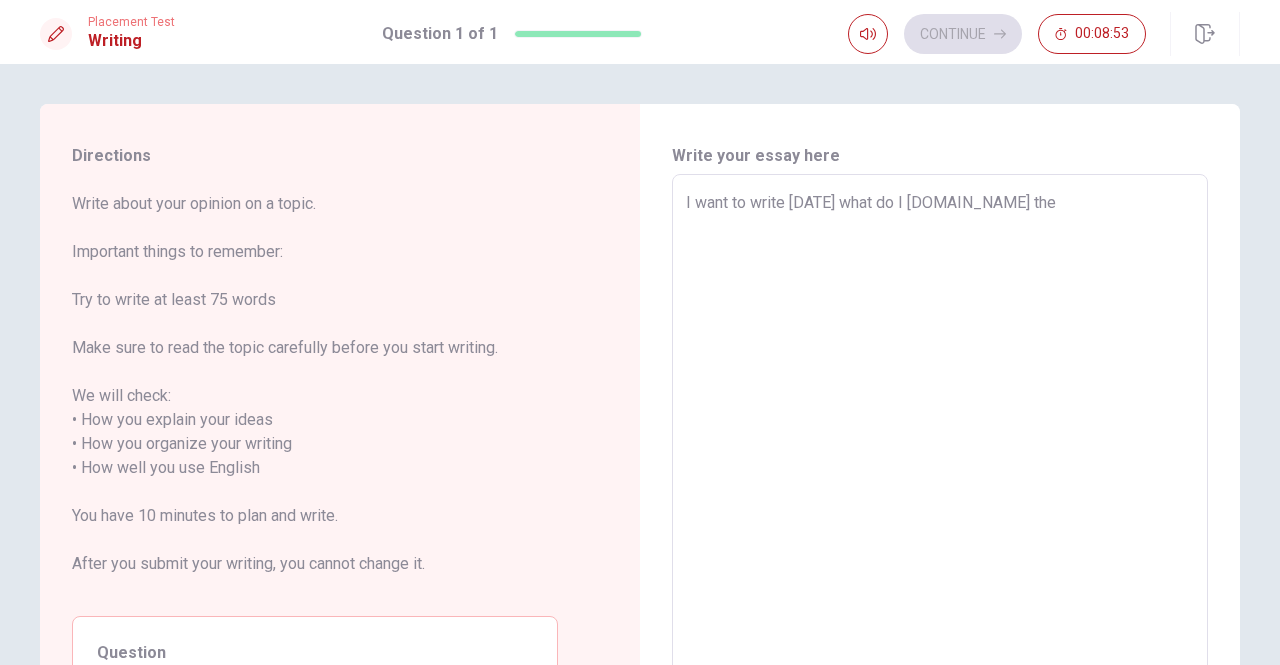 type on "x" 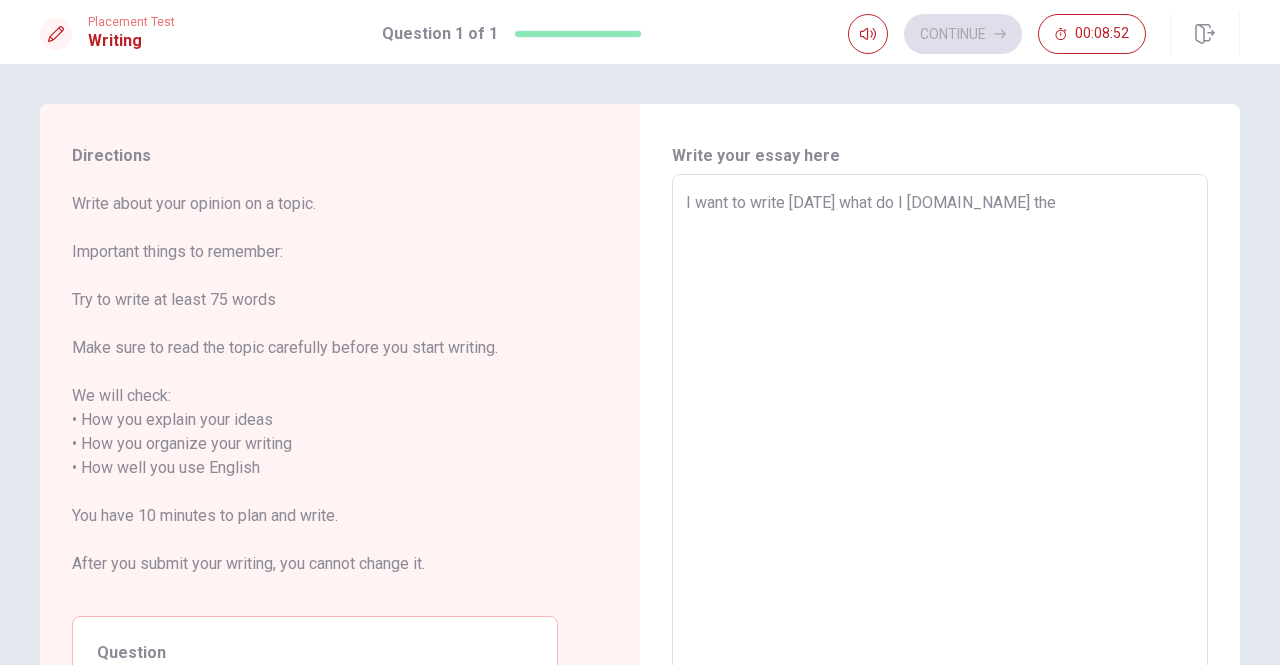 type on "I want to write [DATE] what do I [DOMAIN_NAME] the m" 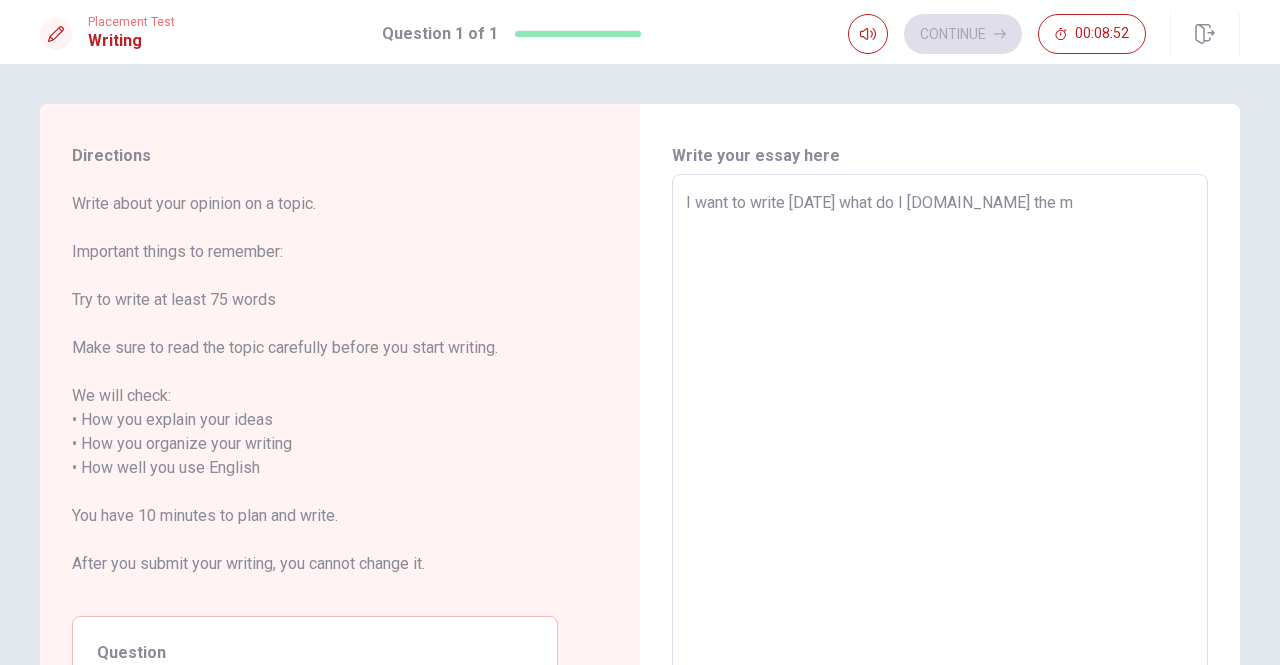 type on "x" 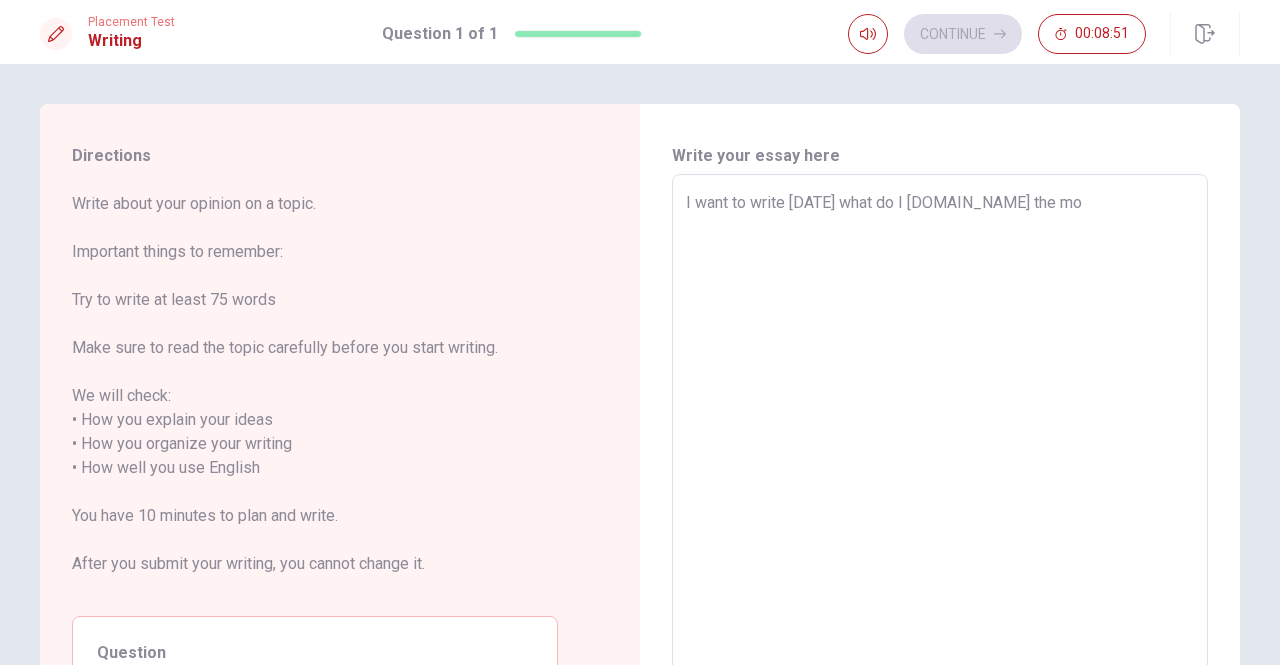 type on "x" 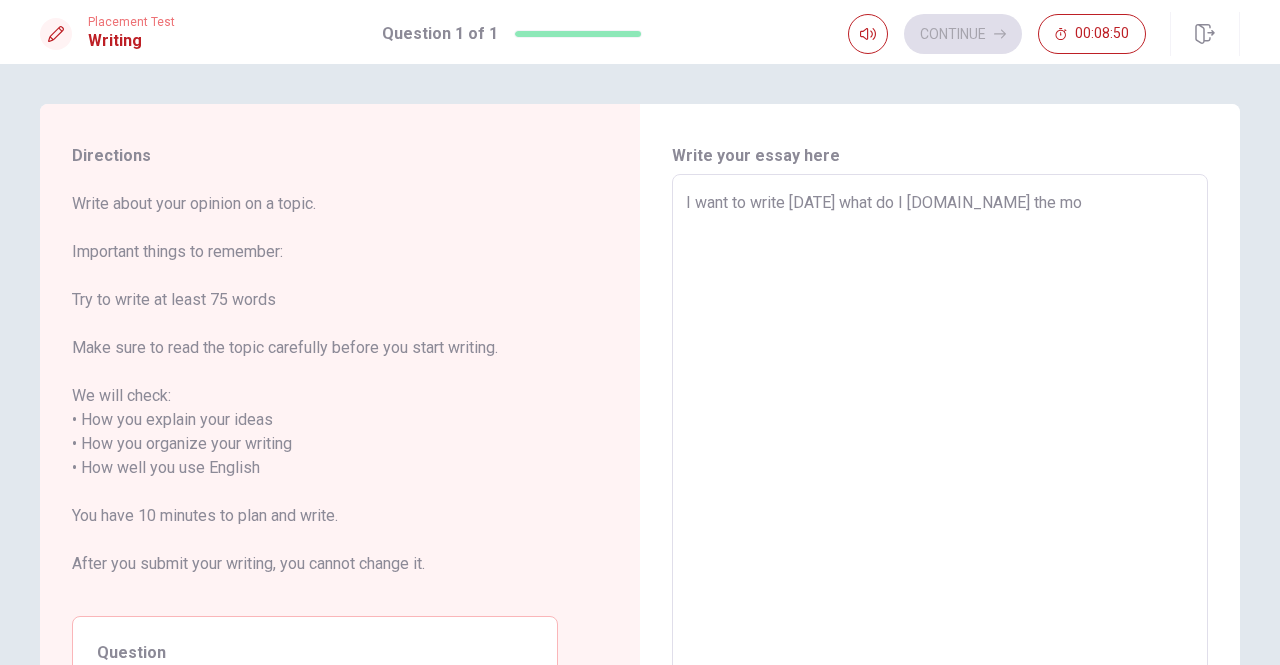 type on "I want to write [DATE] what do I [DOMAIN_NAME] the mor" 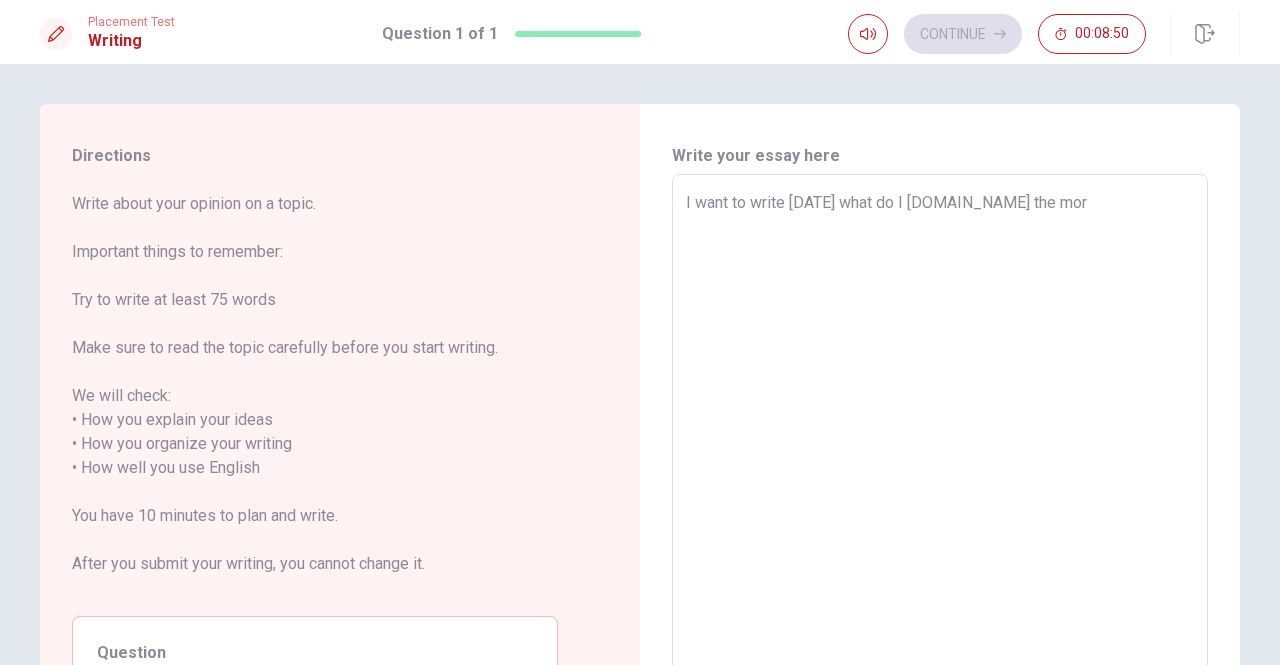 type on "x" 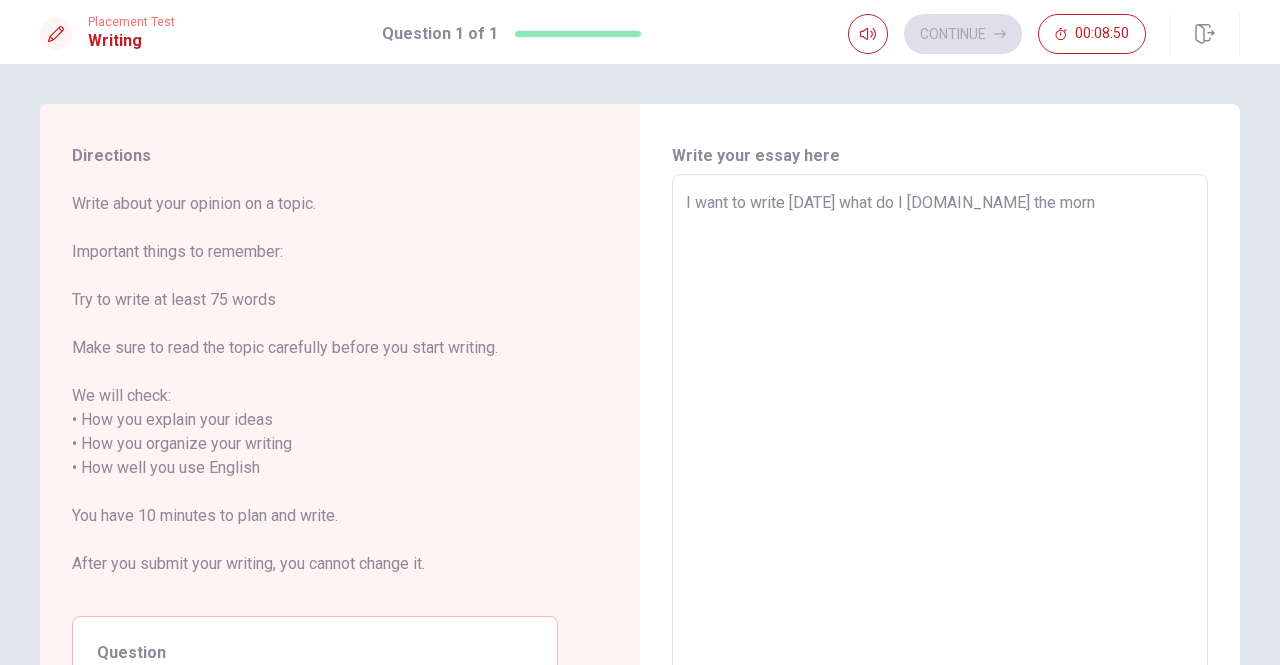 type on "x" 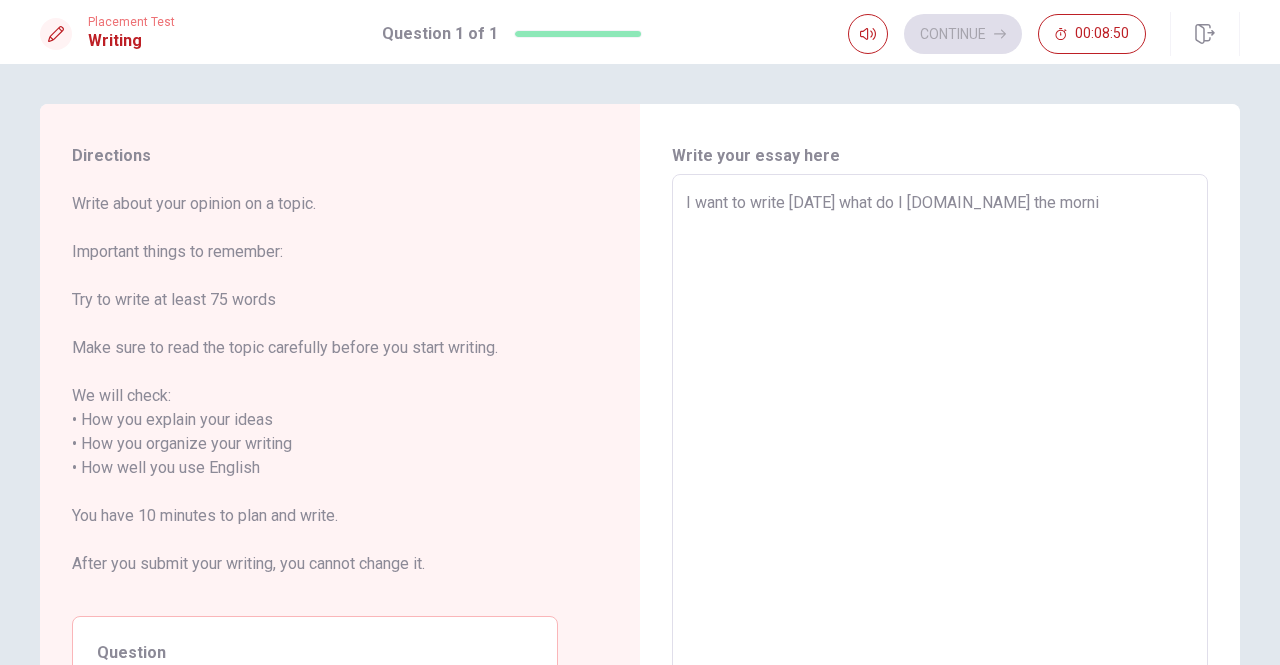type on "x" 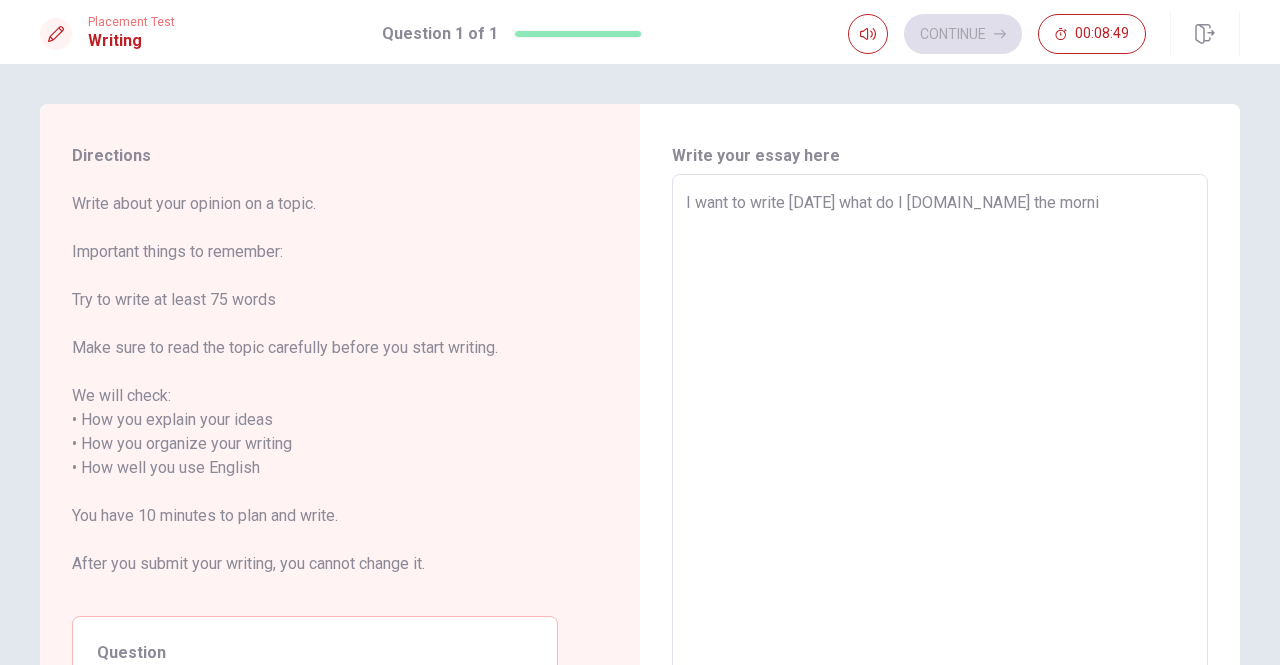 type on "I want to write [DATE] what do I [DOMAIN_NAME] the mornin" 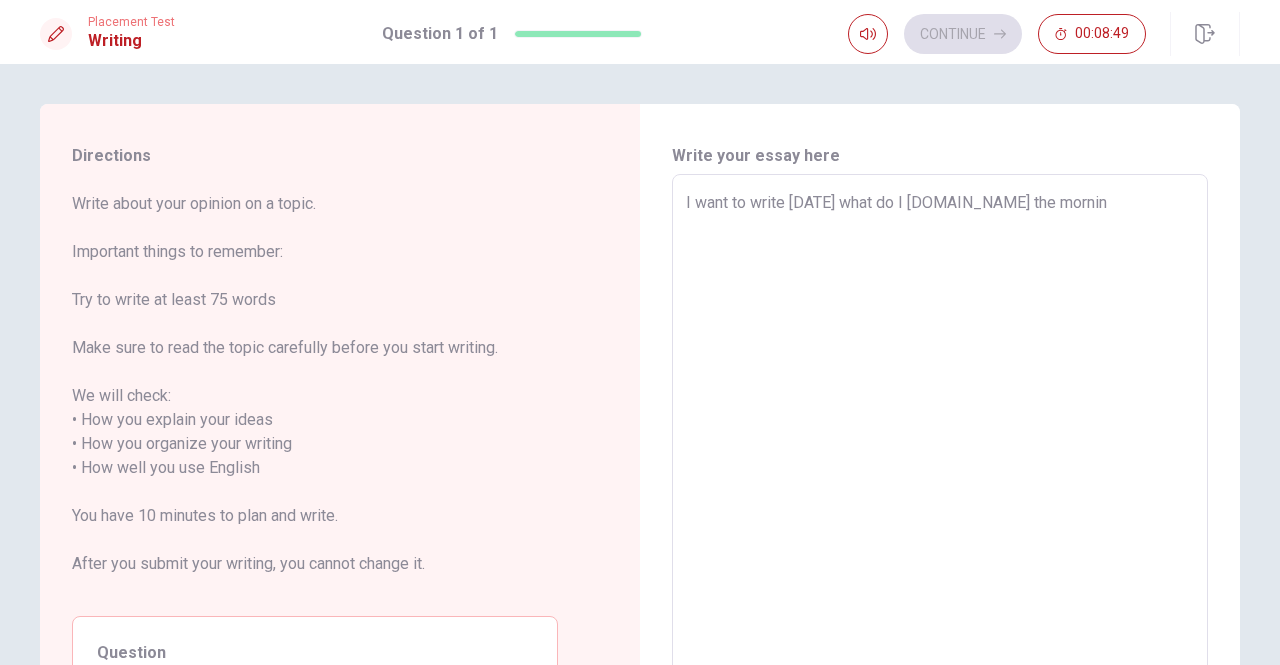 type on "x" 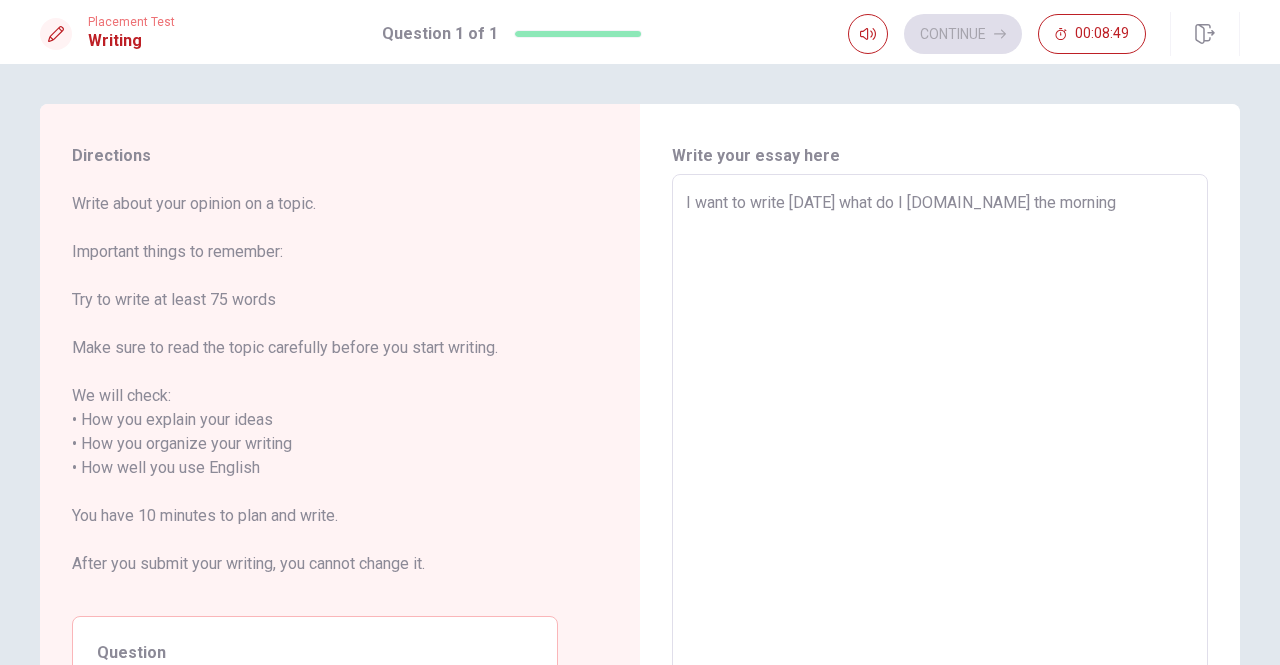 type on "x" 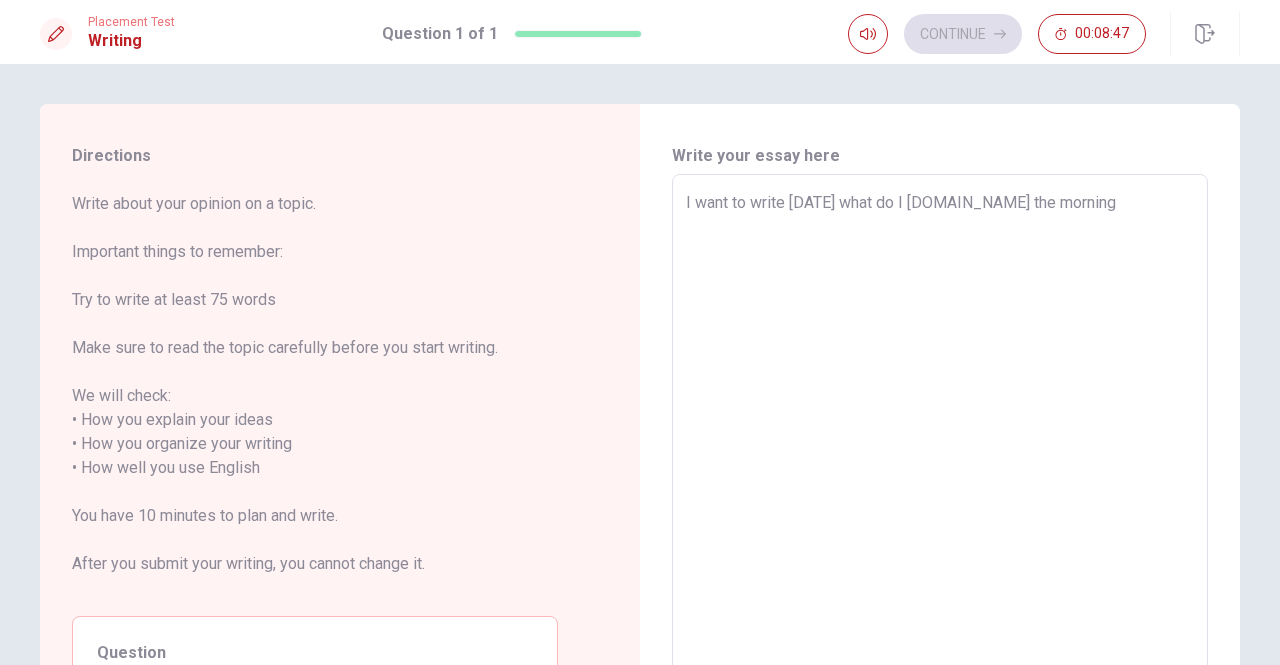 type on "x" 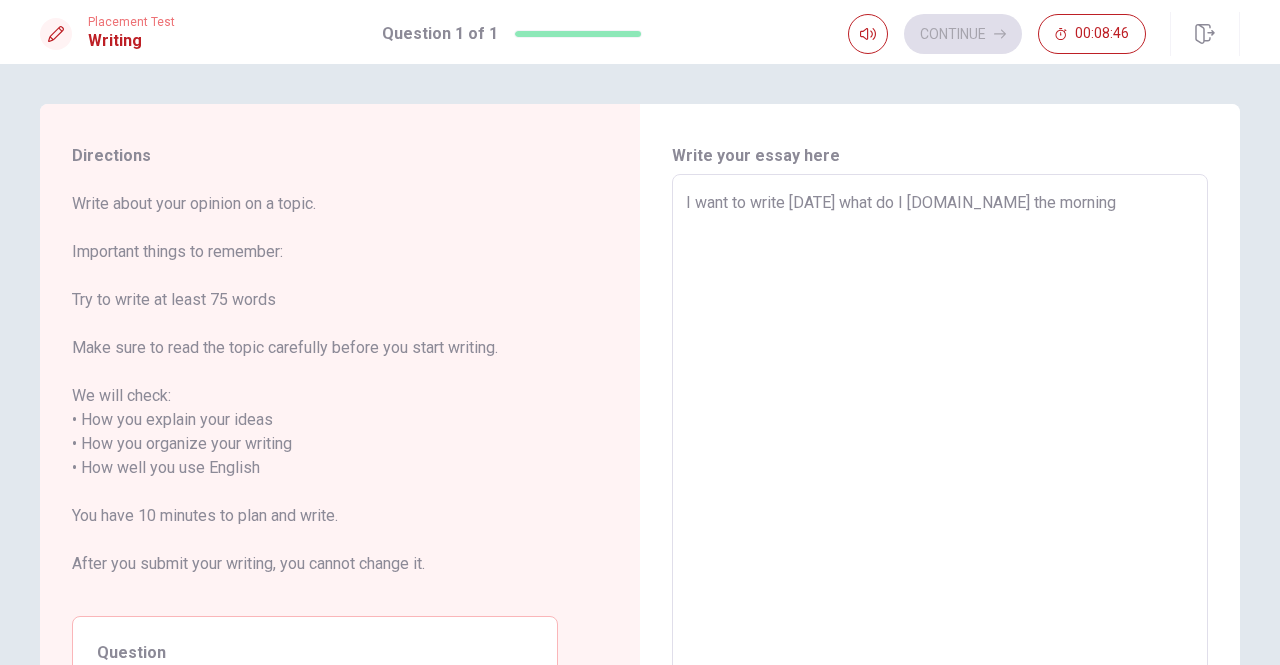 type on "I want to write [DATE] what do I [DOMAIN_NAME] the morning I" 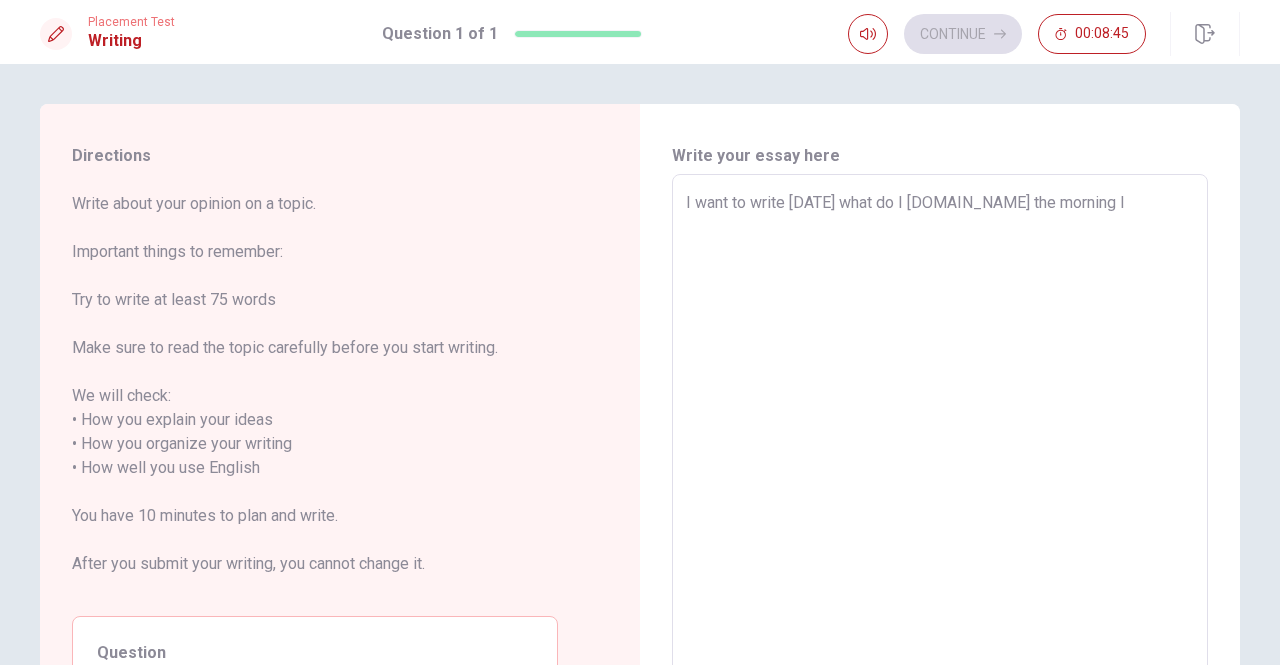 type on "x" 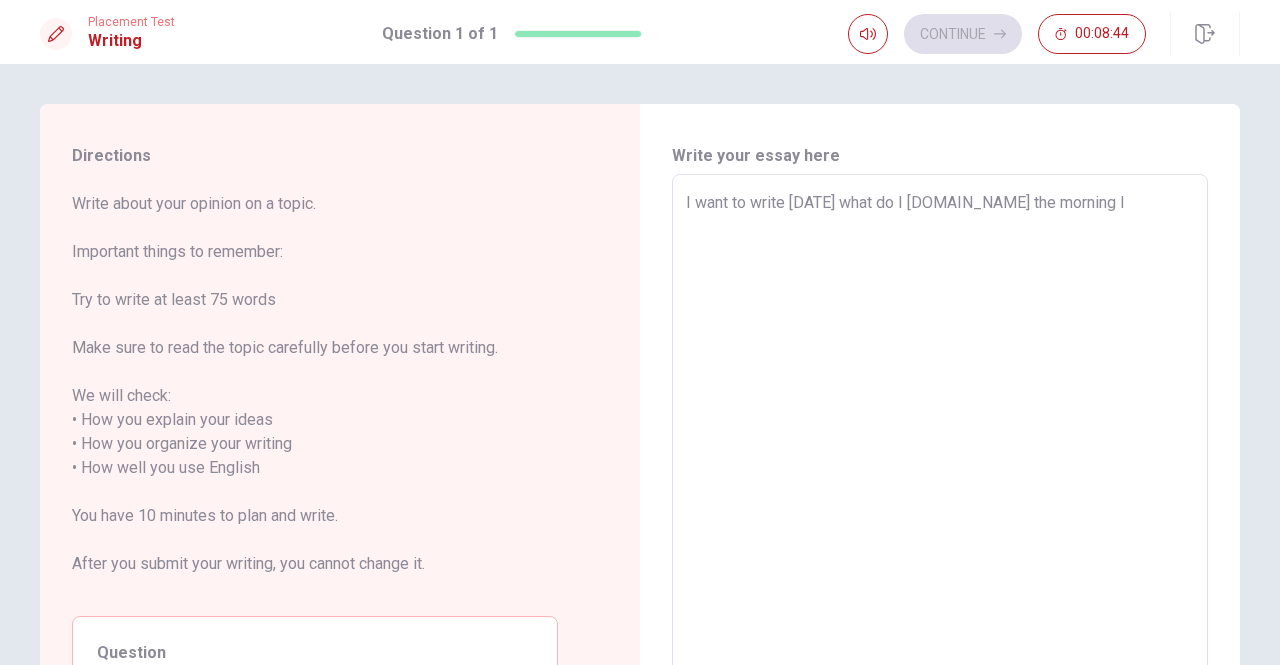 type on "I want to write [DATE] what do I [DOMAIN_NAME] the morning Ig" 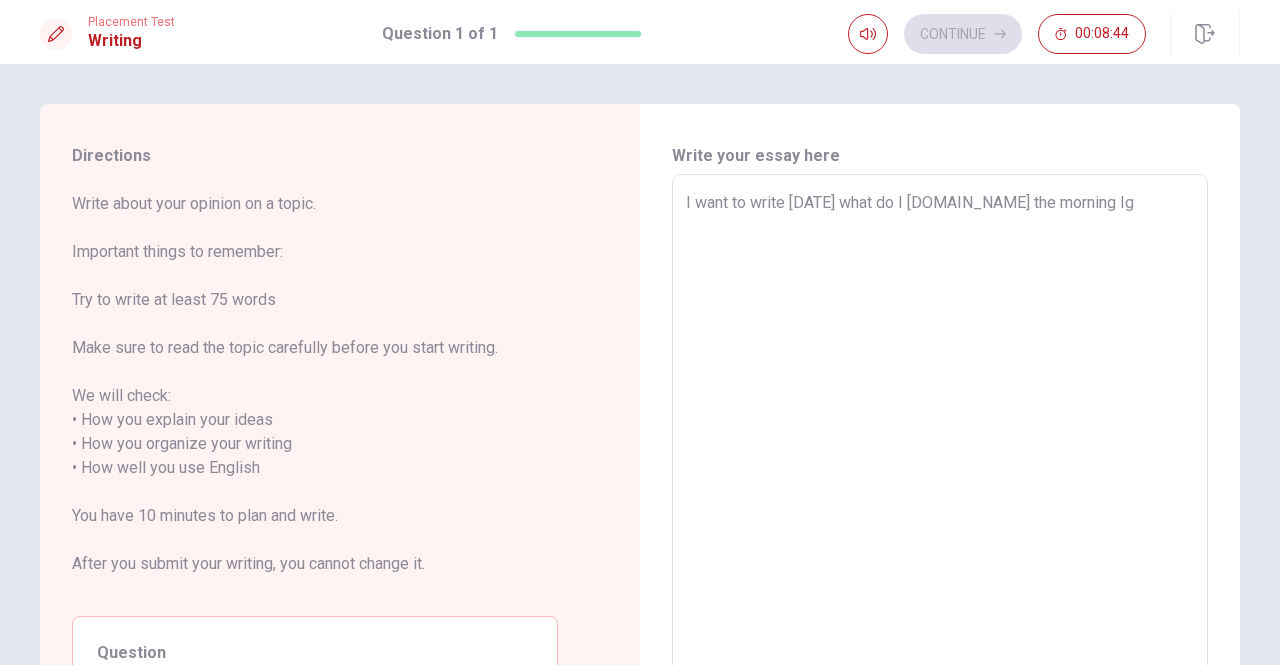 type on "x" 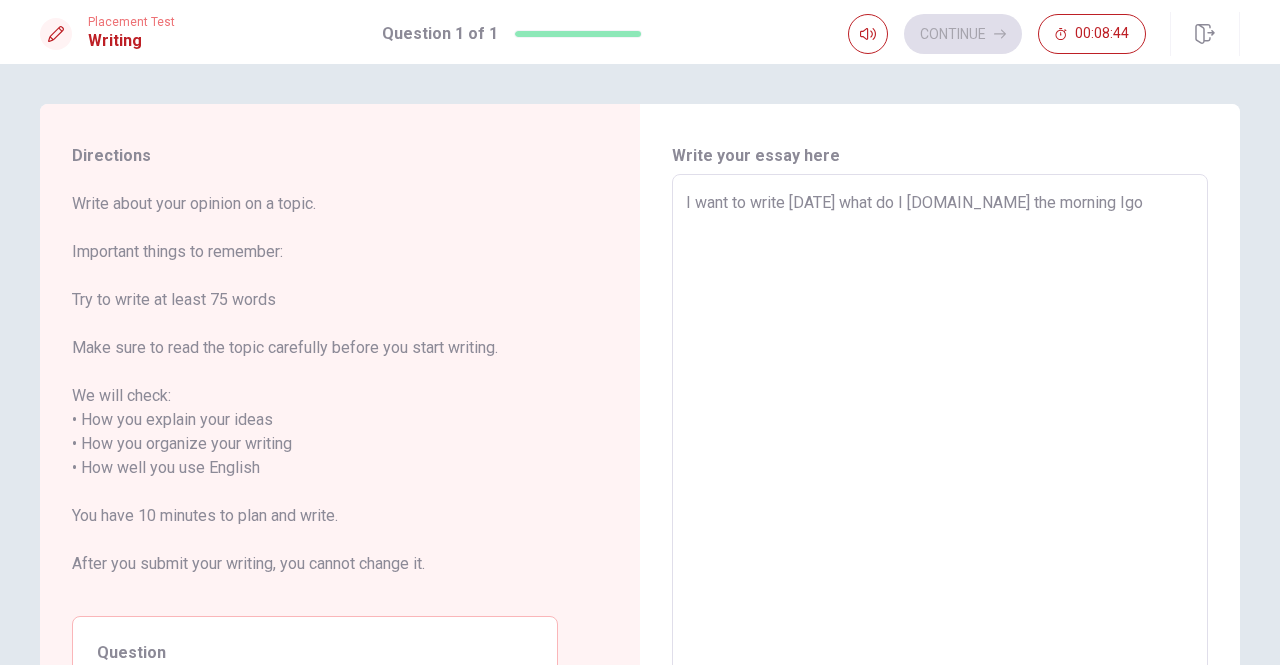 type on "x" 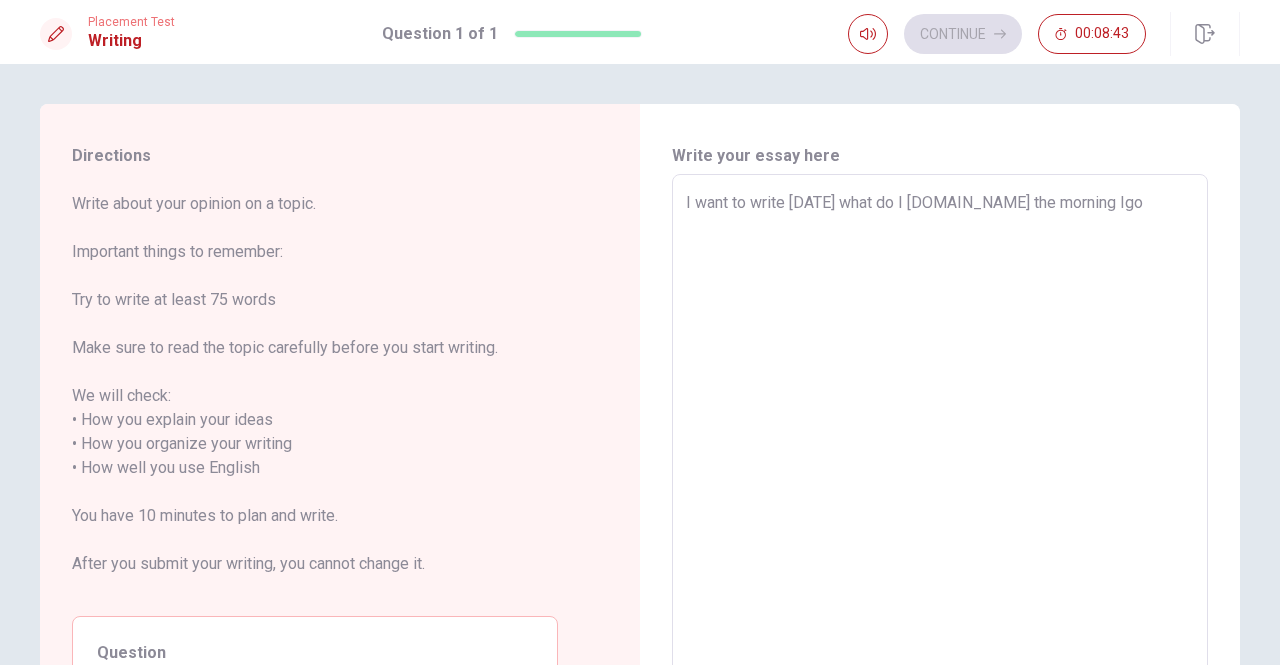 type on "x" 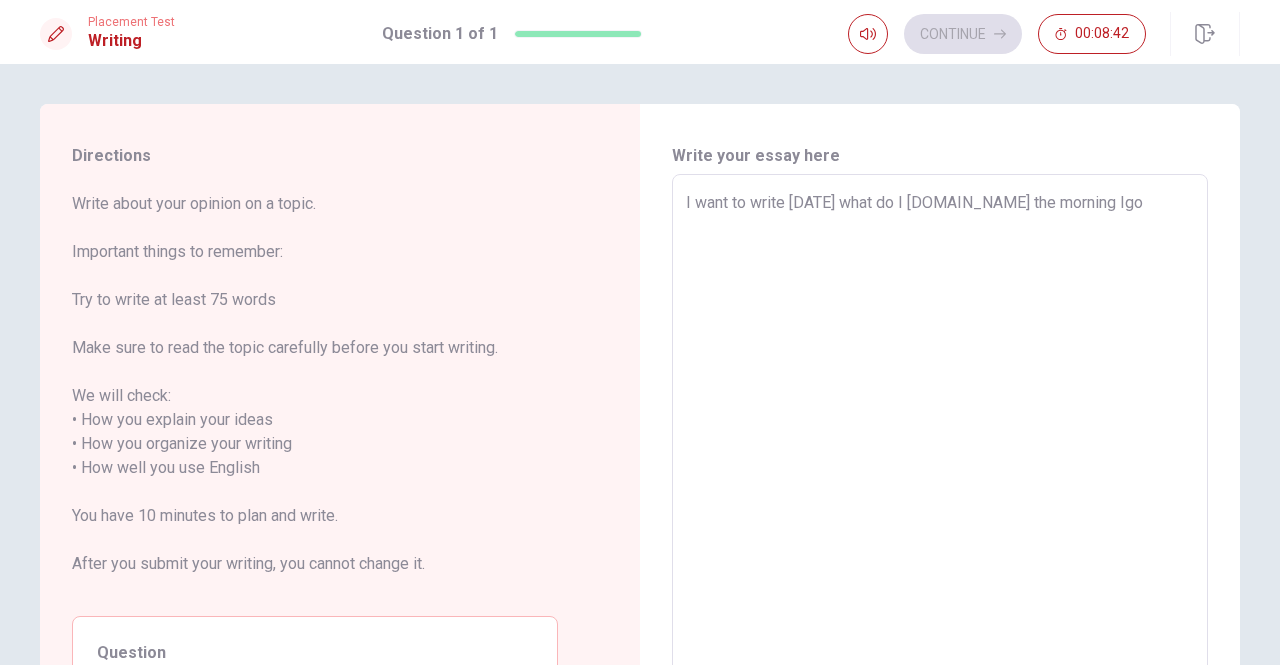 type on "I want to write [DATE] what do I [DOMAIN_NAME] the morning Igo" 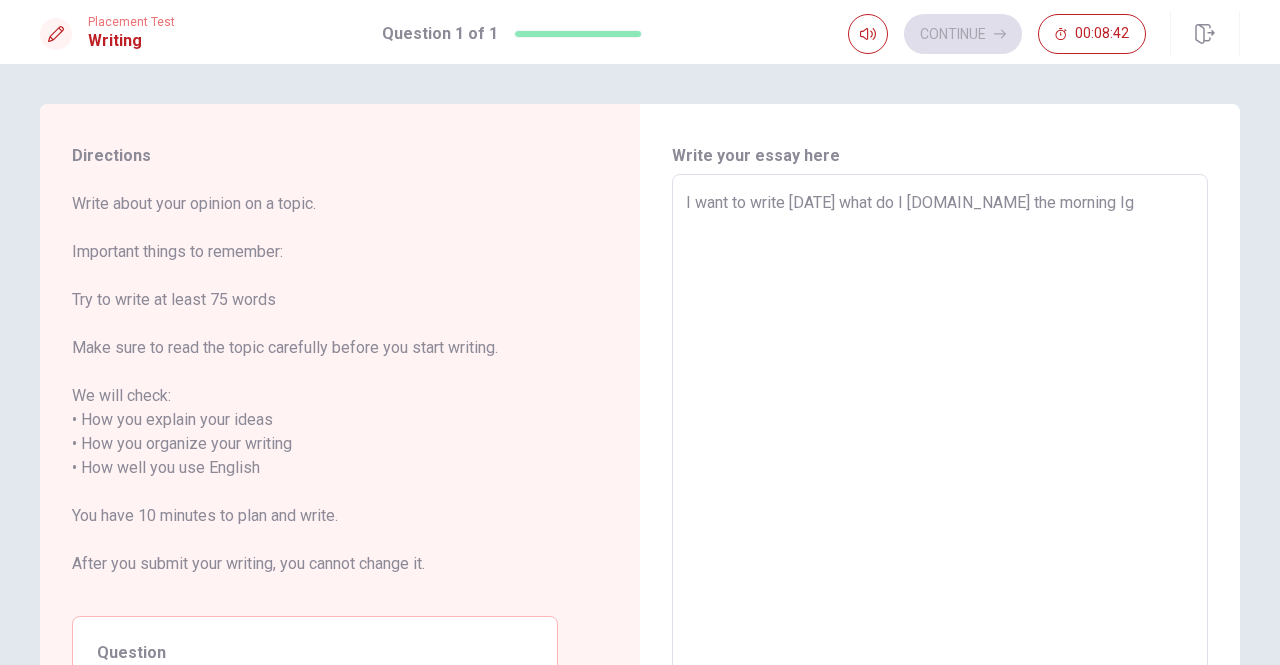 type on "x" 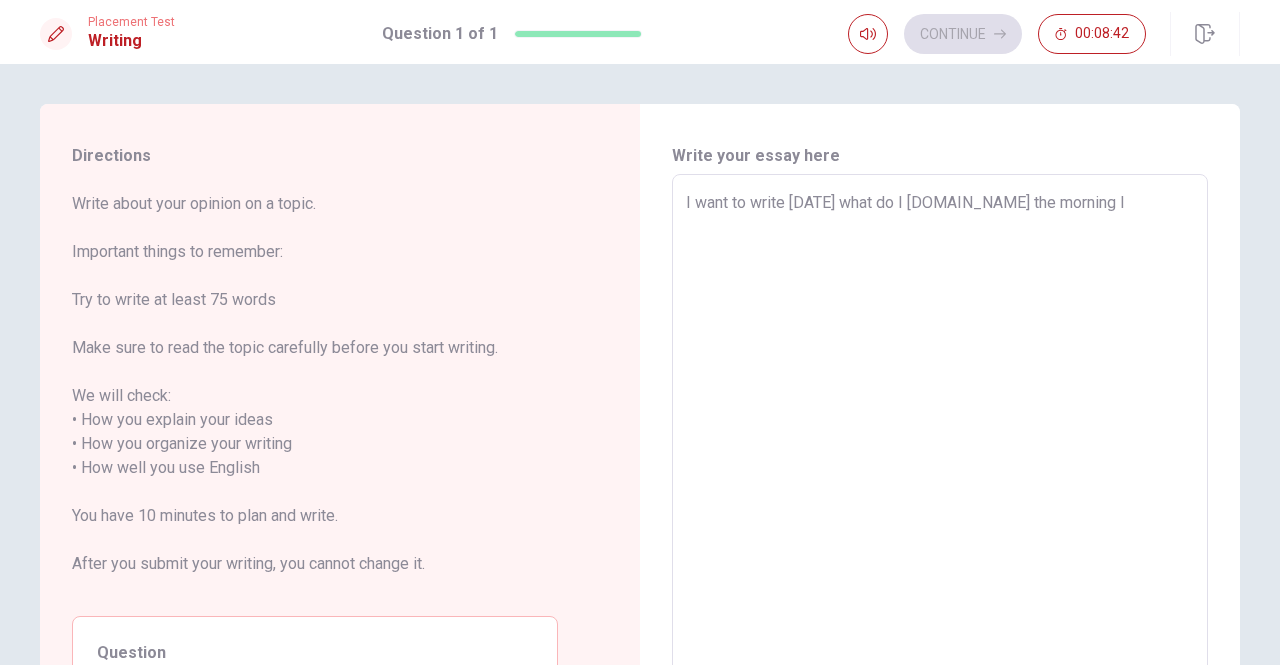 type on "x" 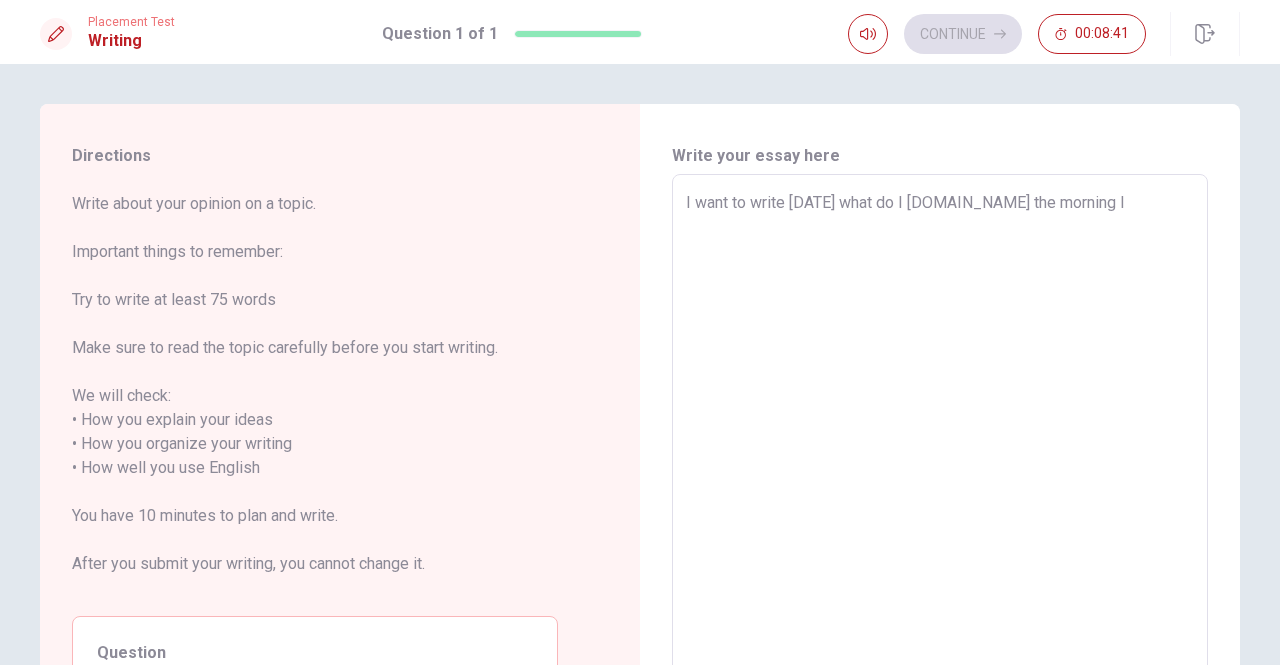 type on "x" 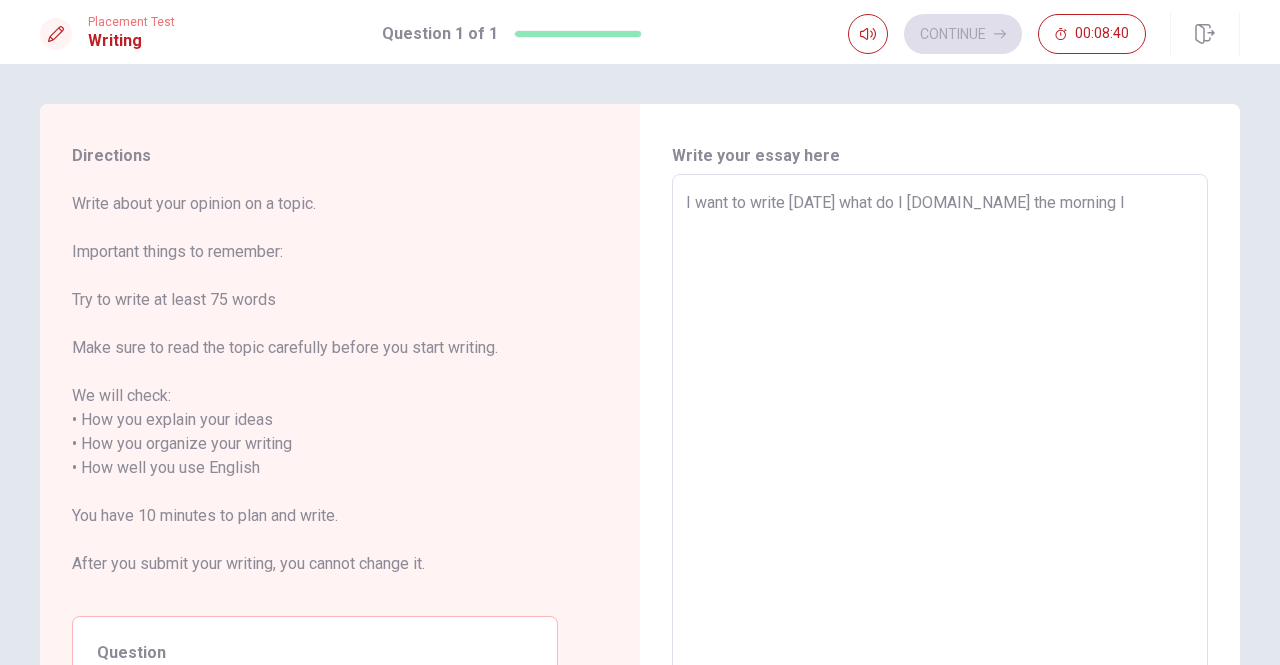 type on "I want to write [DATE] what do I [DOMAIN_NAME] the morning I g" 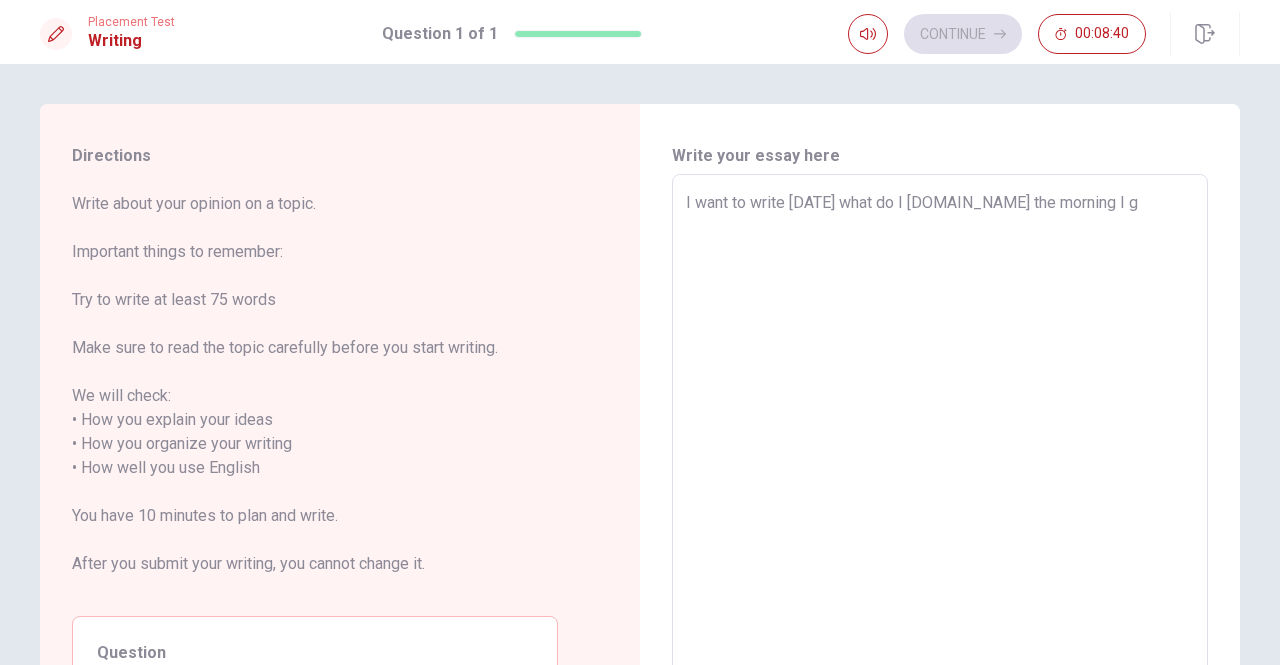 type on "x" 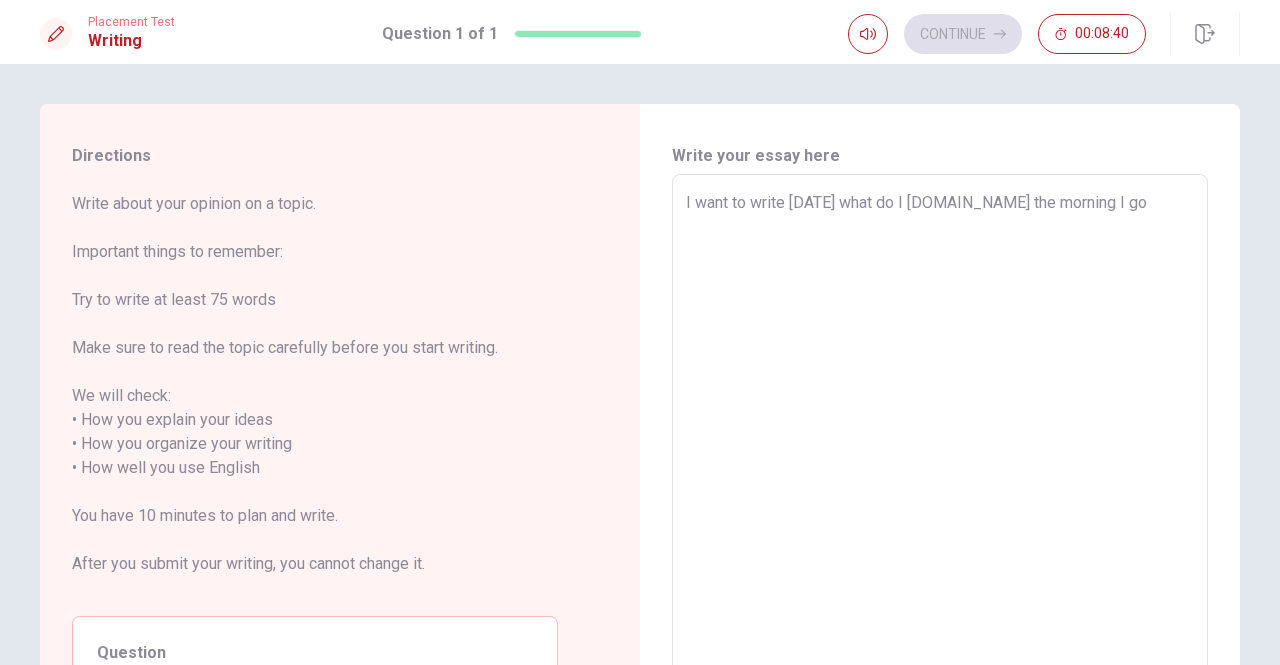 type on "x" 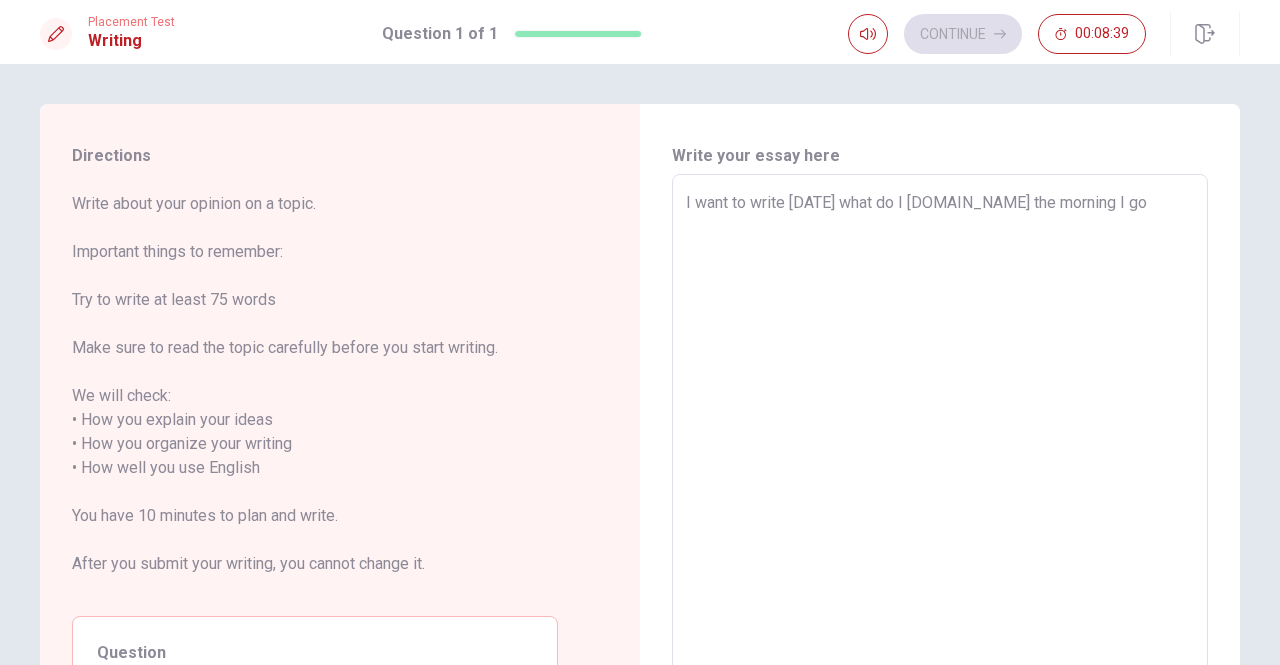 type on "I want to write [DATE] what do I [DOMAIN_NAME] the morning I go t" 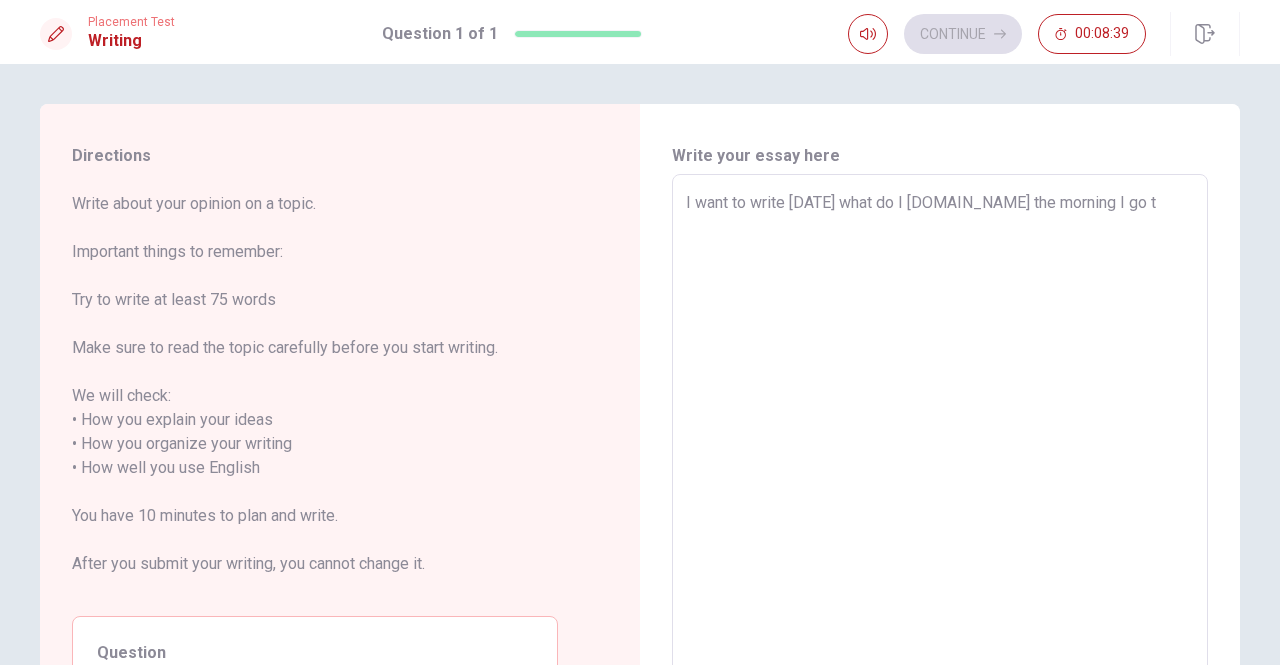 type on "x" 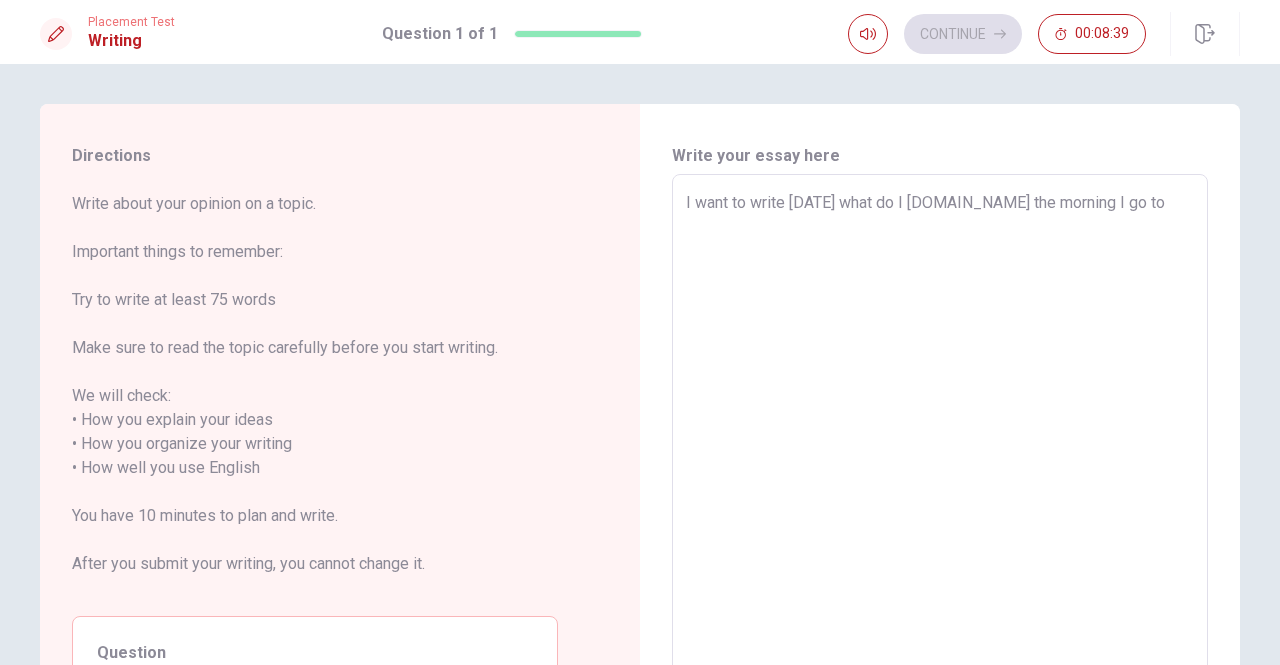 type on "x" 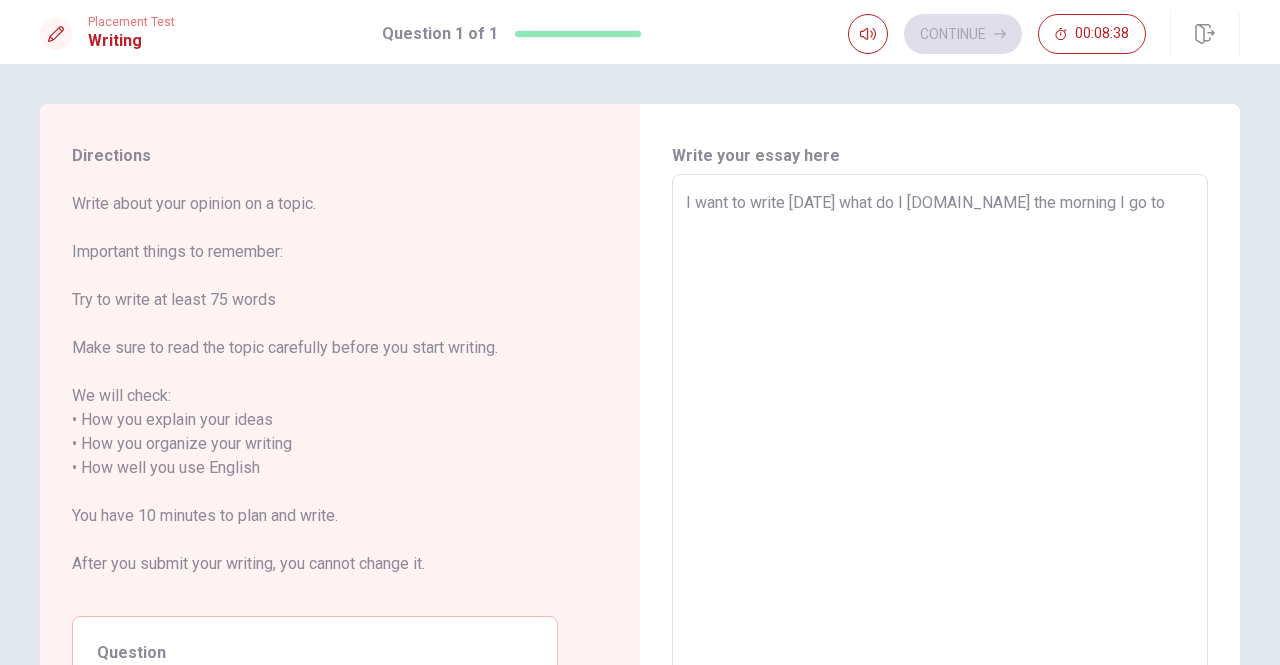 type on "I want to write [DATE] what do I [DOMAIN_NAME] the morning I go to t" 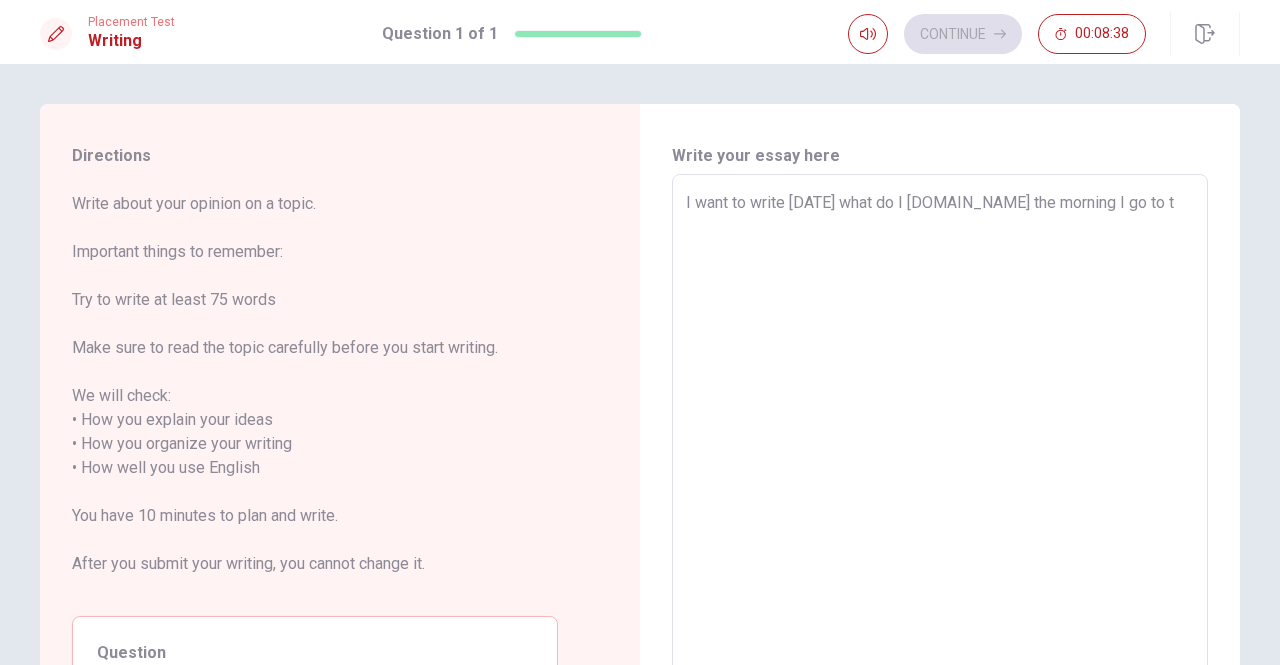 type on "x" 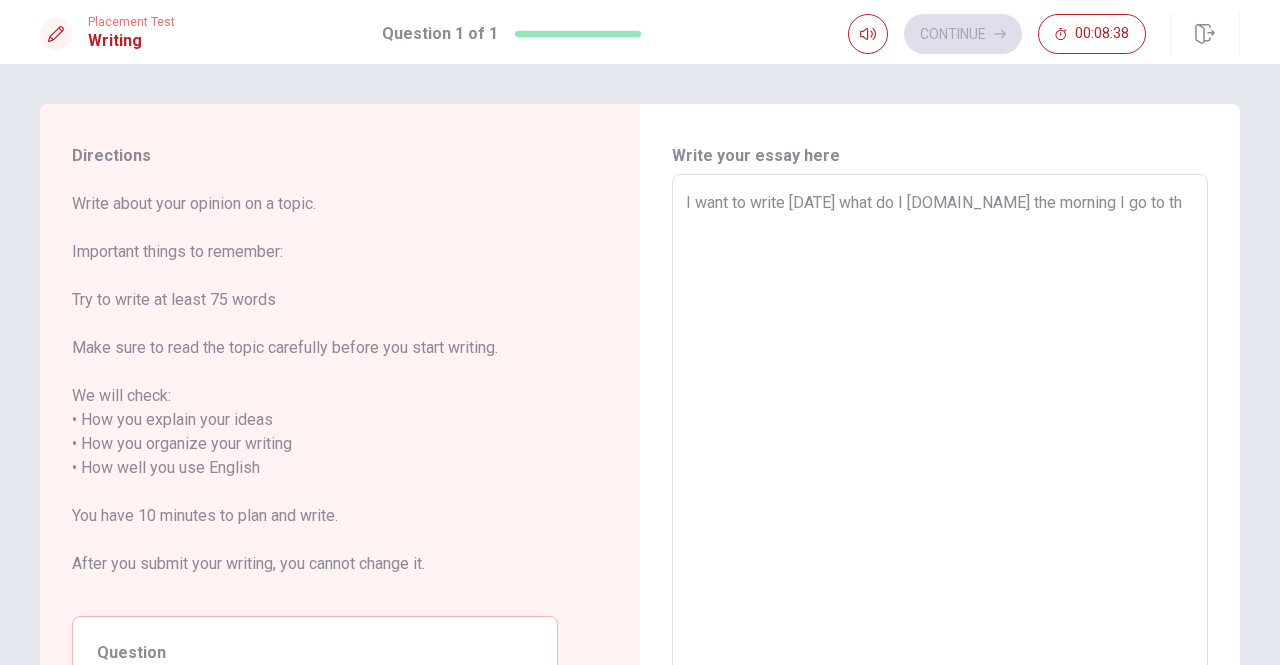 type on "x" 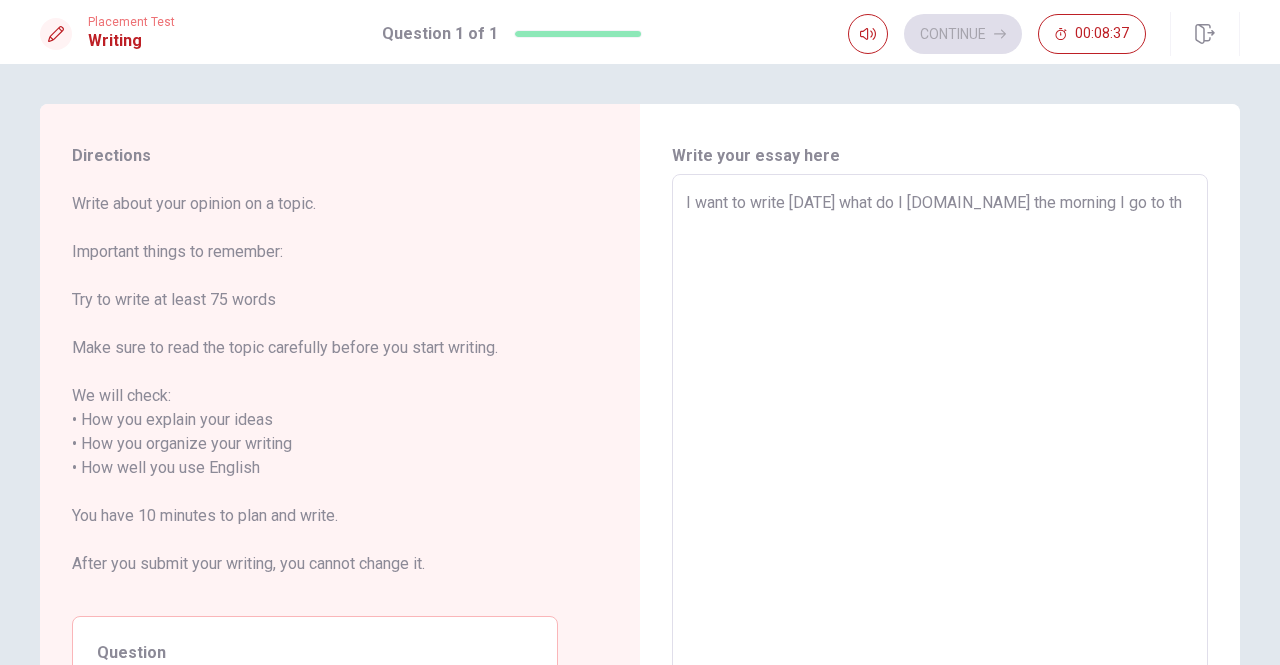 type on "I want to write [DATE] what do I [DOMAIN_NAME] the morning I go to the" 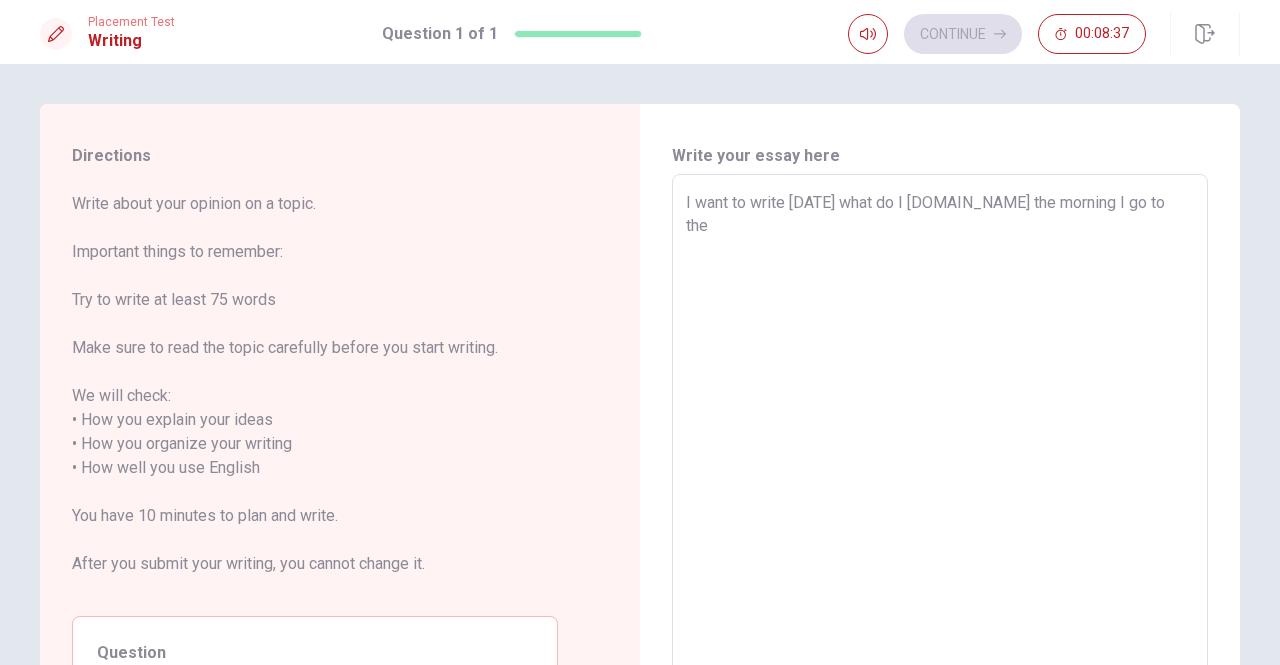 type on "x" 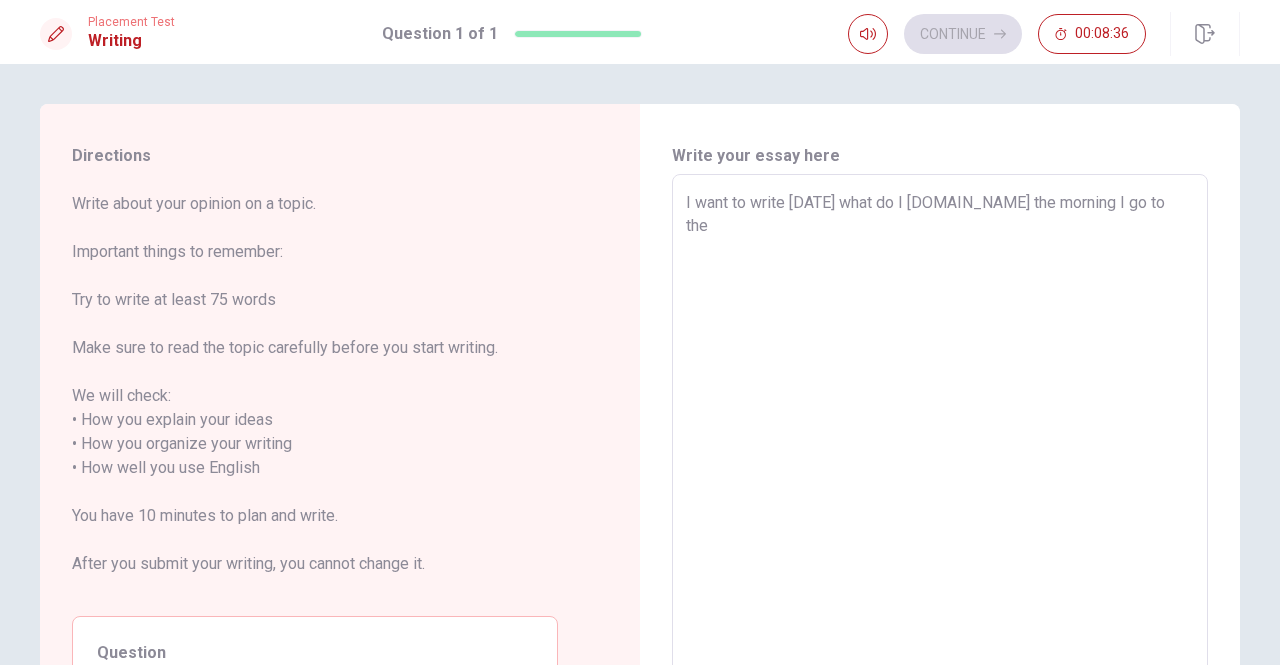 type on "I want to write [DATE] what do I [DOMAIN_NAME] the morning I go to the" 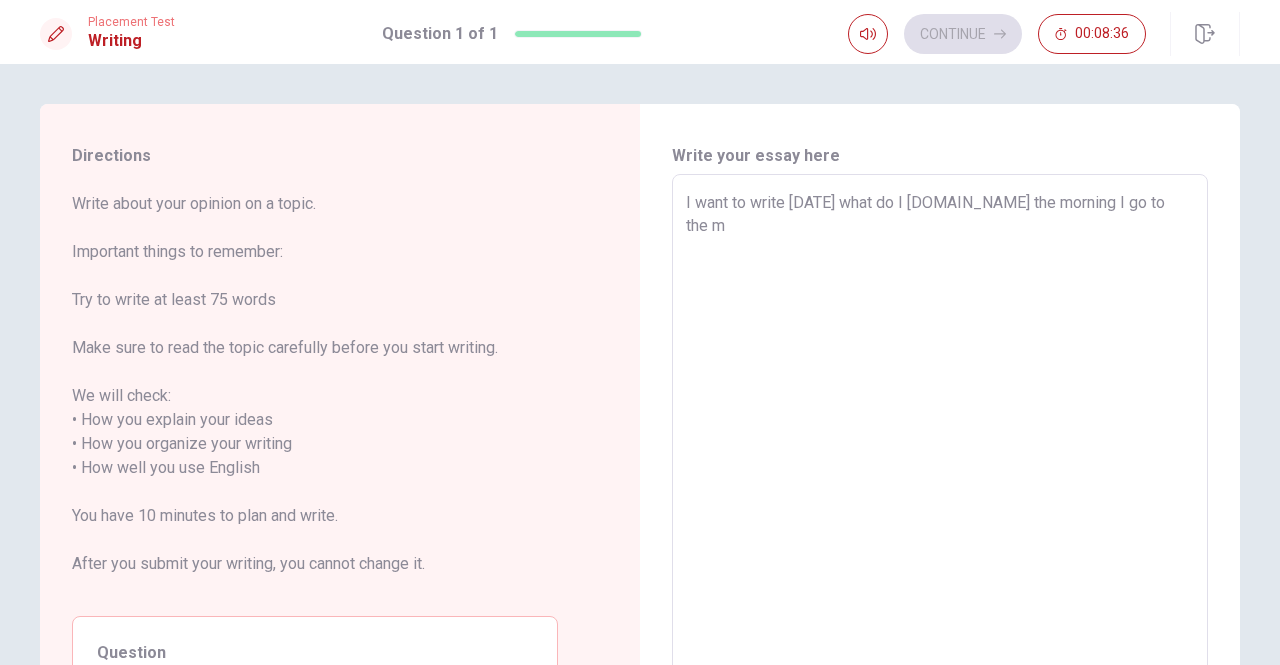 type on "x" 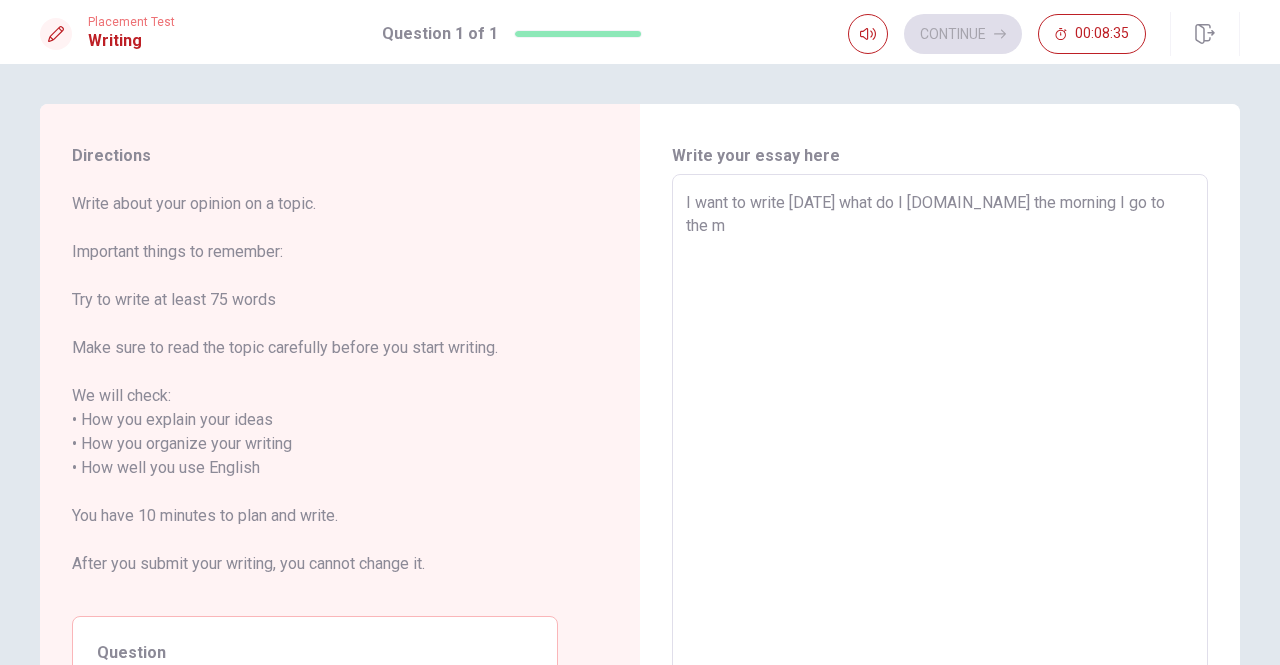 type on "I want to write [DATE] what do I [DOMAIN_NAME] the morning I go to the ma" 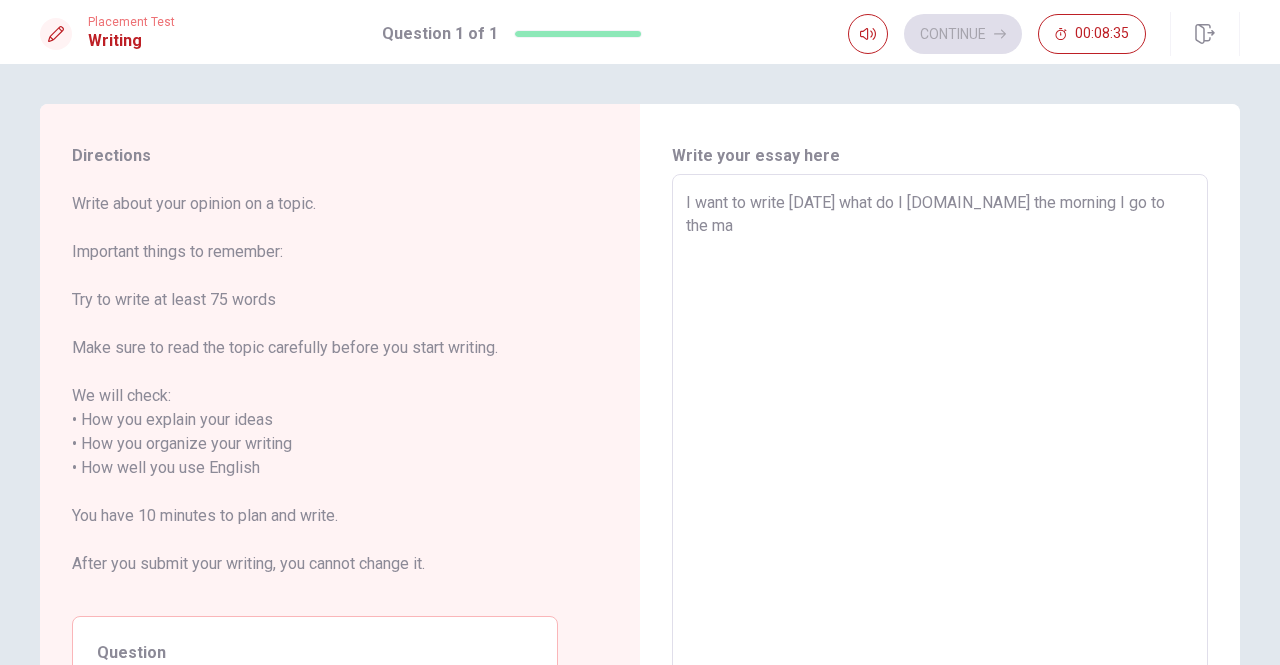 type on "x" 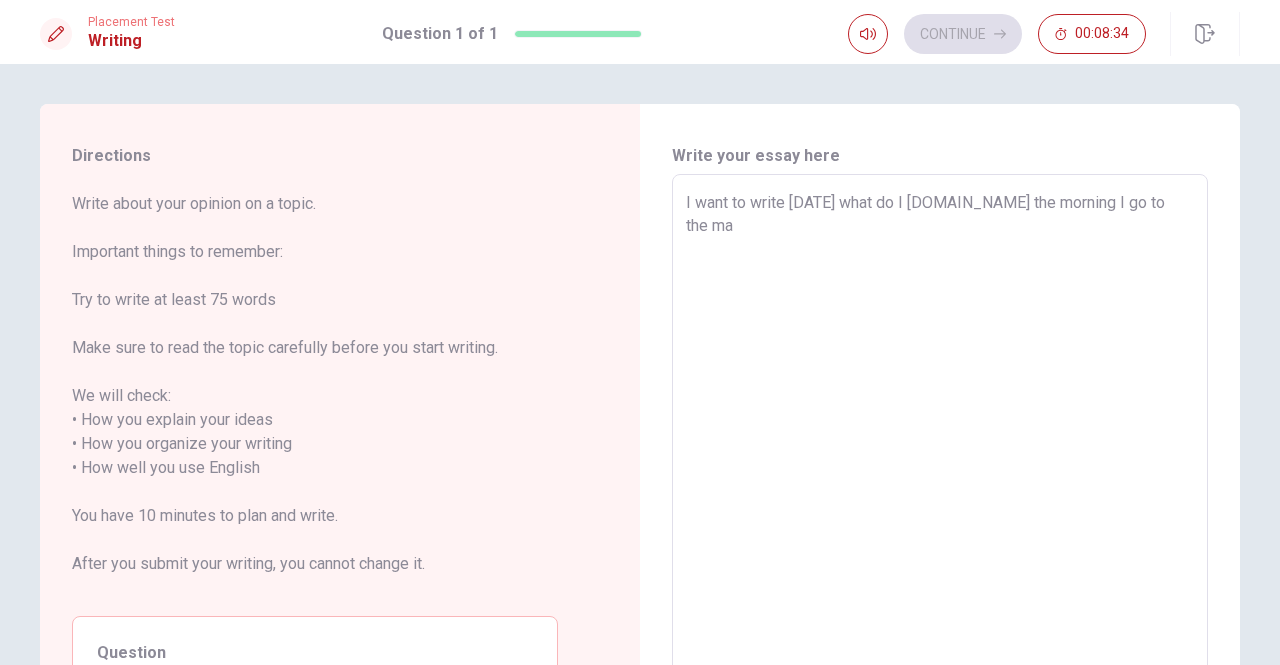 type on "I want to write [DATE] what do I [DOMAIN_NAME] the morning I go to the mar" 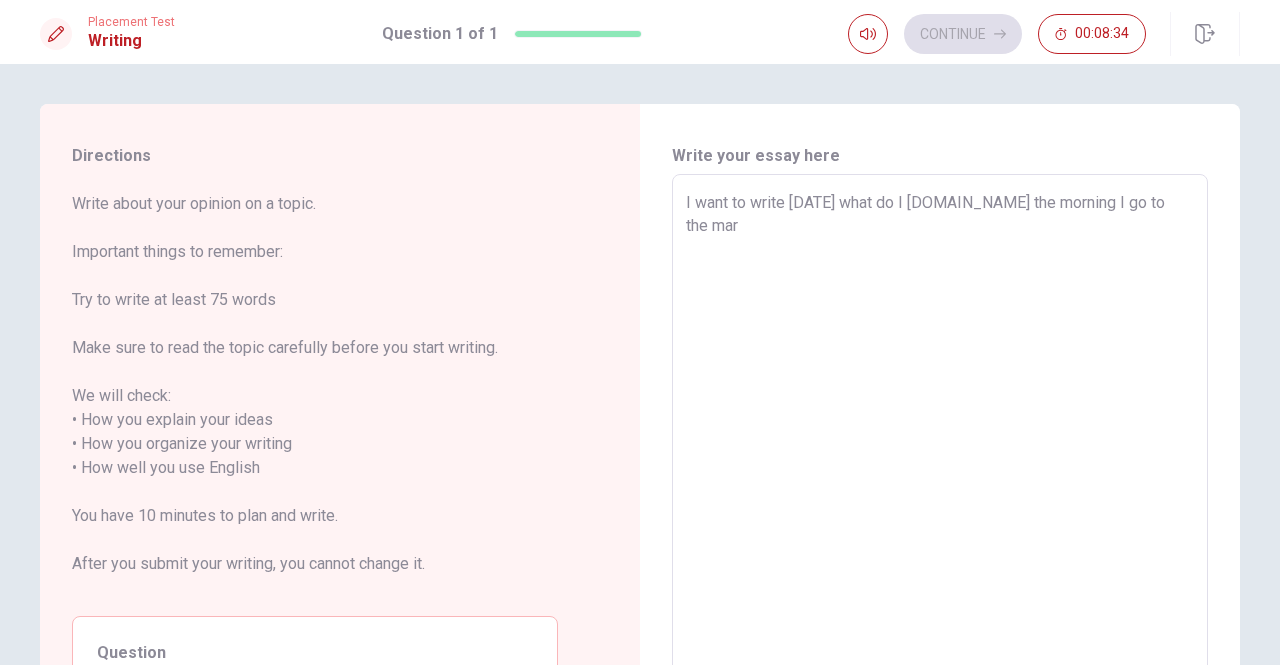 type on "x" 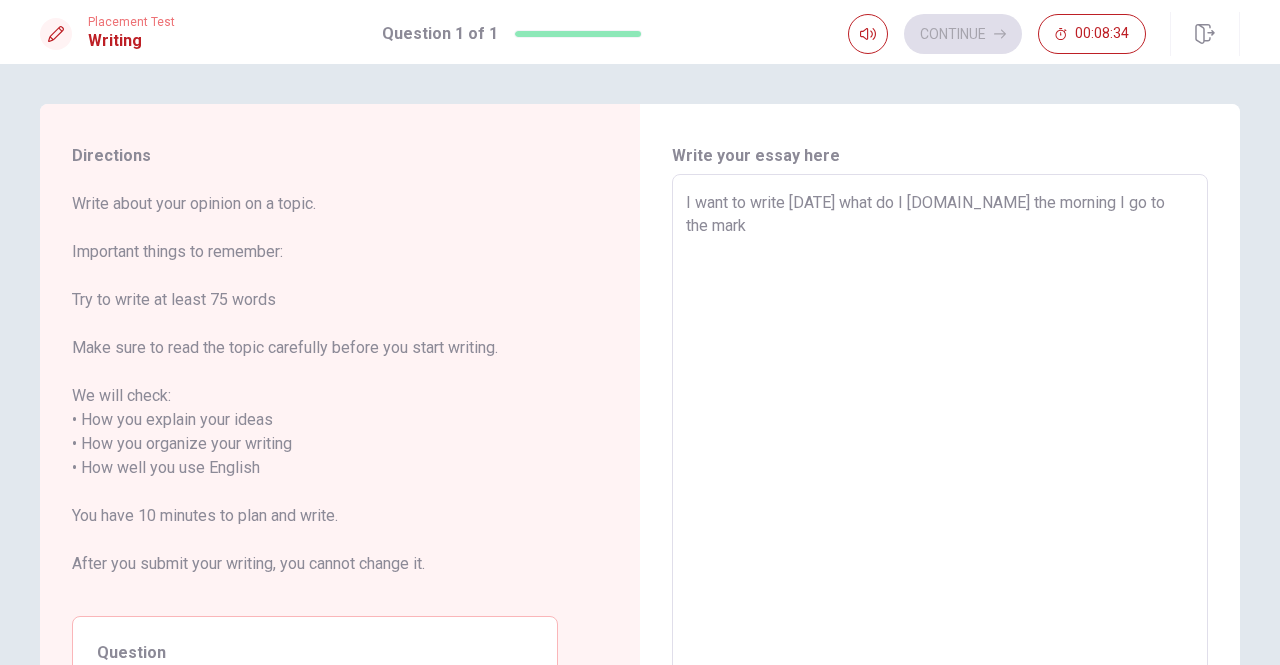 type on "x" 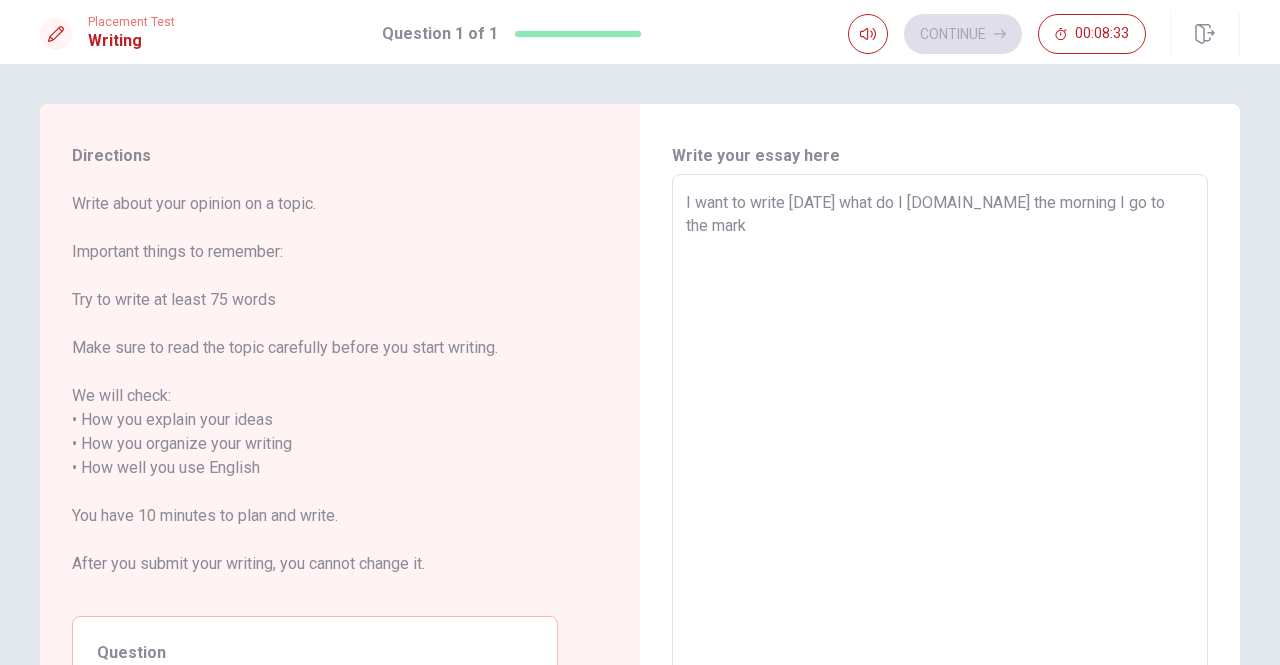 type on "I want to write [DATE] what do I [DOMAIN_NAME] the morning I go to the marke" 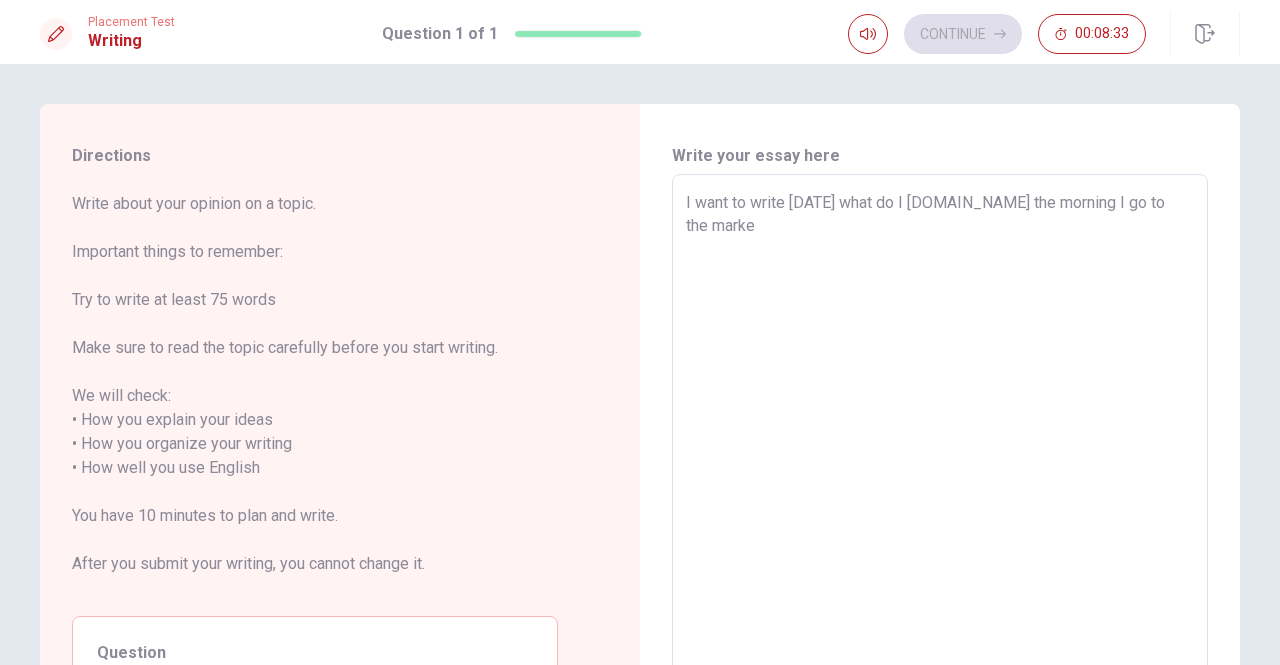 type on "x" 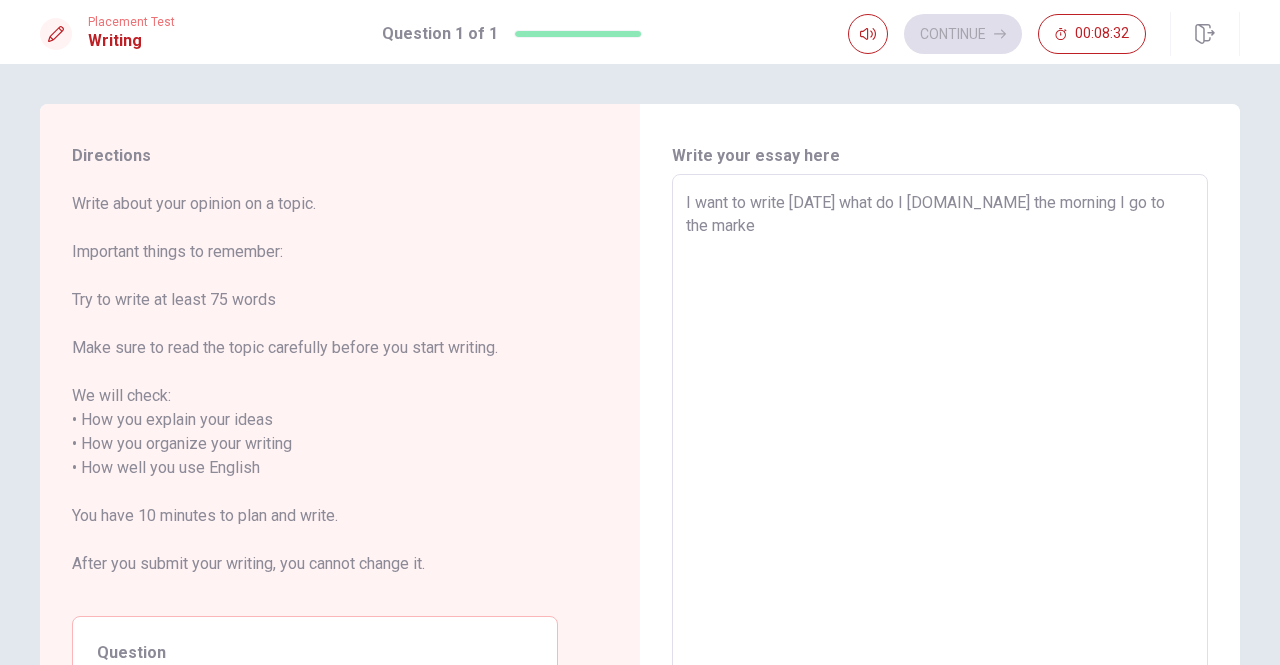 type on "I want to write [DATE] what do I [DOMAIN_NAME] the morning I go to the market" 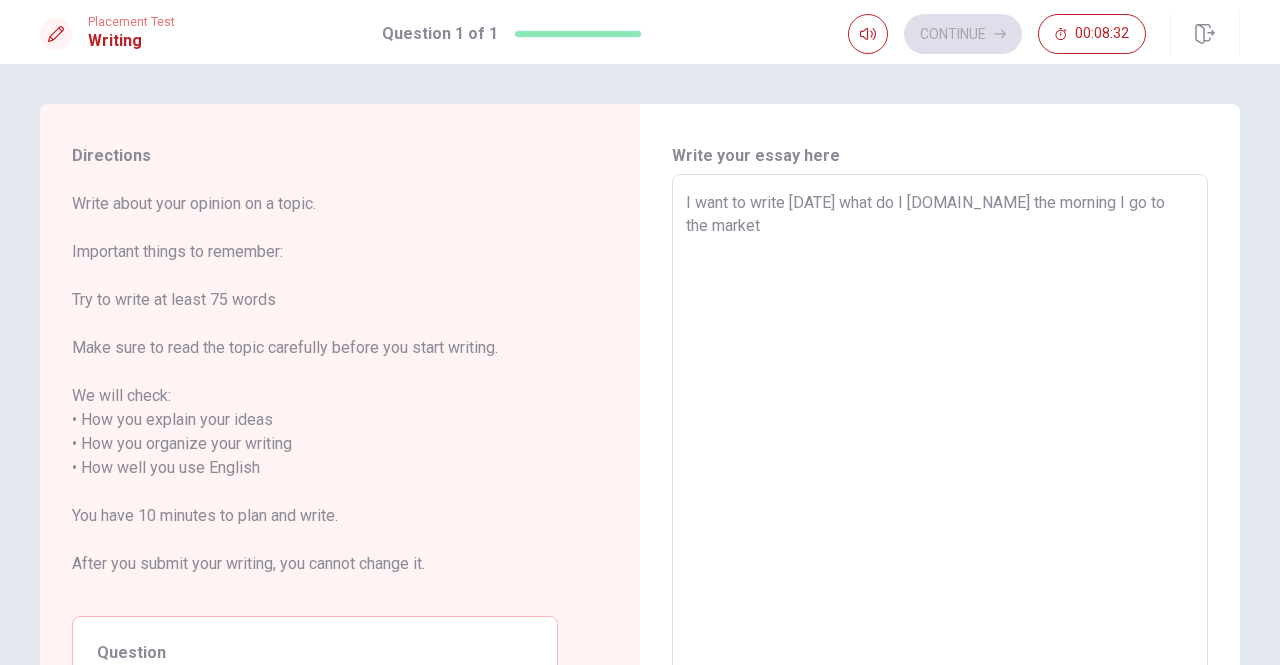 type on "x" 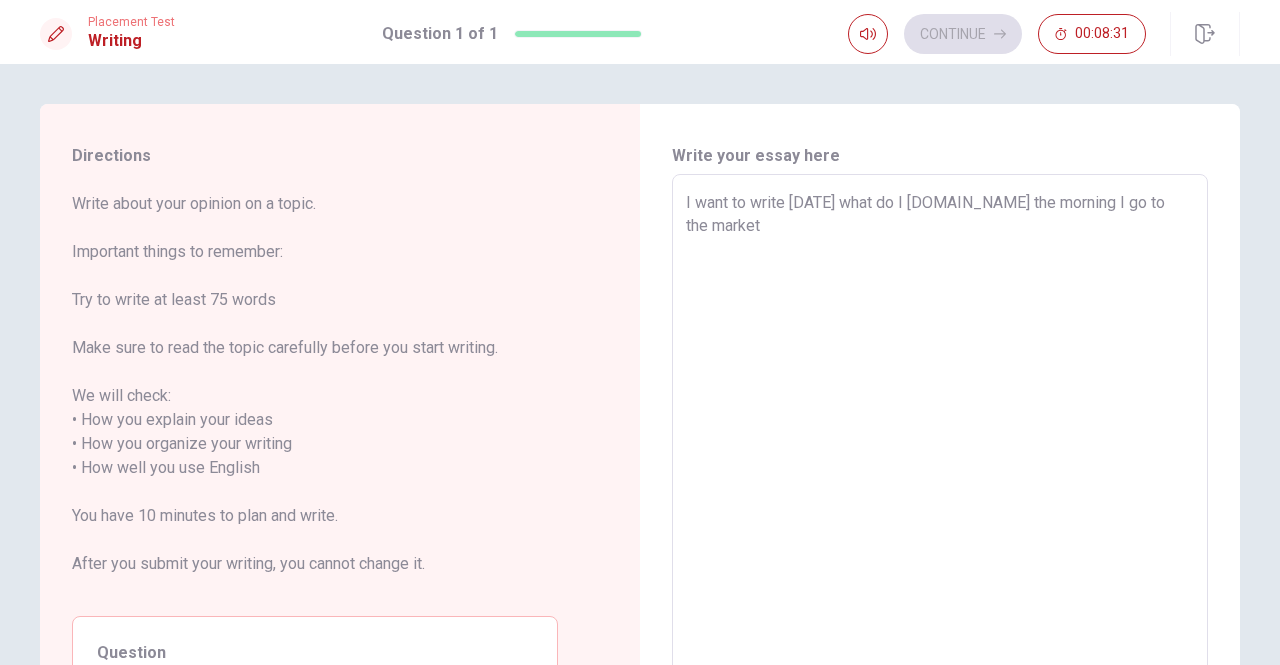 type on "x" 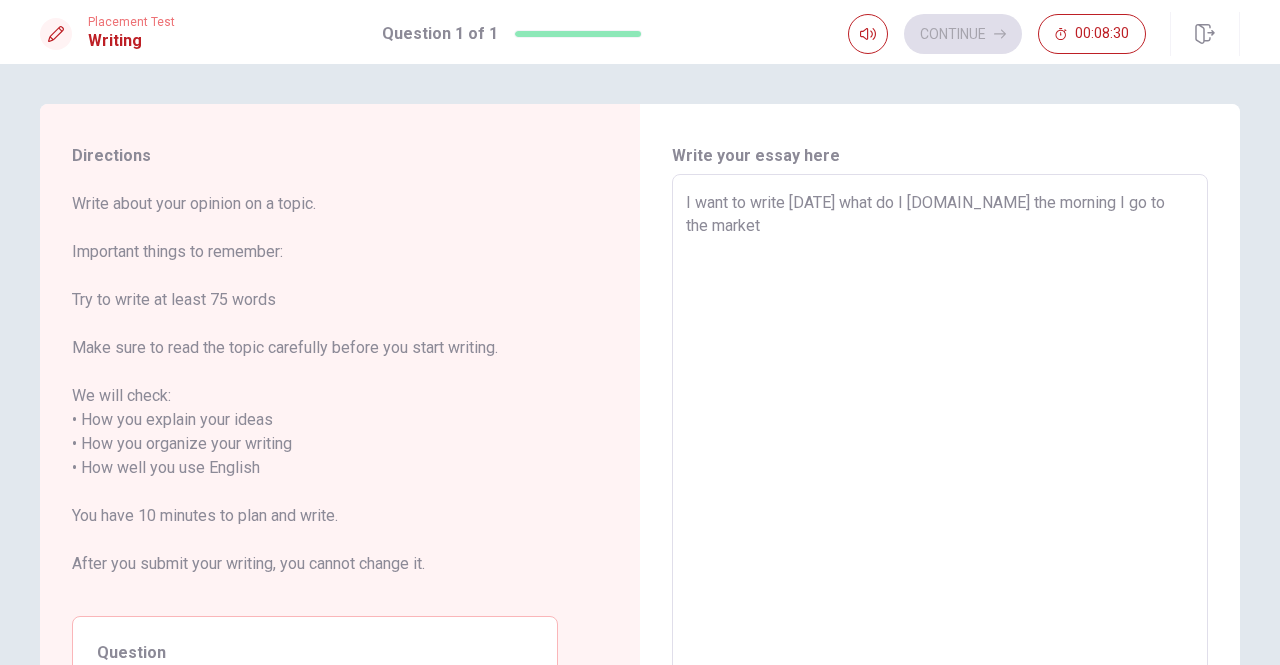 type on "I want to write [DATE] what do I [DOMAIN_NAME] the morning I go to the market w" 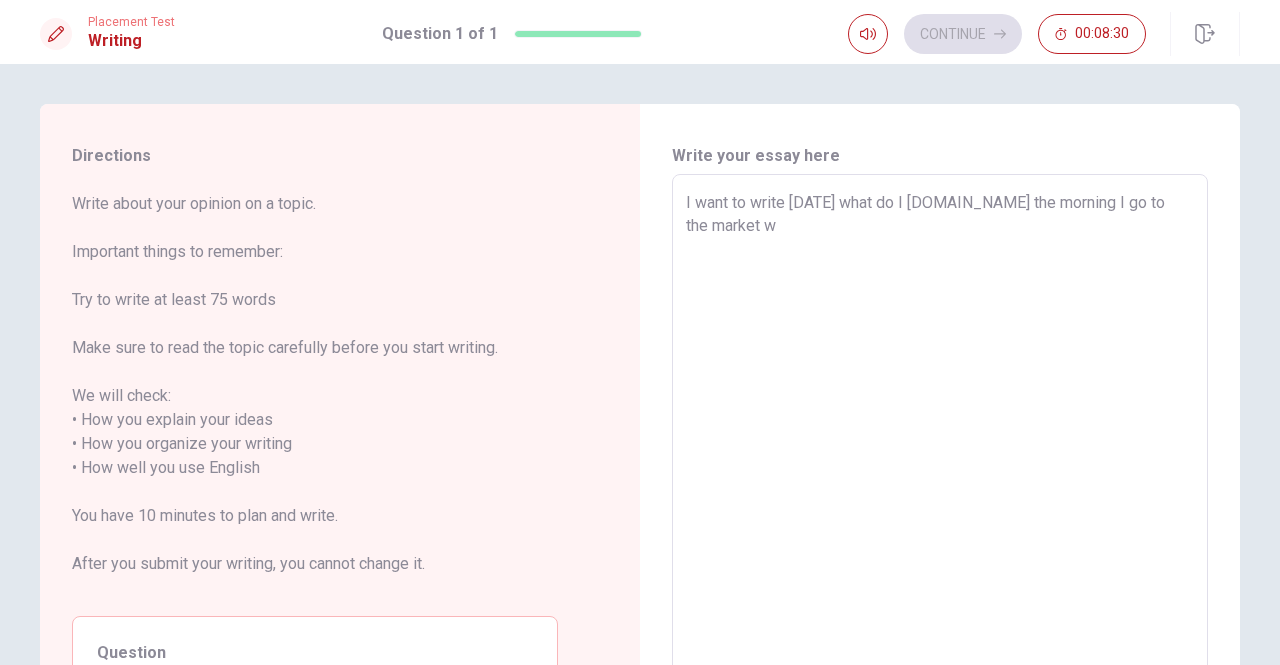 type on "x" 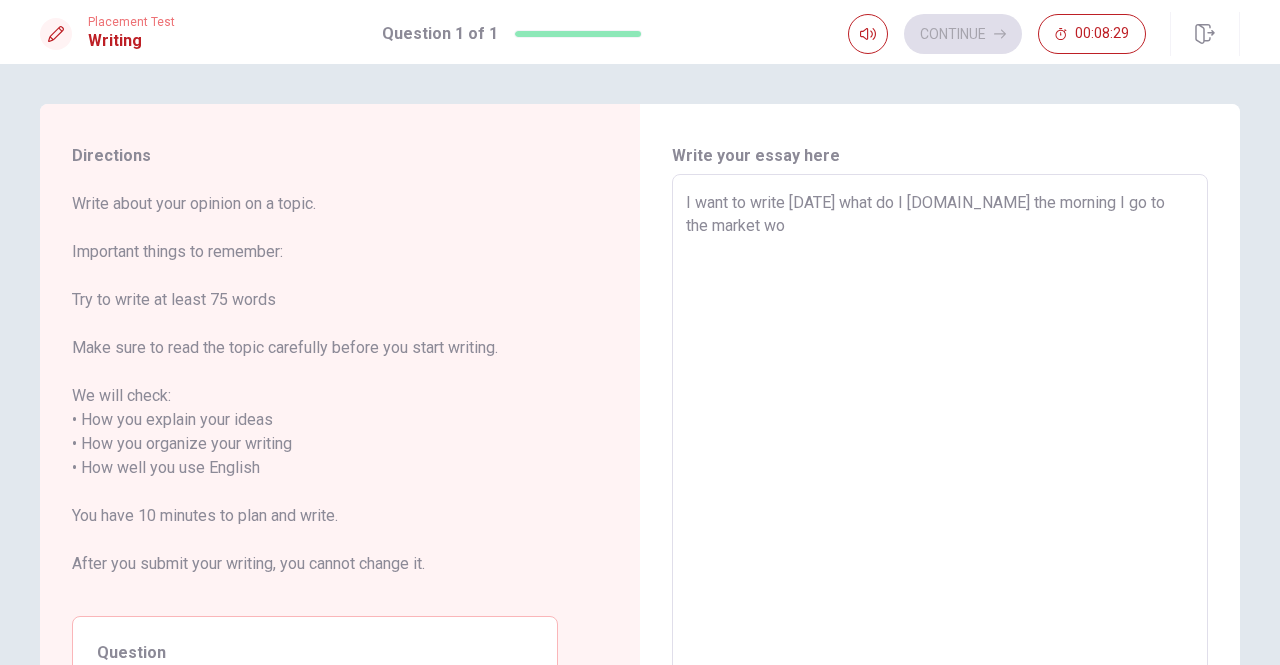 type on "x" 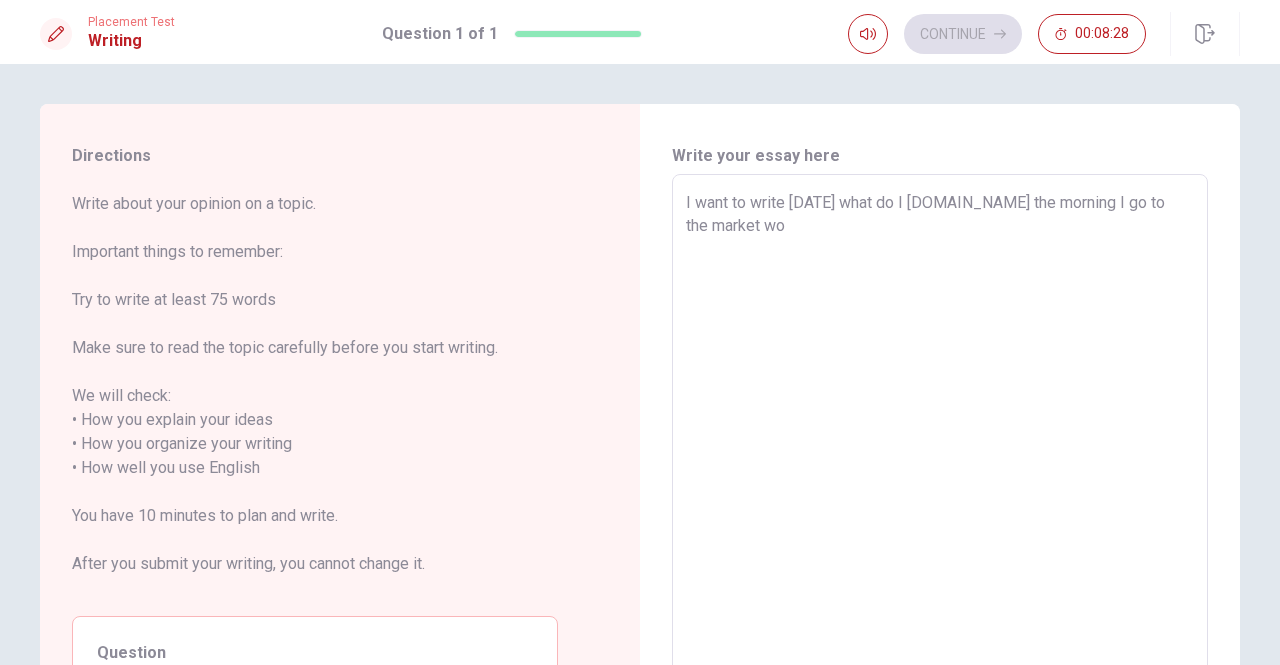 type on "I want to write [DATE] what do I [DOMAIN_NAME] the morning I go to the market wor" 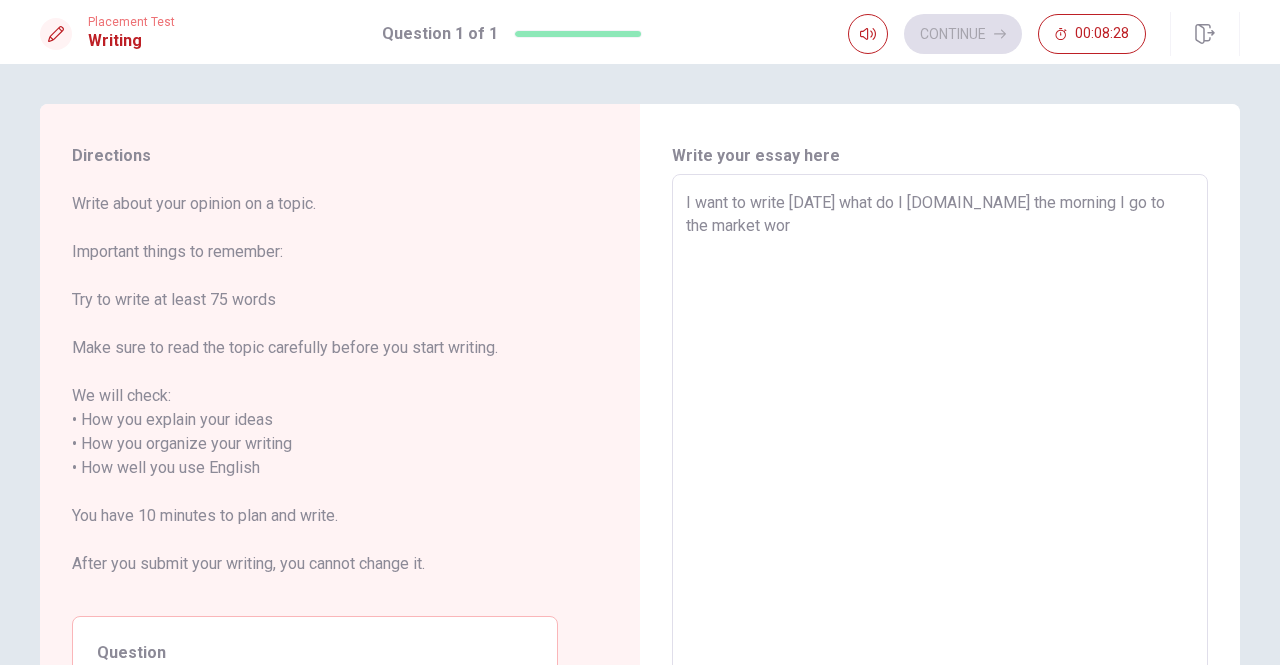 type on "x" 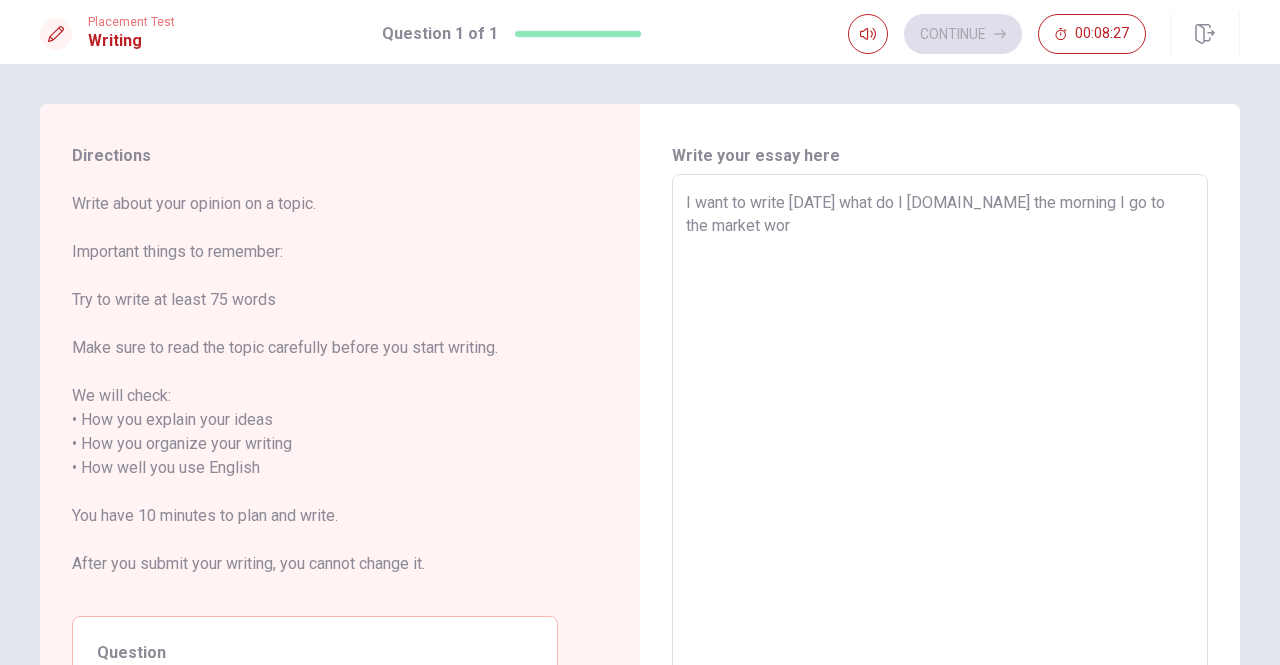 type on "I want to write [DATE] what do I [DOMAIN_NAME] the morning I go to the market work" 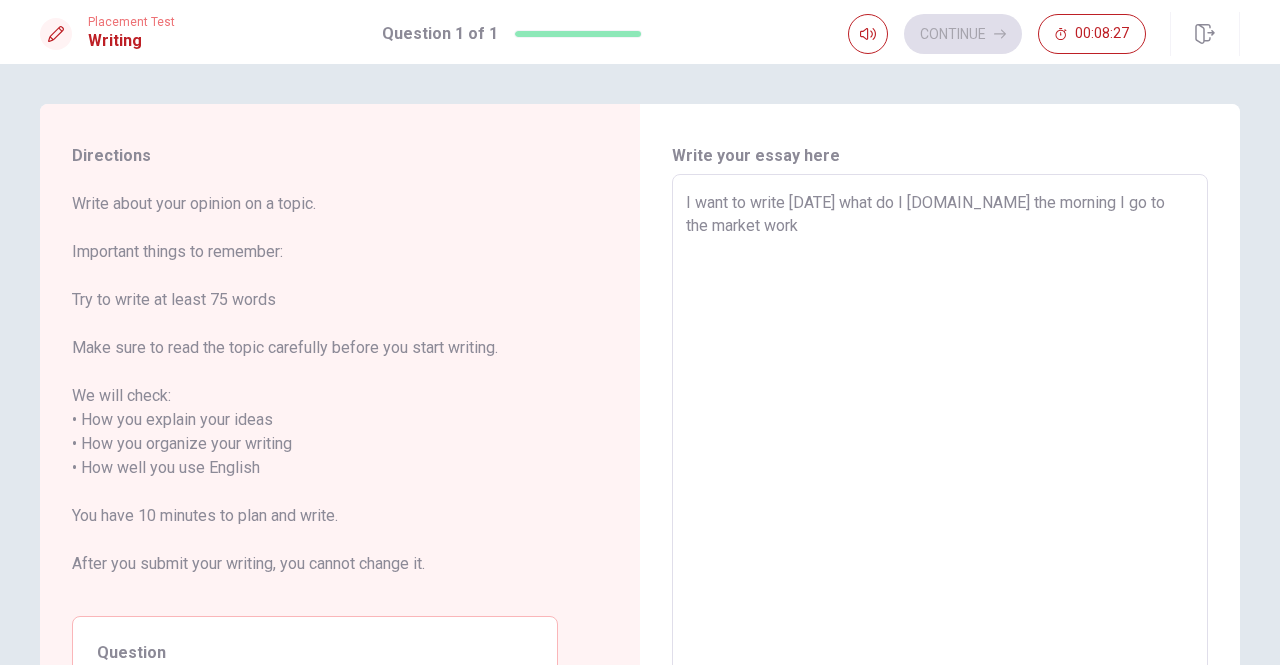 type on "x" 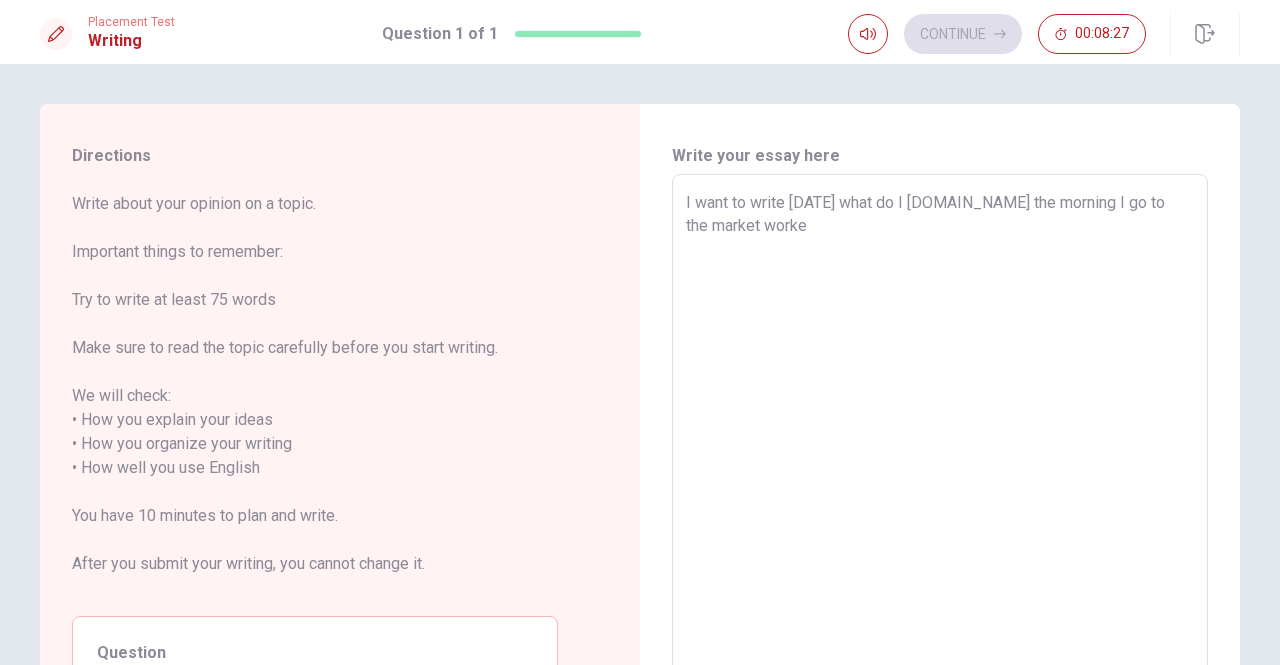 type on "x" 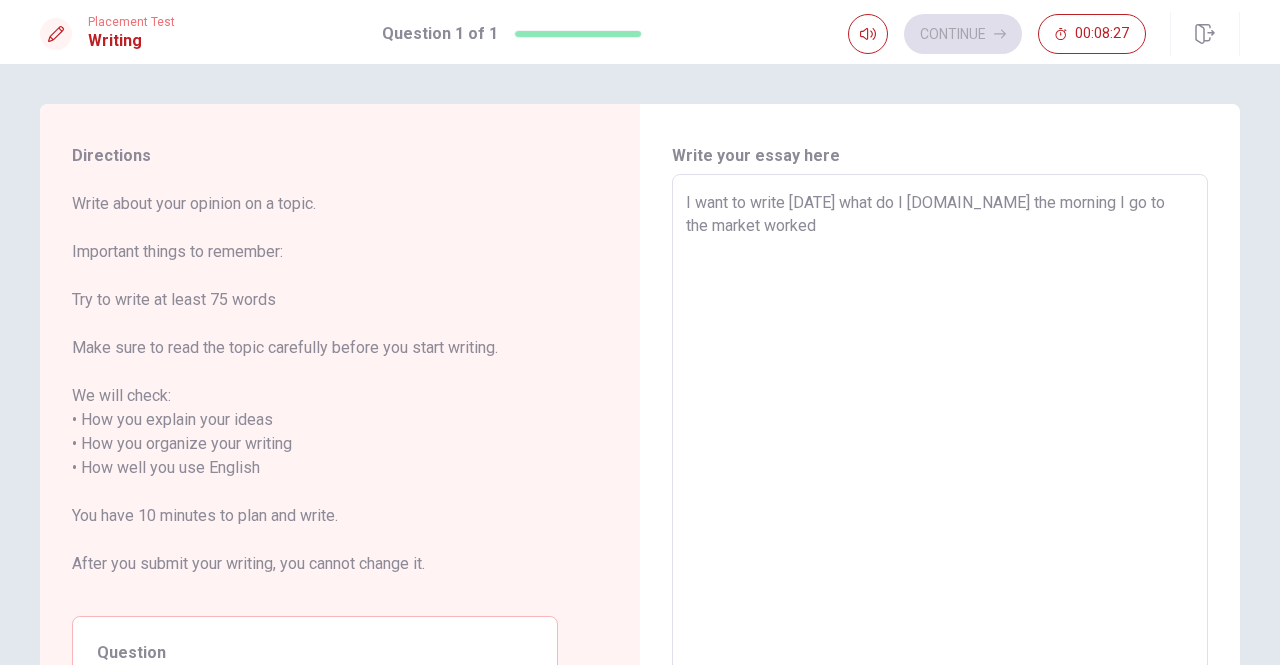 type on "x" 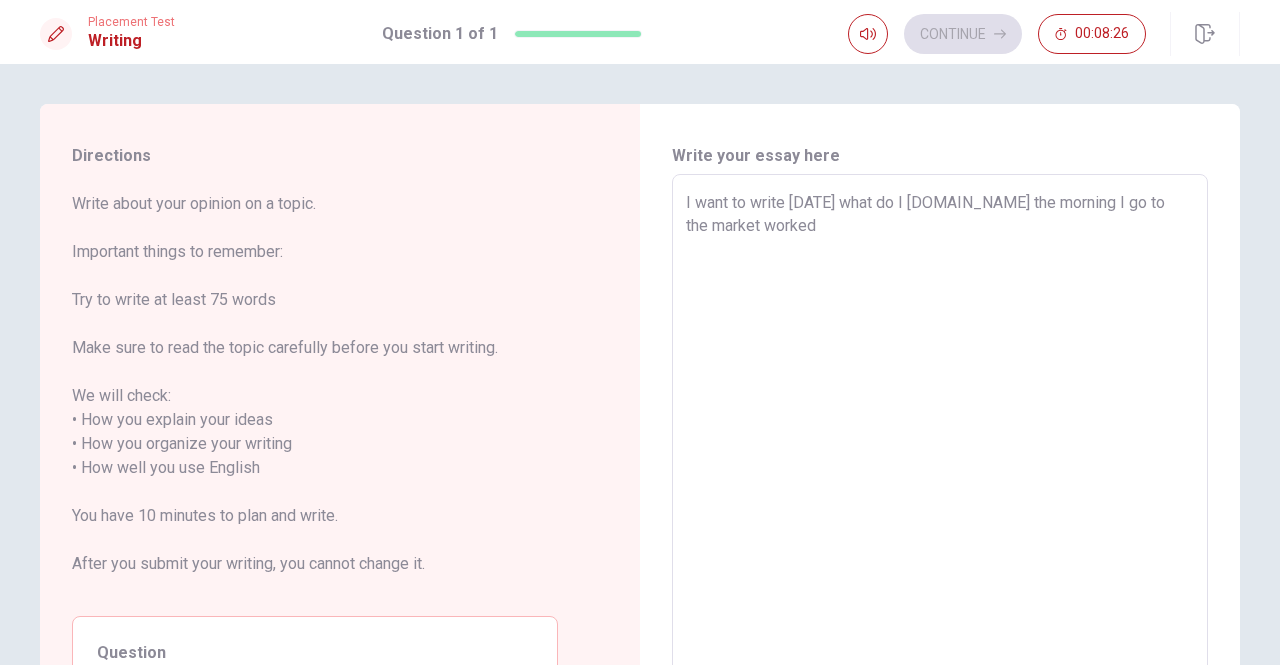 type on "I want to write [DATE] what do I [DOMAIN_NAME] the morning I go to the market worked" 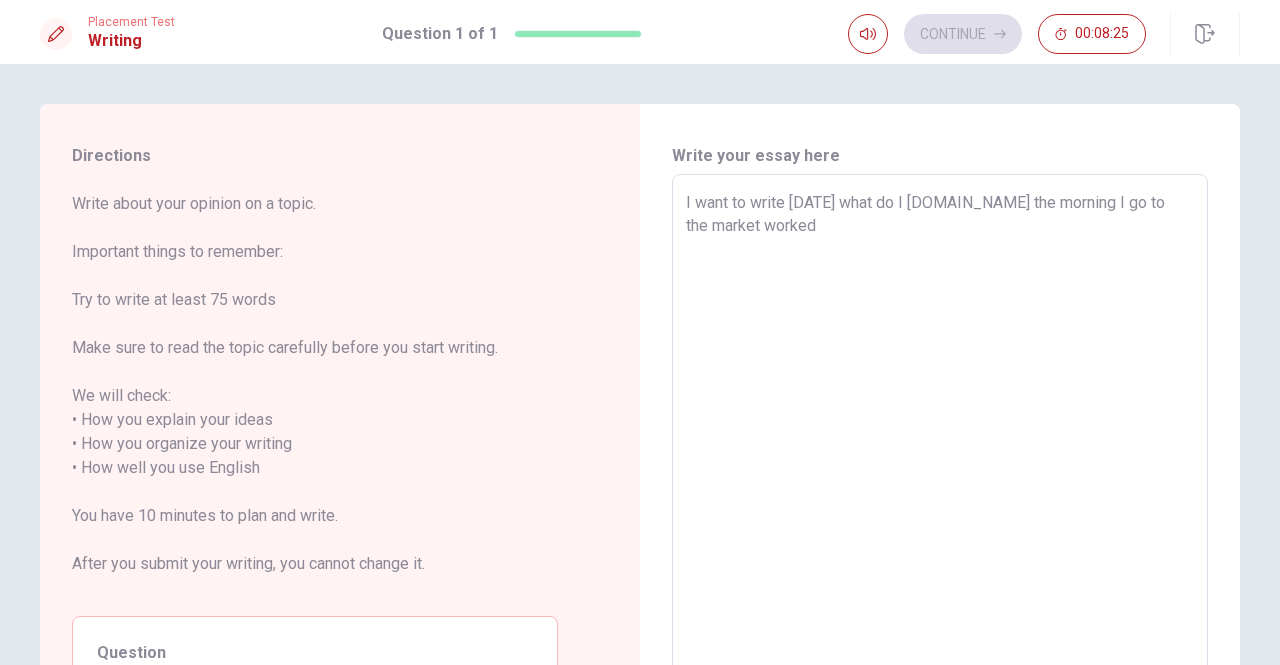 type on "I want to write [DATE] what do I [DOMAIN_NAME] the morning I go to the market worked w" 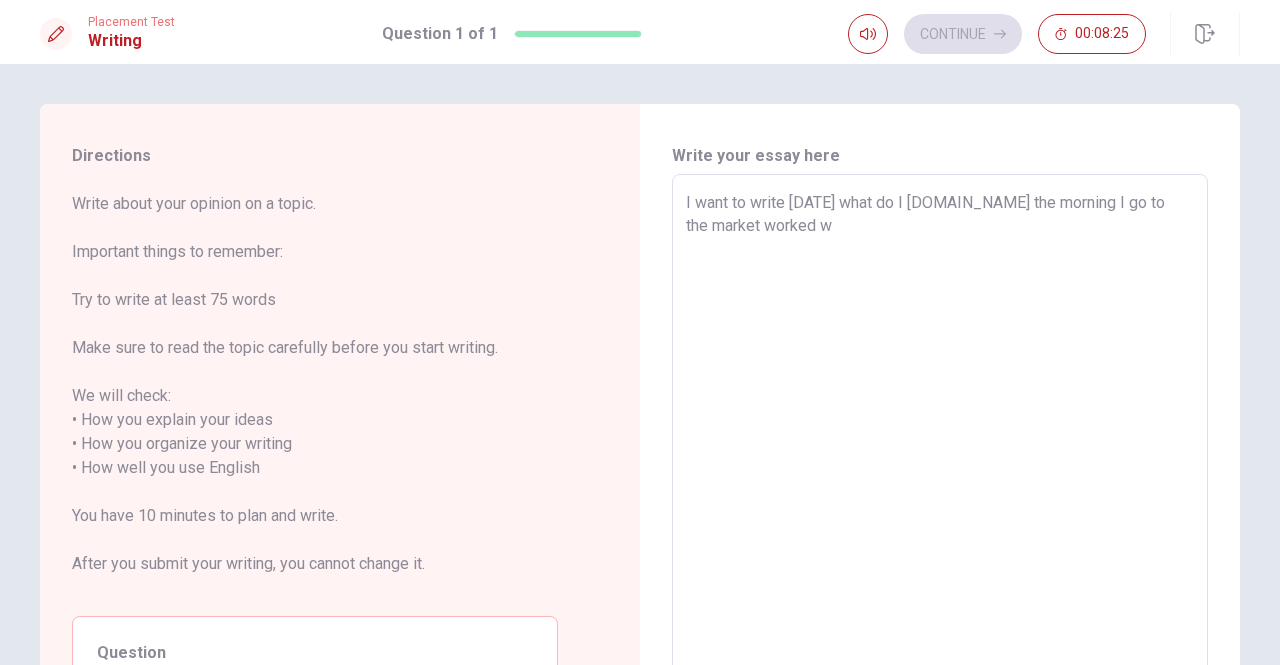 type on "x" 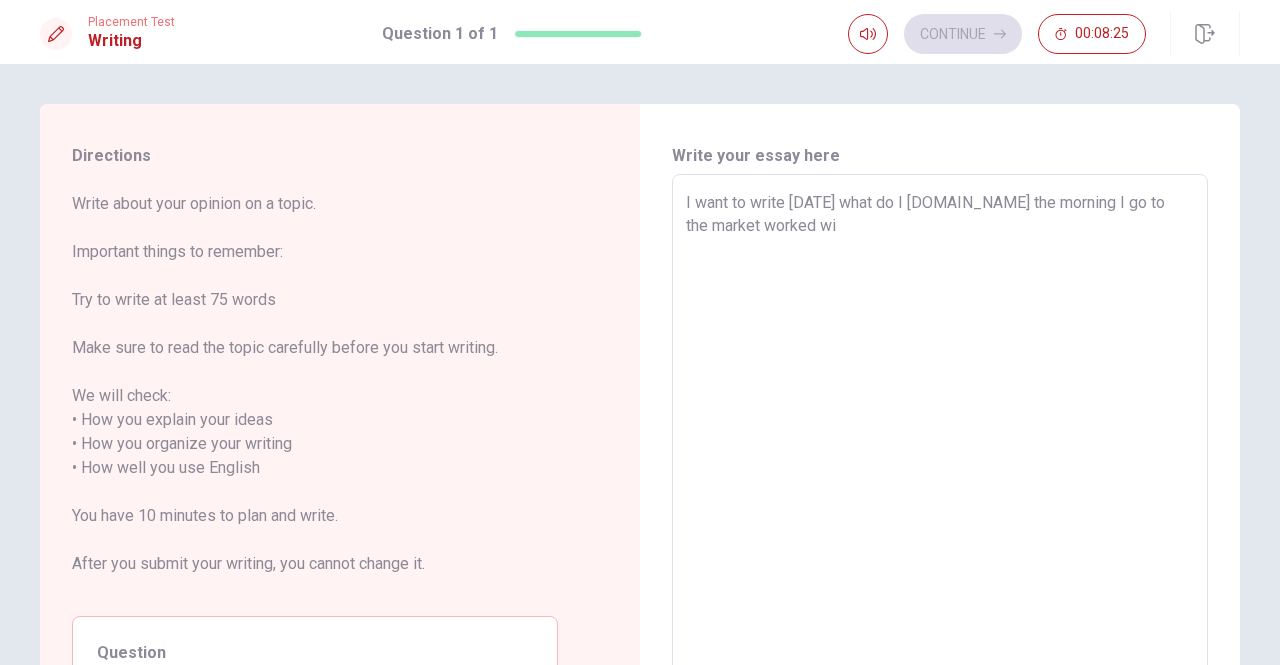 type on "x" 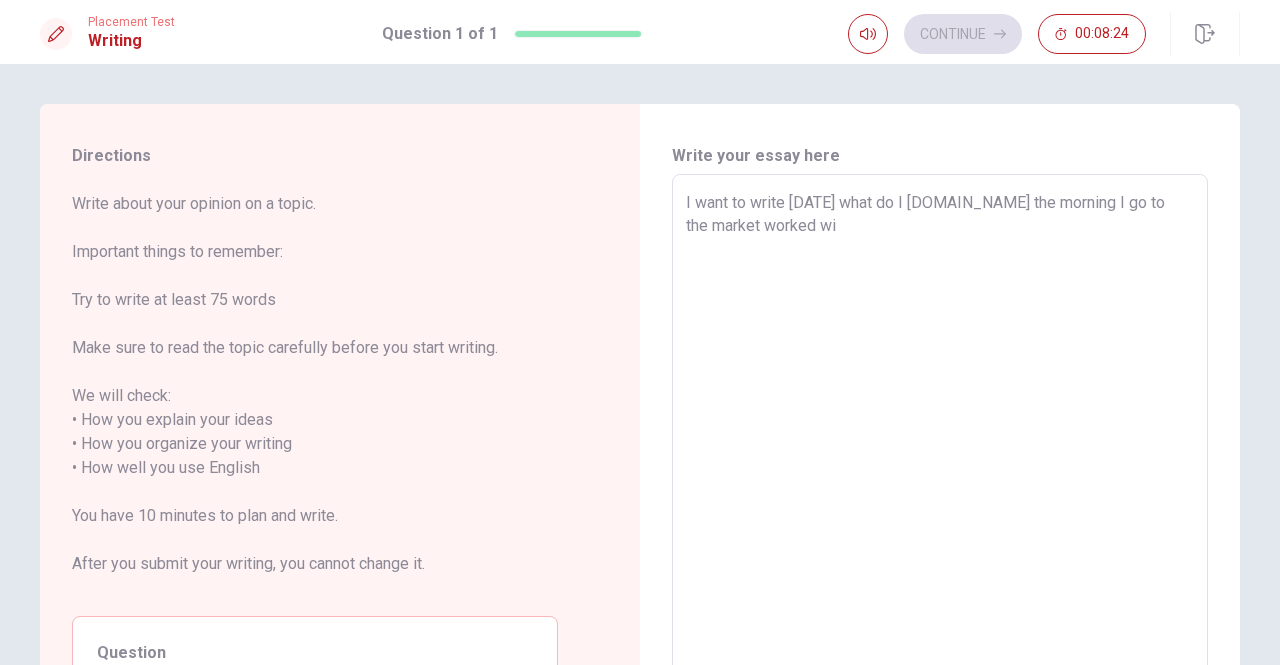 type on "I want to write [DATE] what do I [DOMAIN_NAME] the morning I go to the market worked wit" 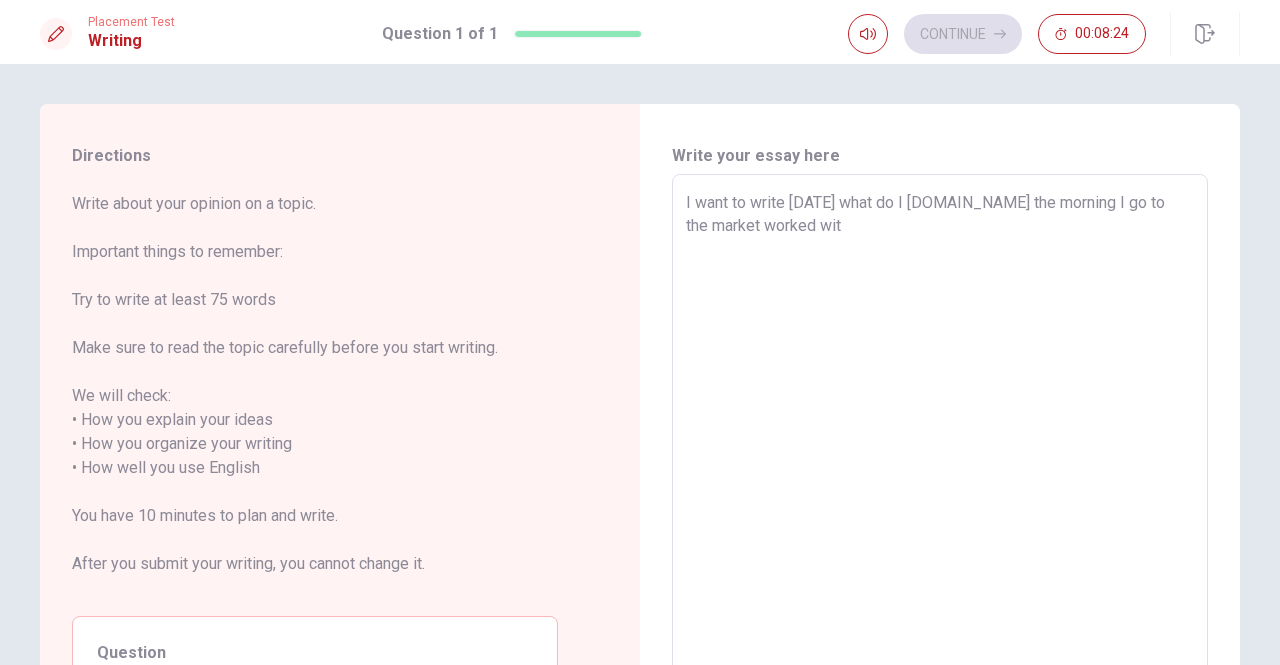type 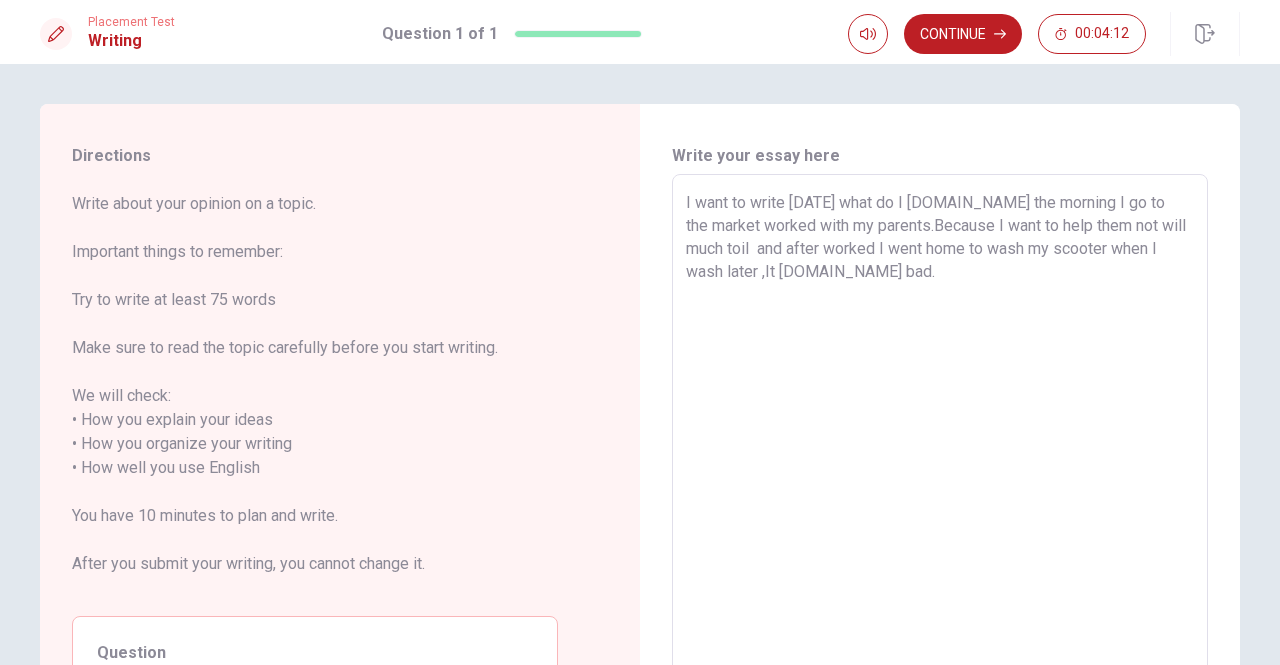 click on "I want to write [DATE] what do I [DOMAIN_NAME] the morning I go to the market worked with my parents.Because I want to help them not will much toil  and after worked I went home to wash my scooter when I wash later ,It [DOMAIN_NAME] bad." at bounding box center (940, 456) 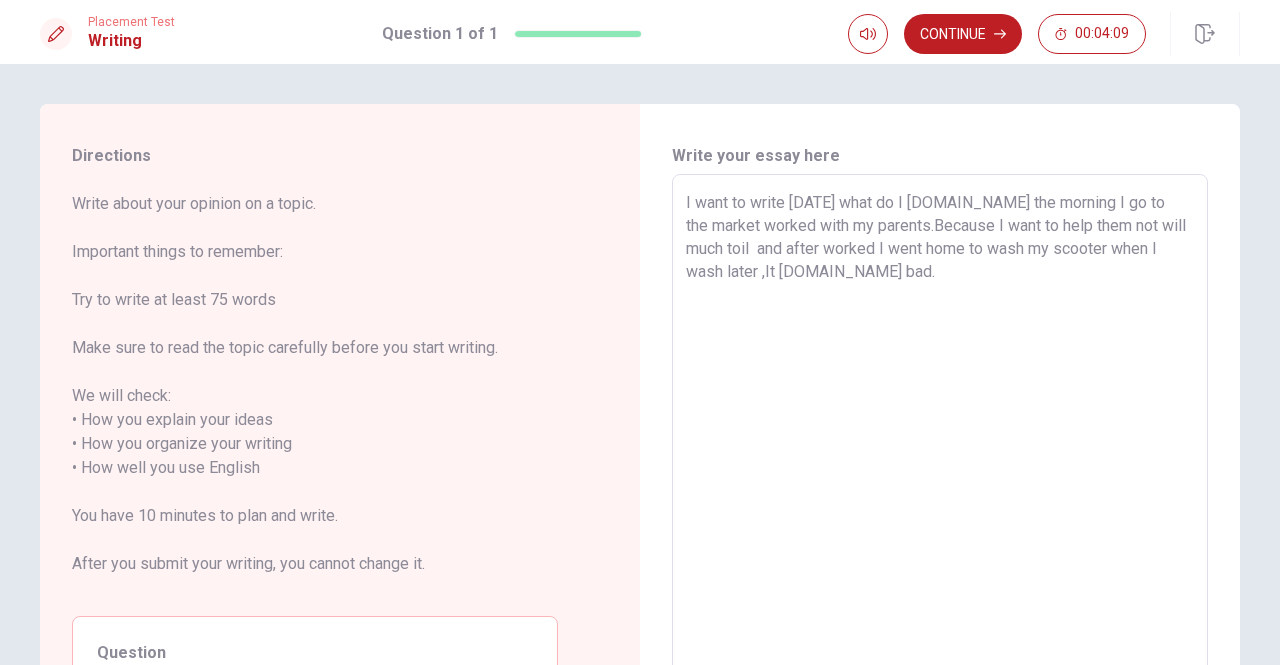 click on "I want to write [DATE] what do I [DOMAIN_NAME] the morning I go to the market worked with my parents.Because I want to help them not will much toil  and after worked I went home to wash my scooter when I wash later ,It [DOMAIN_NAME] bad." at bounding box center [940, 456] 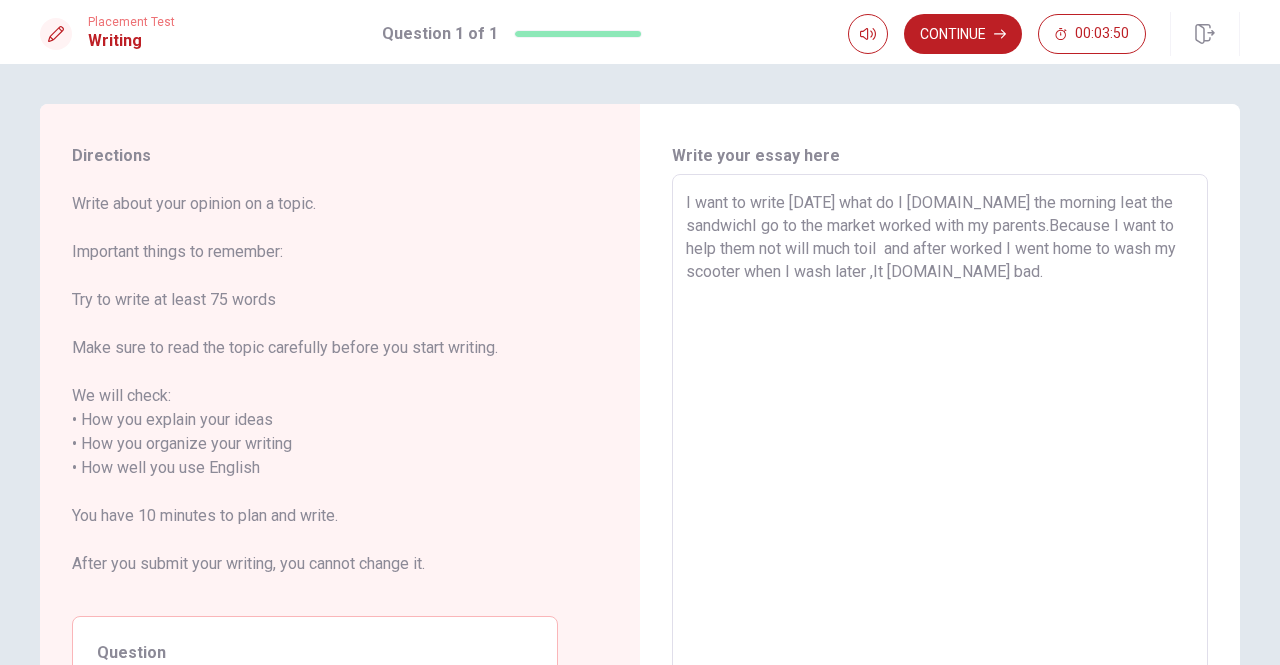 click on "I want to write [DATE] what do I [DOMAIN_NAME] the morning Ieat the sandwichI go to the market worked with my parents.Because I want to help them not will much toil  and after worked I went home to wash my scooter when I wash later ,It [DOMAIN_NAME] bad." at bounding box center (940, 456) 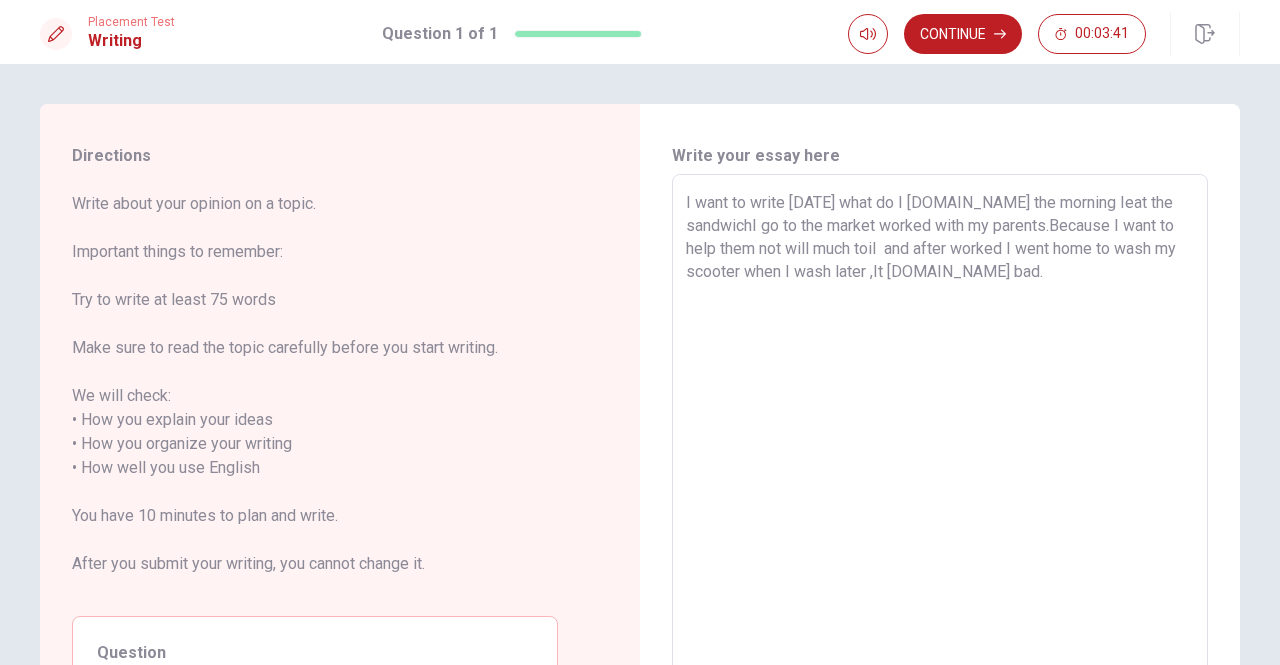click on "I want to write [DATE] what do I [DOMAIN_NAME] the morning Ieat the sandwichI go to the market worked with my parents.Because I want to help them not will much toil  and after worked I went home to wash my scooter when I wash later ,It [DOMAIN_NAME] bad." at bounding box center [940, 456] 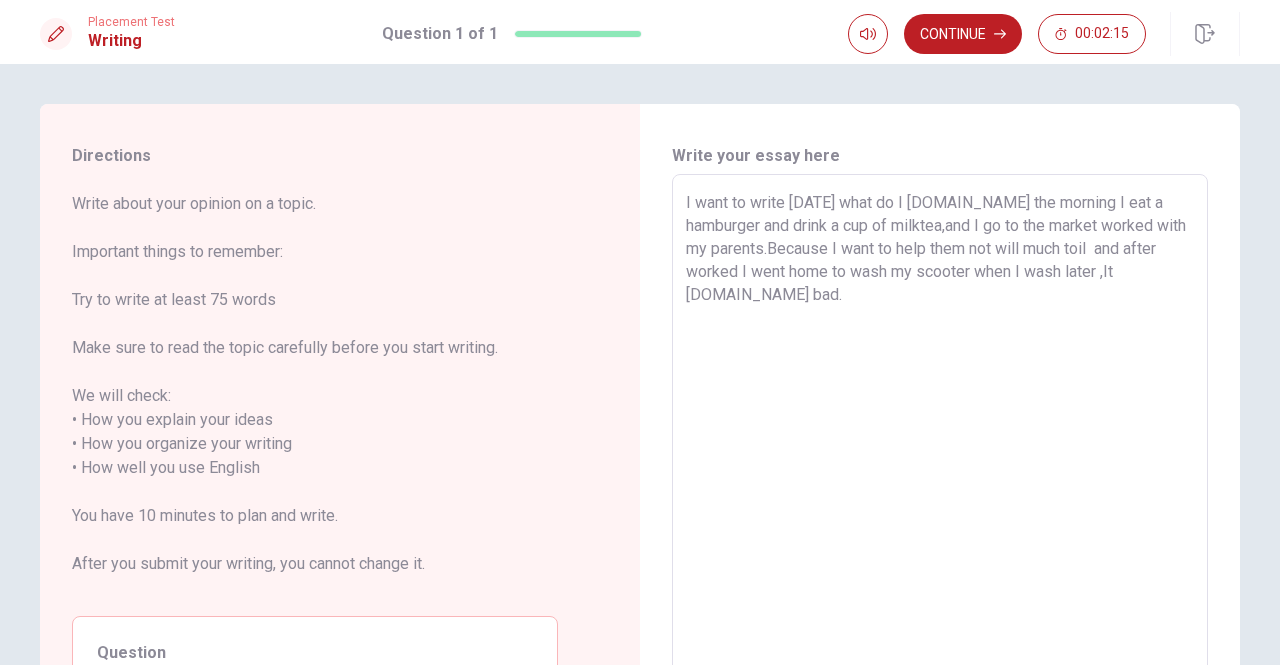 click on "I want to write [DATE] what do I [DOMAIN_NAME] the morning I eat a hamburger and drink a cup of milktea,and I go to the market worked with my parents.Because I want to help them not will much toil  and after worked I went home to wash my scooter when I wash later ,It [DOMAIN_NAME] bad." at bounding box center (940, 456) 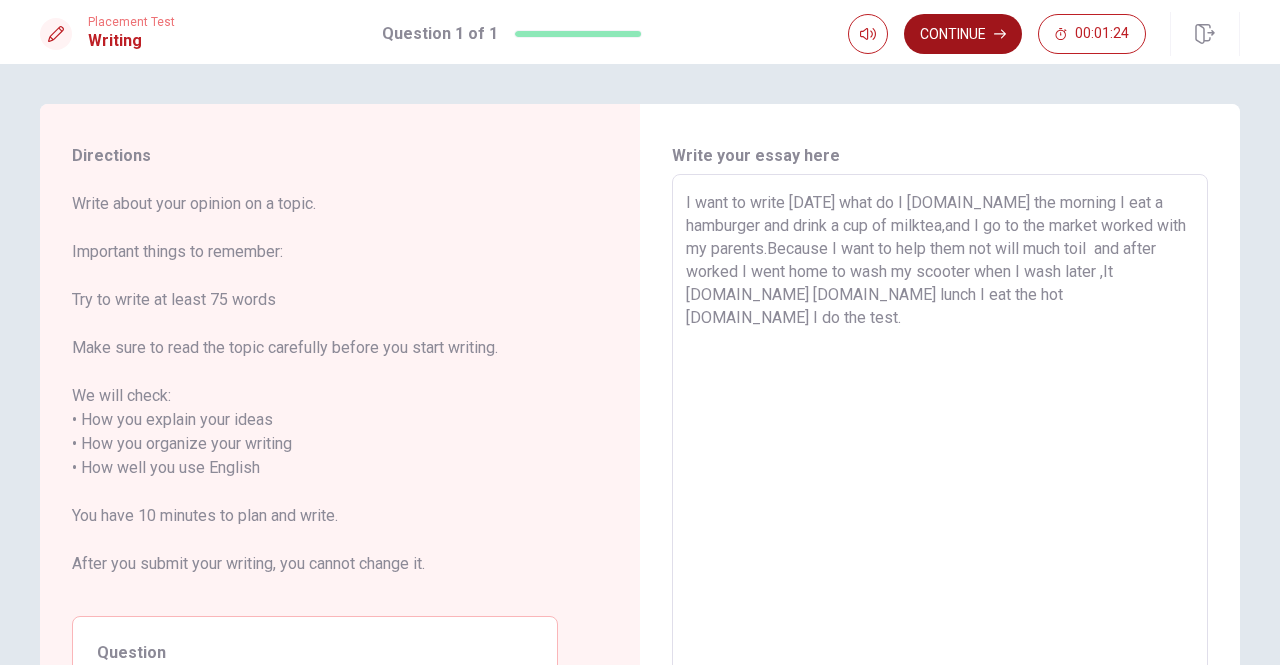 click on "Continue" at bounding box center [963, 34] 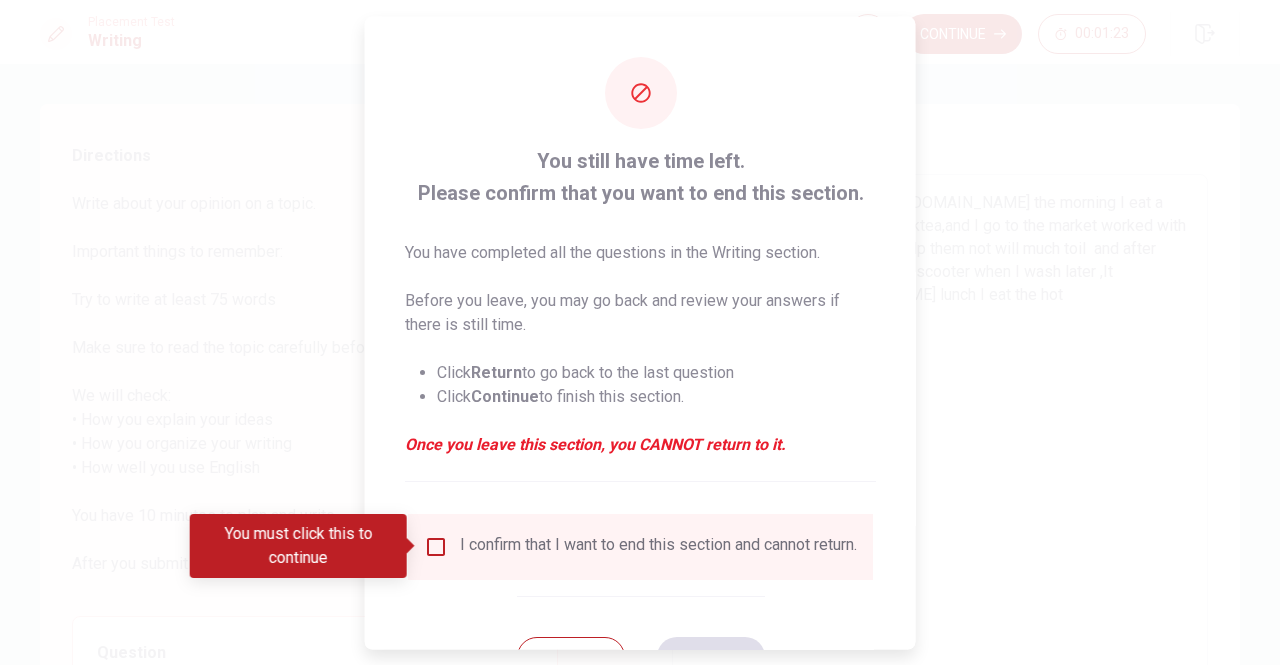 click at bounding box center (436, 546) 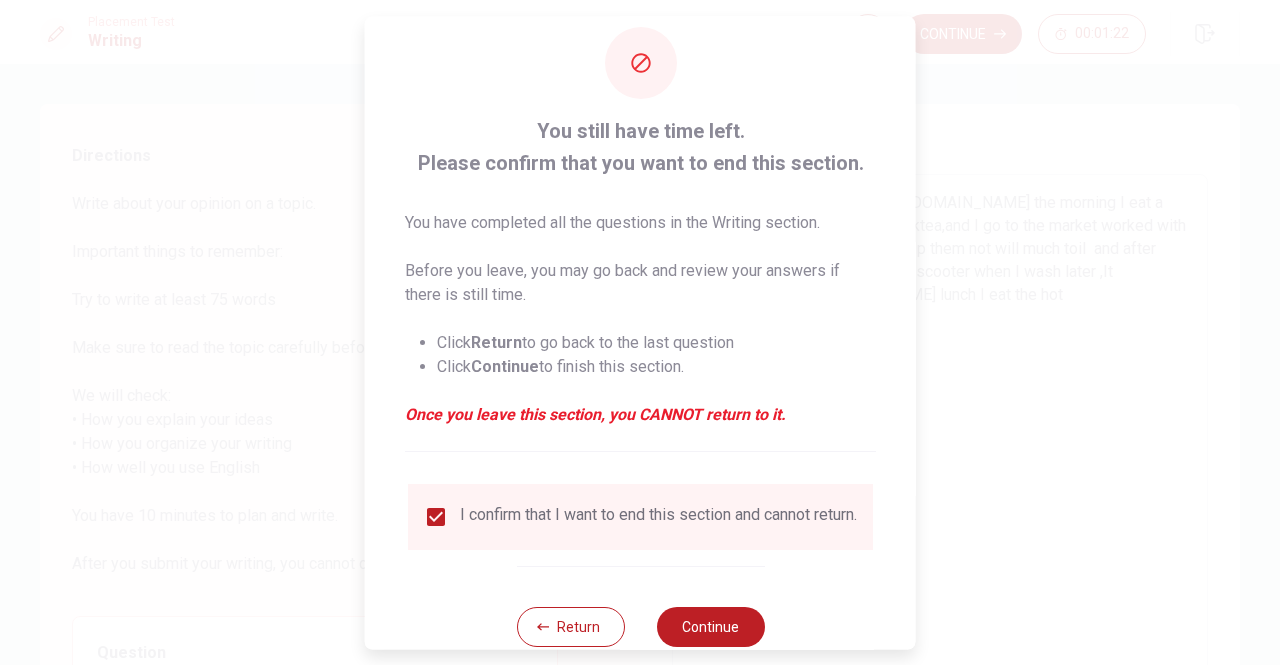 scroll, scrollTop: 80, scrollLeft: 0, axis: vertical 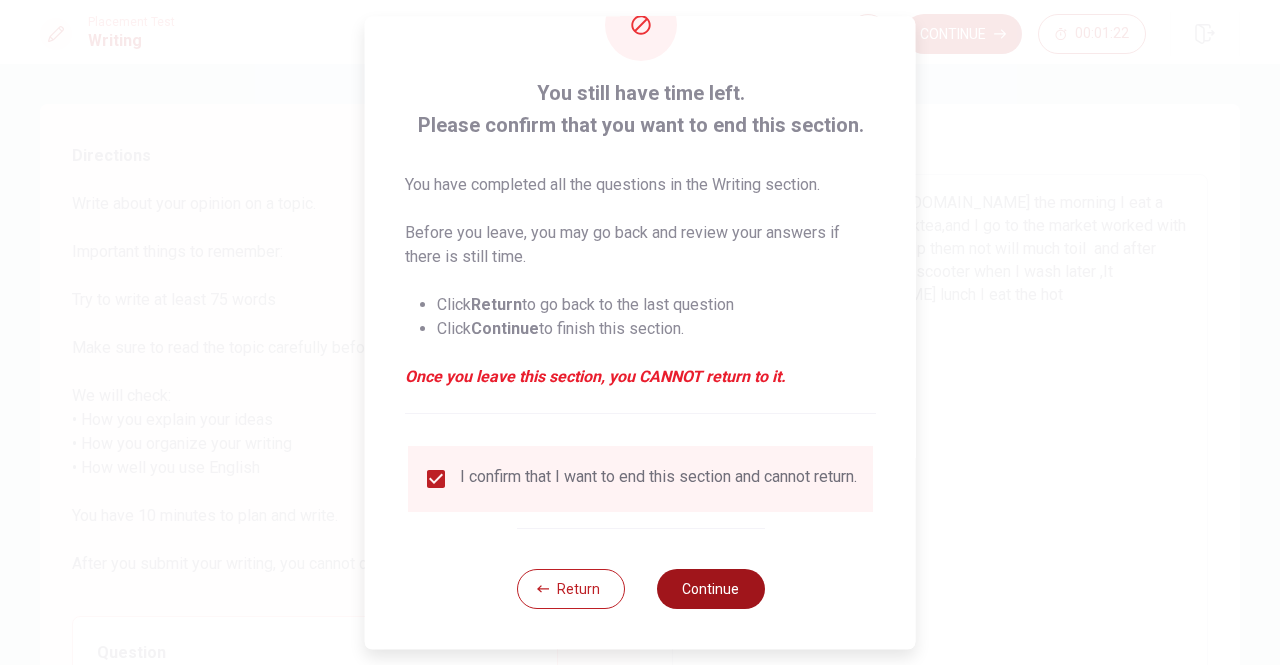 click on "Continue" at bounding box center [710, 589] 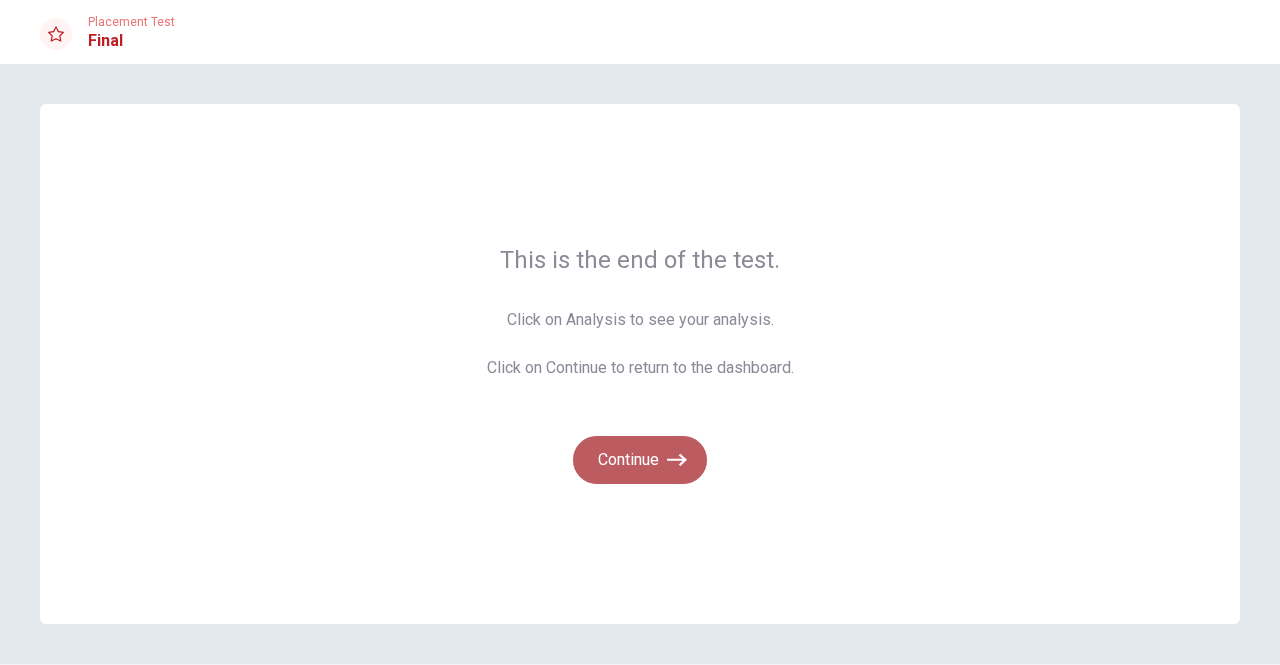 click on "Continue" at bounding box center (640, 460) 